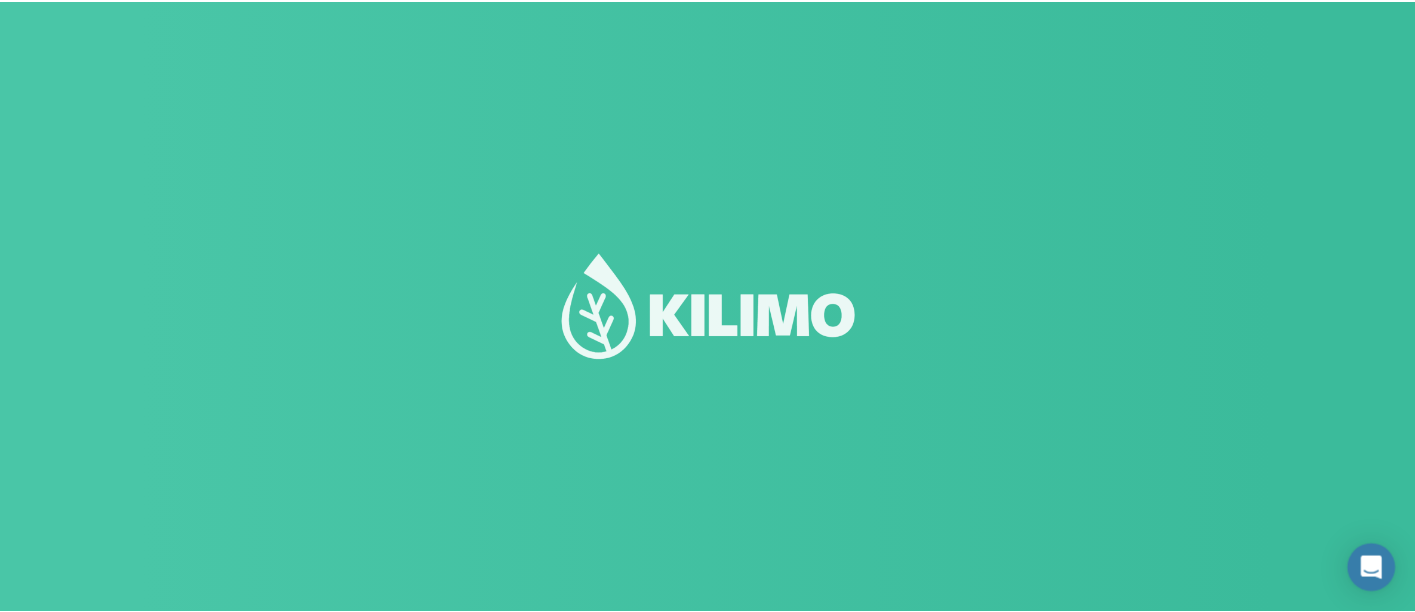scroll, scrollTop: 0, scrollLeft: 0, axis: both 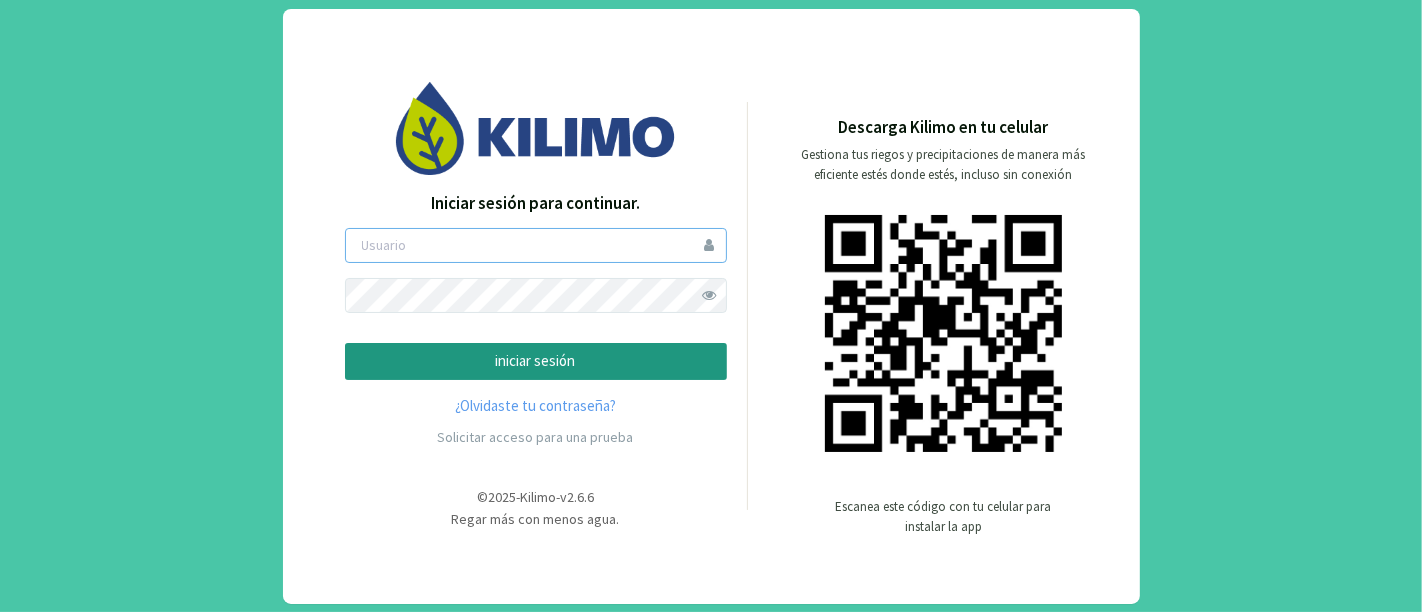 type on "pia" 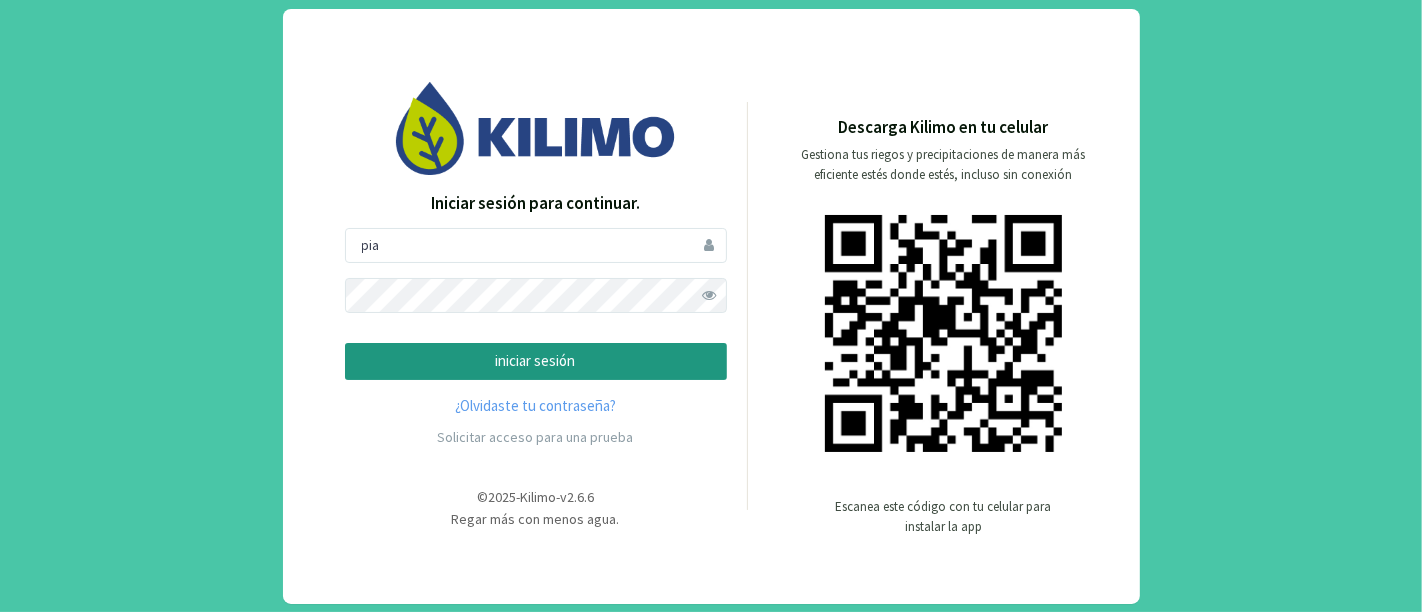 click on "iniciar sesión" 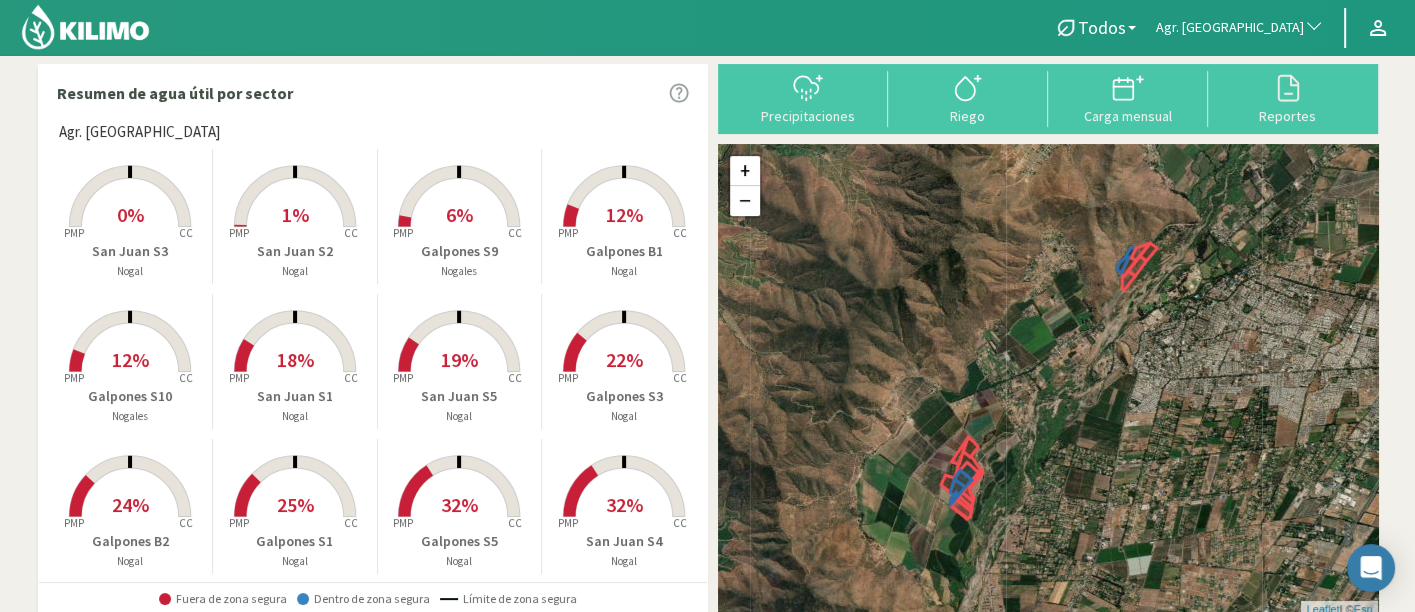 click 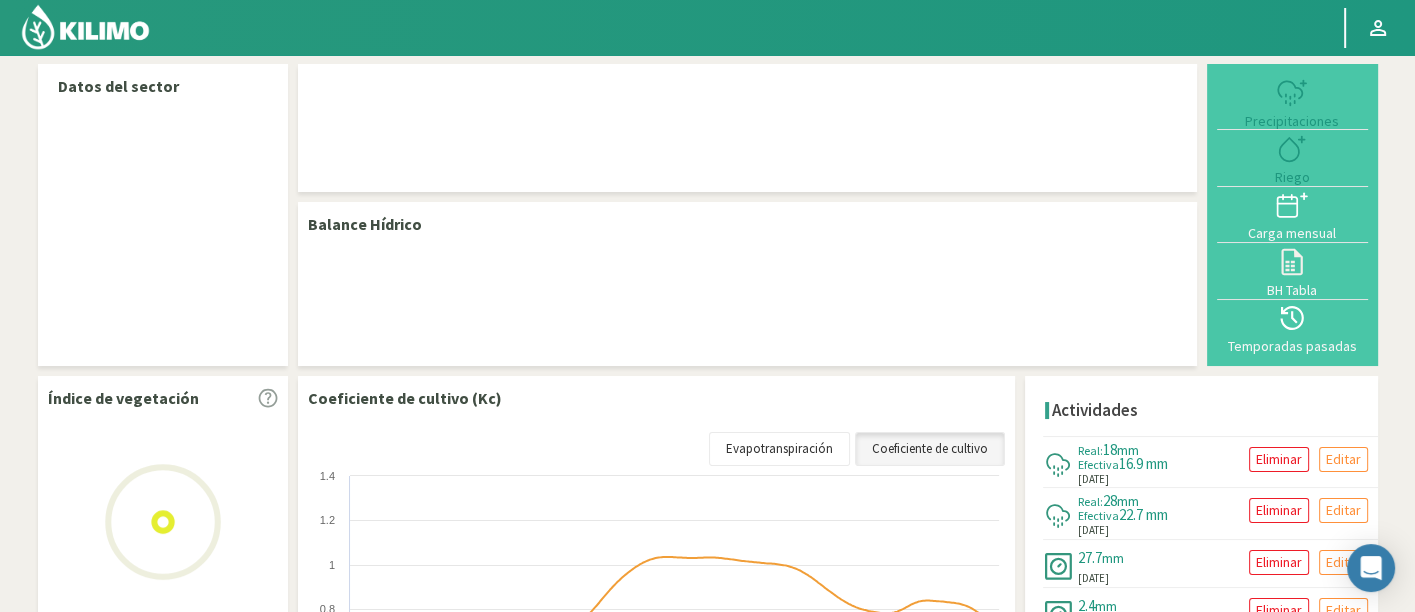 select on "23: Object" 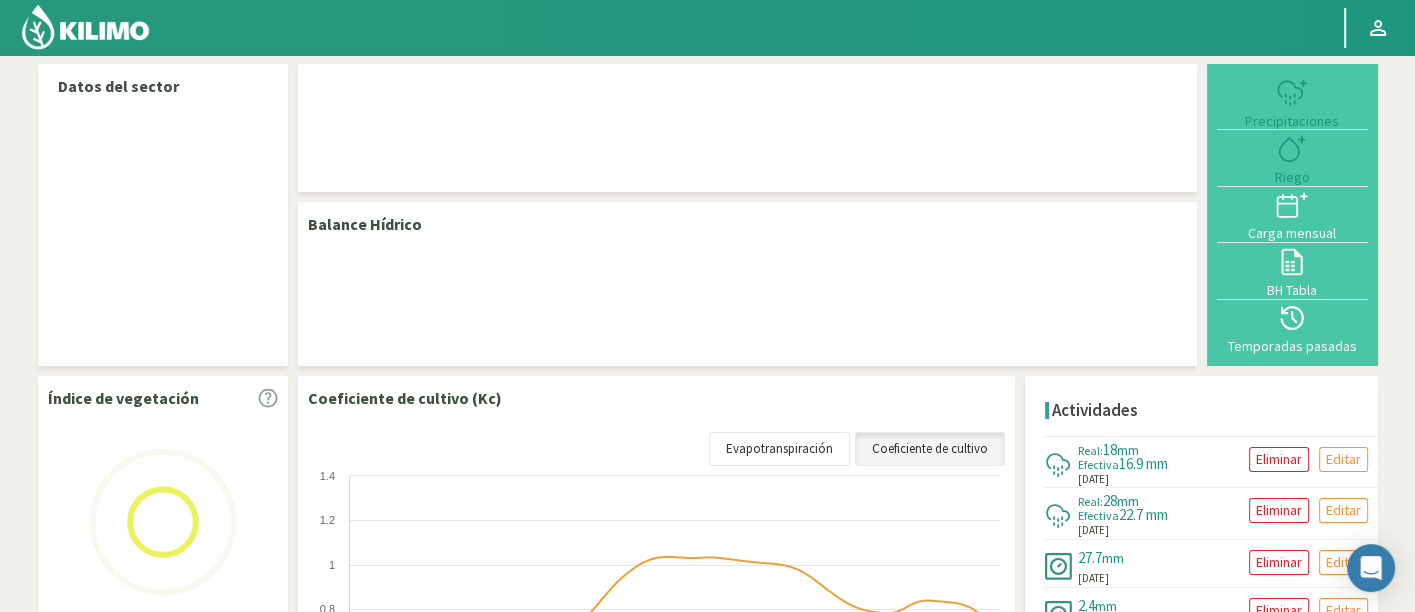 select on "7: Object" 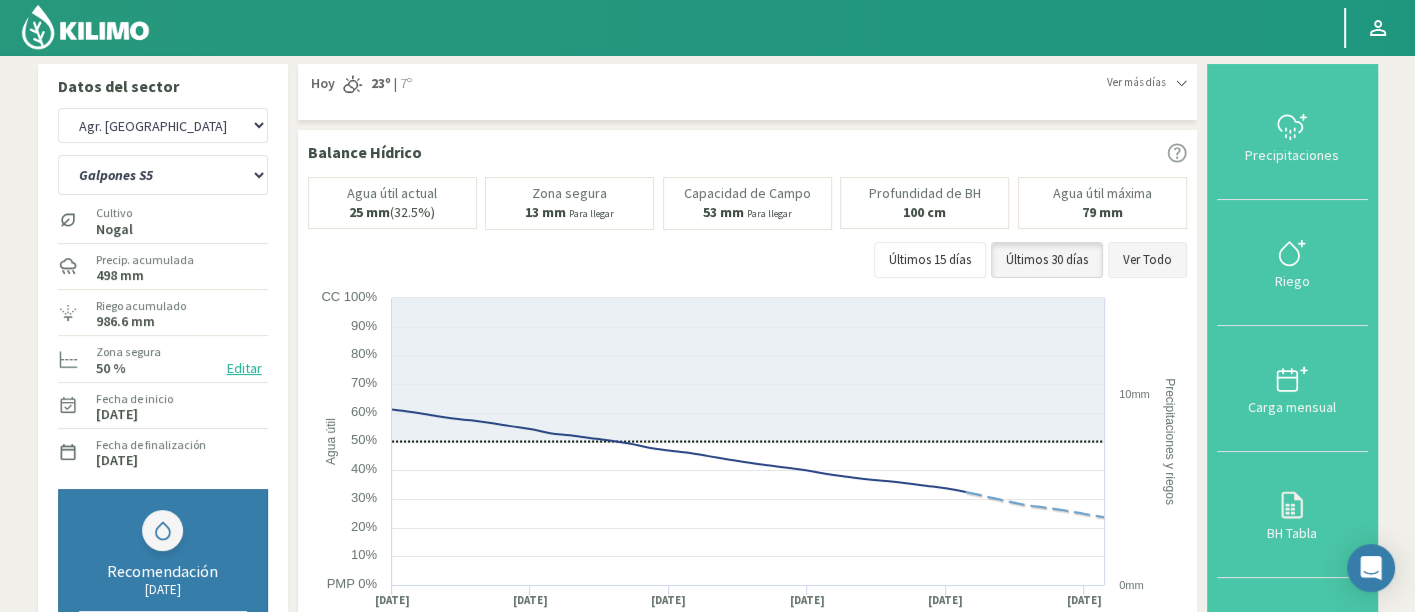 click on "Ver Todo" at bounding box center [1147, 260] 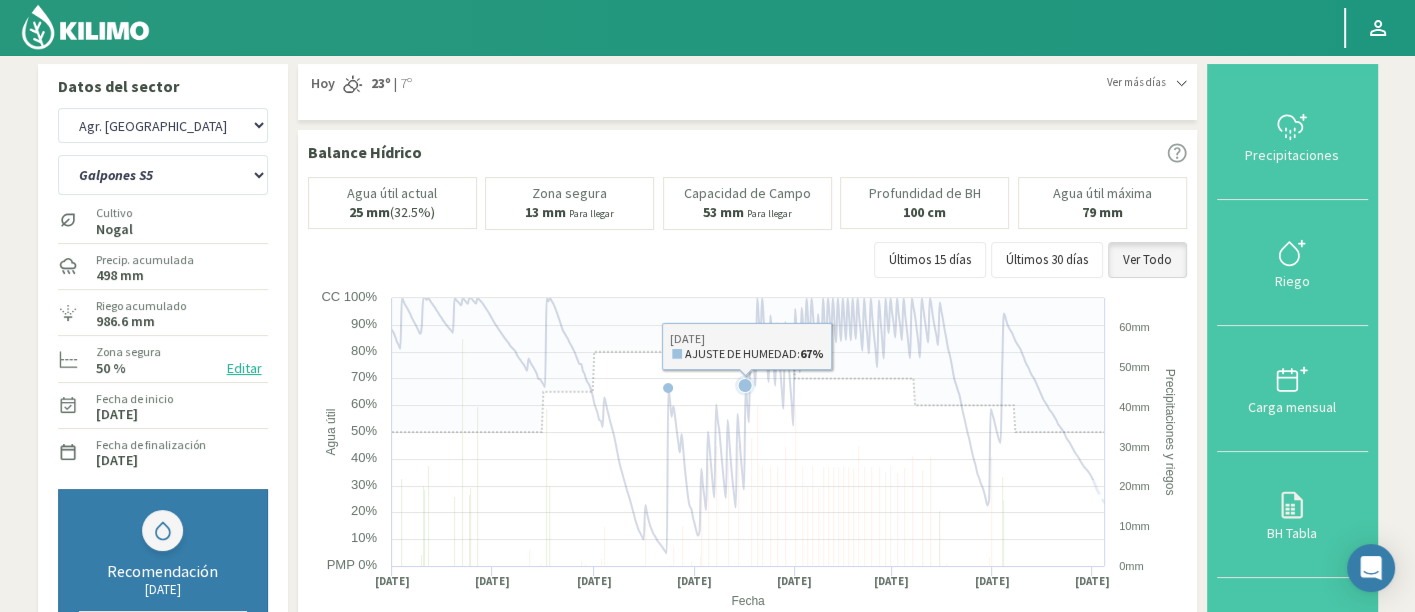 drag, startPoint x: 725, startPoint y: 292, endPoint x: 739, endPoint y: 558, distance: 266.36816 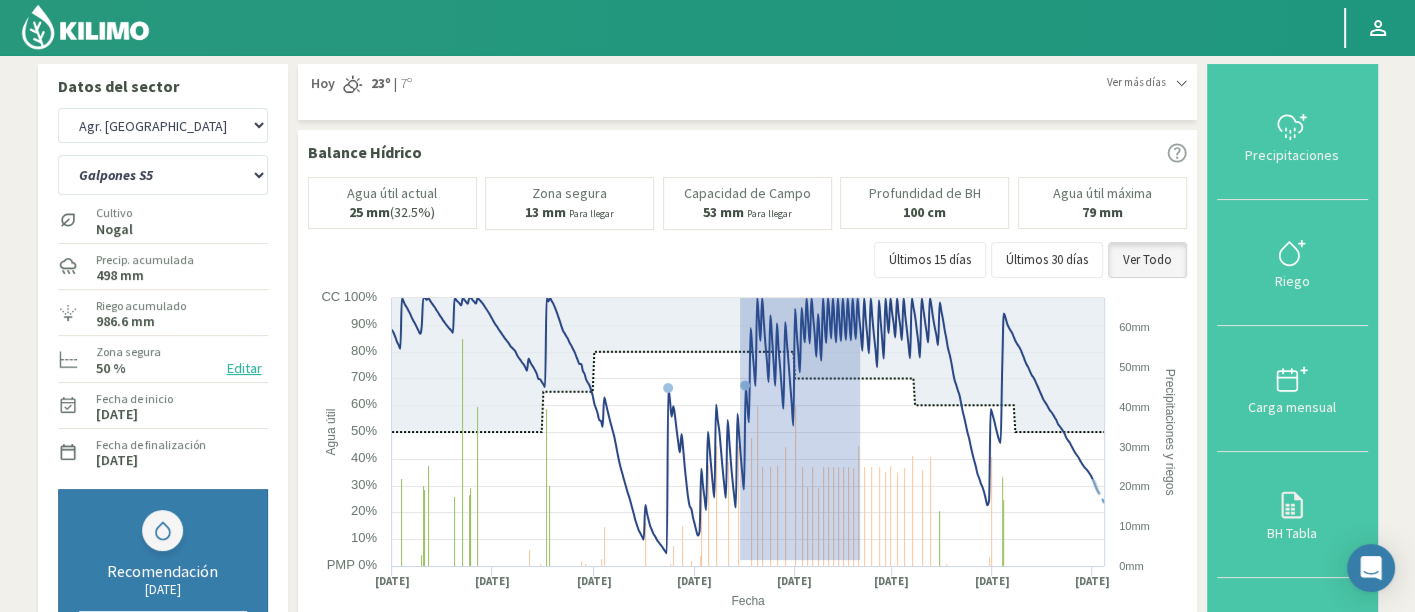 drag, startPoint x: 739, startPoint y: 558, endPoint x: 859, endPoint y: 288, distance: 295.46573 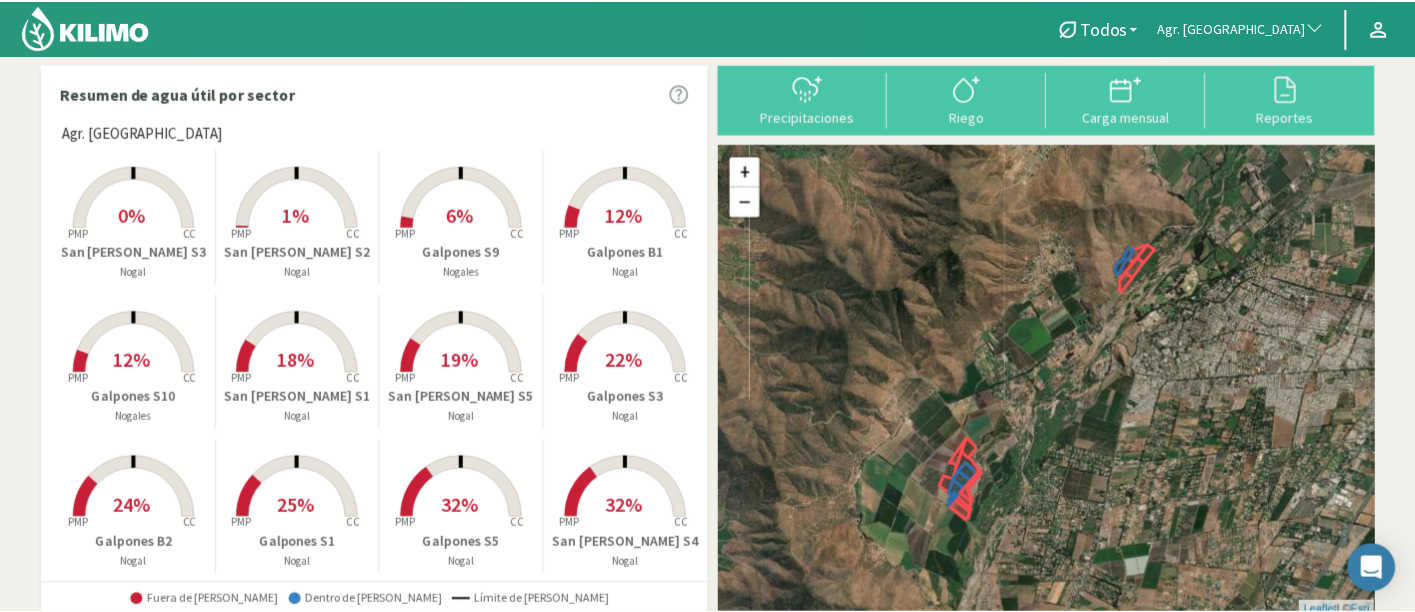 scroll, scrollTop: 0, scrollLeft: 0, axis: both 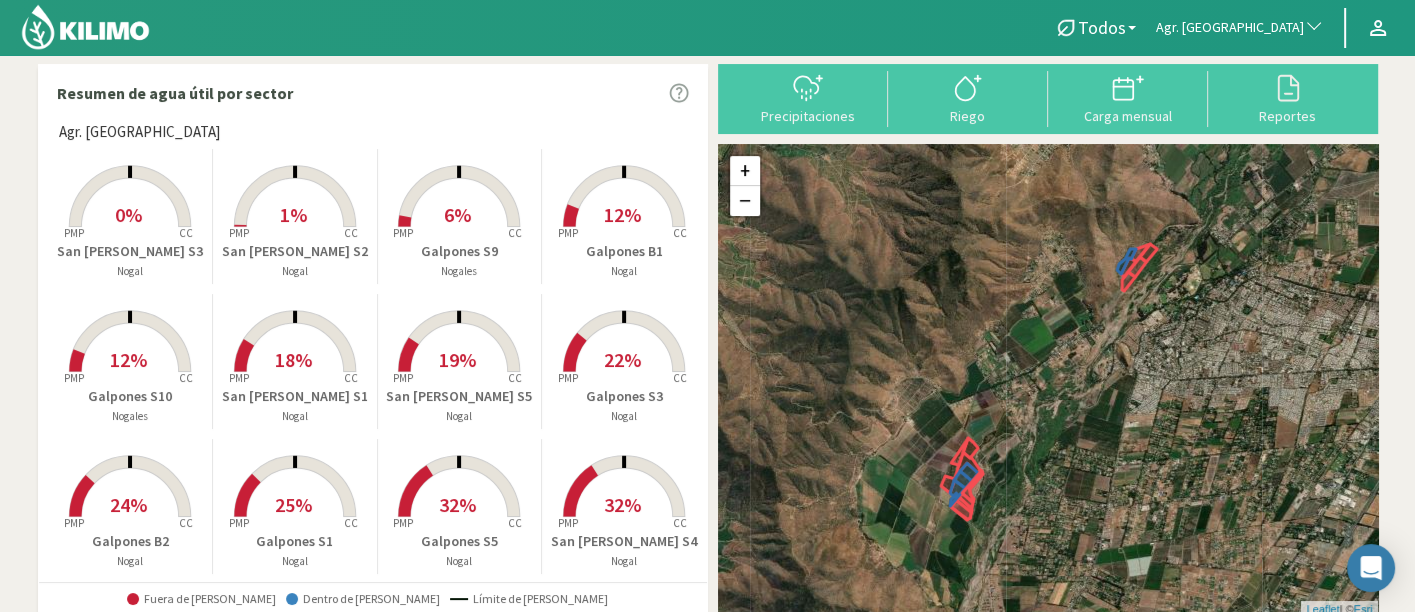 click 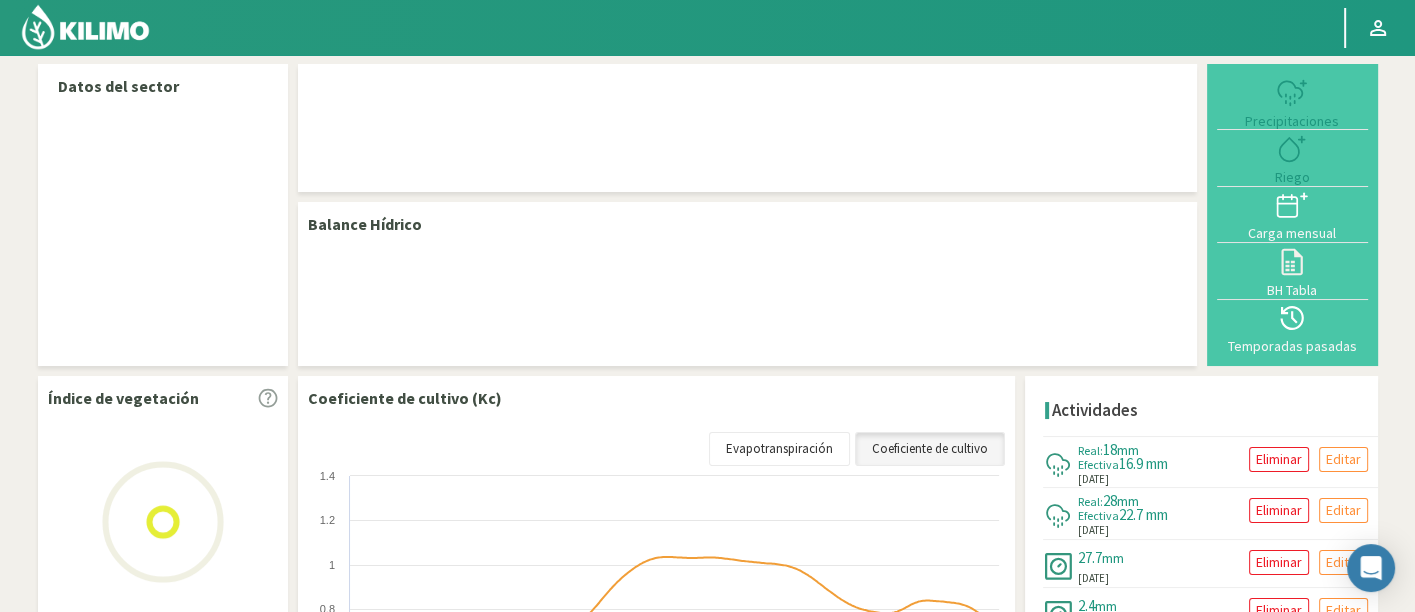 select on "23: Object" 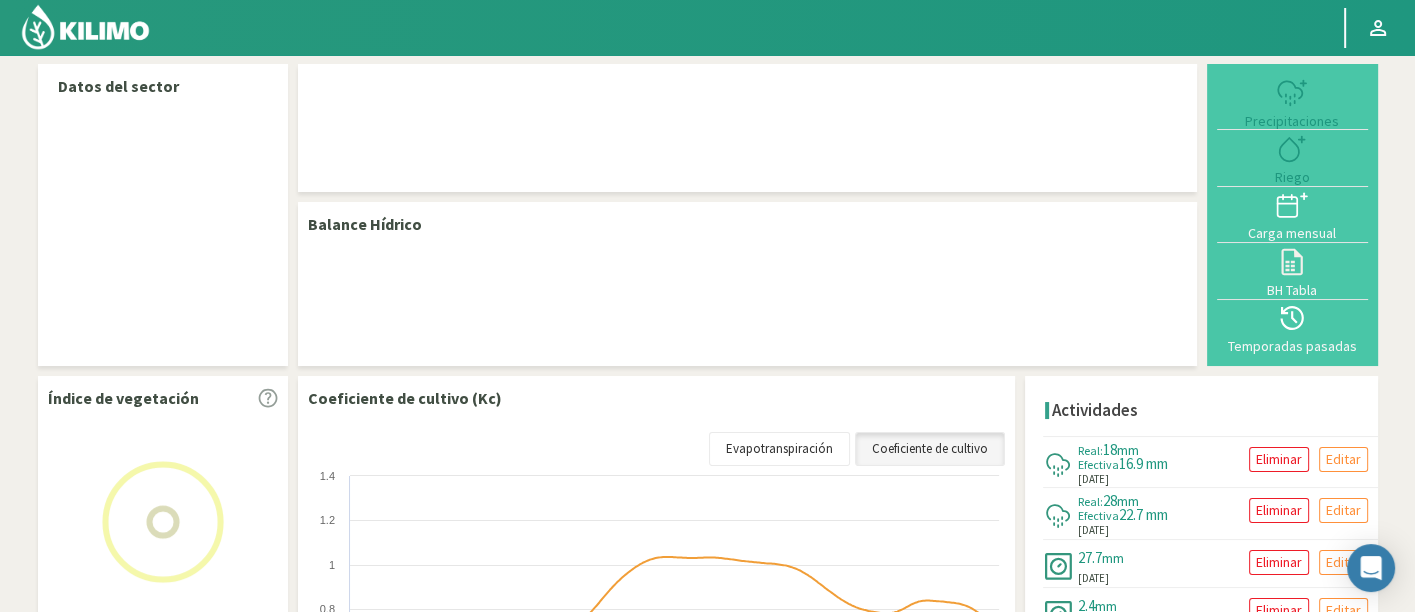 select on "7: Object" 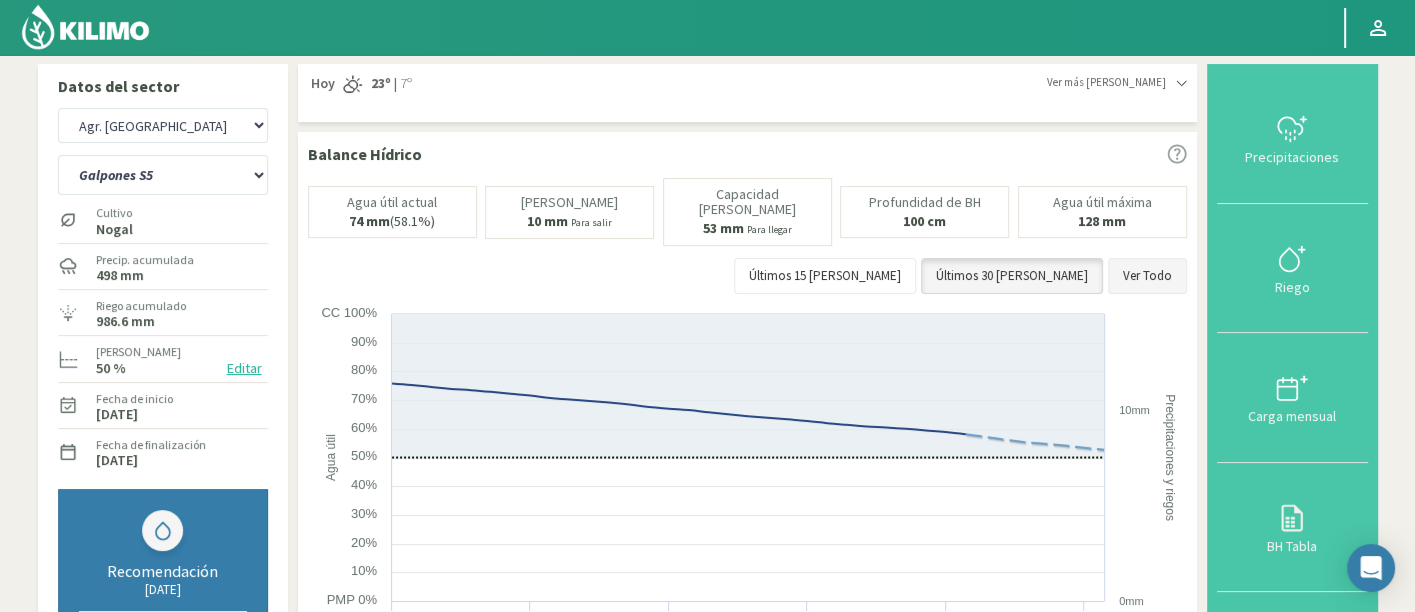 click on "Ver Todo" at bounding box center [1147, 276] 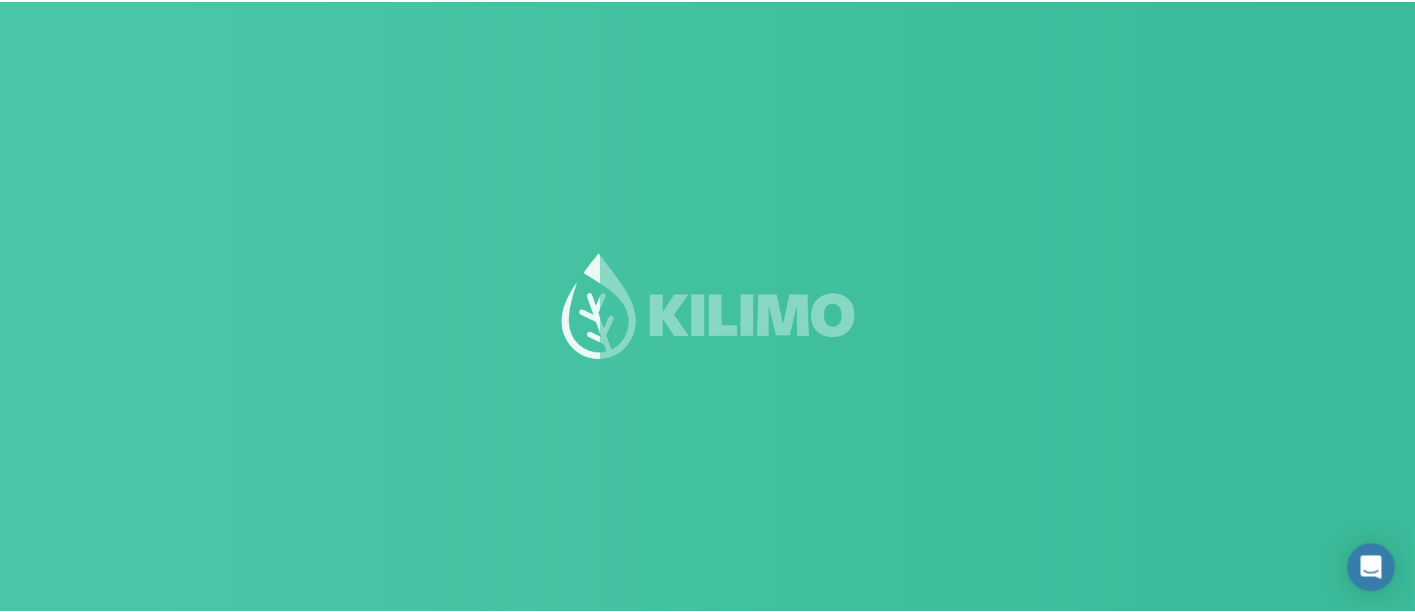 scroll, scrollTop: 0, scrollLeft: 0, axis: both 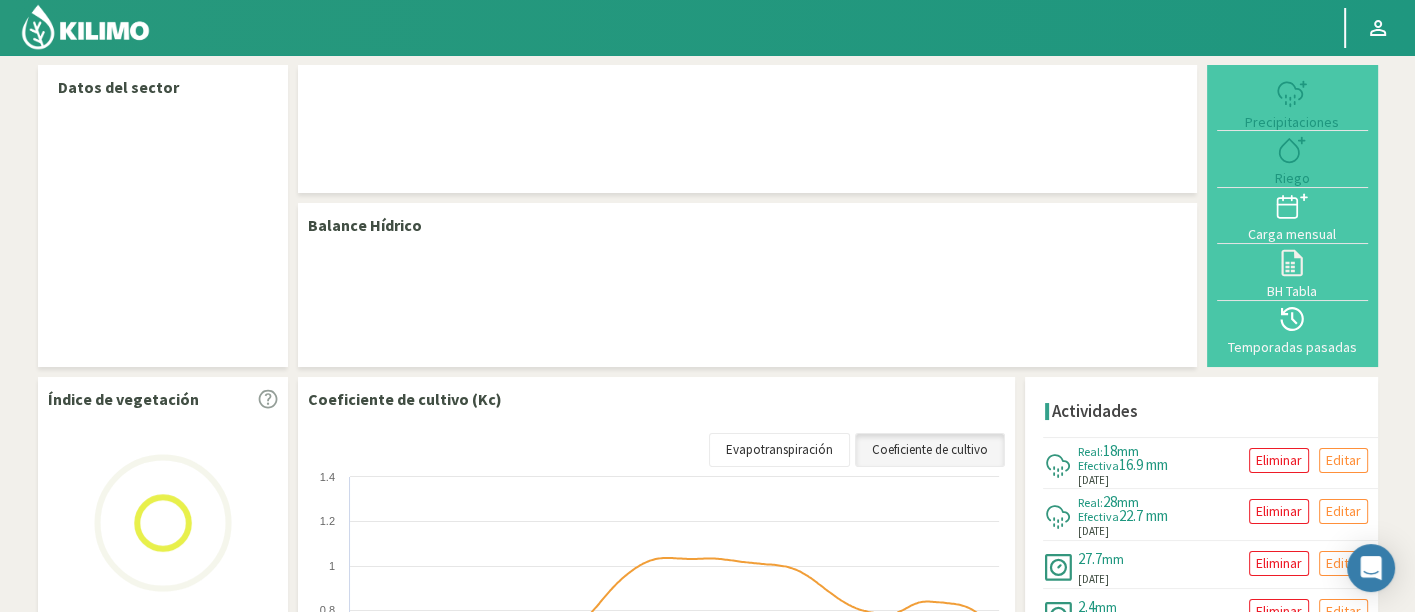 select on "23: Object" 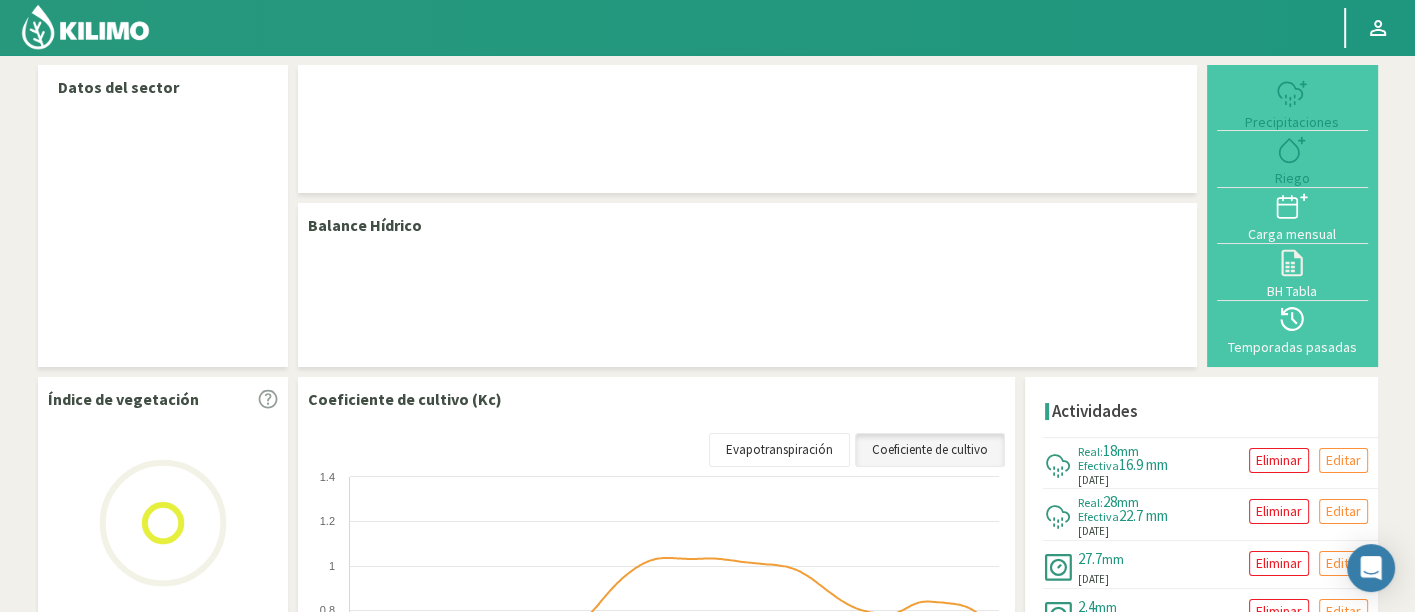 select on "7: Object" 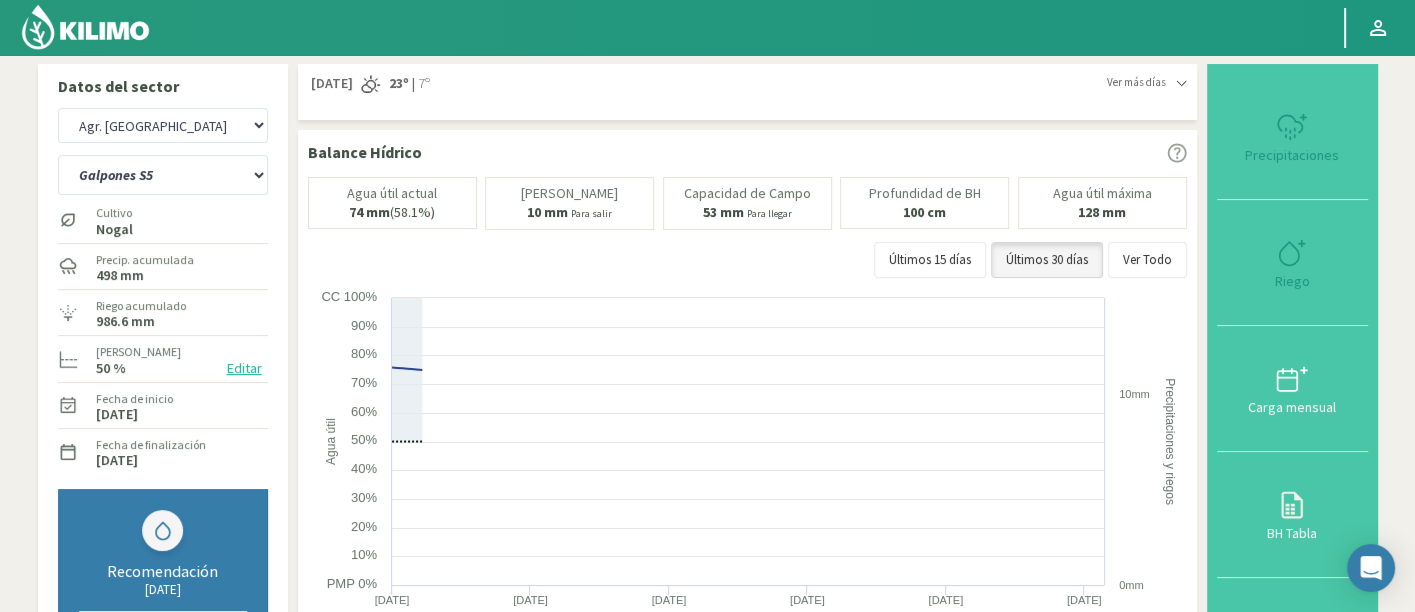 scroll, scrollTop: 0, scrollLeft: 0, axis: both 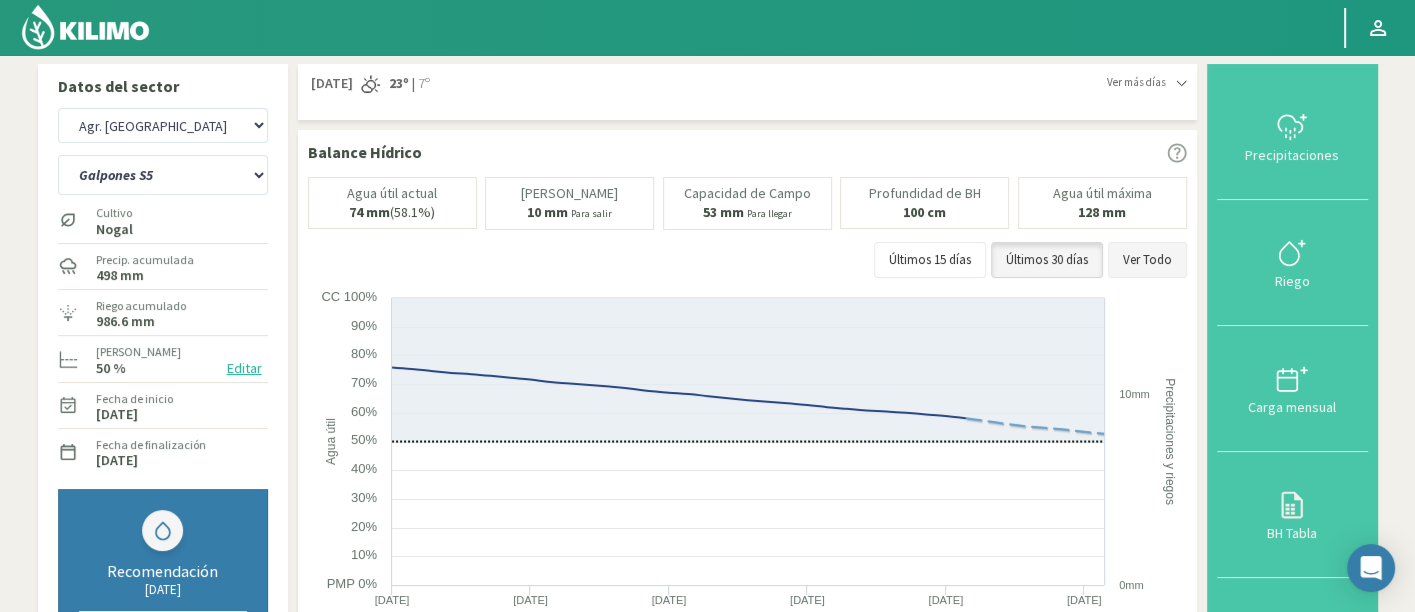 click on "Ver Todo" at bounding box center [1147, 260] 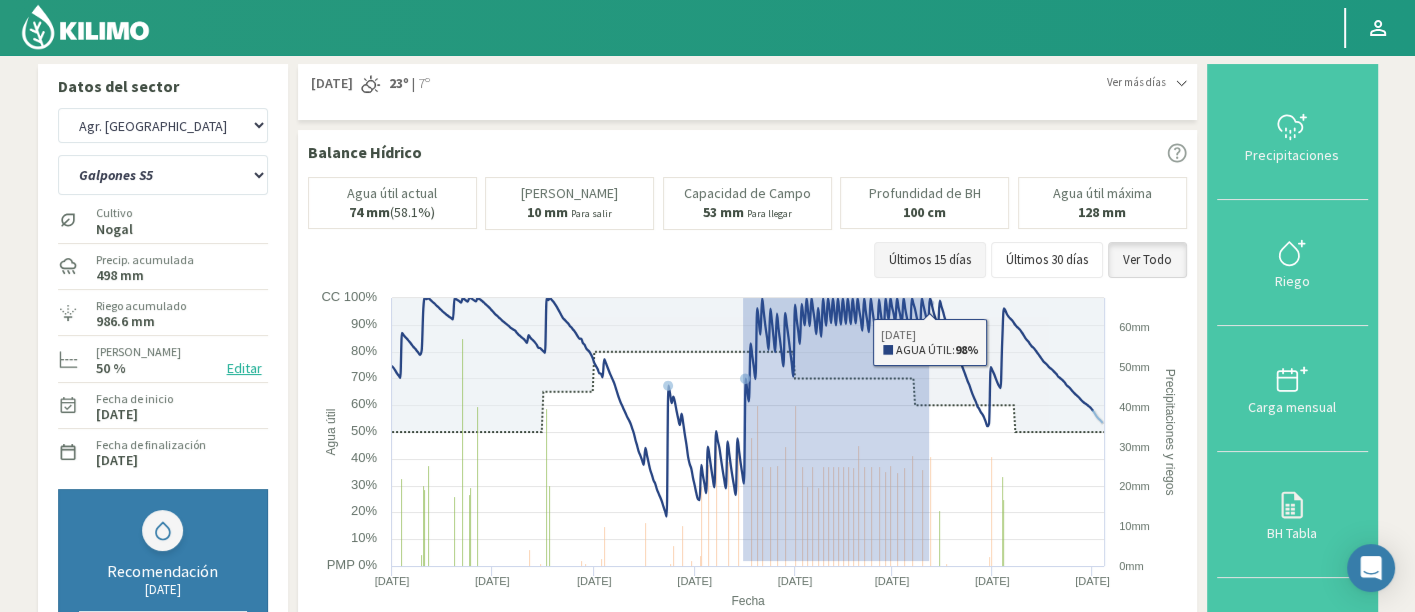 drag, startPoint x: 742, startPoint y: 558, endPoint x: 930, endPoint y: 242, distance: 367.69553 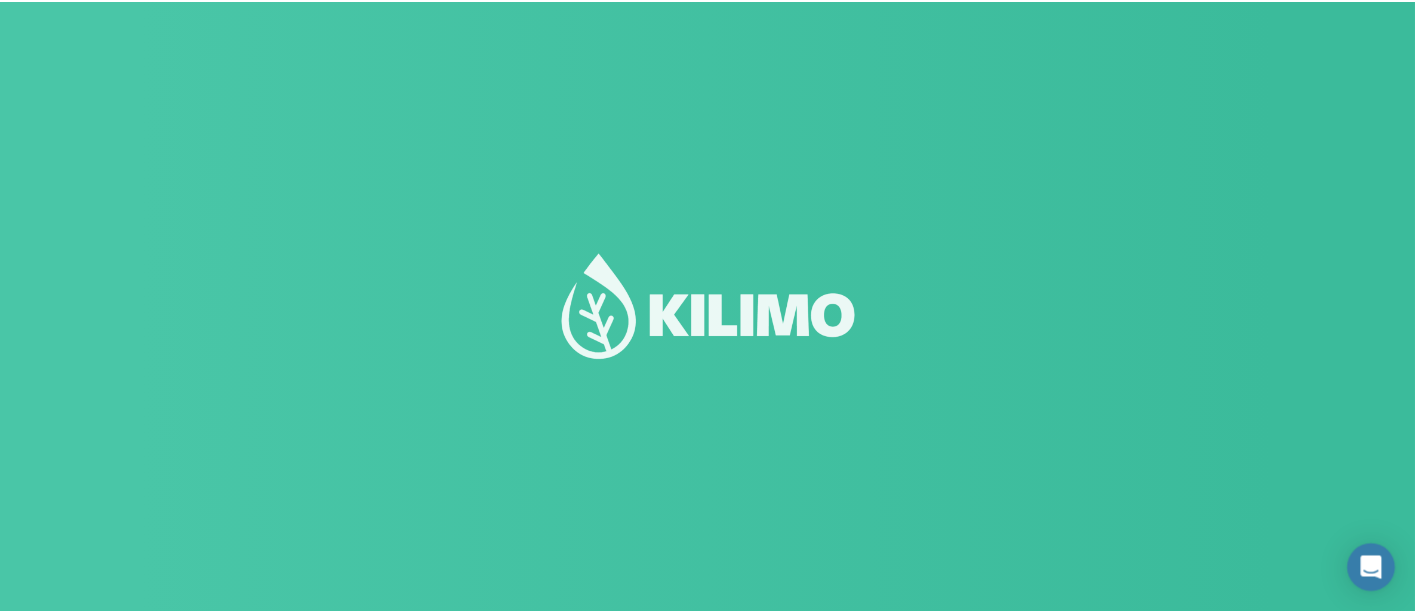scroll, scrollTop: 0, scrollLeft: 0, axis: both 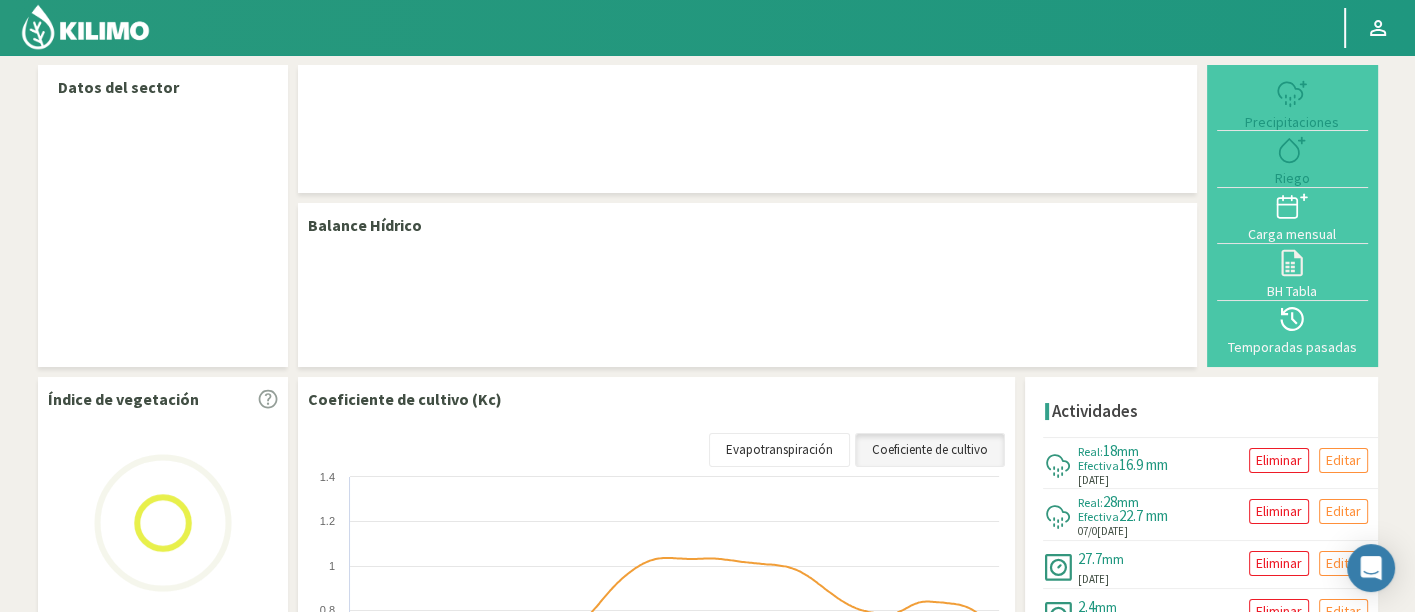 select on "23: Object" 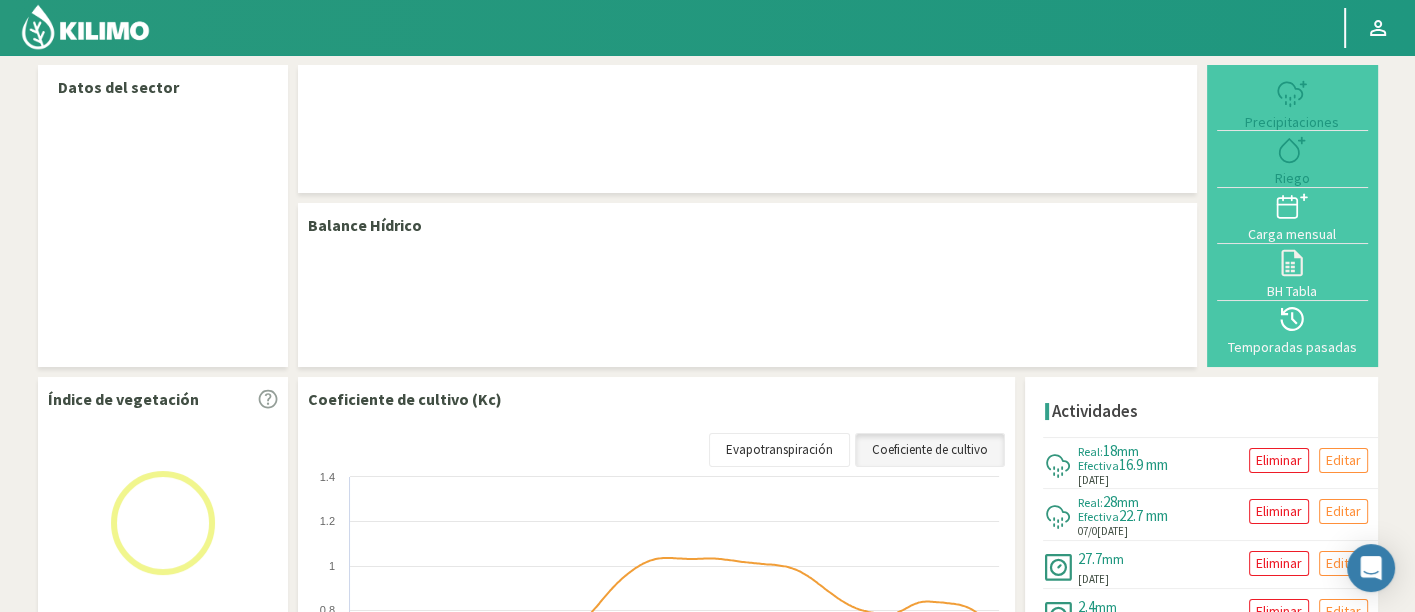 select on "7: Object" 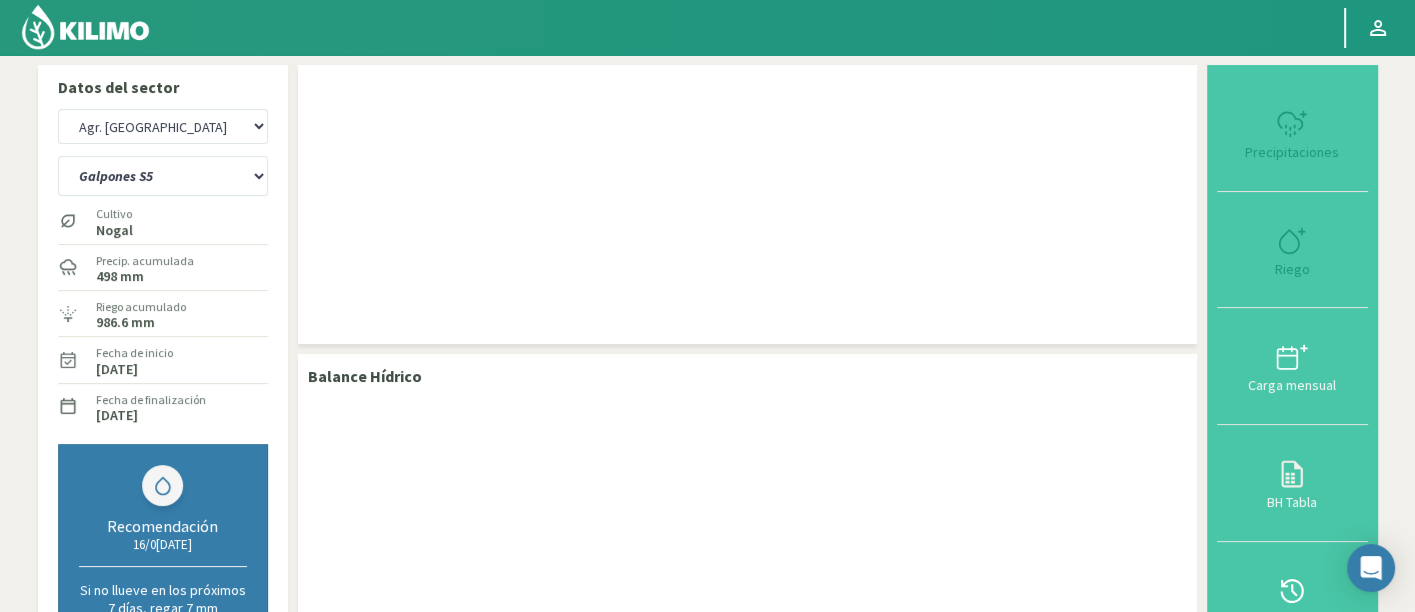 scroll, scrollTop: 0, scrollLeft: 0, axis: both 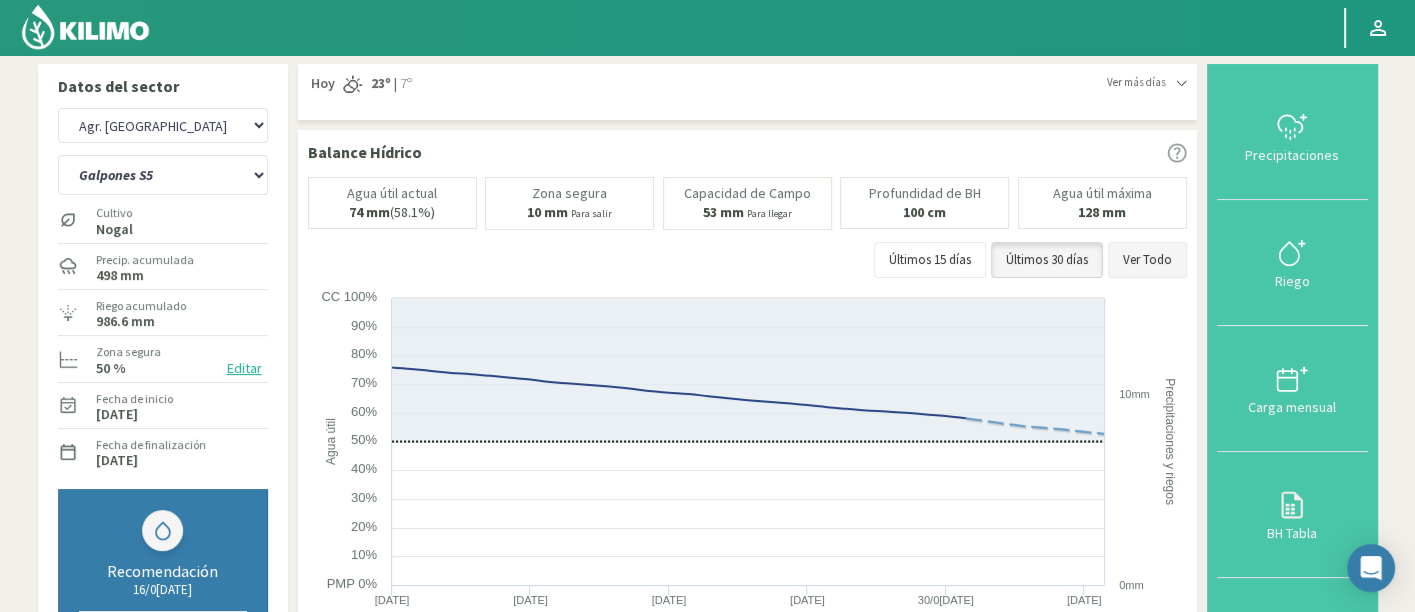 click on "Ver Todo" at bounding box center [1147, 260] 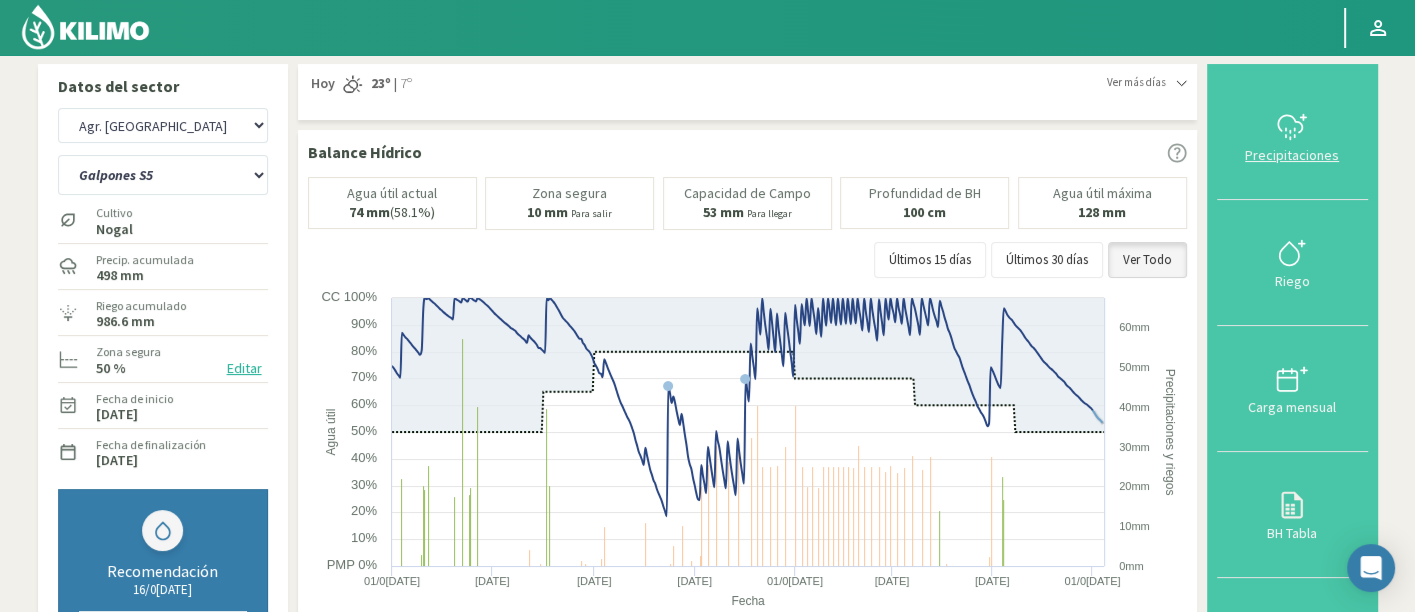 click on "Precipitaciones" at bounding box center (1292, 137) 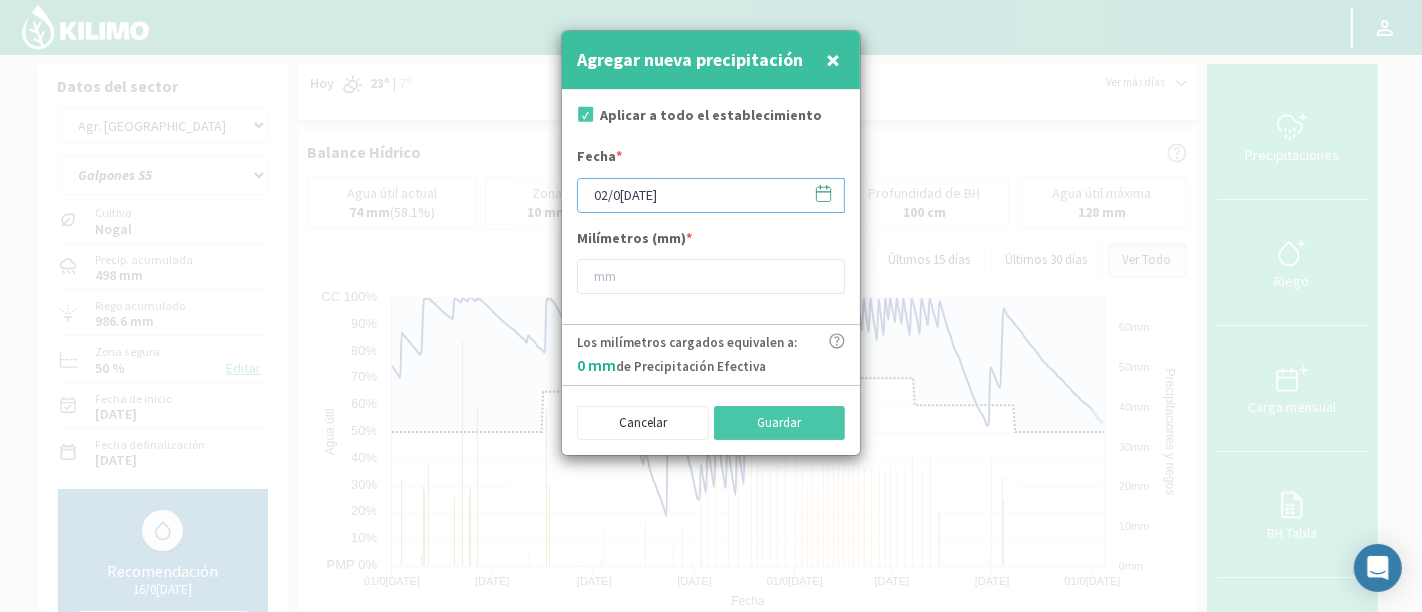click on "[DATE]" at bounding box center [711, 195] 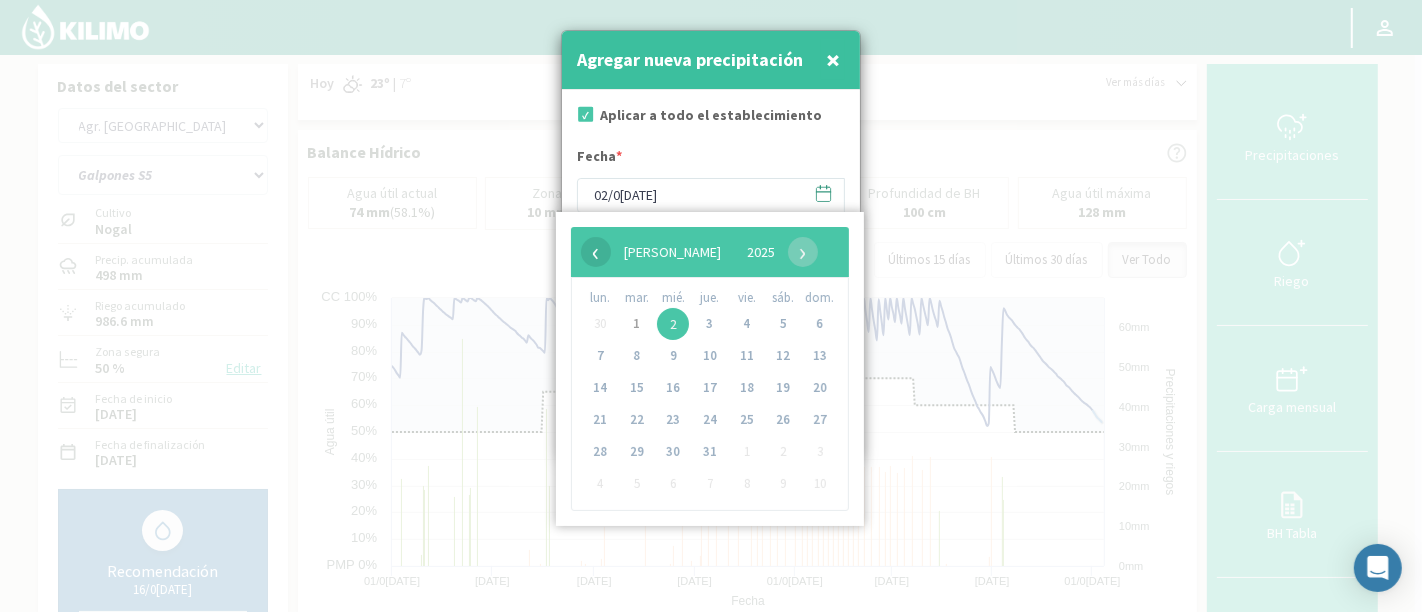 click on "‹" 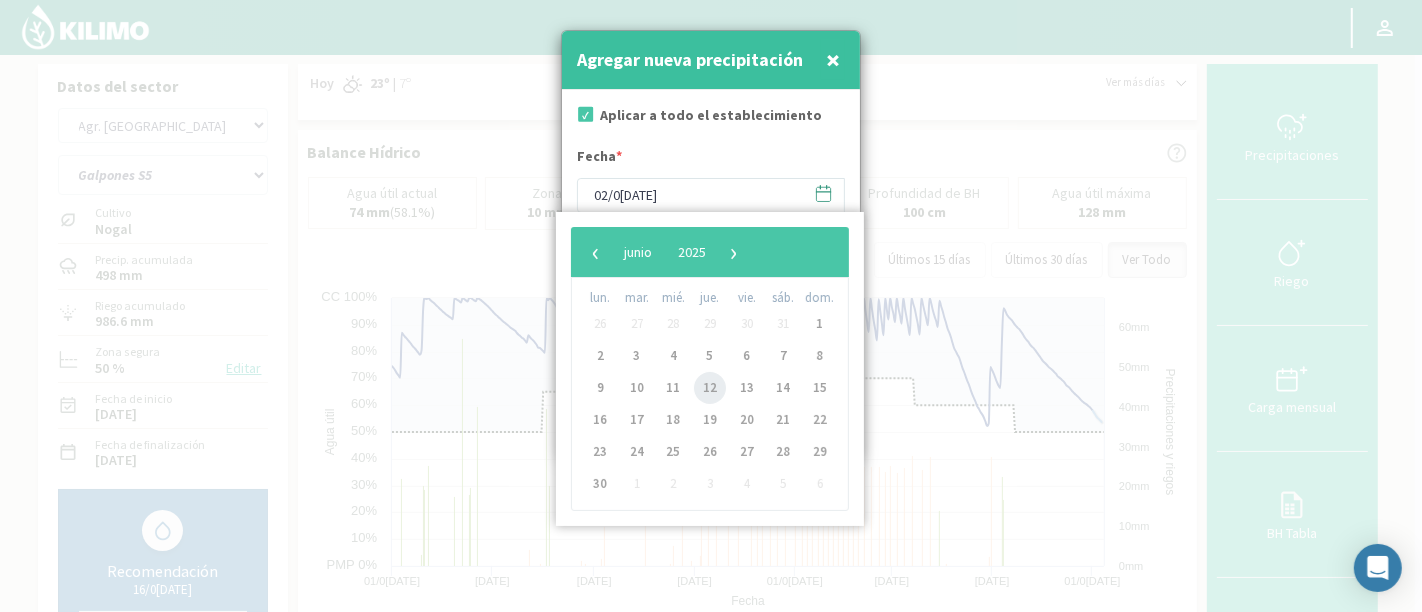 click on "12" 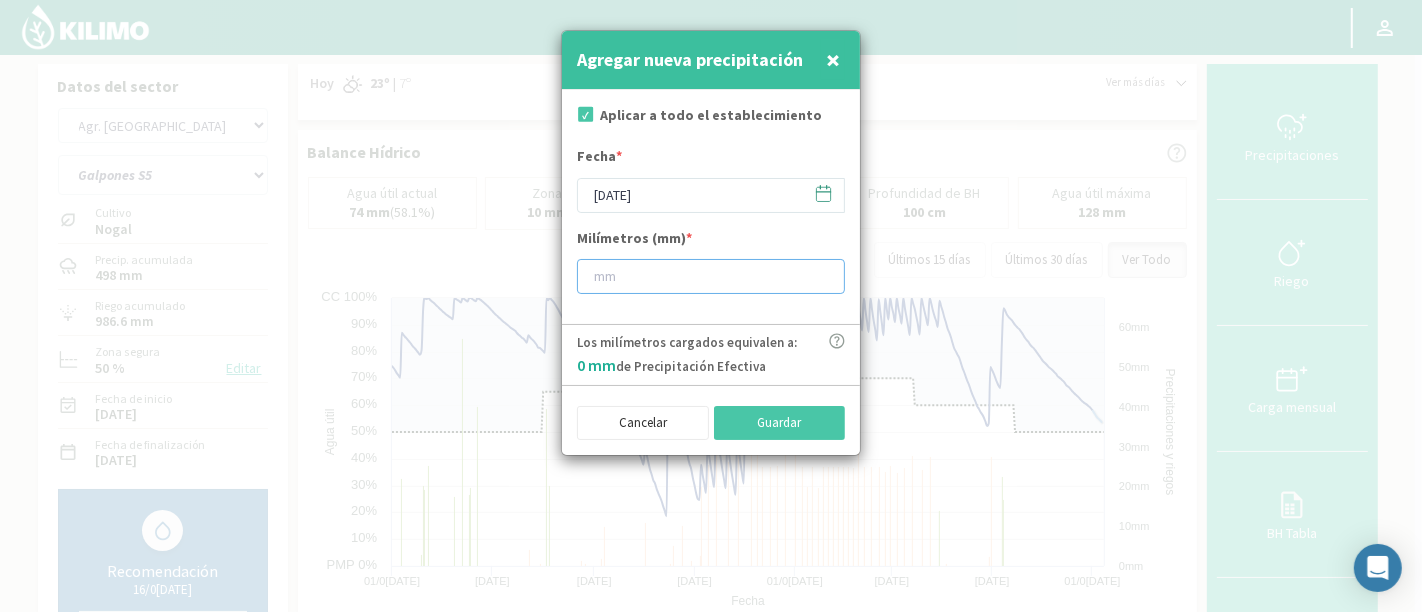 click at bounding box center (711, 276) 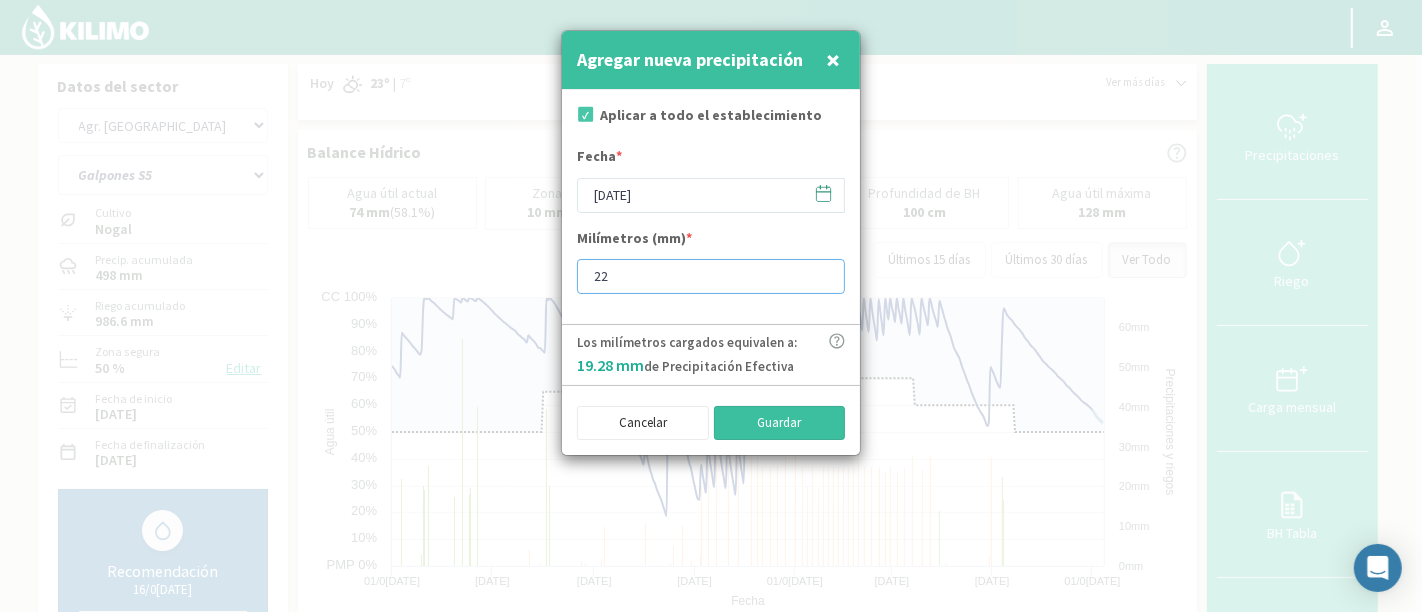 type on "22" 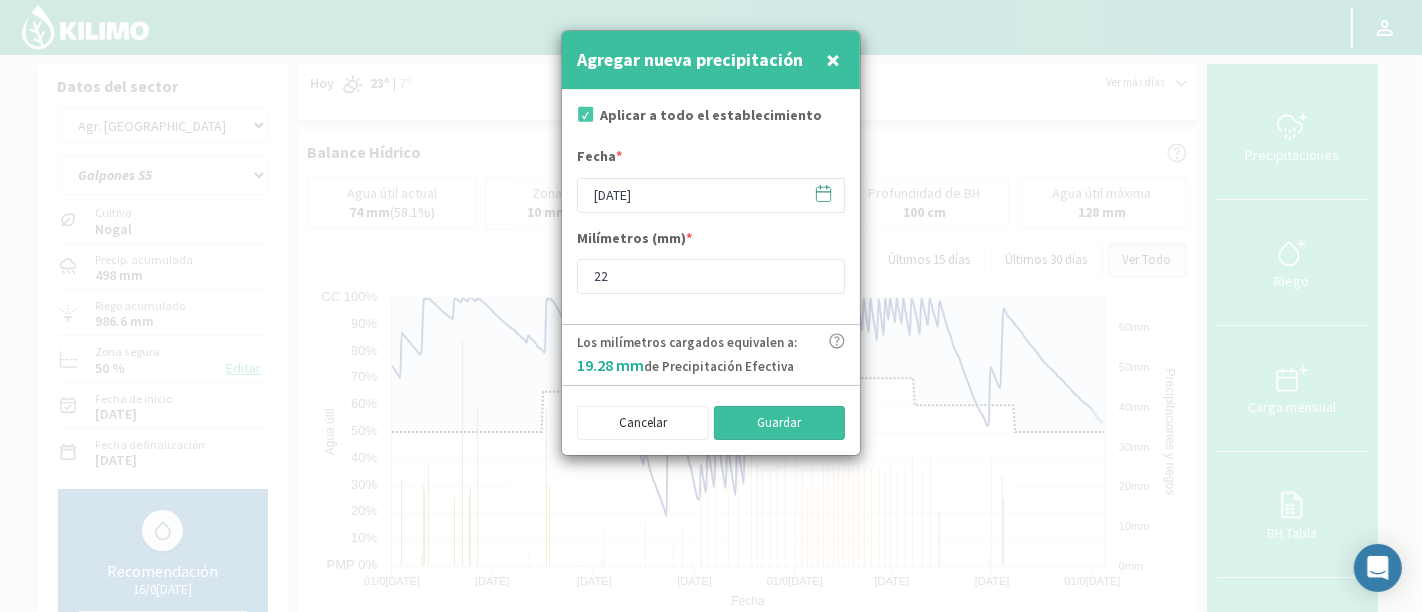 click on "Guardar" at bounding box center [780, 423] 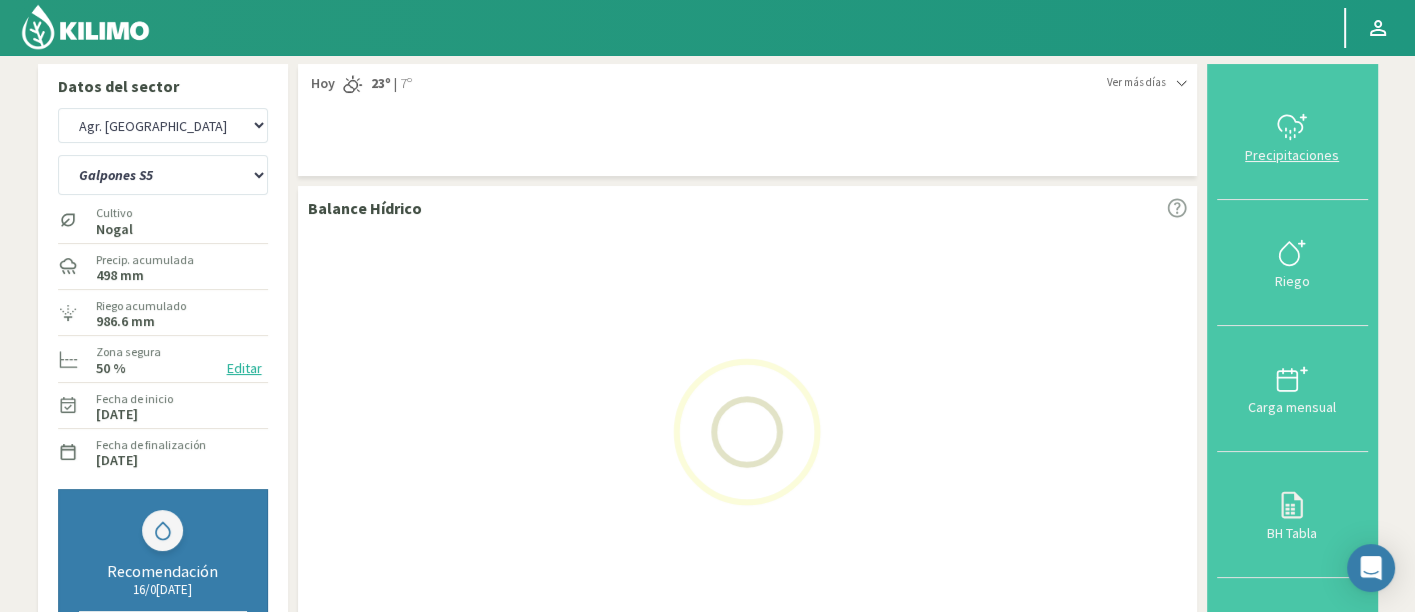 click 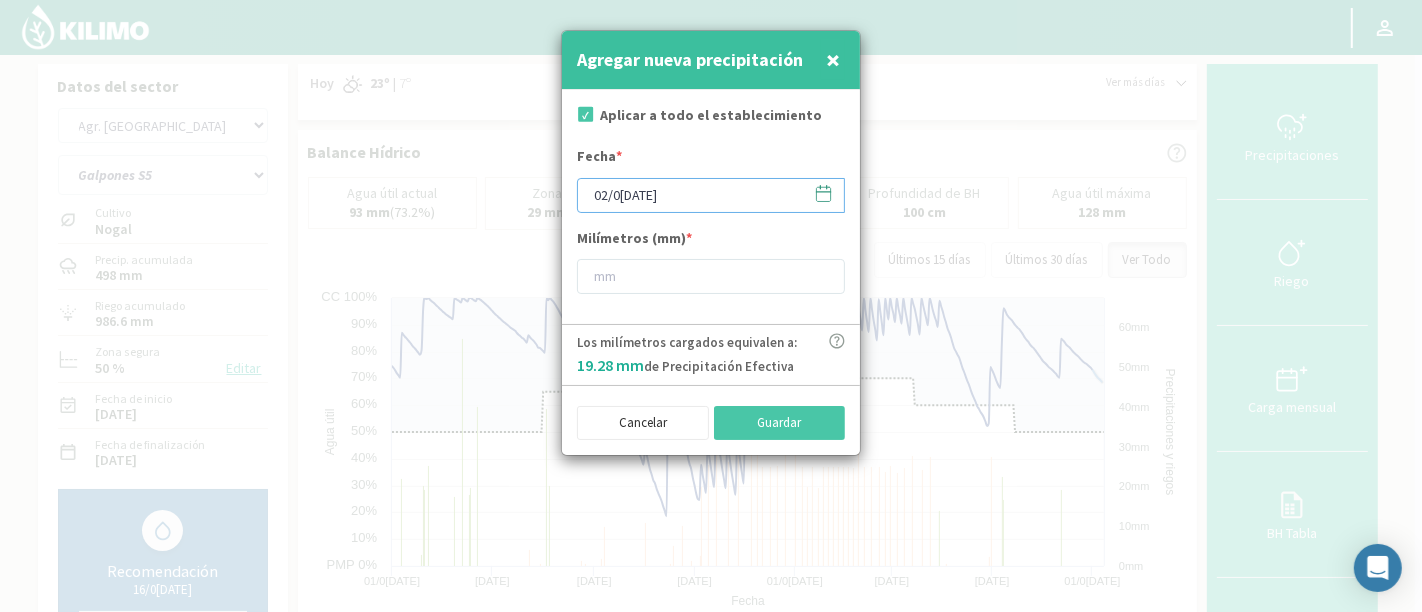 click on "[DATE]" at bounding box center (711, 195) 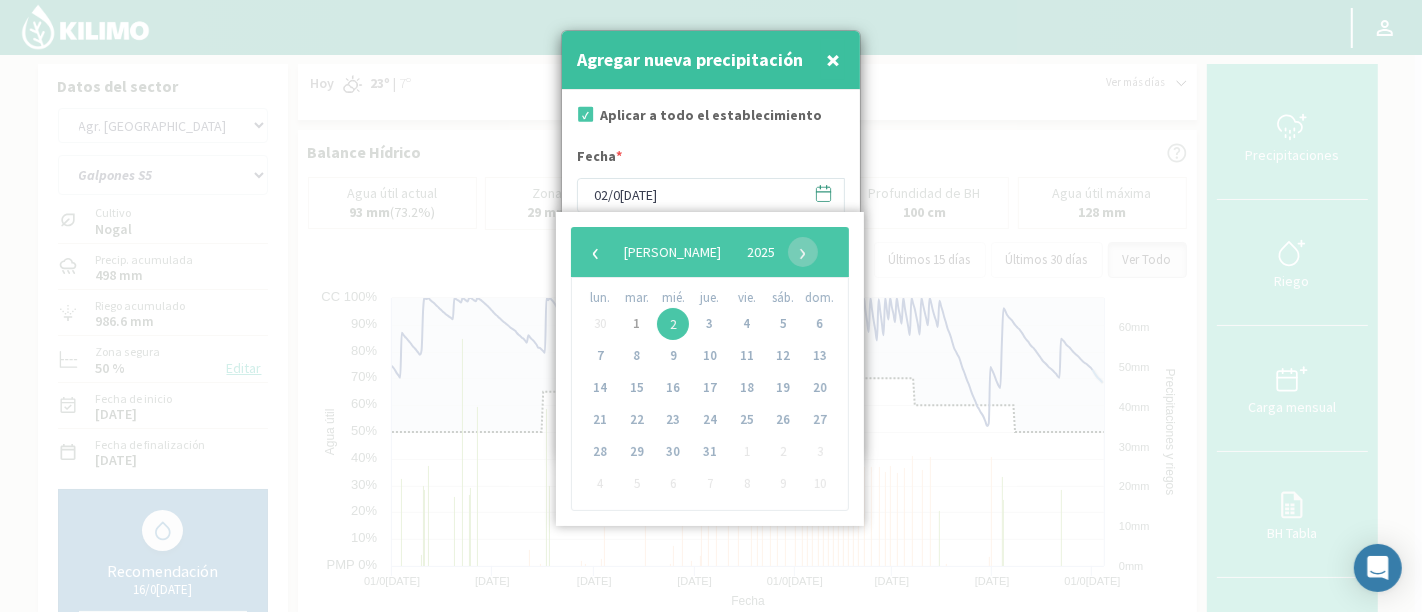 click on "‹  ​  julio  ​  2025  ​  ›" 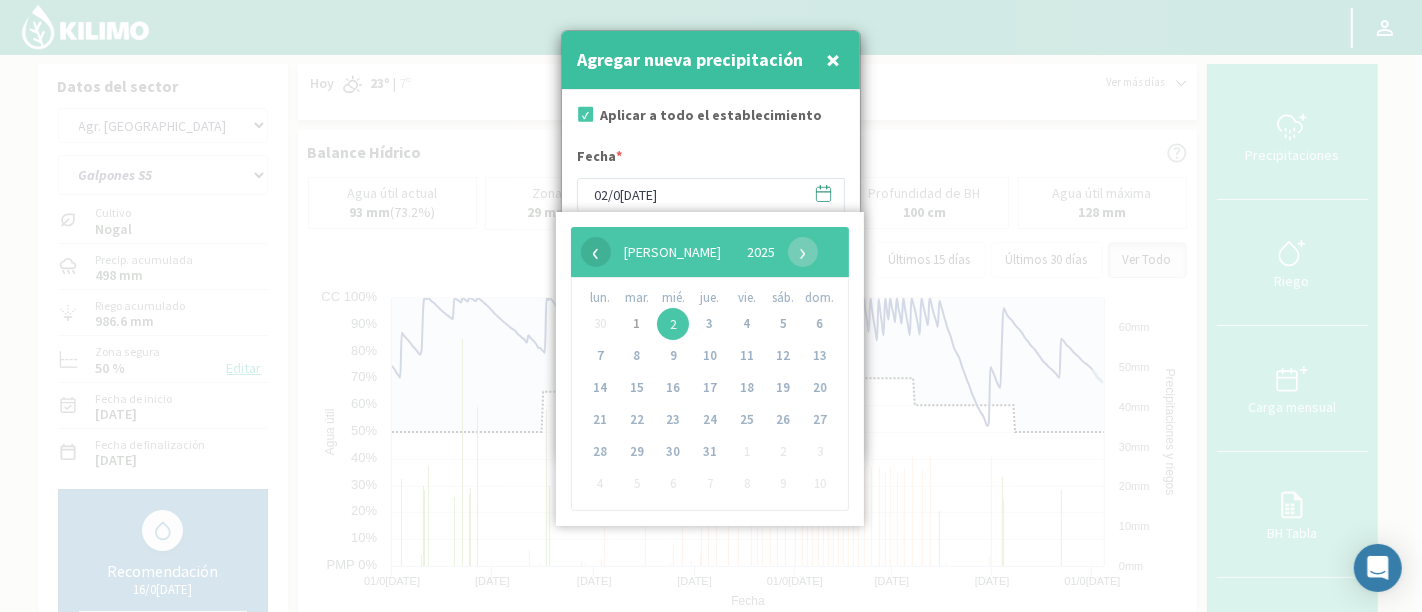 click on "‹" 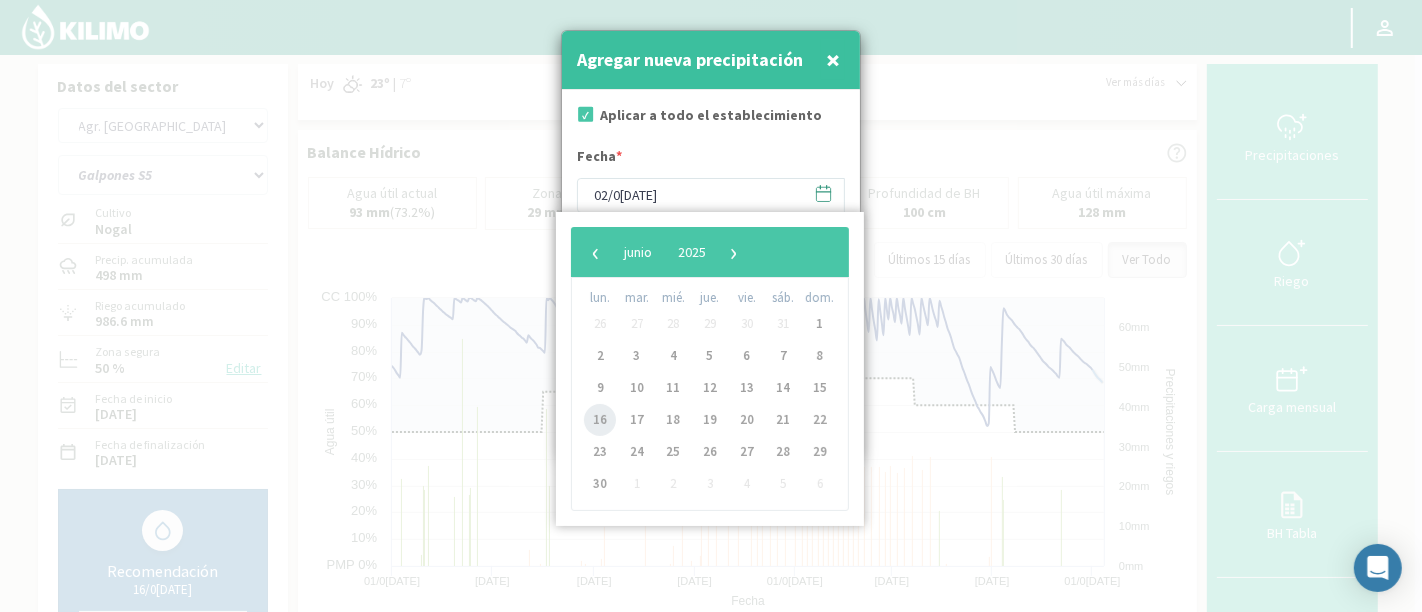 click on "16" 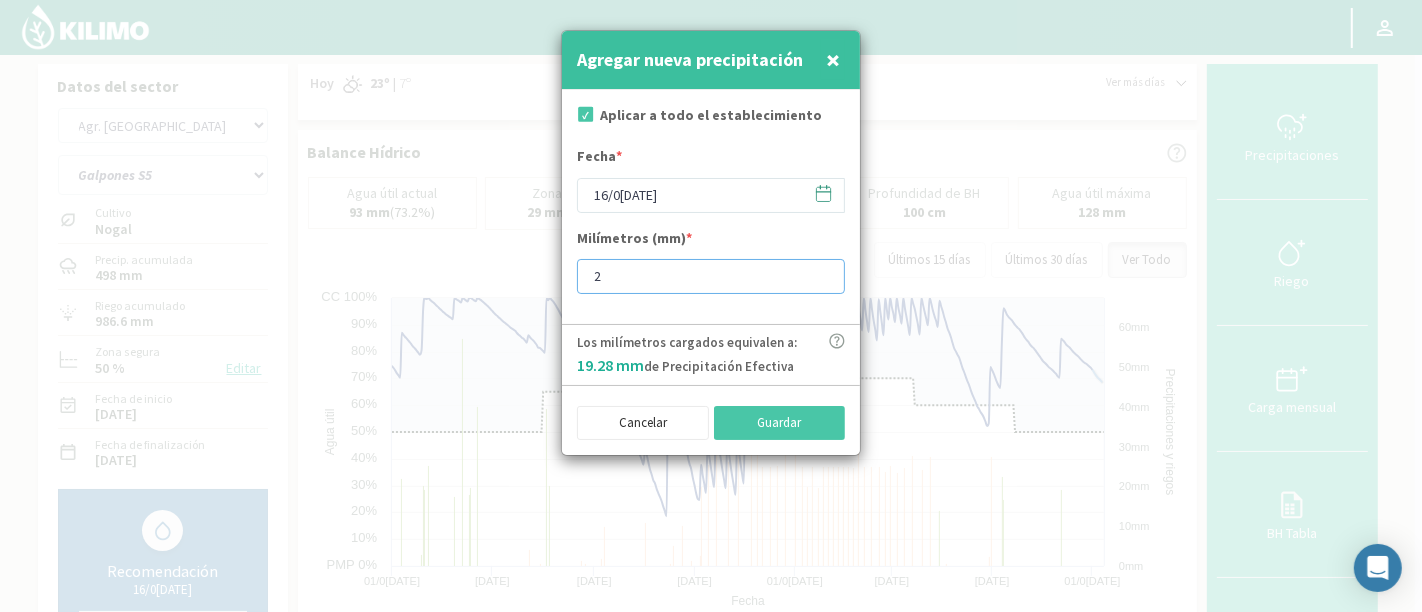 click on "2" at bounding box center (711, 276) 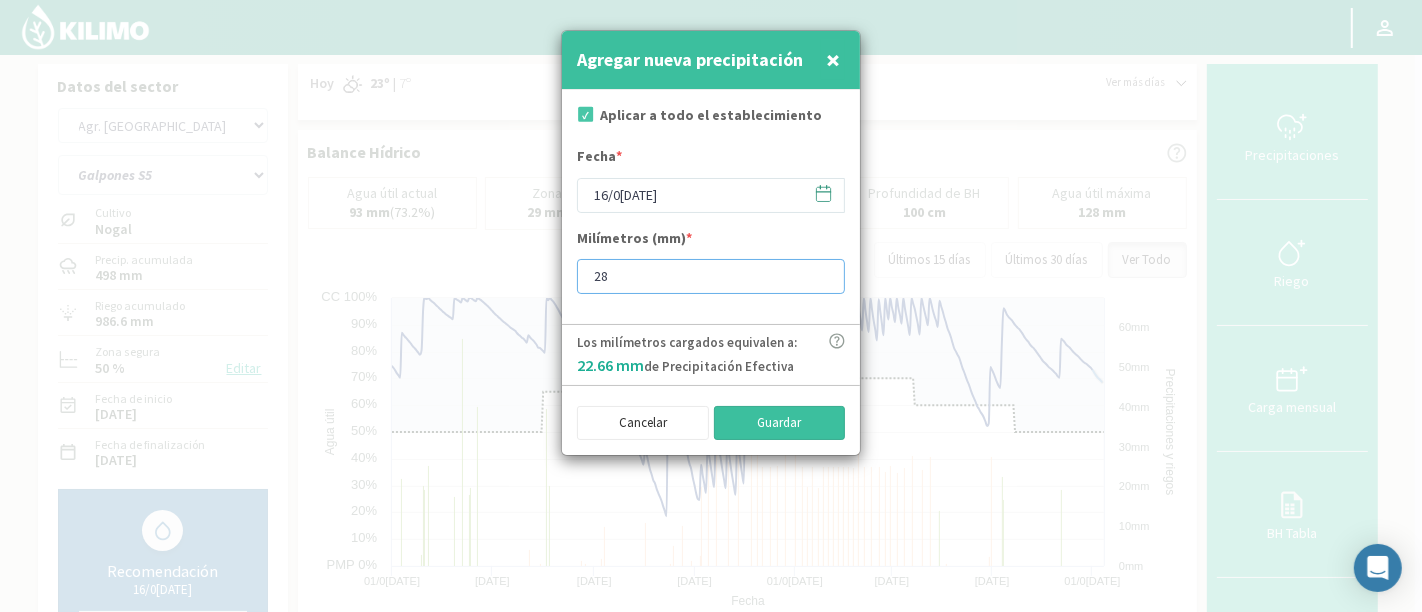 type on "28" 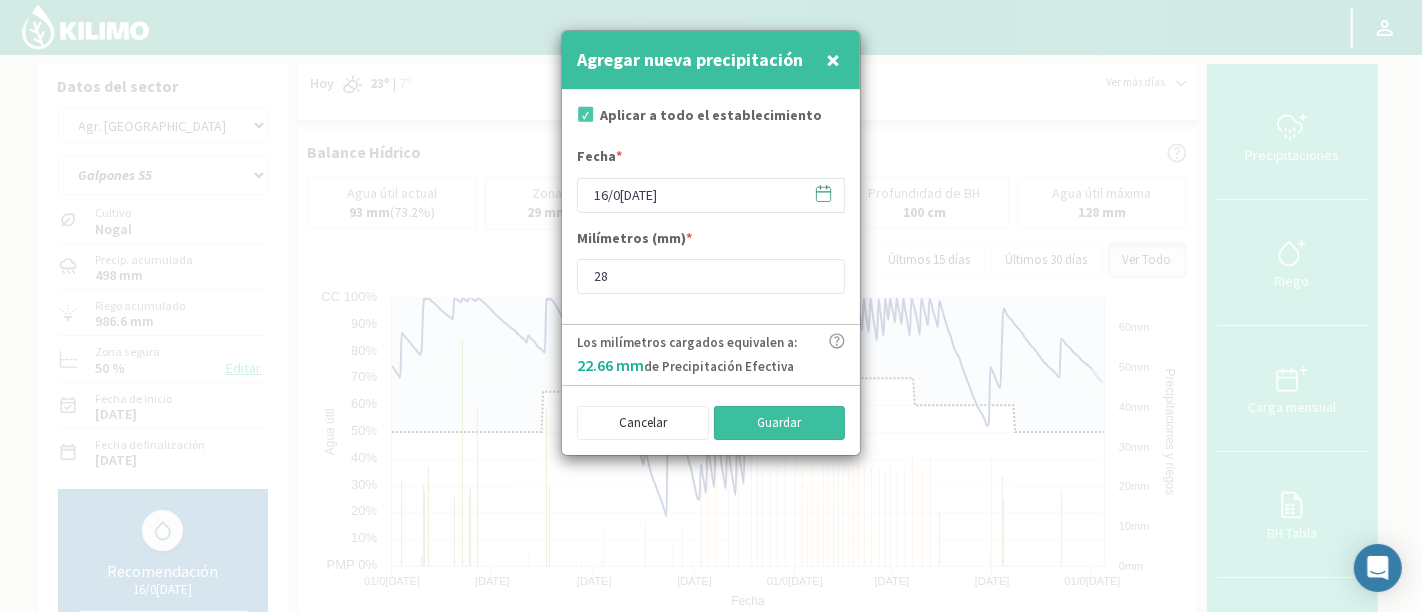 click on "Guardar" at bounding box center (780, 423) 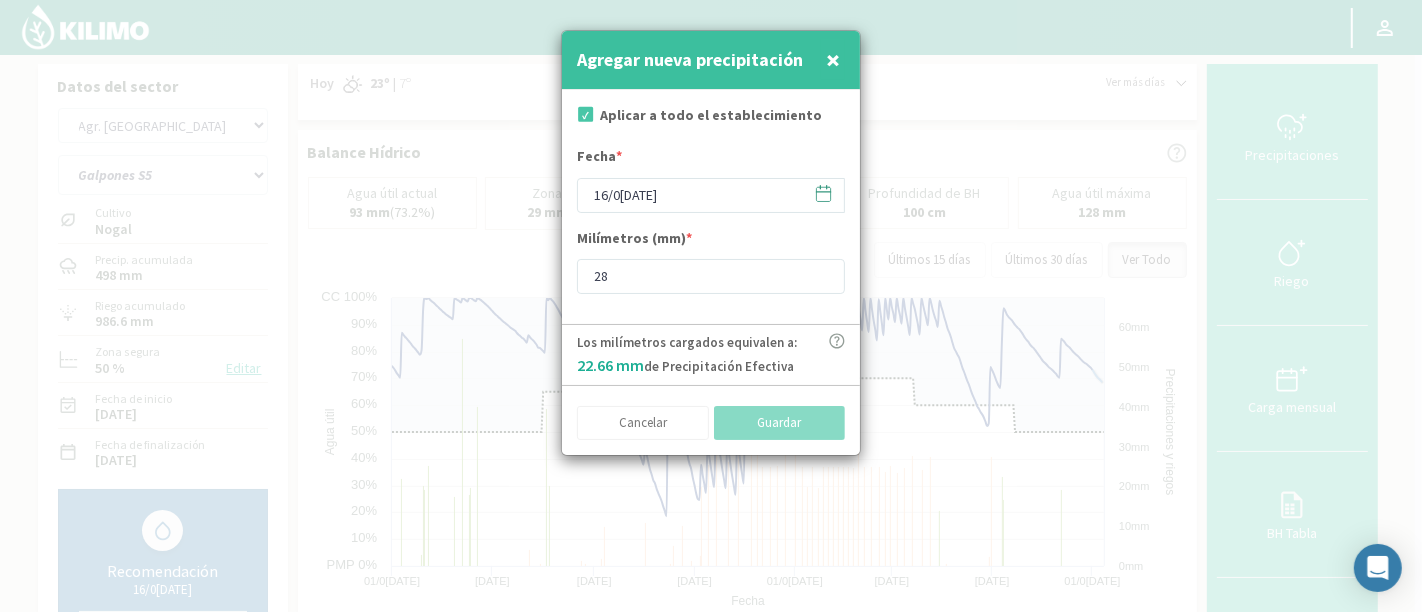 type on "[DATE]" 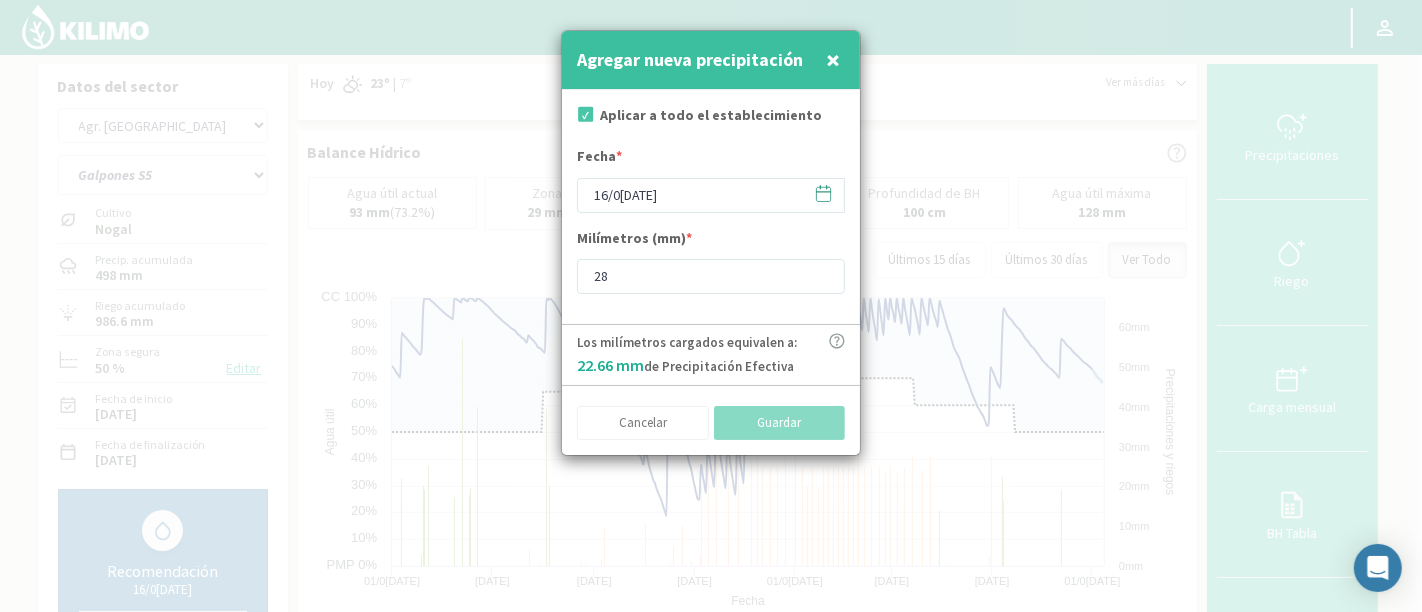 type 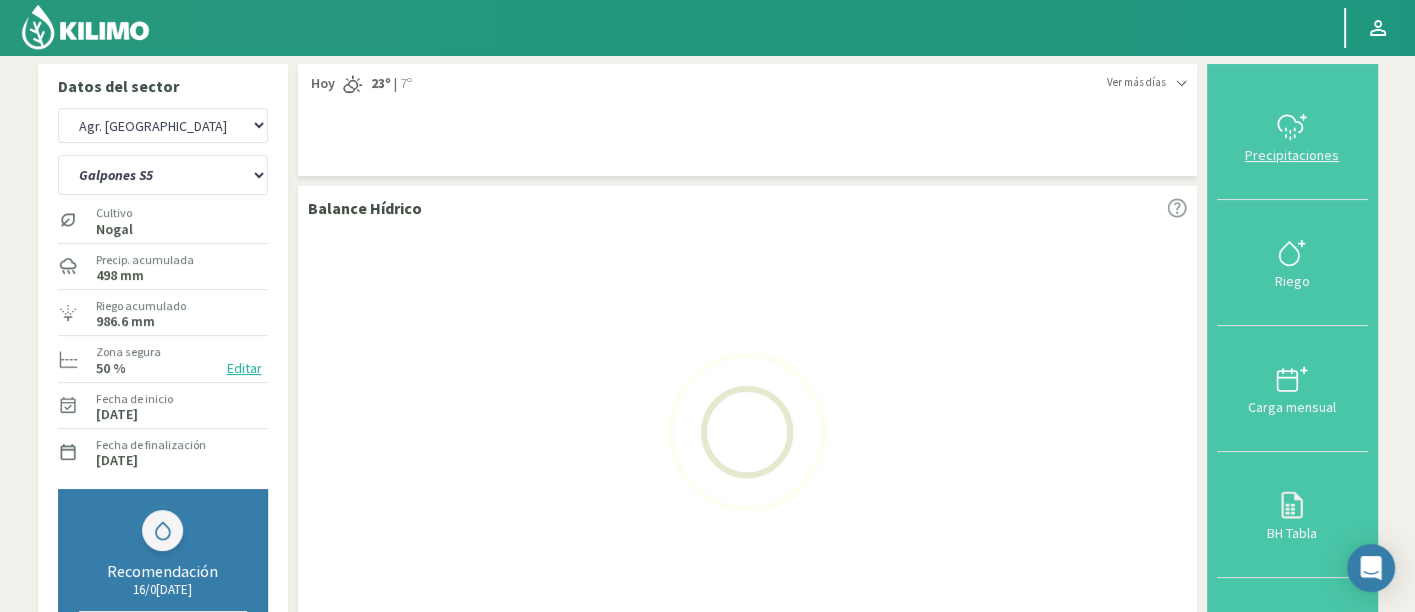 click 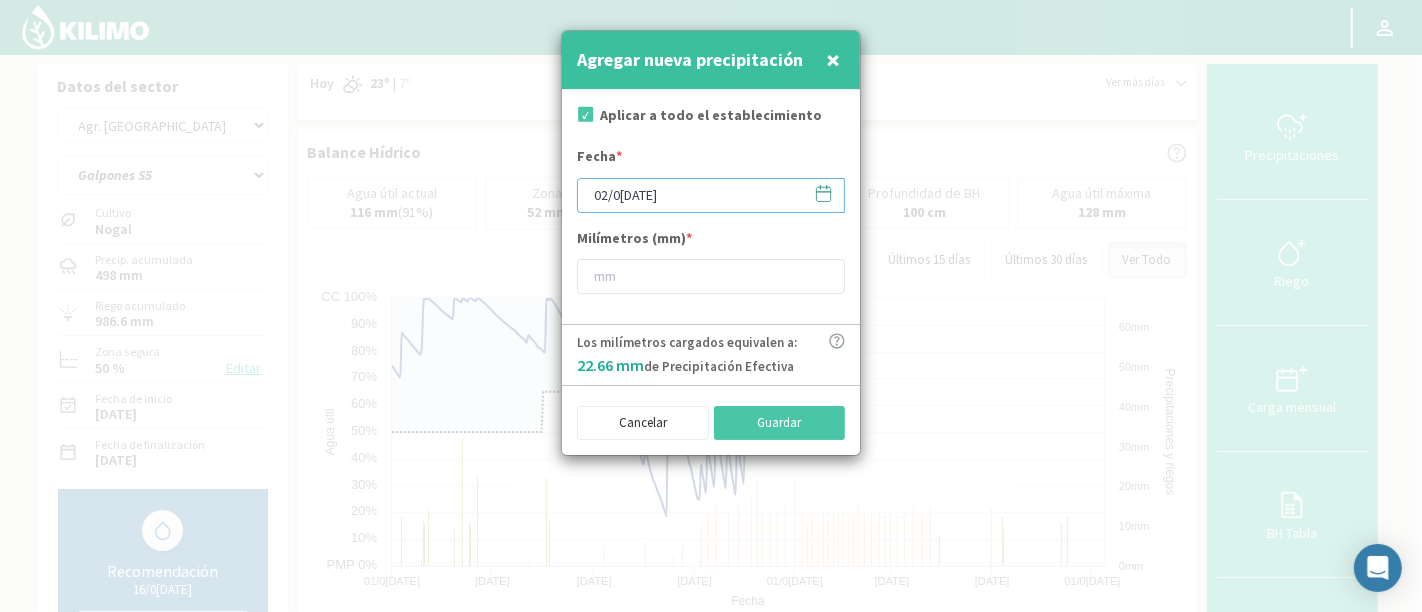 click on "[DATE]" at bounding box center [711, 195] 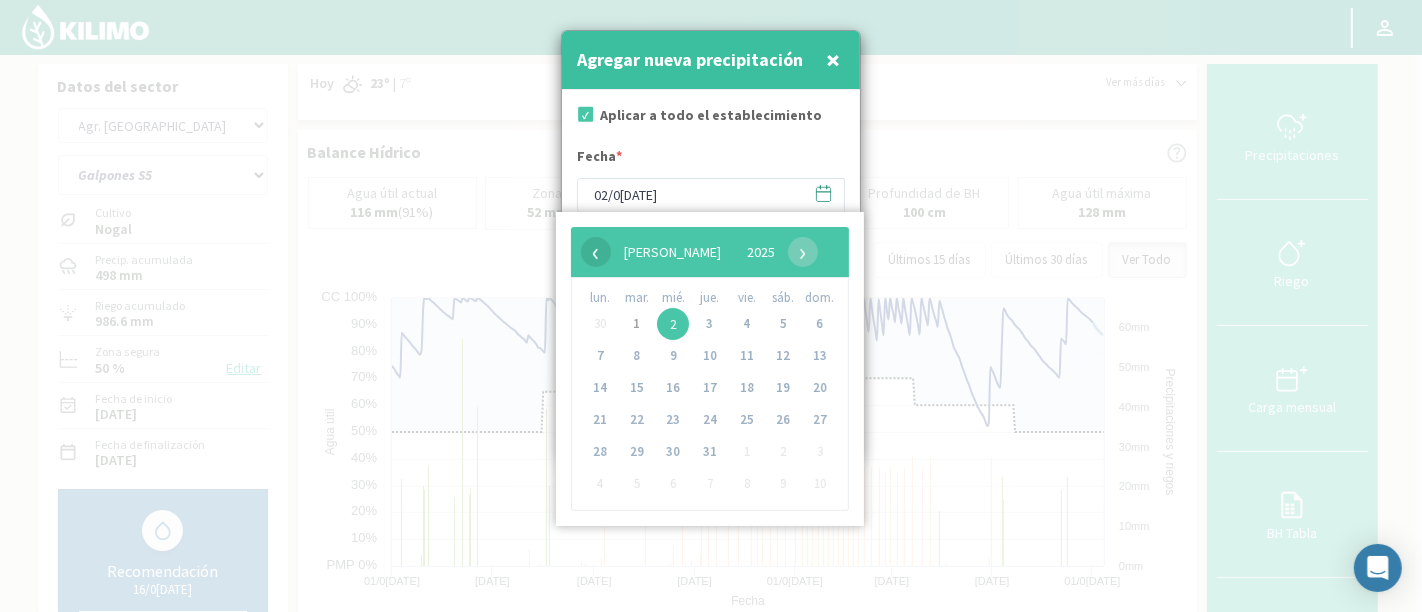 click on "‹" 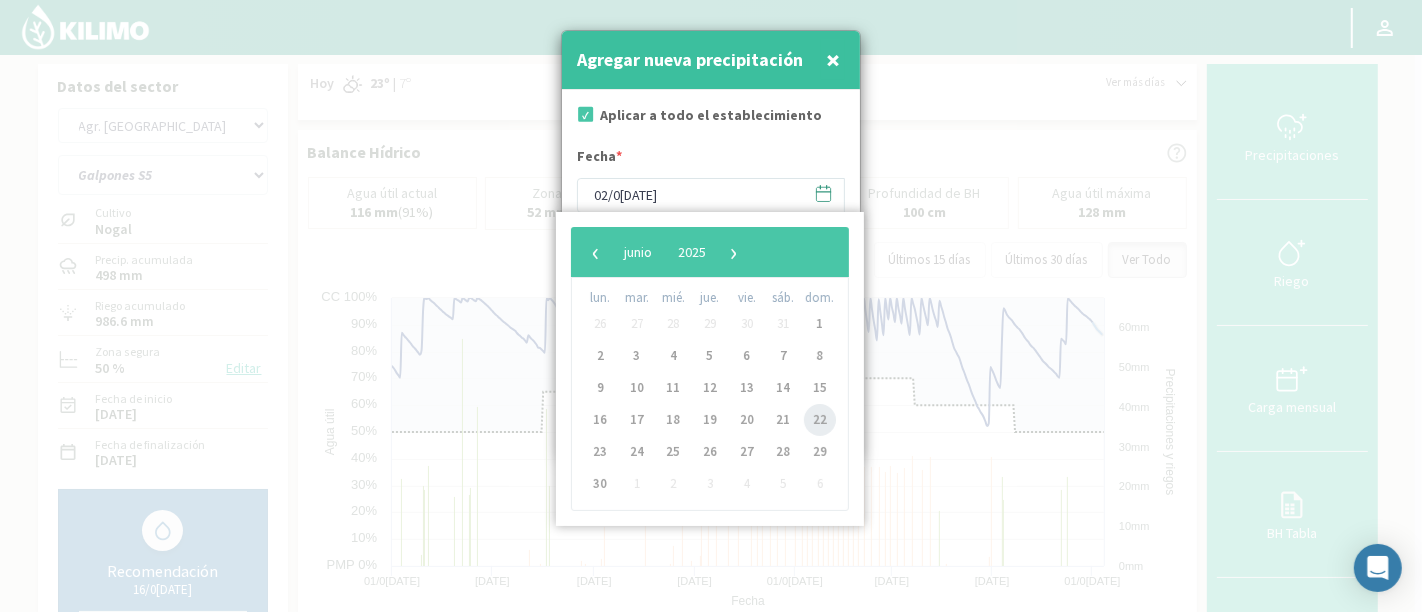 click on "22" 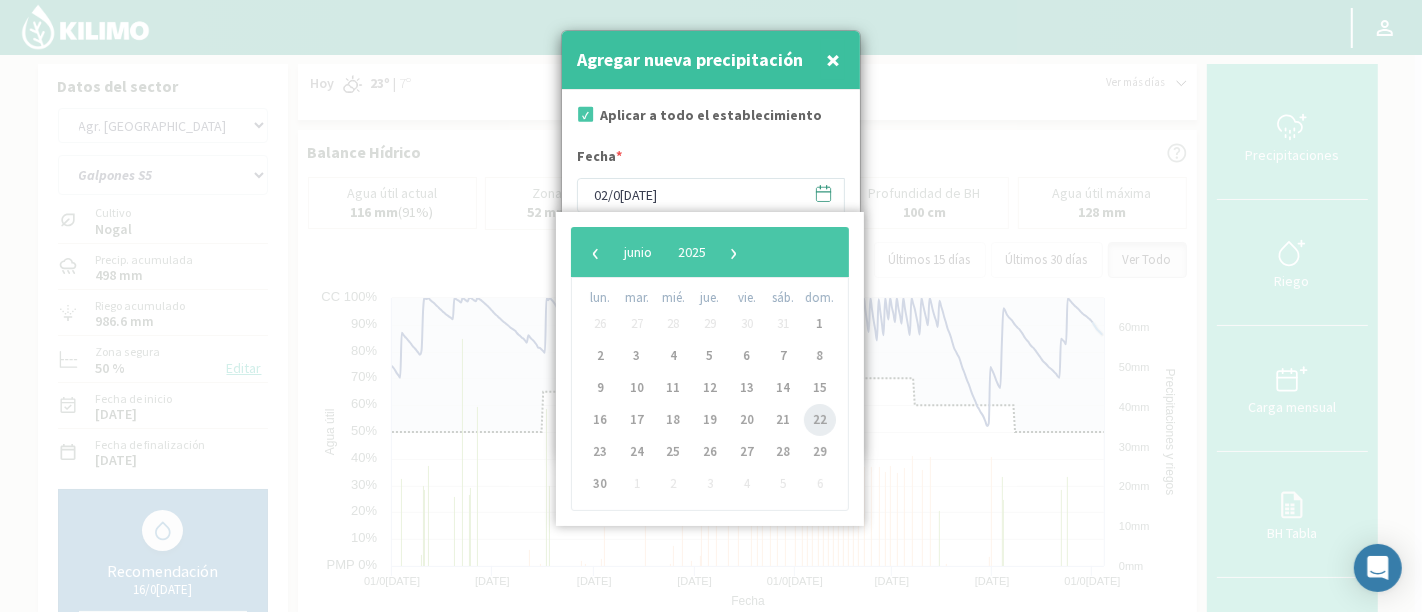 type on "[DATE]" 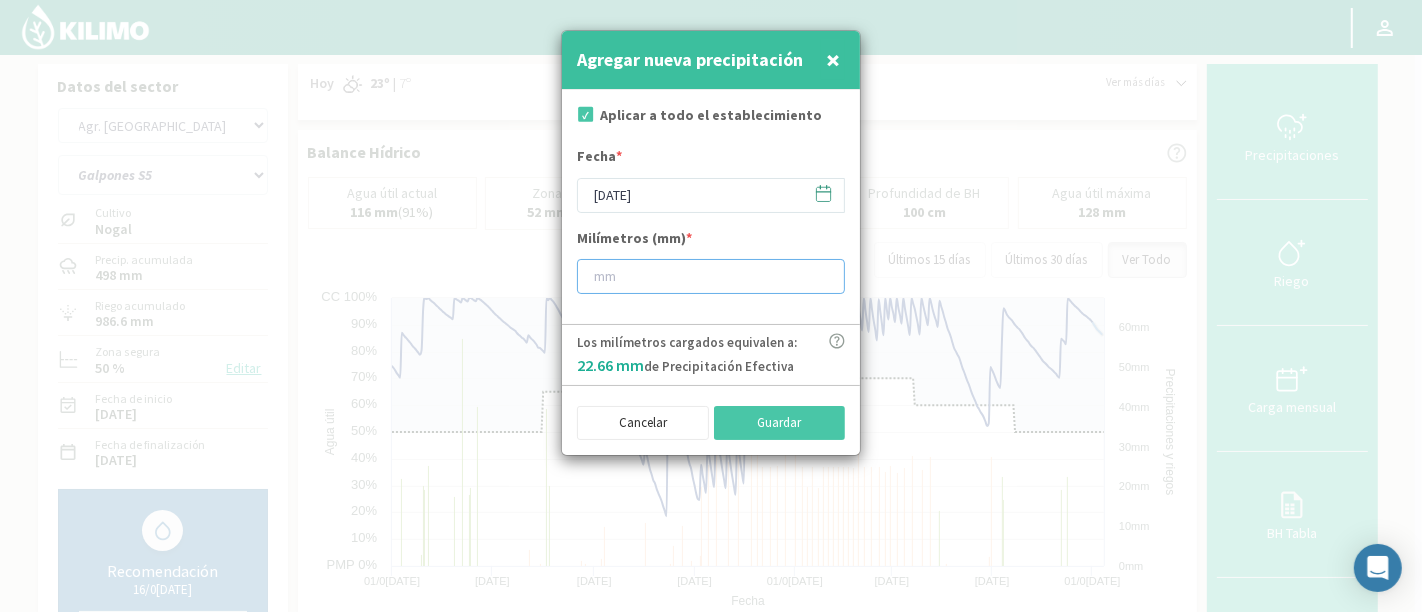 click at bounding box center [711, 276] 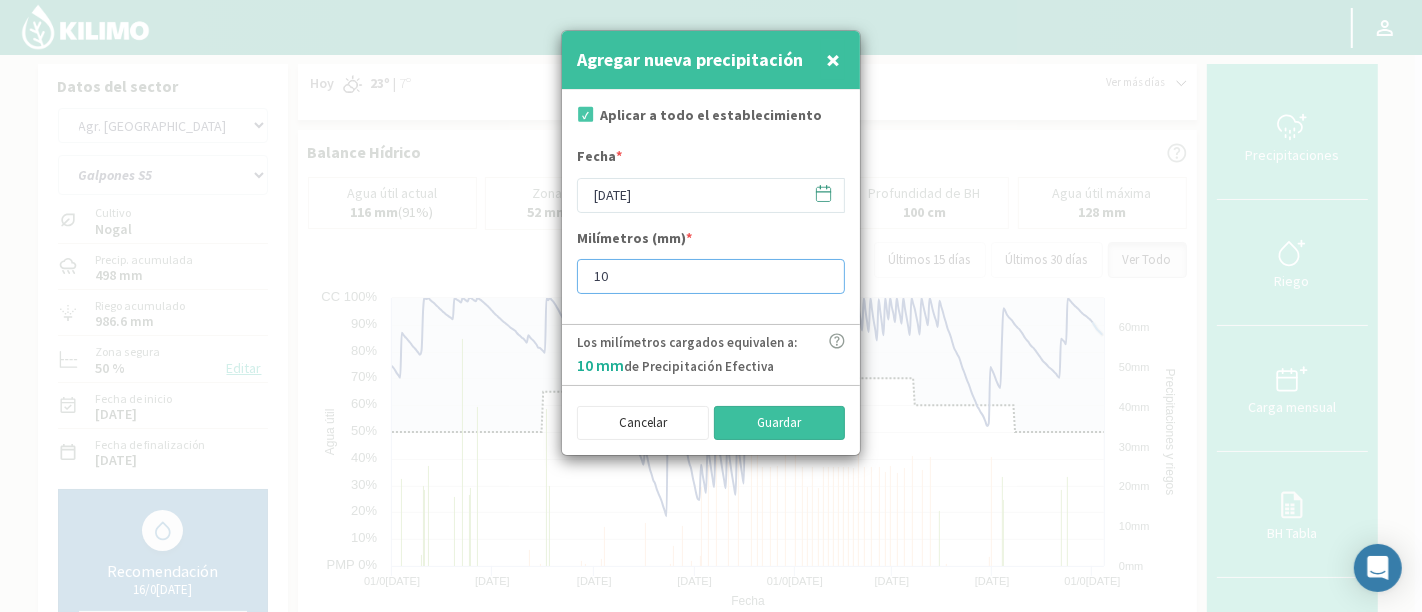 type on "10" 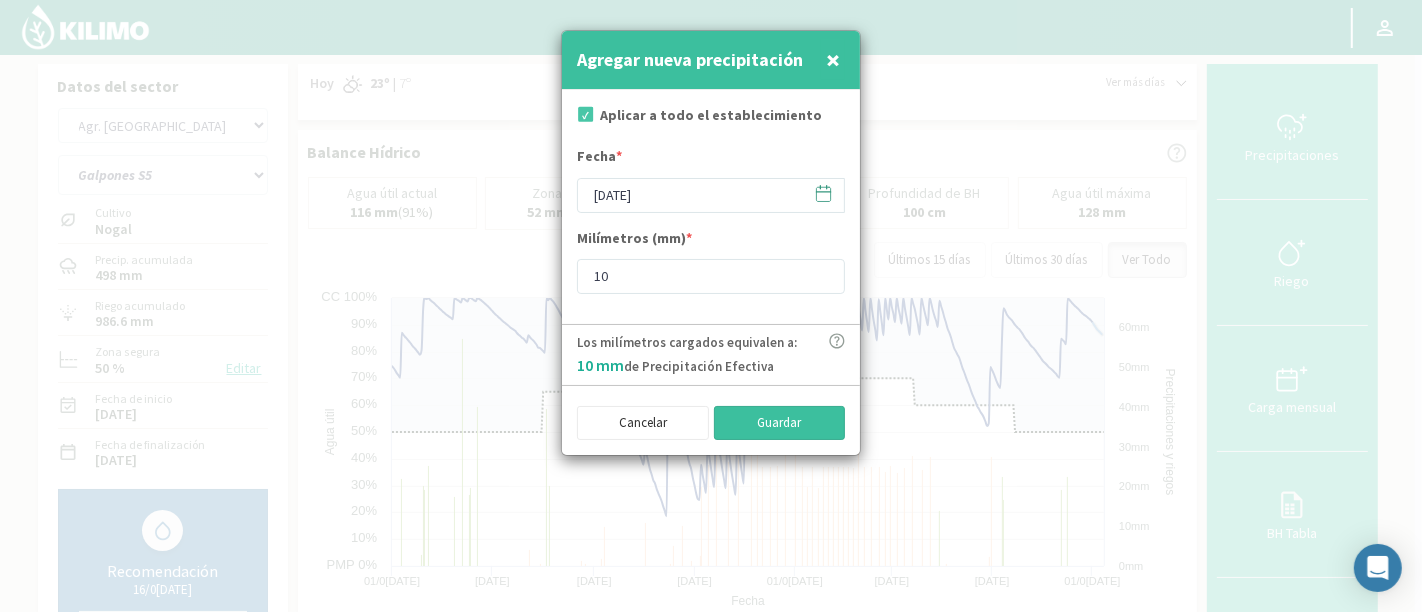 click on "Guardar" at bounding box center [780, 423] 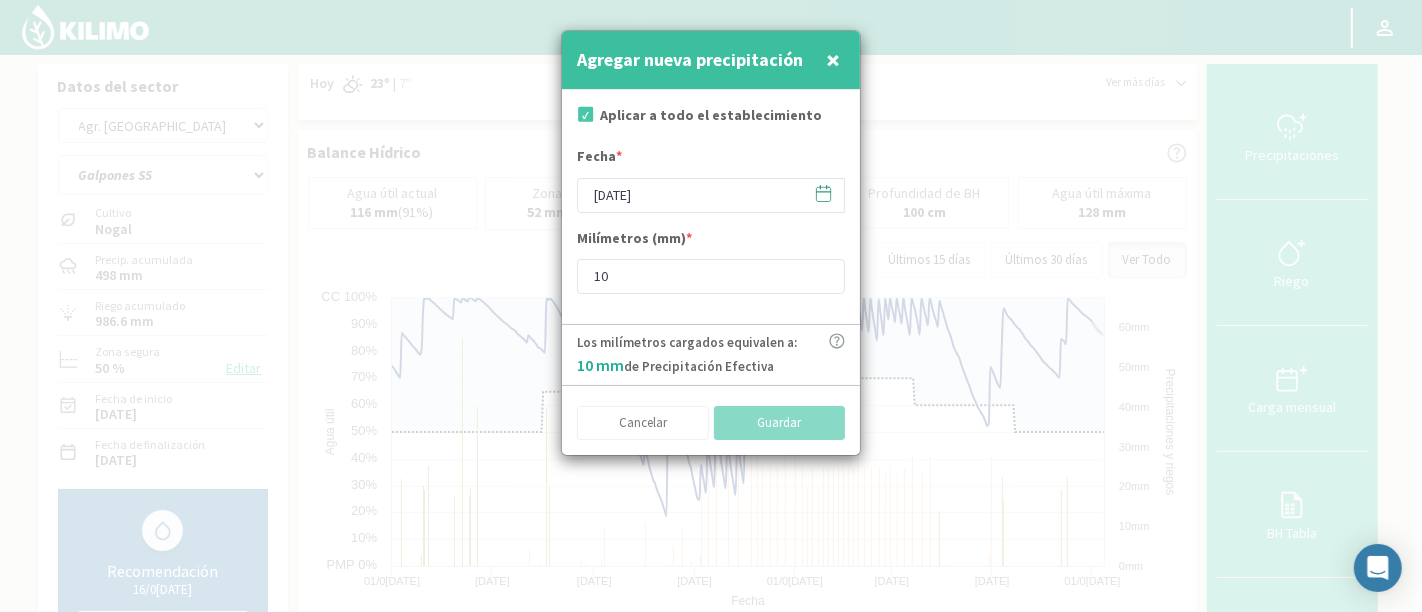 type on "[DATE]" 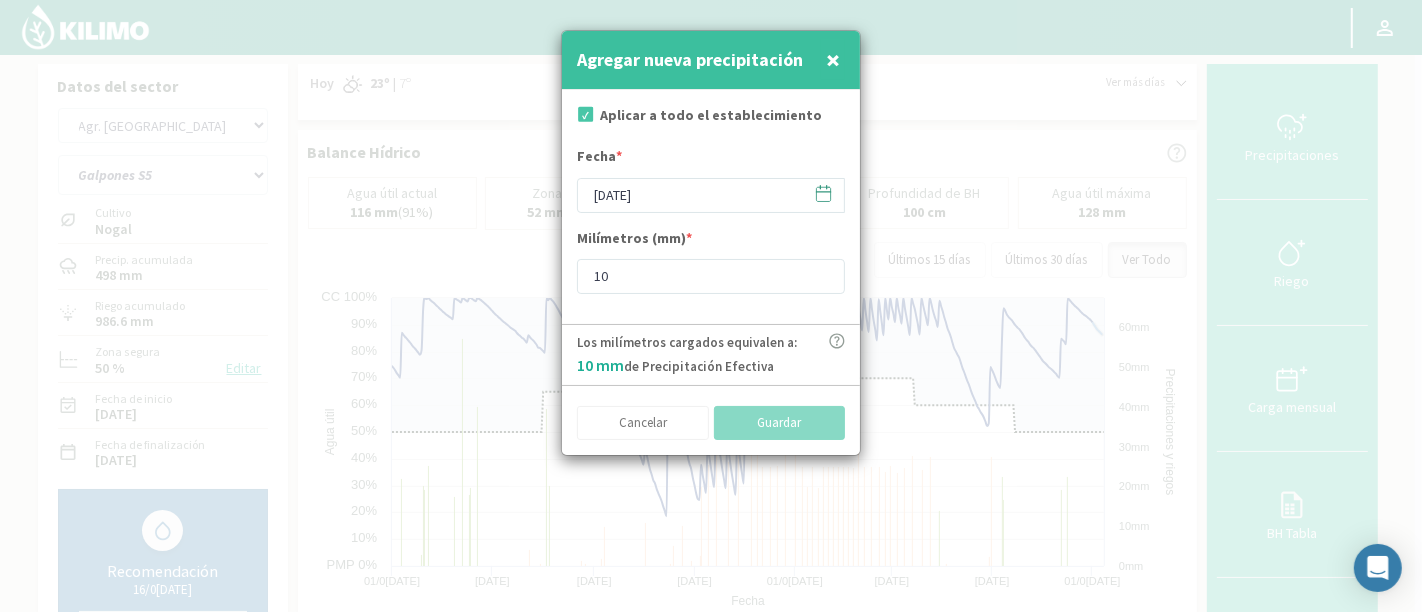 type 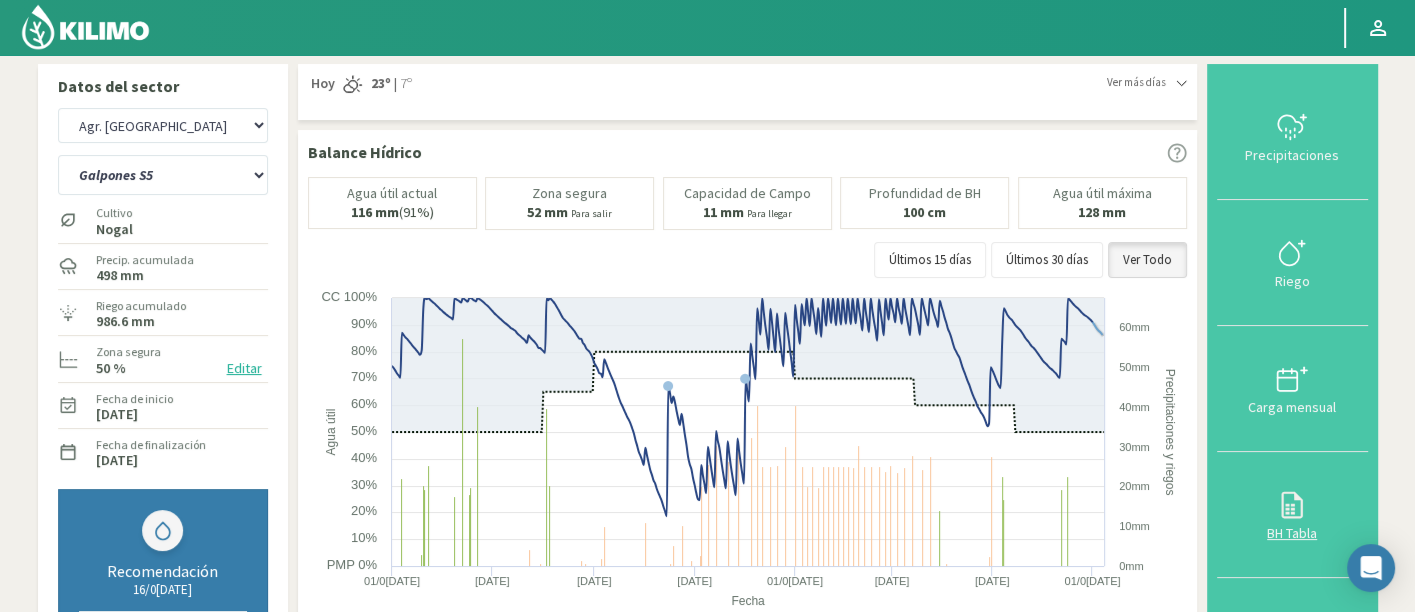 click on "BH Tabla" at bounding box center (1292, 533) 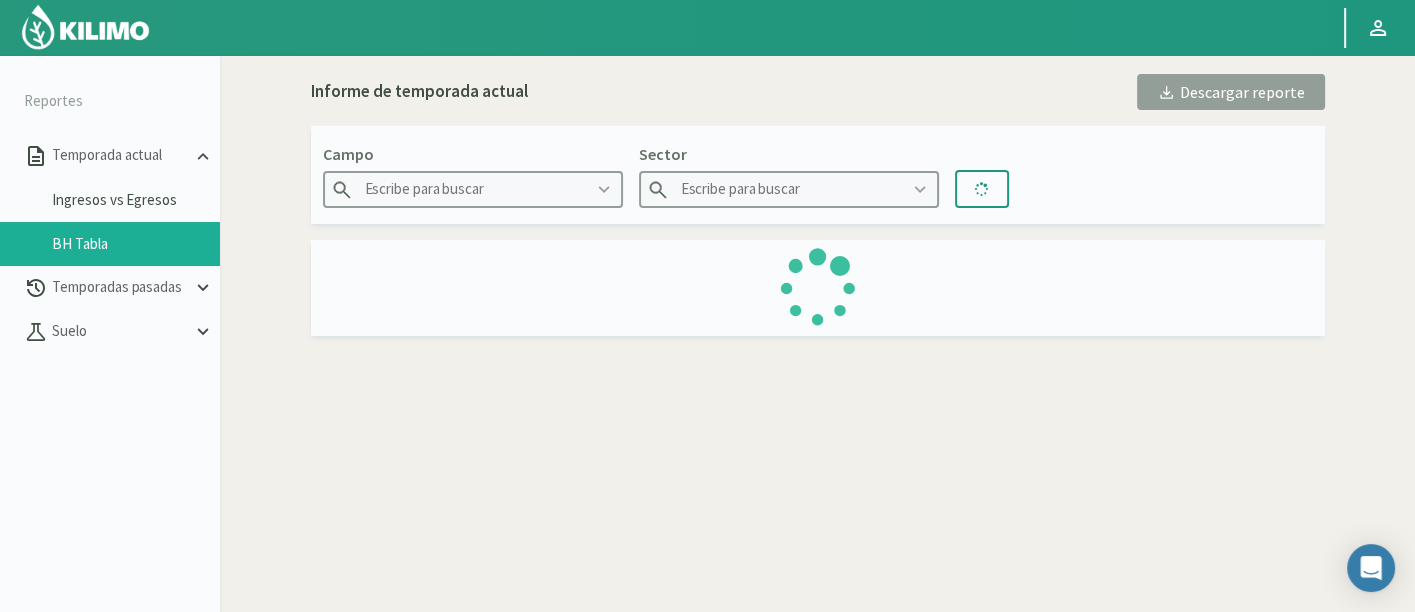 type on "Agr. [GEOGRAPHIC_DATA]" 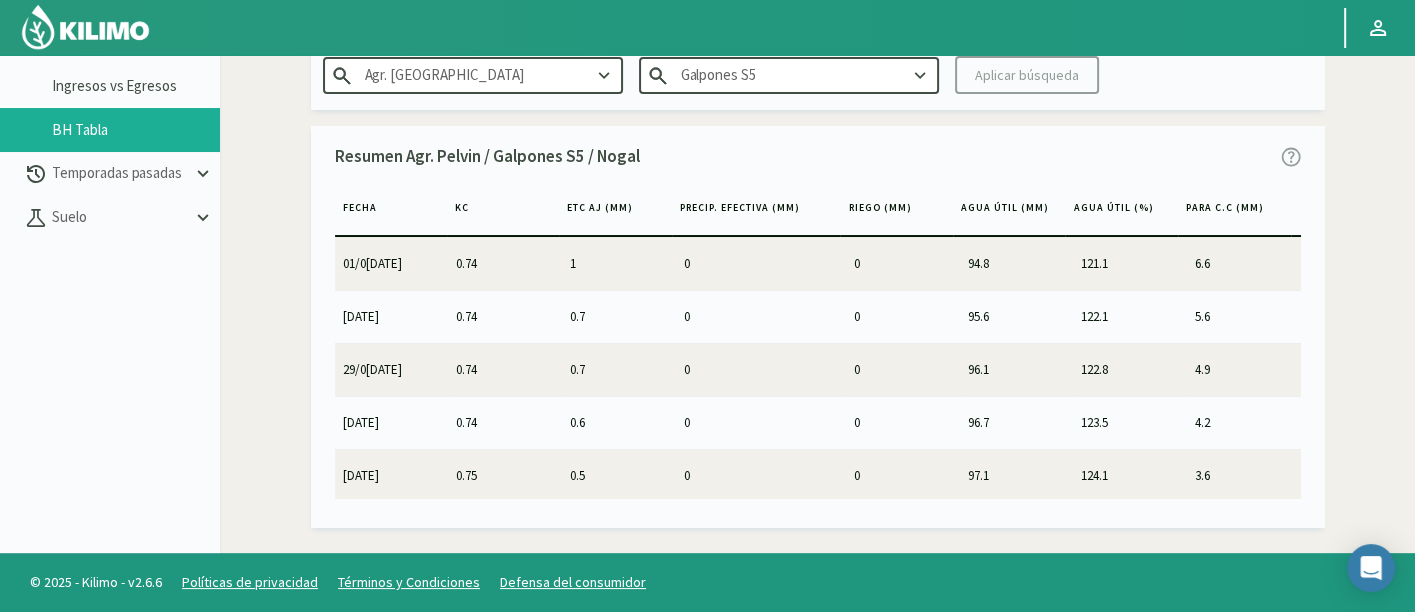scroll, scrollTop: 28, scrollLeft: 0, axis: vertical 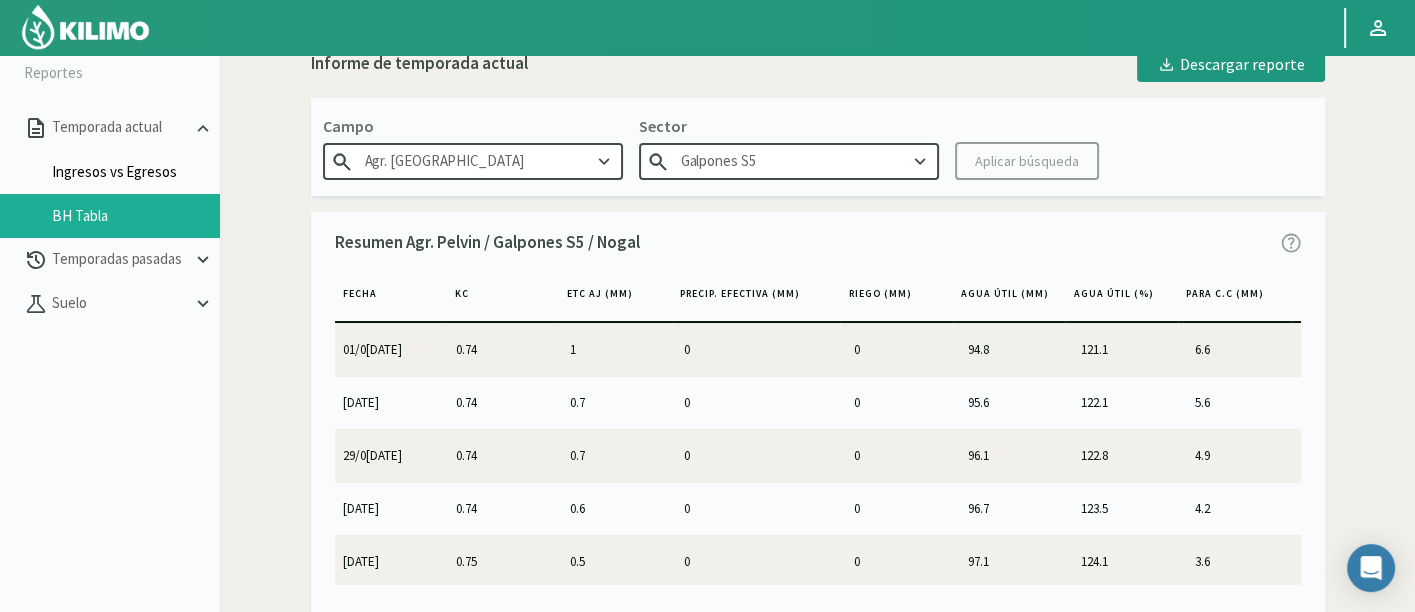 click on "Ingresos vs Egresos" 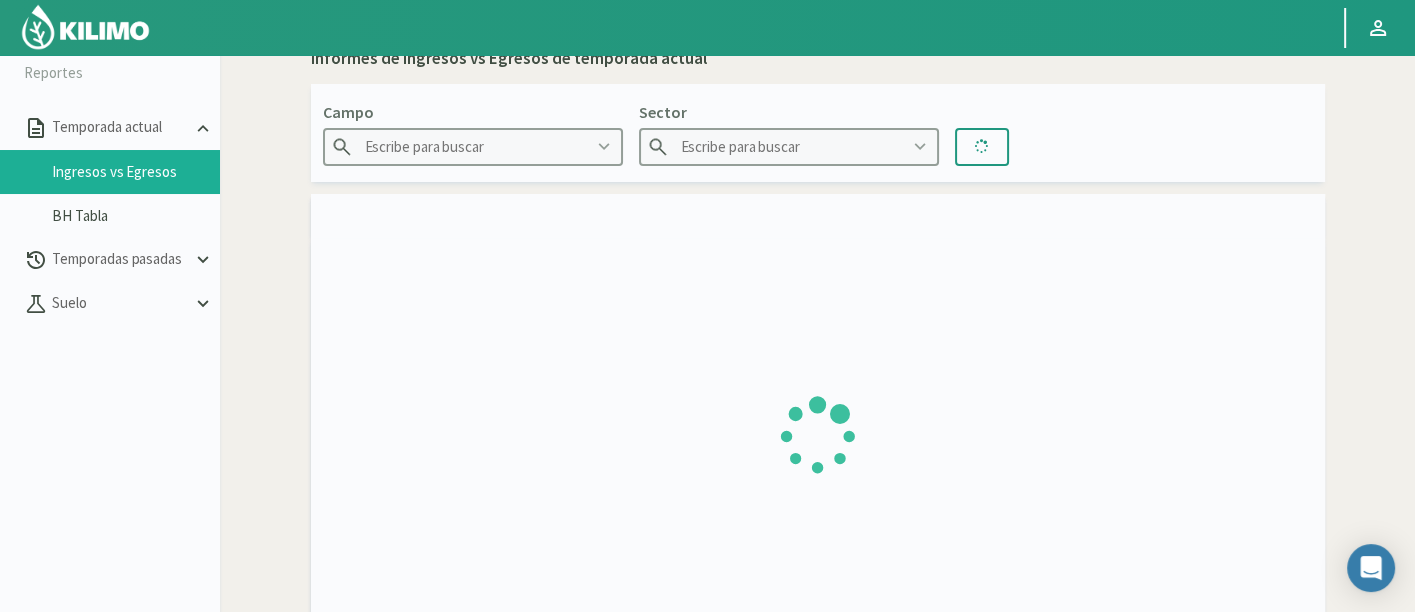 type on "8 Fuegos" 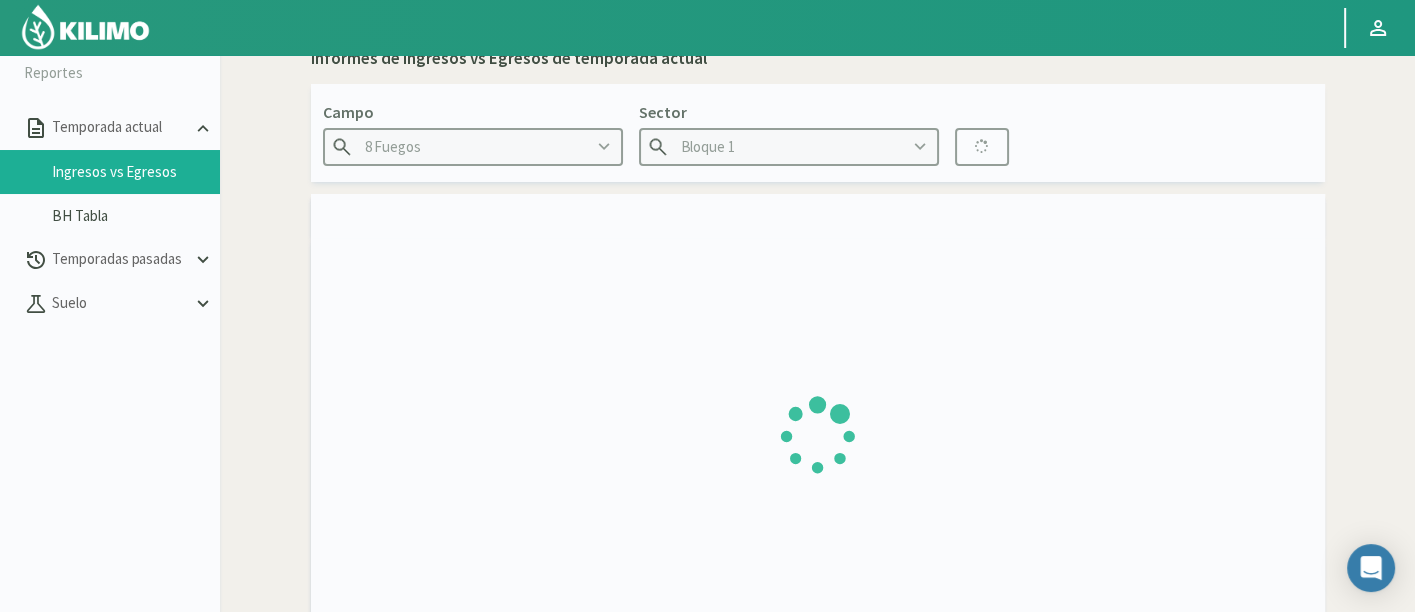 type on "01/07/2024 - 06/07/2025" 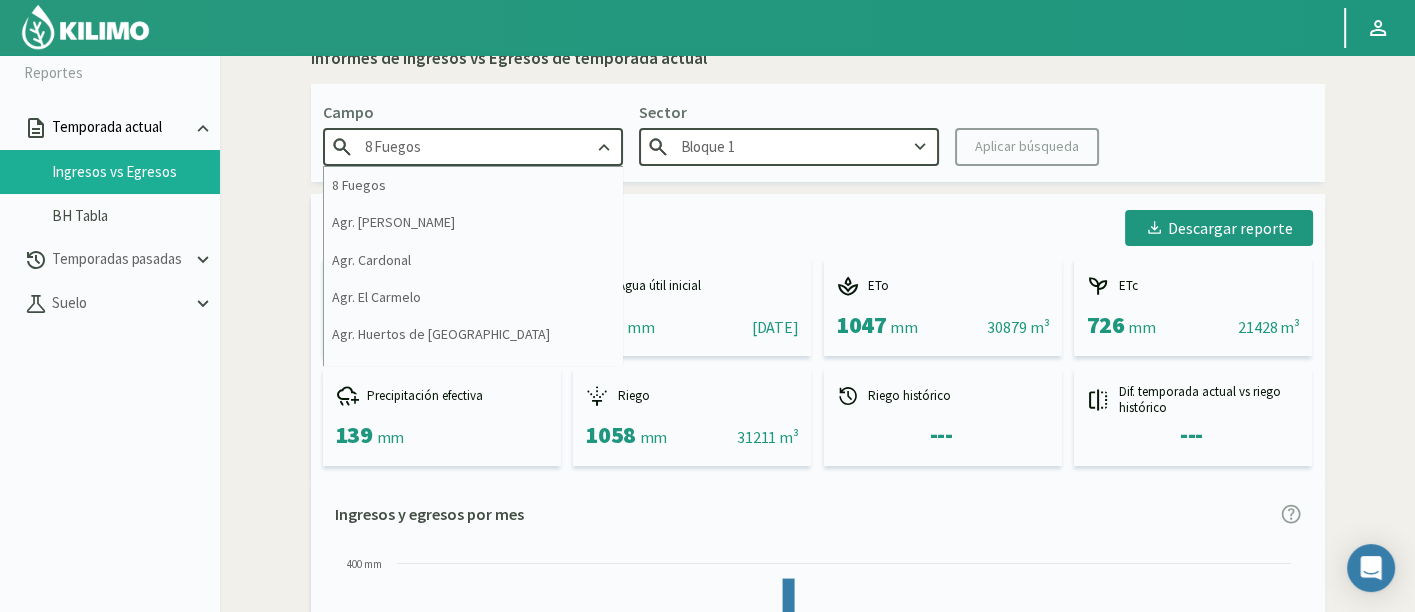 drag, startPoint x: 500, startPoint y: 148, endPoint x: 0, endPoint y: 128, distance: 500.39984 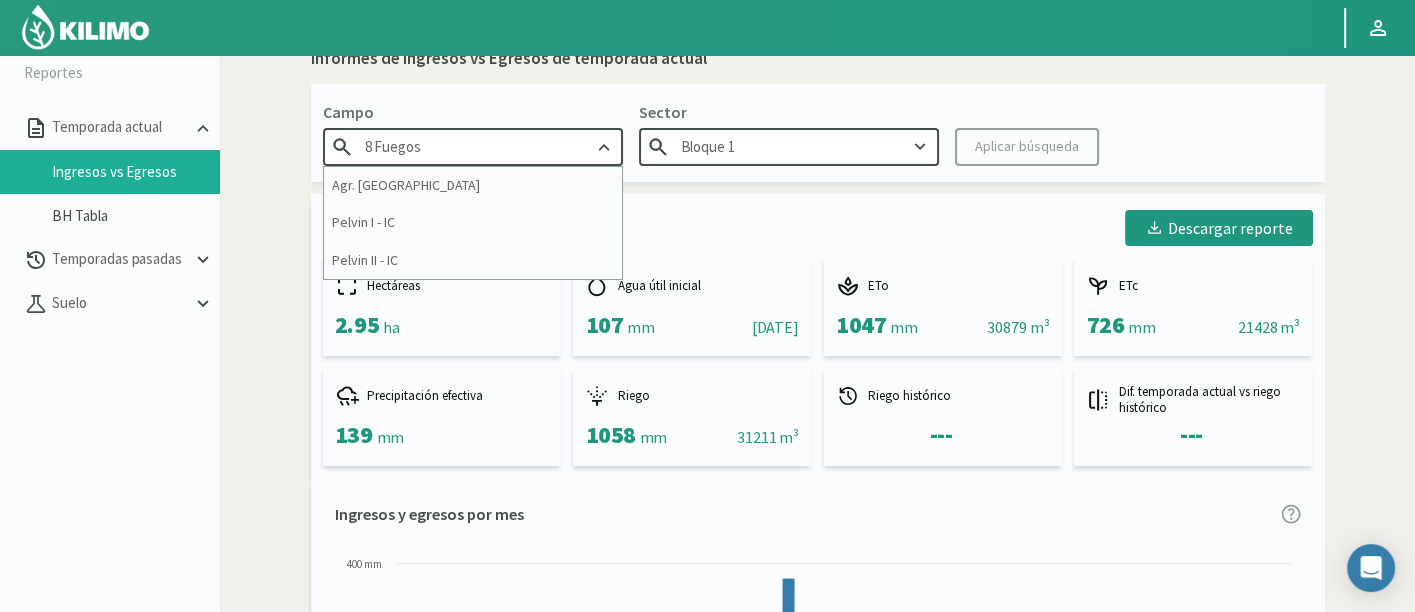click on "8 Fuegos" 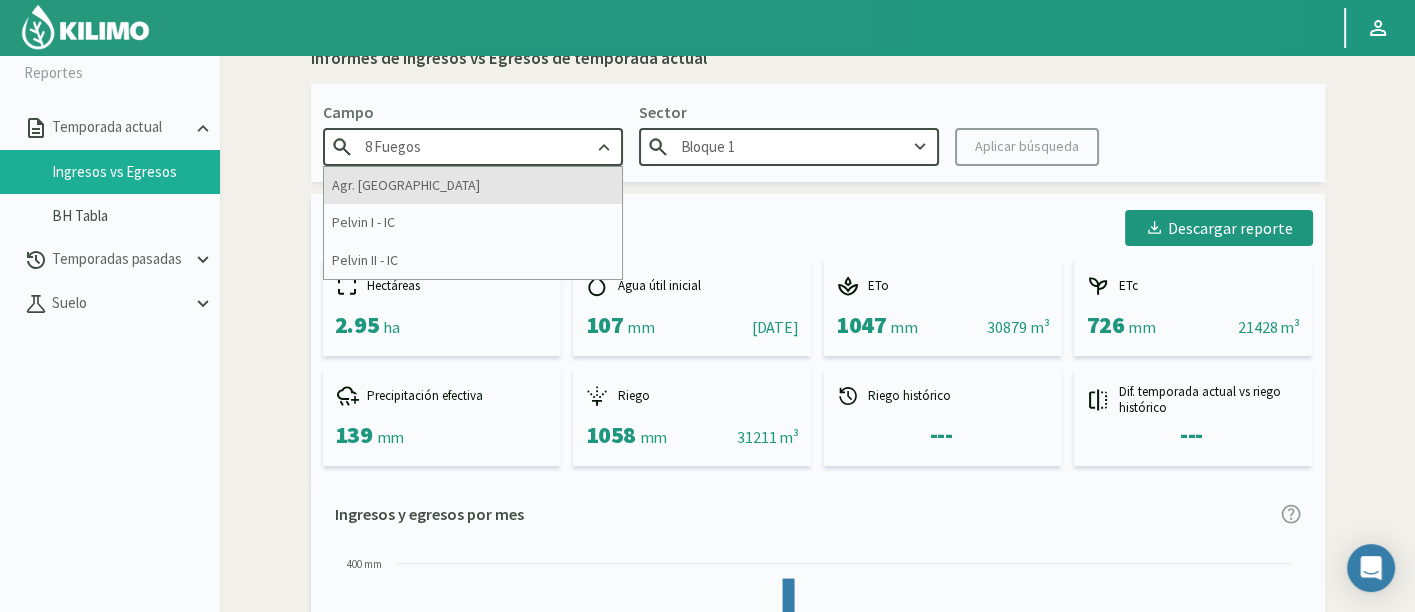 click on "Agr. [GEOGRAPHIC_DATA]" 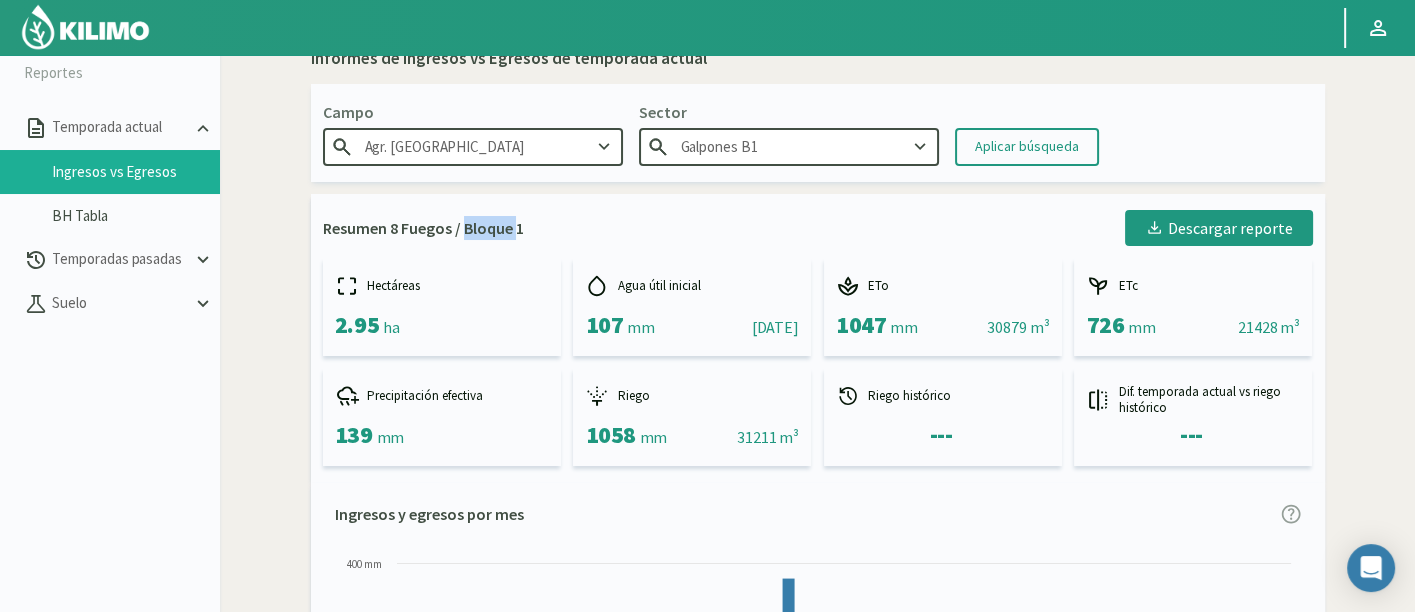 click on "Informes de Ingresos vs Egresos de temporada actual   Campo
Agr. Pelvin
Sector
Galpones B1
Aplicar búsqueda  Resumen 8 Fuegos / Bloque 1
Descargar reporte
Hectáreas   2.95   ha
Agua útil inicial   107   mm    ||    01/07/2024
ETo   1047   mm    ||    30879 m³
ETc   726   mm    ||    21428 m³
Precipitación efectiva   139   mm
Riego   1058   mm    ||    31211 m³
Riego histórico   ---
Dif. temporada actual vs riego histórico   ---  Ingresos y egresos por mes
Created with Highcharts 9.2.2 ETo ETc Precipitación Efectiva Riegos Jul 24 Ago 24 Sep 24 Oct 24 Nov 24 Dic 24 Ene 25 Feb 25 Mar 25 Abr 25 May 25 Jun 25 Jul 25 0 mm 100 mm 200 mm 300 mm 400 mm  Ingresos y egresos por semana
Descargar tabla   Fecha  01/07/2024 - 06/07/2025
Restablecer fecha   Semana   ETO (mm)   ETC (mm)   Precip. efectiva   Riego (mm)   Dif. riego y eto (mm)  01/07/24 al 07/07/24" 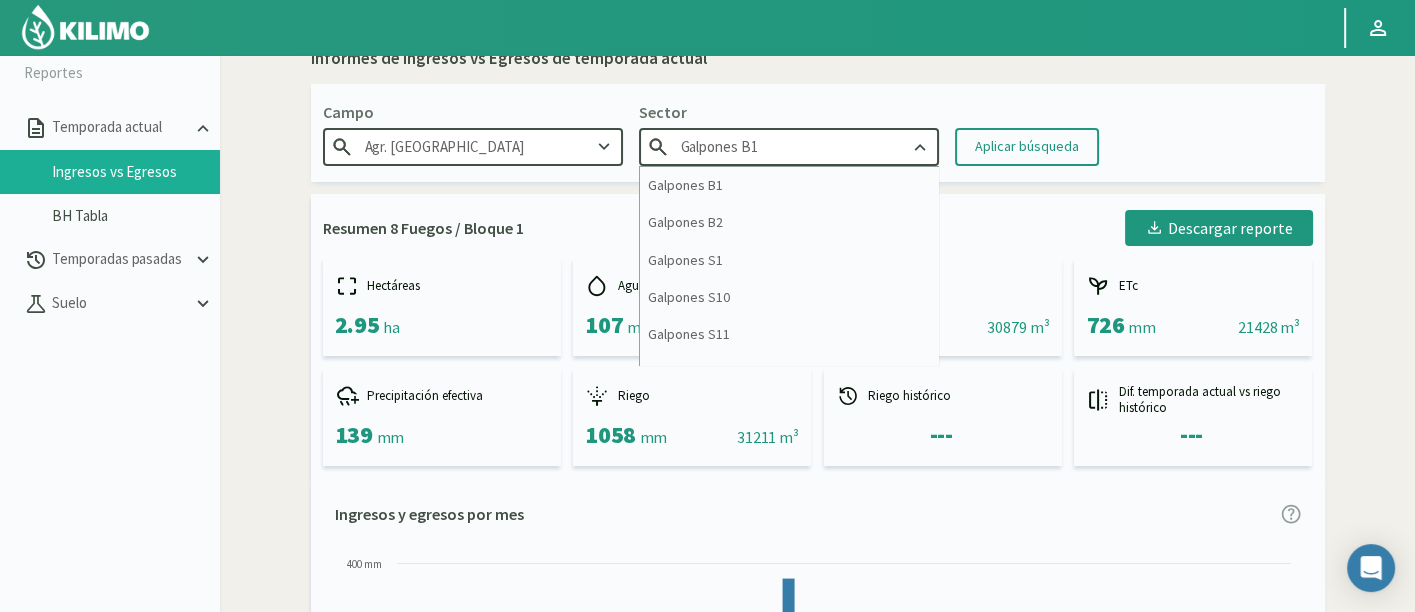 click on "Galpones B1" 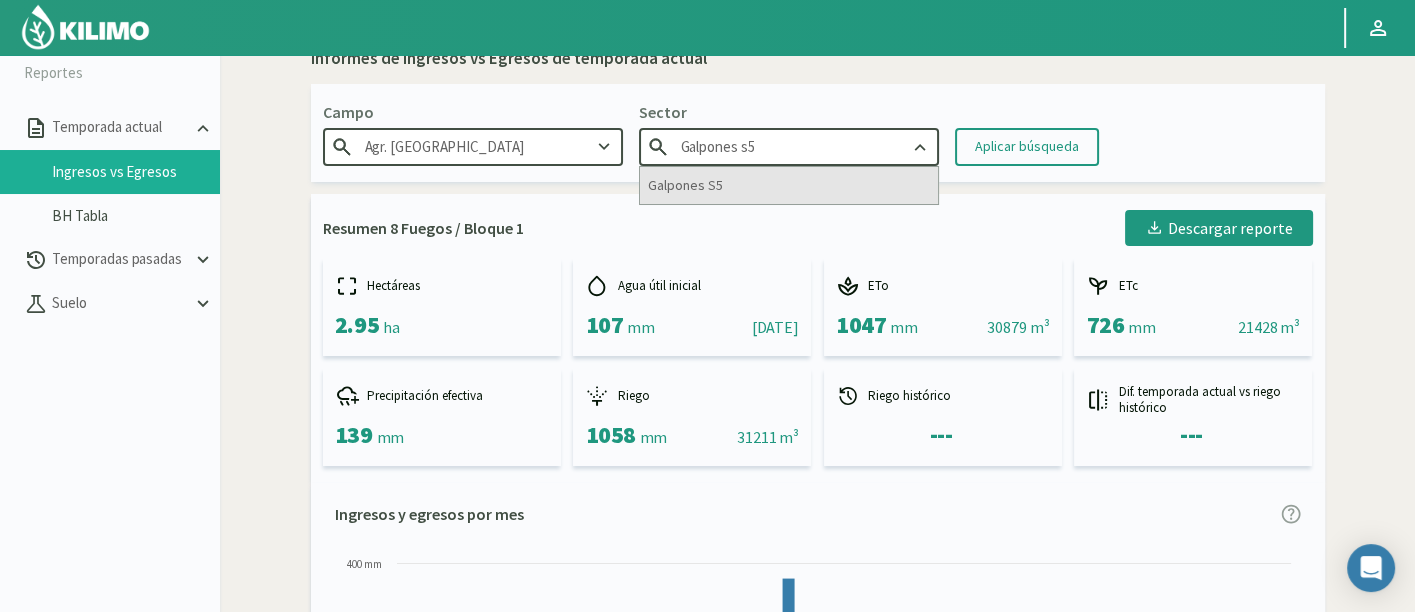 click on "Galpones S5" 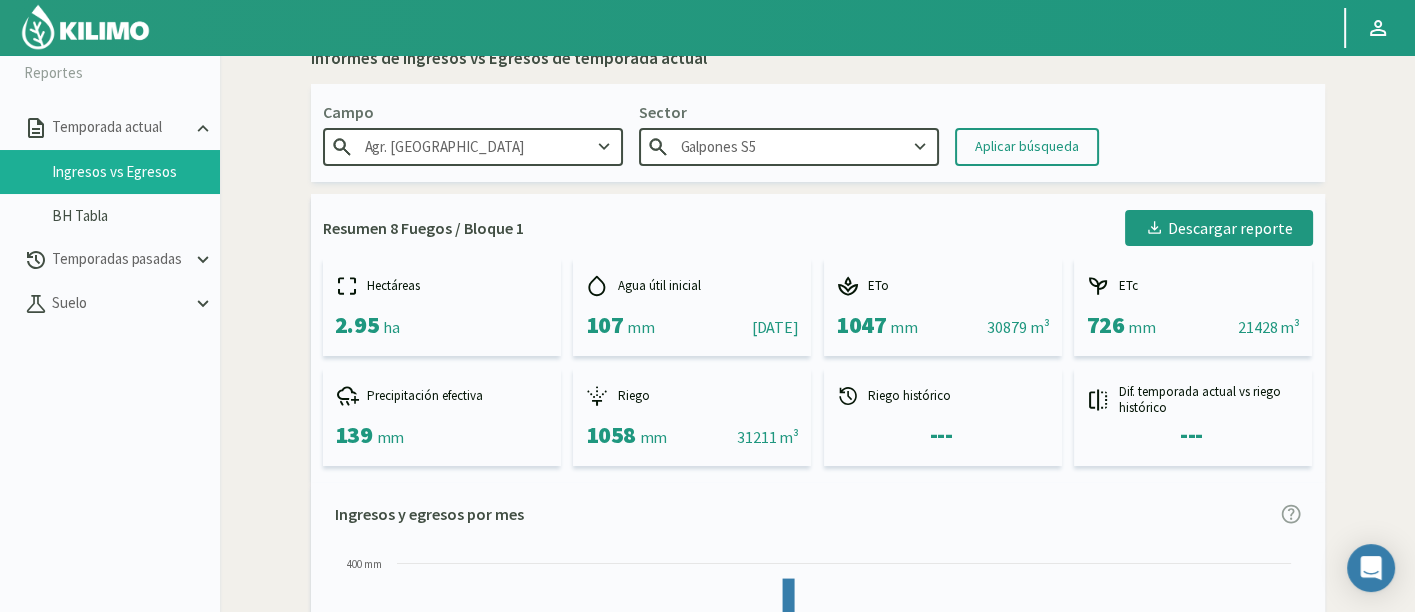 click on "Campo
Agr. Pelvin
Sector
Galpones S5
Aplicar búsqueda" 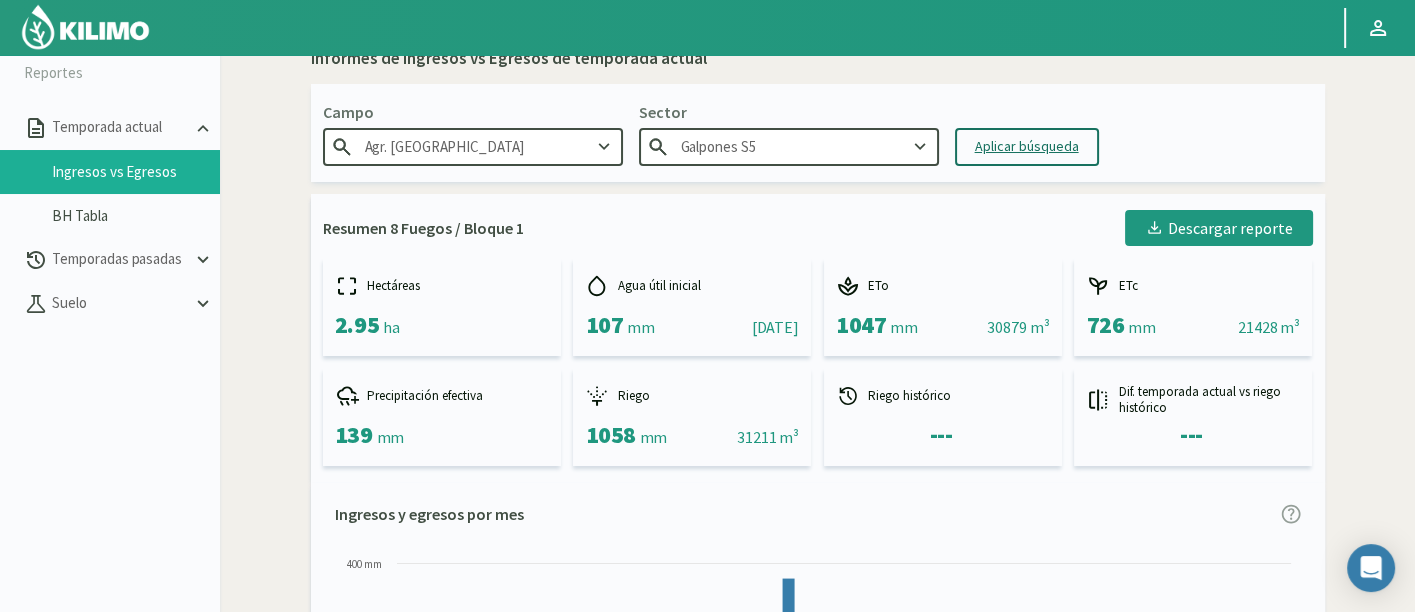 click on "Aplicar búsqueda" 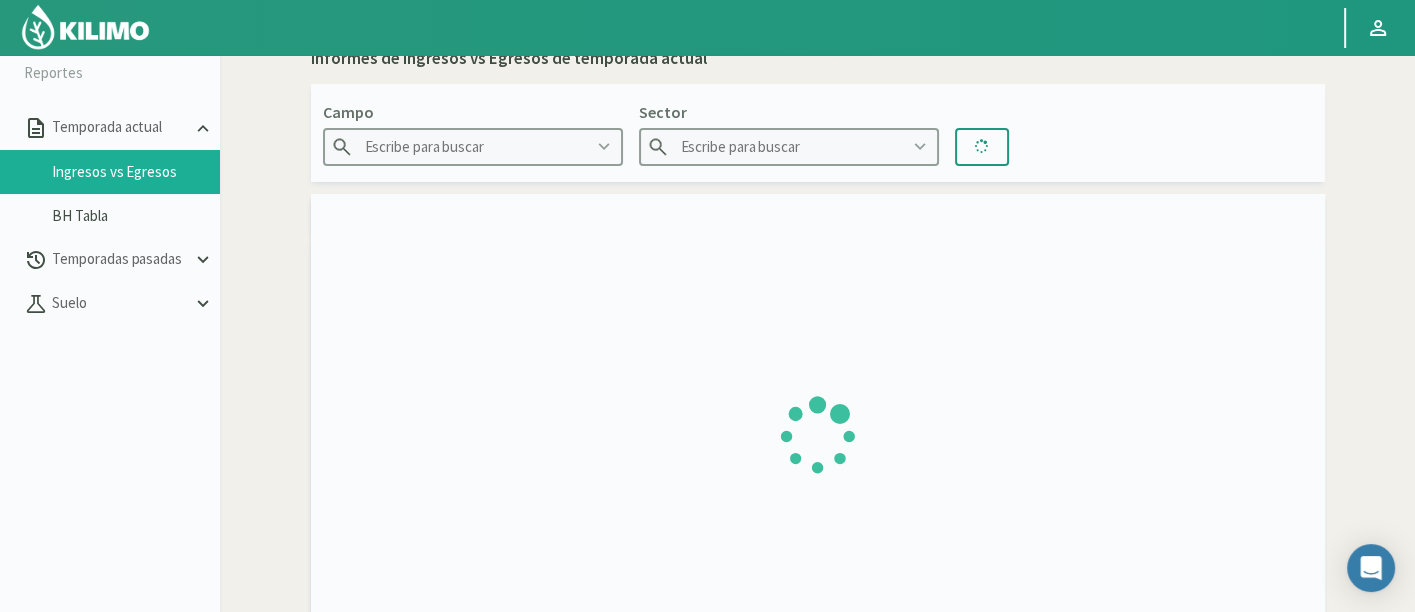 type on "Agr. [GEOGRAPHIC_DATA]" 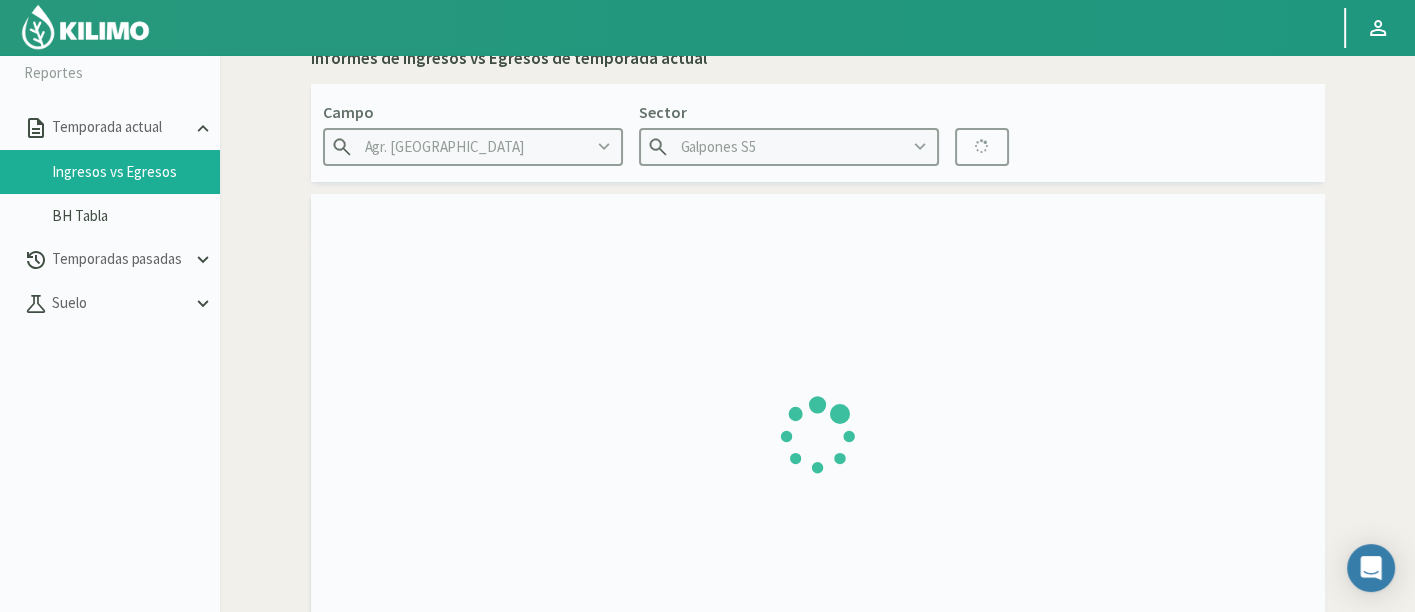 type on "29/04/2024 - 06/07/2025" 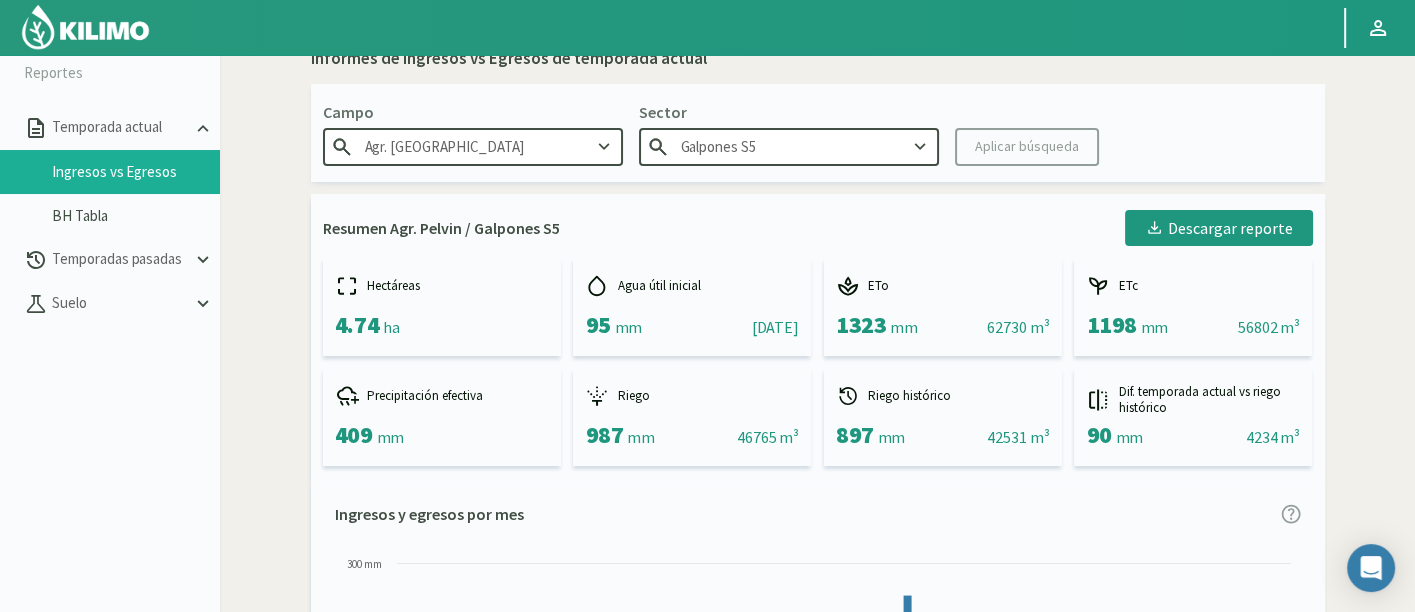 click on "Ingresos y egresos por mes" 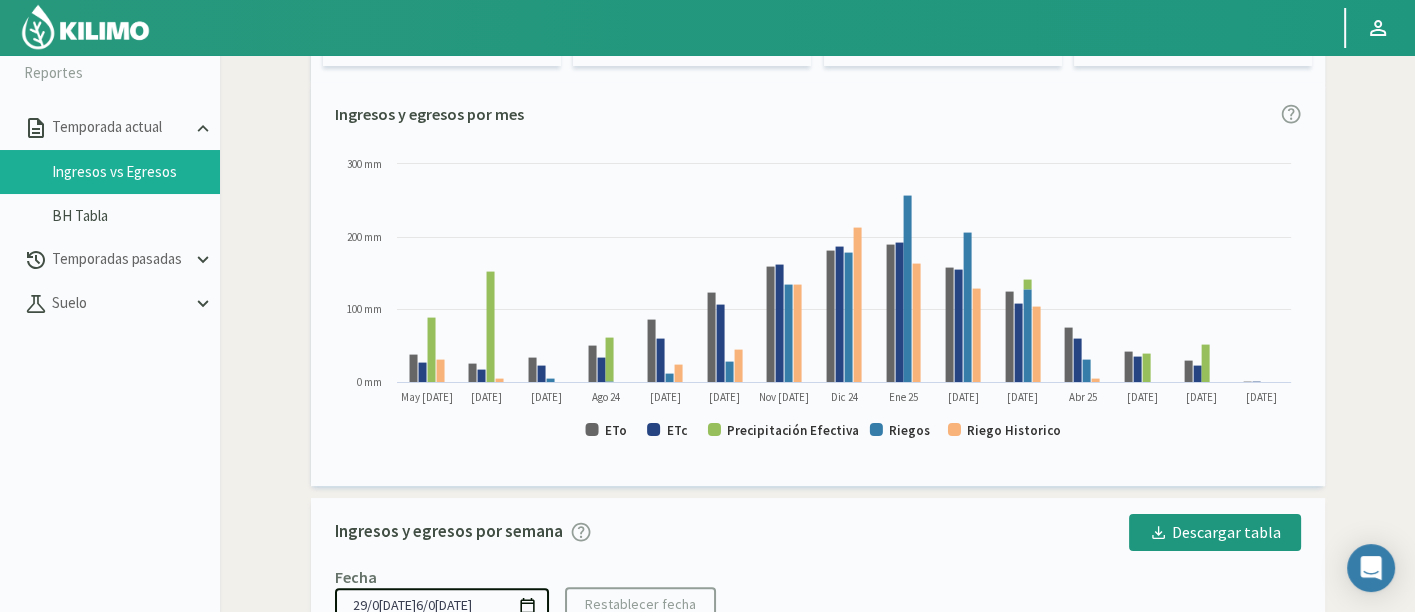 scroll, scrollTop: 645, scrollLeft: 0, axis: vertical 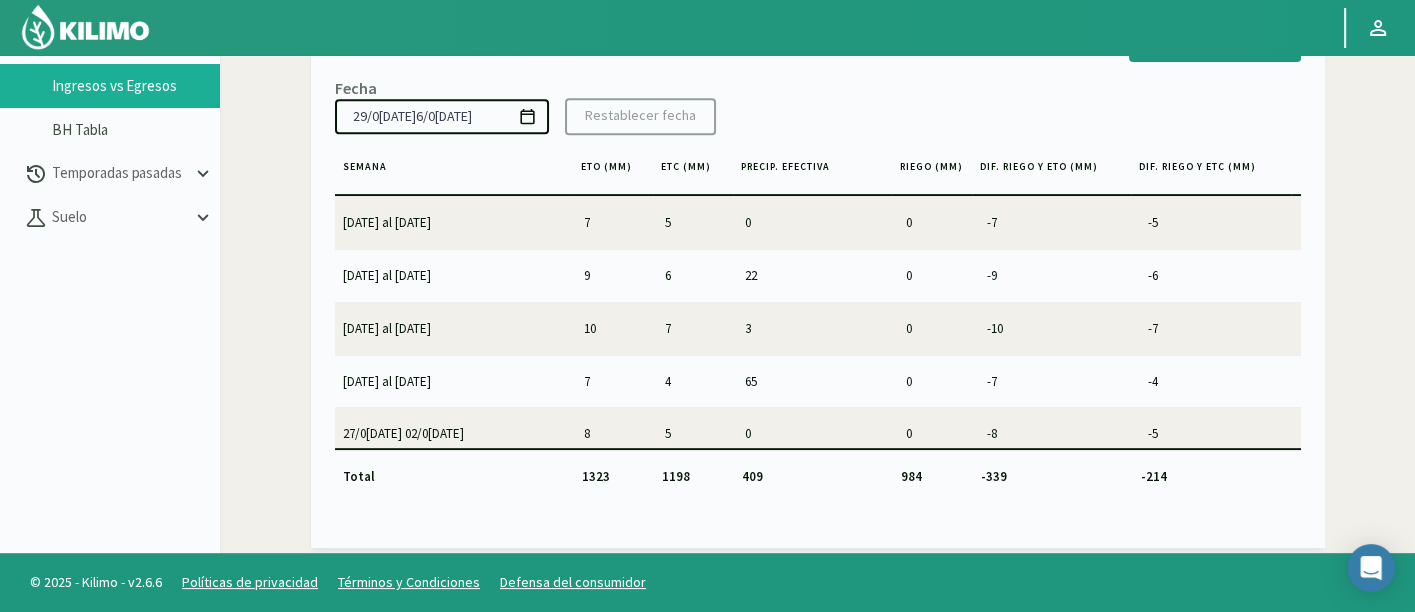 click on "-10" 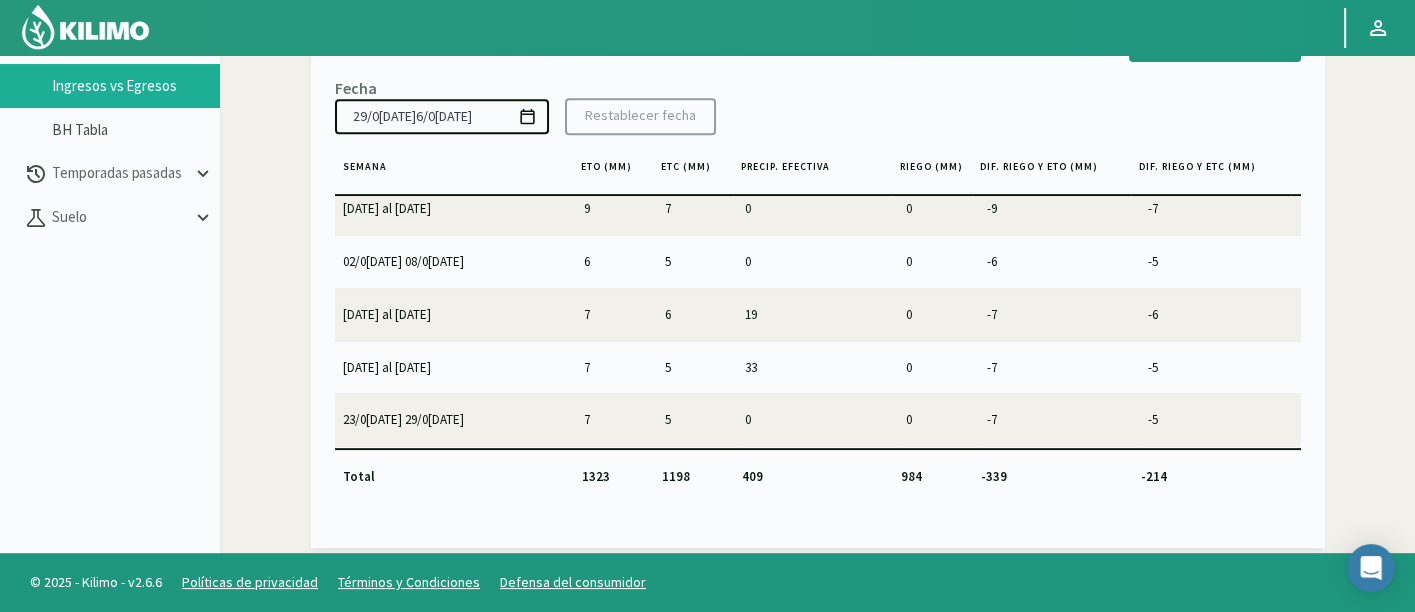 scroll, scrollTop: 3008, scrollLeft: 0, axis: vertical 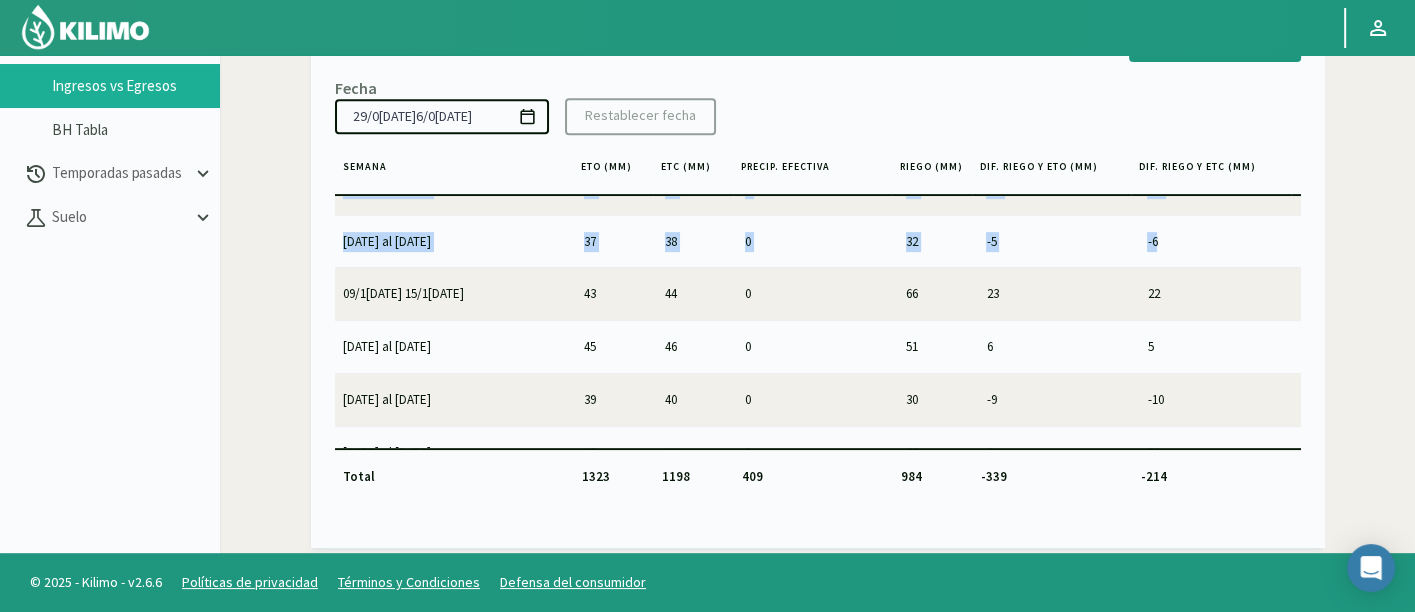 drag, startPoint x: 1397, startPoint y: 202, endPoint x: 1421, endPoint y: 171, distance: 39.20459 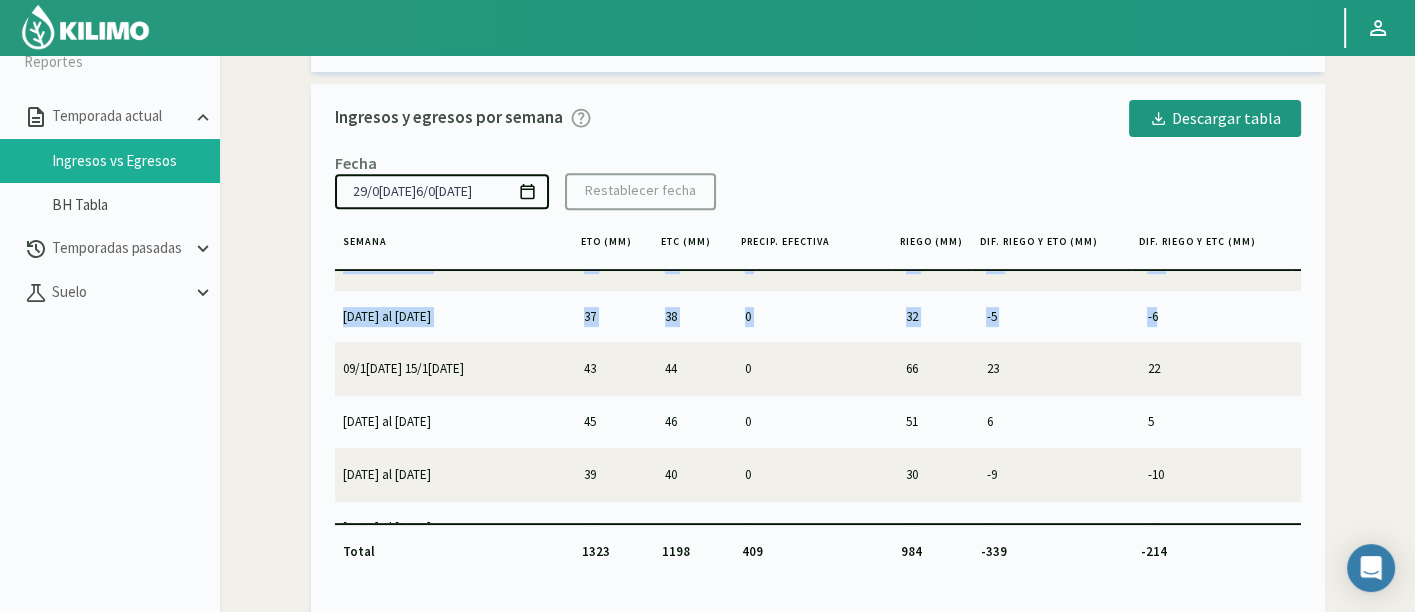 scroll, scrollTop: 0, scrollLeft: 0, axis: both 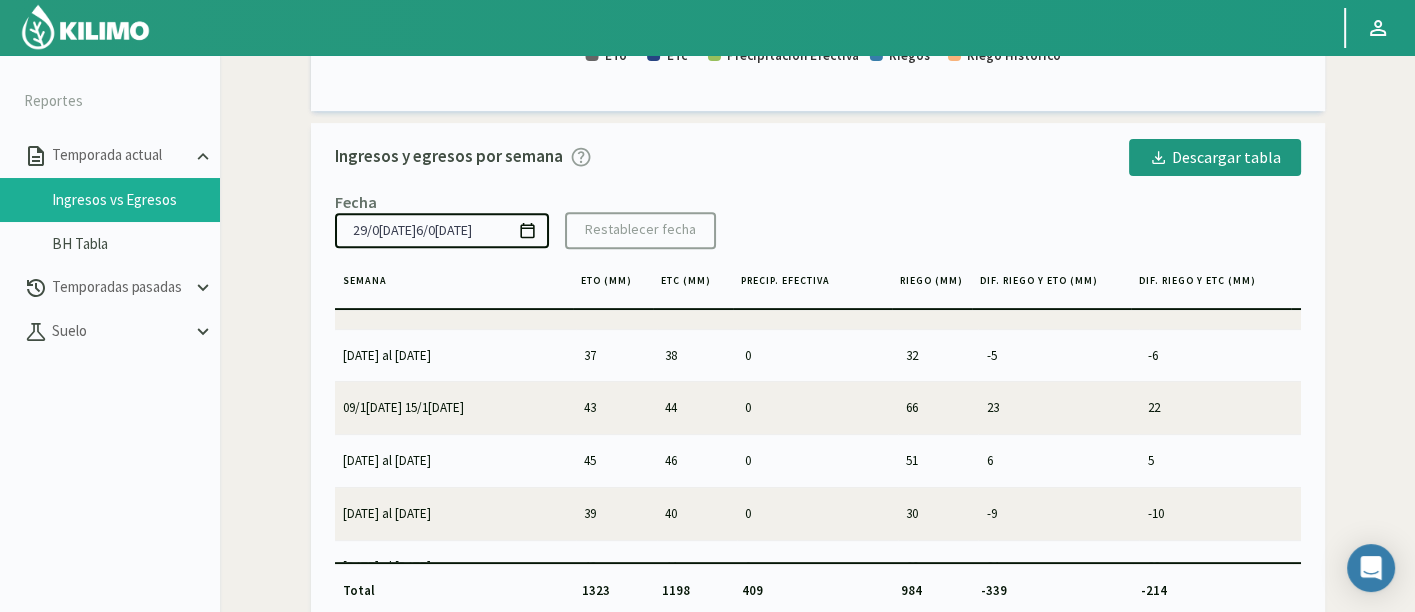 click on "Informes de Ingresos vs Egresos de temporada actual   Campo
Agr. Pelvin
Sector
Galpones S5
Aplicar búsqueda  Resumen Agr. Pelvin / Galpones S5
Descargar reporte
Hectáreas   4.74   ha
Agua útil inicial   95   mm    ||    01/05/2024
ETo   1323   mm    ||    62730 m³
ETc   1198   mm    ||    56802 m³
Precipitación efectiva   409   mm
Riego   987   mm    ||    46765 m³
Riego histórico   897   mm    ||    42531 m³
Dif. temporada actual vs riego histórico   90   mm    ||    4234 m³  Ingresos y egresos por mes
Created with Highcharts 9.2.2 ETo ETc Precipitación Efectiva Riegos Riego Historico May 24 Jun 24 Jul 24 Ago 24 Sep 24 Oct 24 Nov 24 Dic 24 Ene 25 Feb 25 Mar 25 Abr 25 May 25 Jun 25 Jul 25 0 mm 100 mm 200 mm 300 mm May 25 ​ ETc:  36 MM  Ingresos y egresos por semana
Descargar tabla   Fecha  29/04/2024 - 06/07/2025
Restablecer fecha  7 5 0" 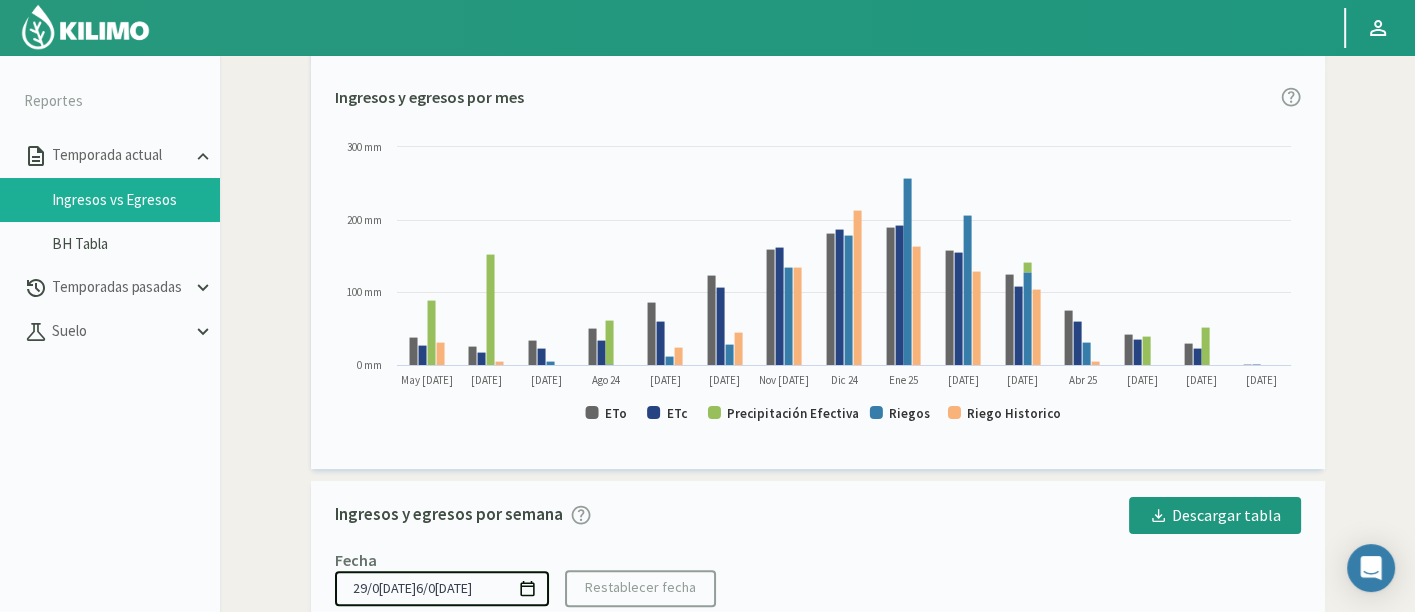 scroll, scrollTop: 181, scrollLeft: 0, axis: vertical 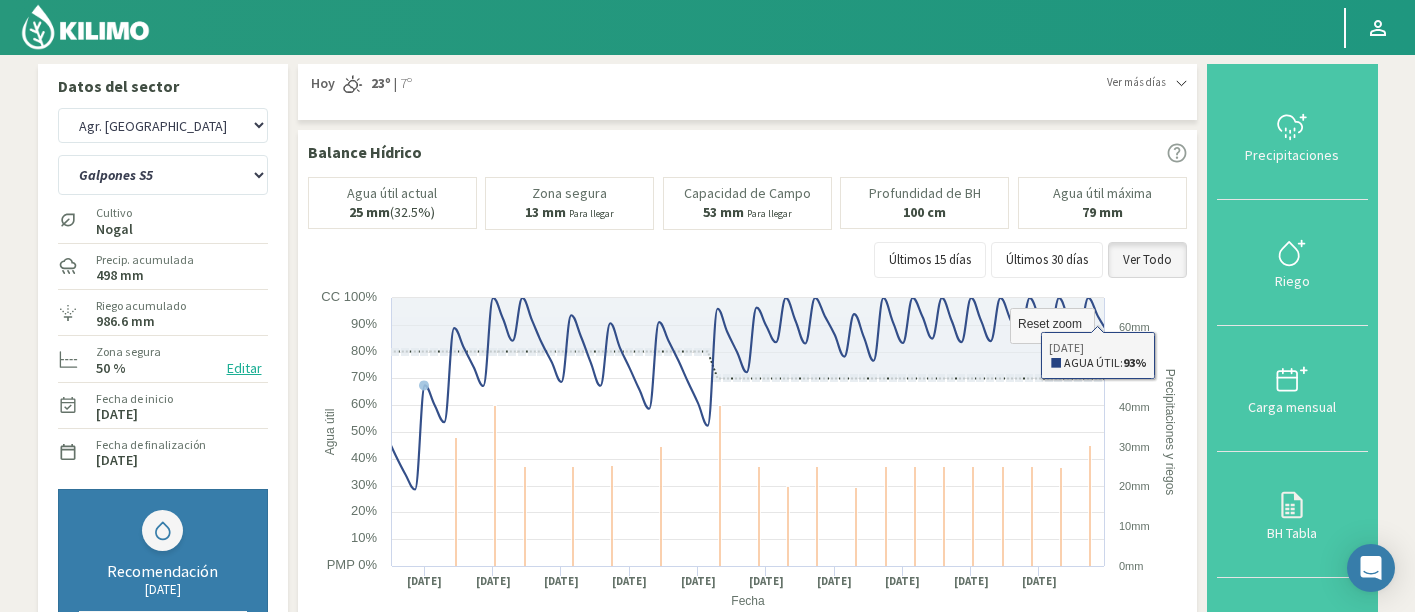 select on "23: Object" 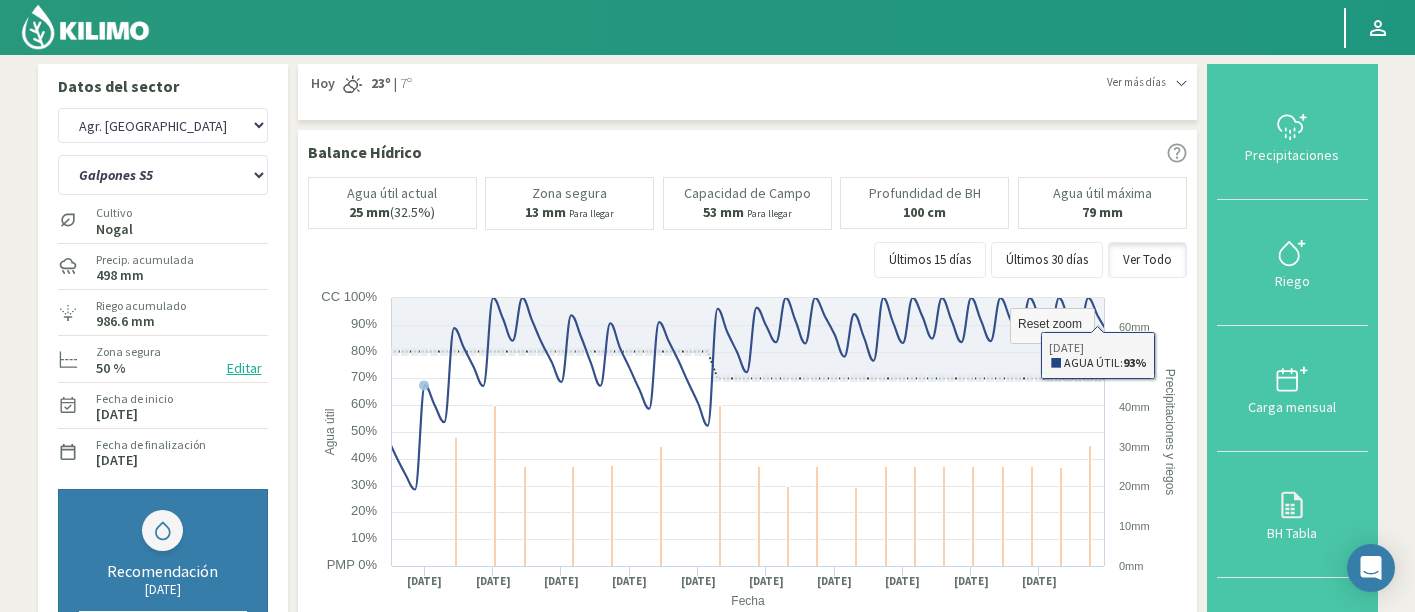 scroll, scrollTop: 0, scrollLeft: 0, axis: both 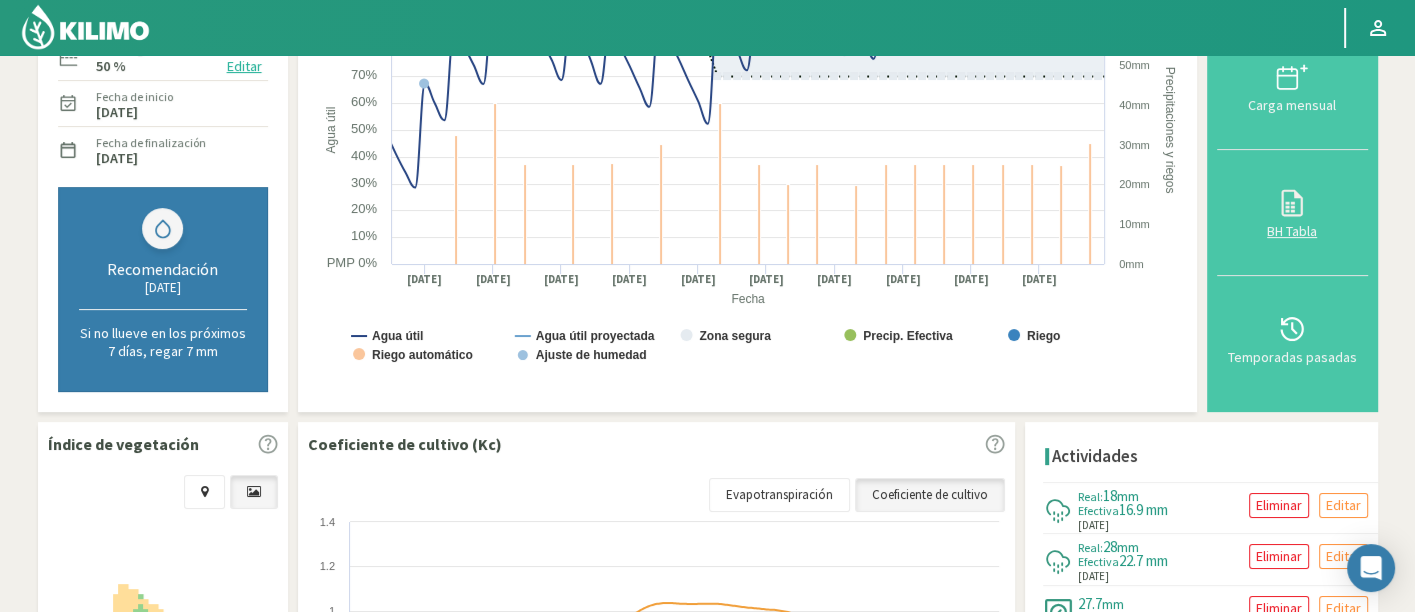 click 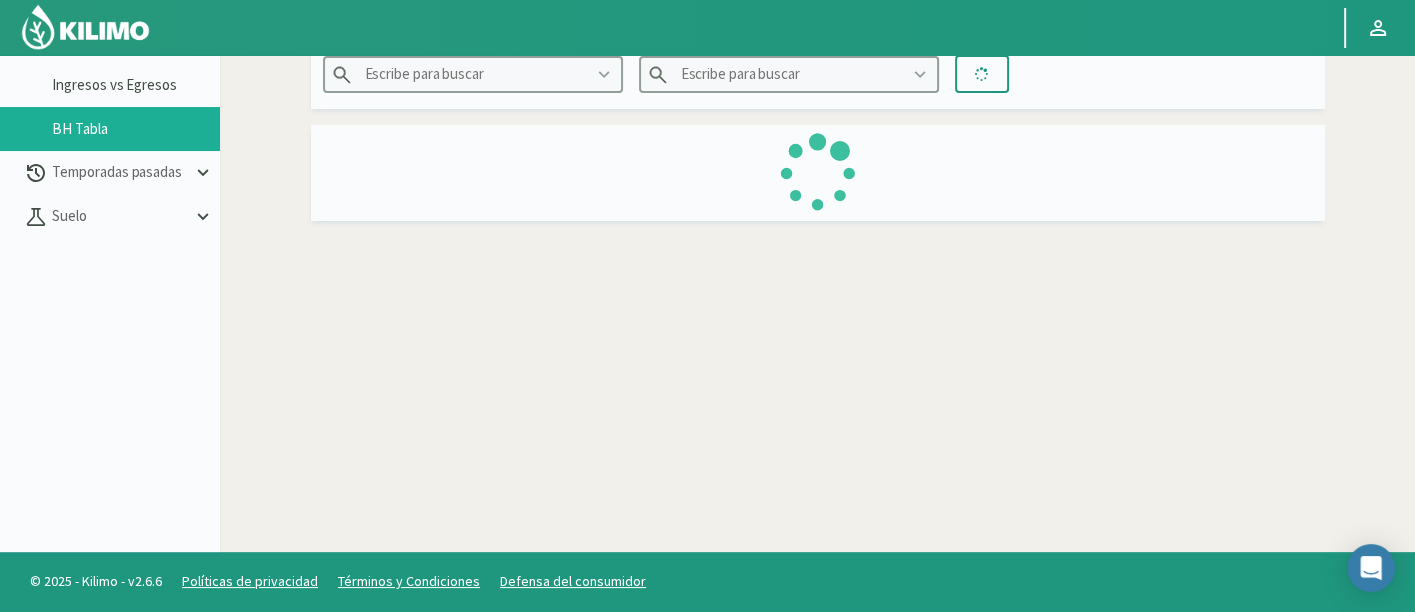 type on "Agr. [GEOGRAPHIC_DATA]" 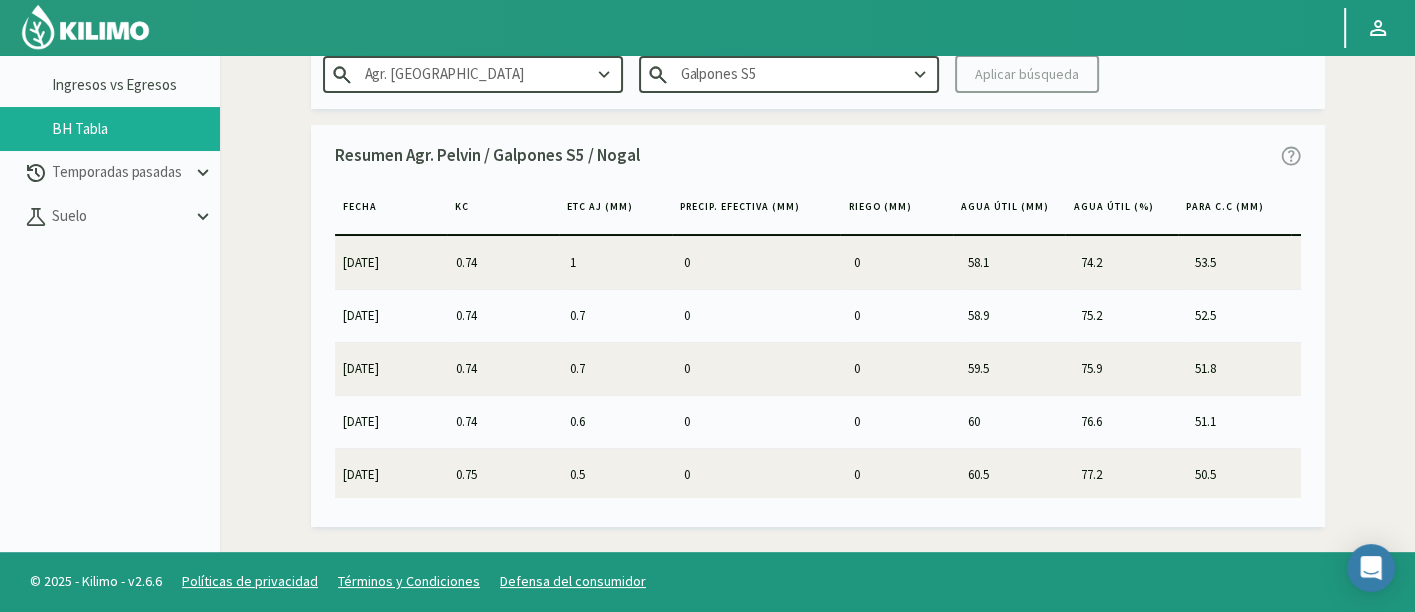 scroll, scrollTop: 114, scrollLeft: 0, axis: vertical 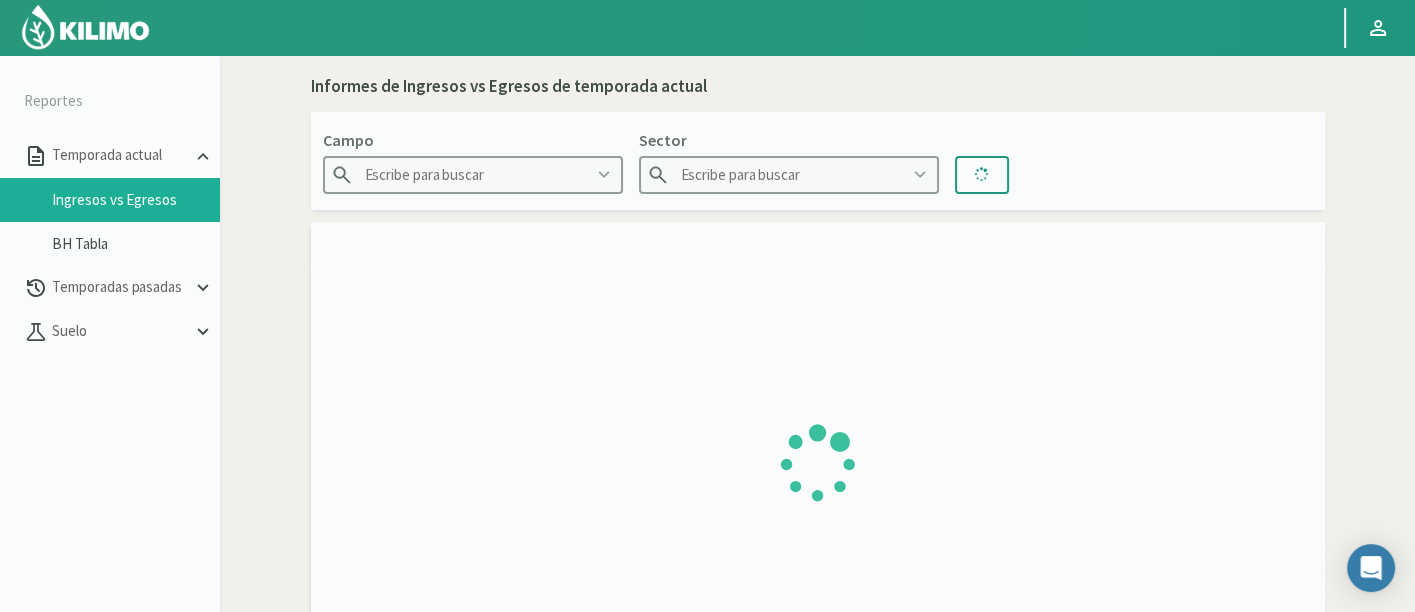 type on "Agr. [GEOGRAPHIC_DATA]" 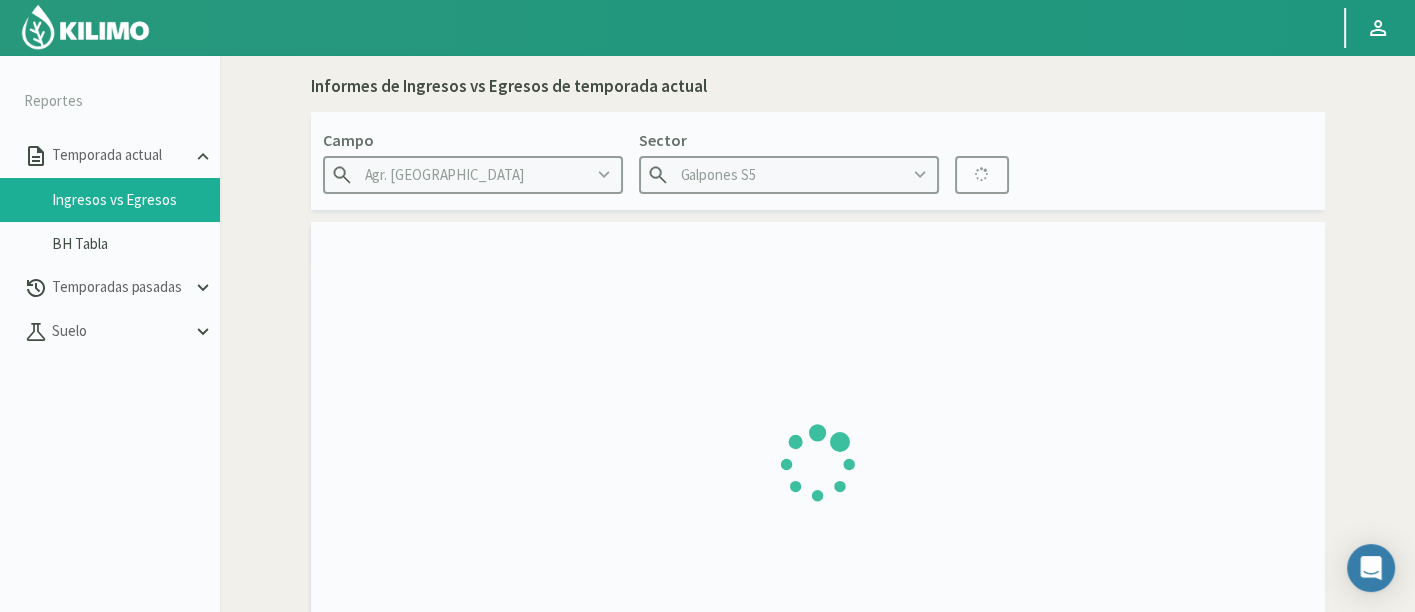 type on "[DATE] - [DATE]" 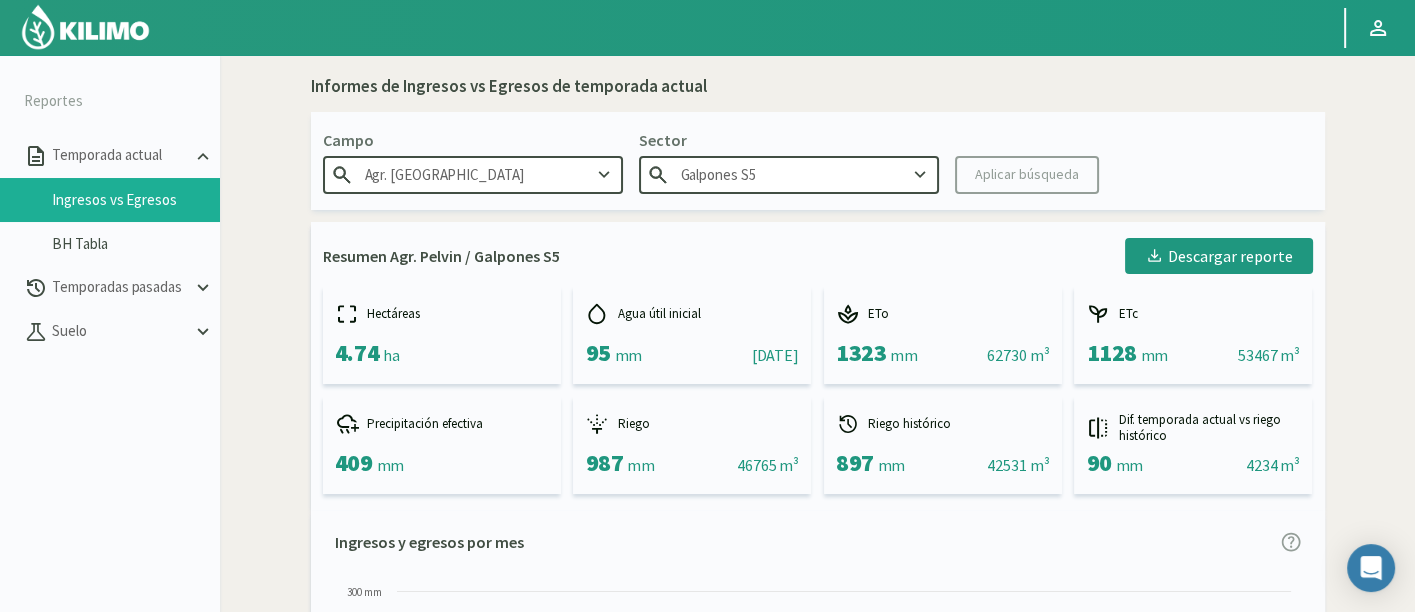 scroll, scrollTop: 114, scrollLeft: 0, axis: vertical 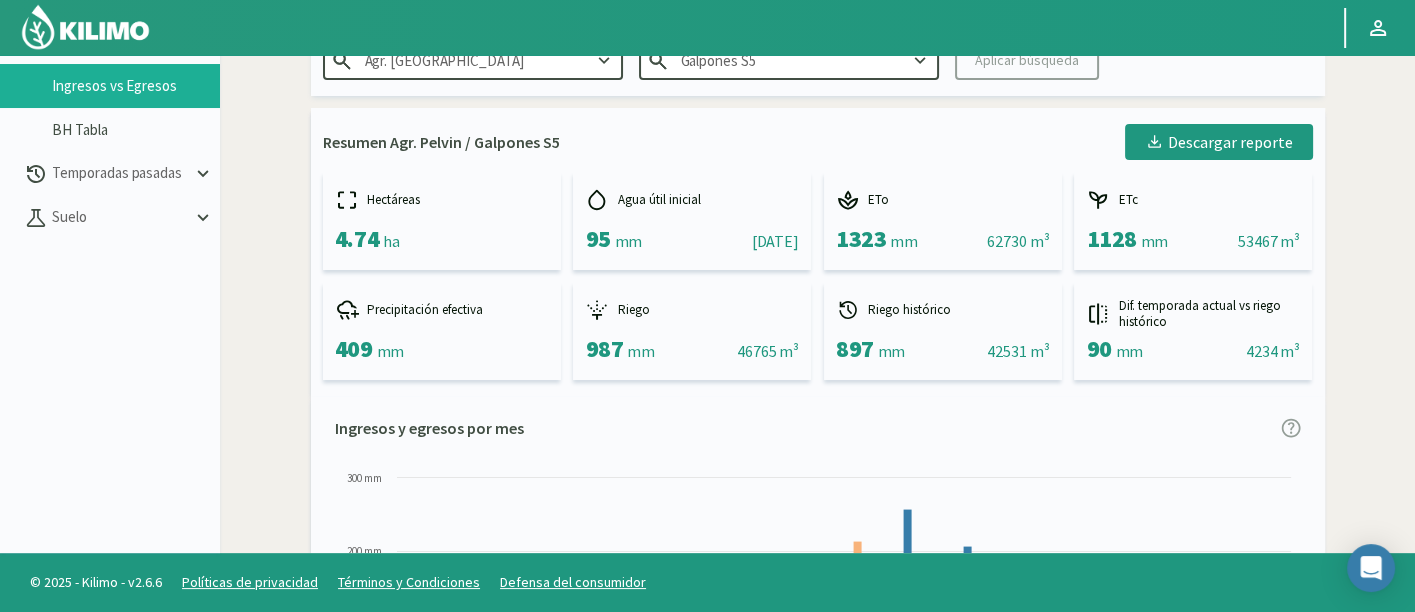 click on "Ingresos y egresos por mes
Created with Highcharts 9.2.2 ETo ETc Precipitación Efectiva Riegos Riego Historico May 24 Jun 24 Jul 24 Ago 24 Sep 24 Oct 24 Nov 24 Dic 24 Ene 25 Feb 25 Mar 25 Abr 25 May 25 Jun 25 Jul 25 0 mm 100 mm 200 mm 300 mm" 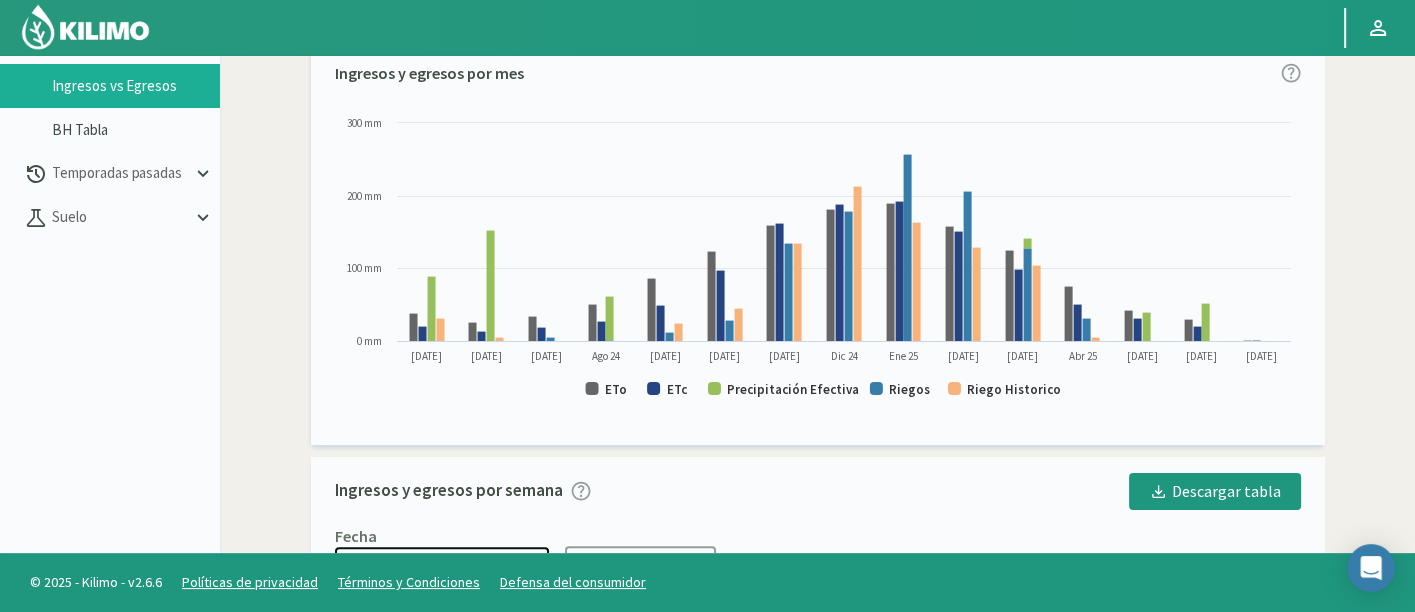 scroll, scrollTop: 266, scrollLeft: 0, axis: vertical 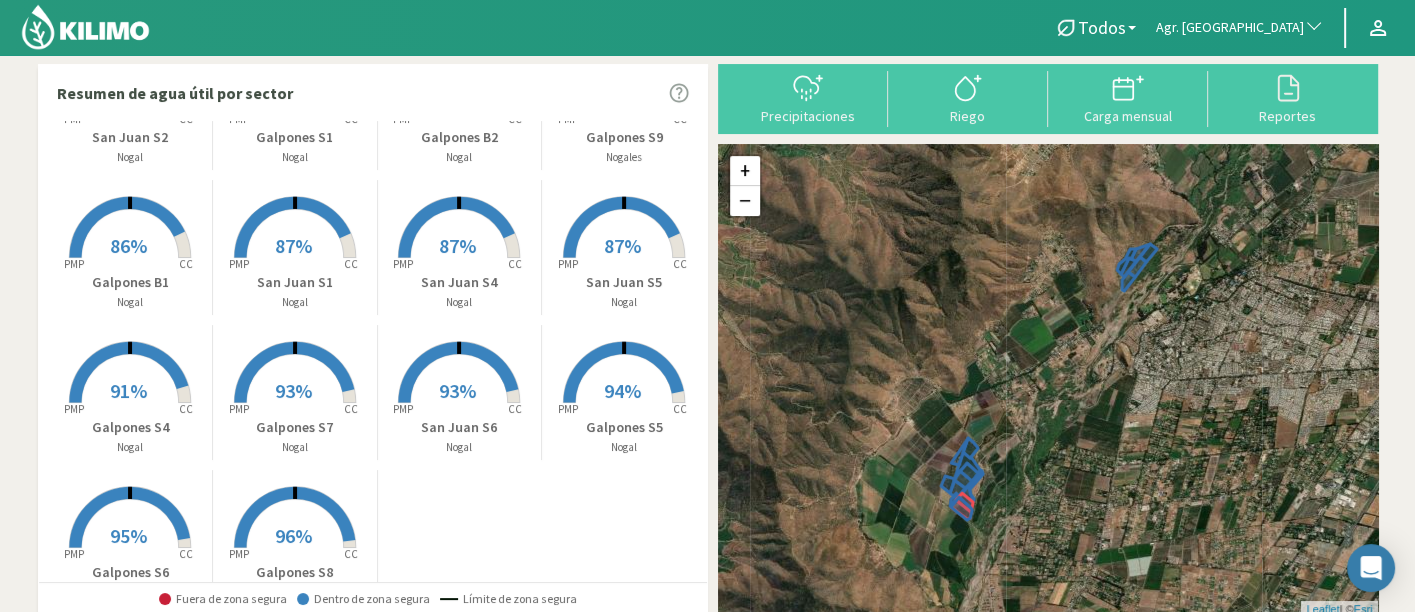 click on "94%" at bounding box center [622, 390] 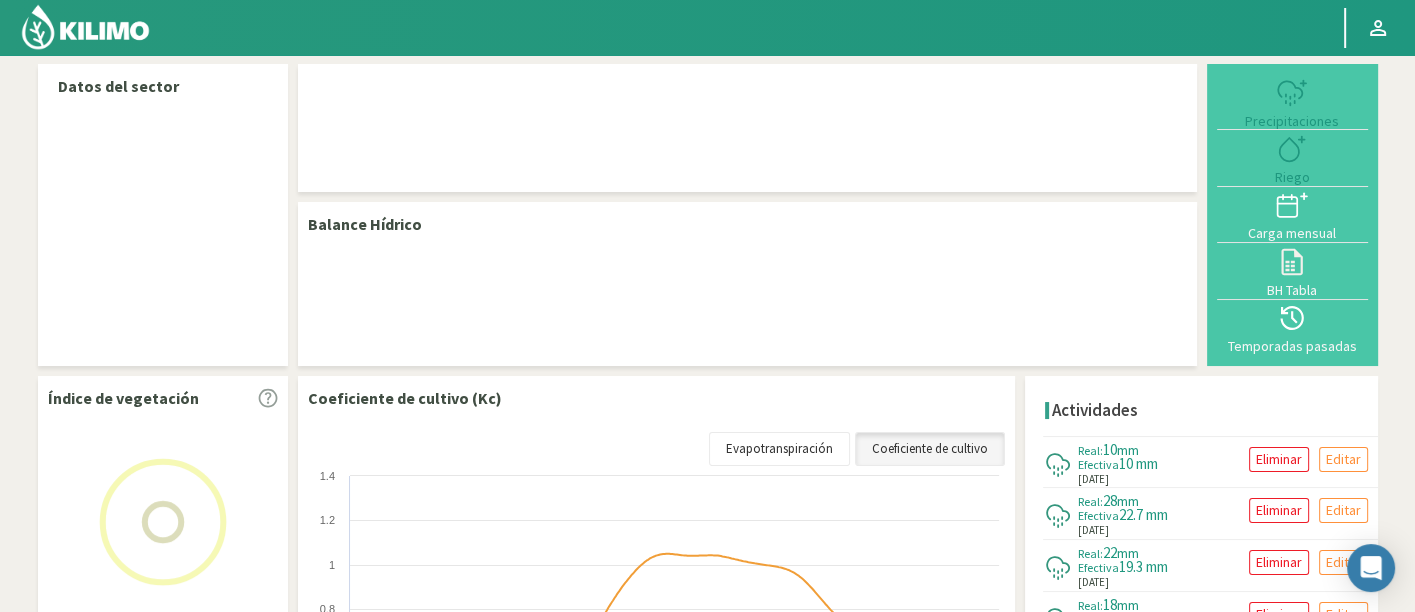 select on "23: Object" 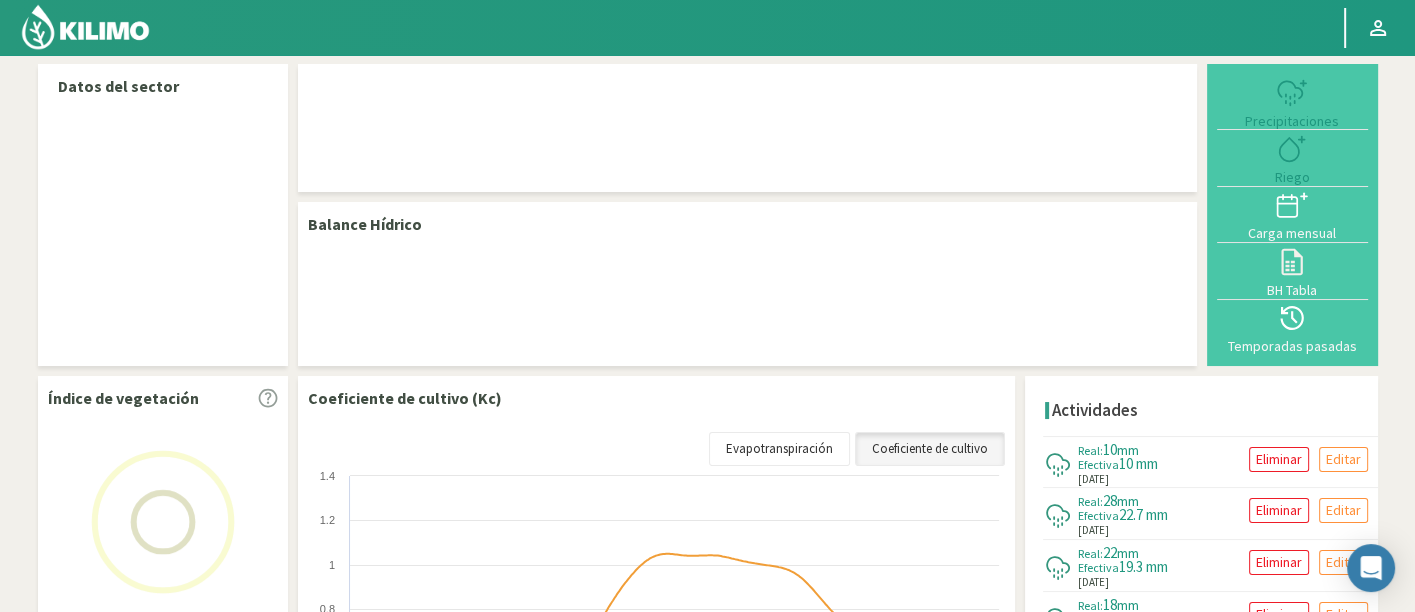 select on "7: Object" 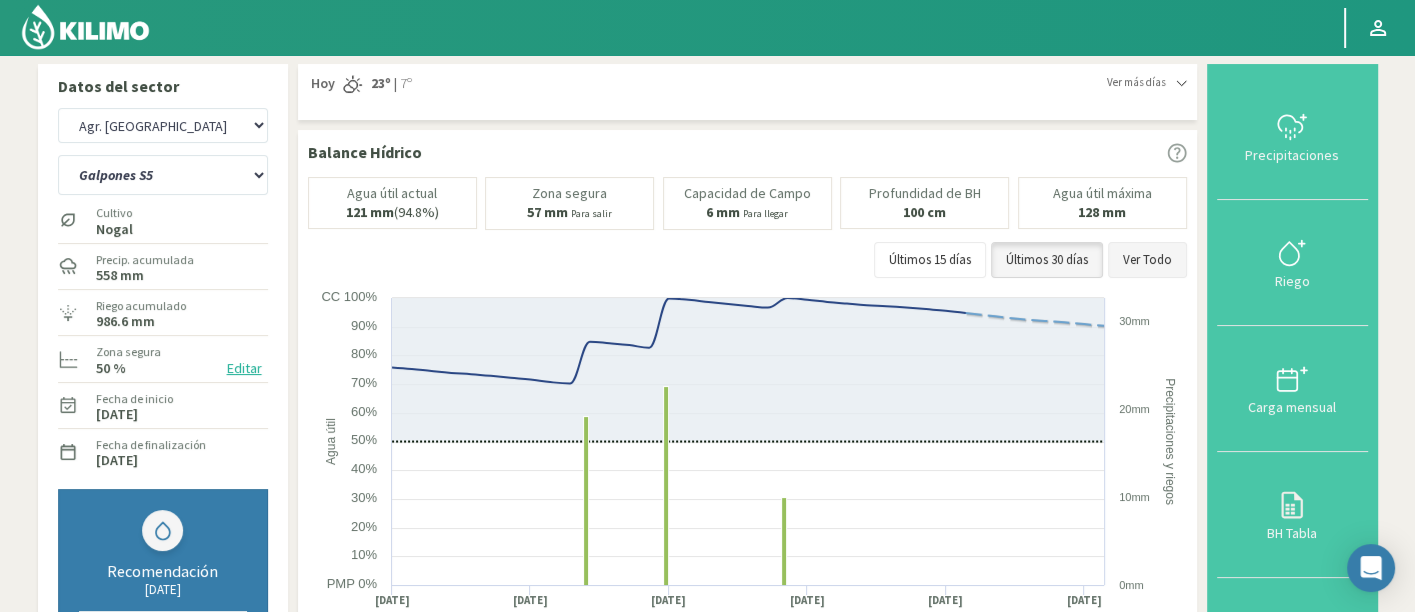 click on "Ver Todo" at bounding box center [1147, 260] 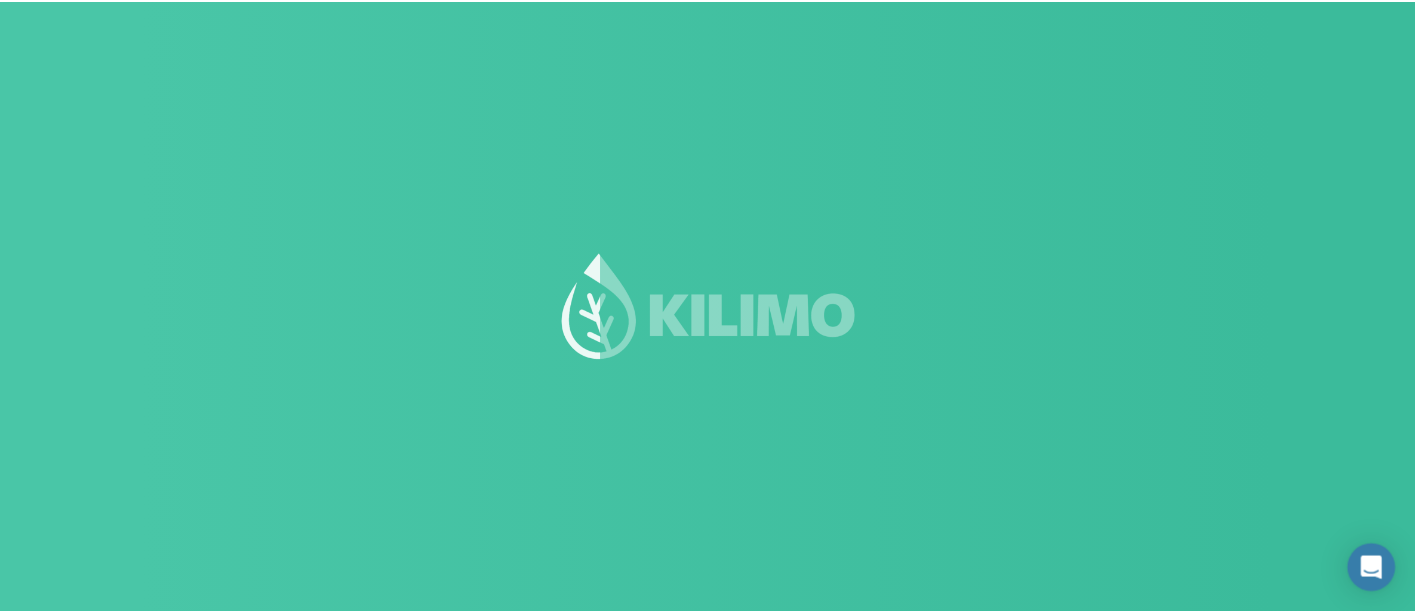 scroll, scrollTop: 0, scrollLeft: 0, axis: both 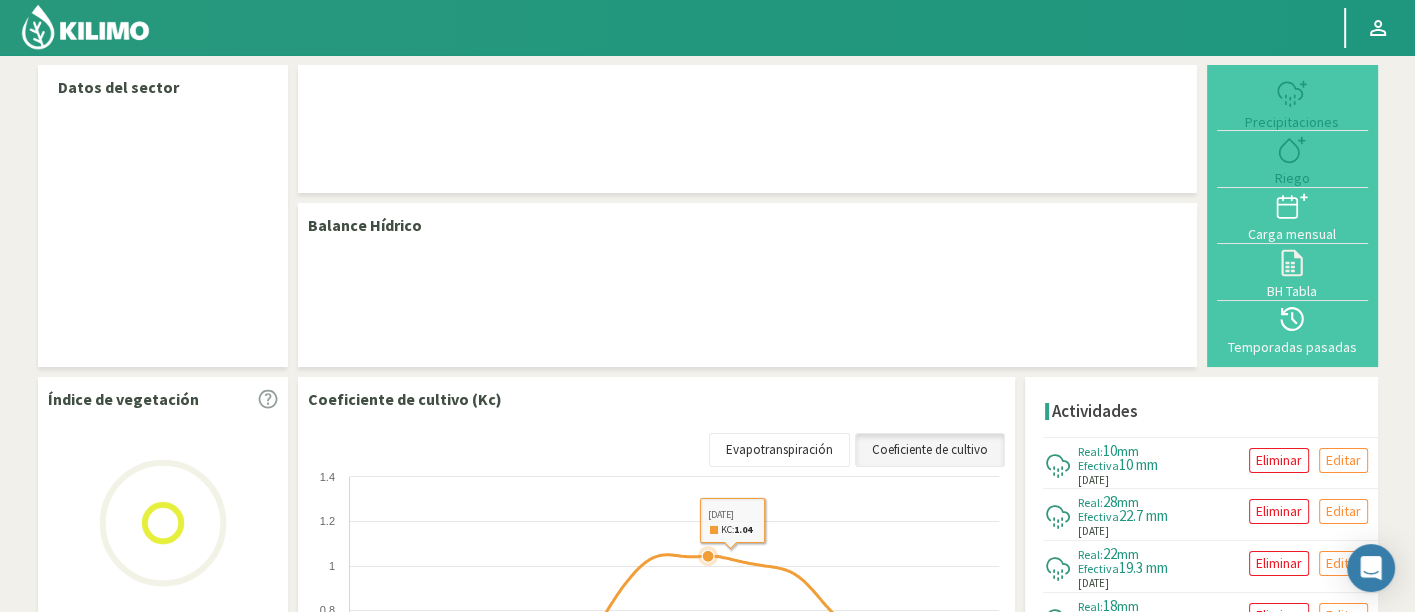 select on "23: Object" 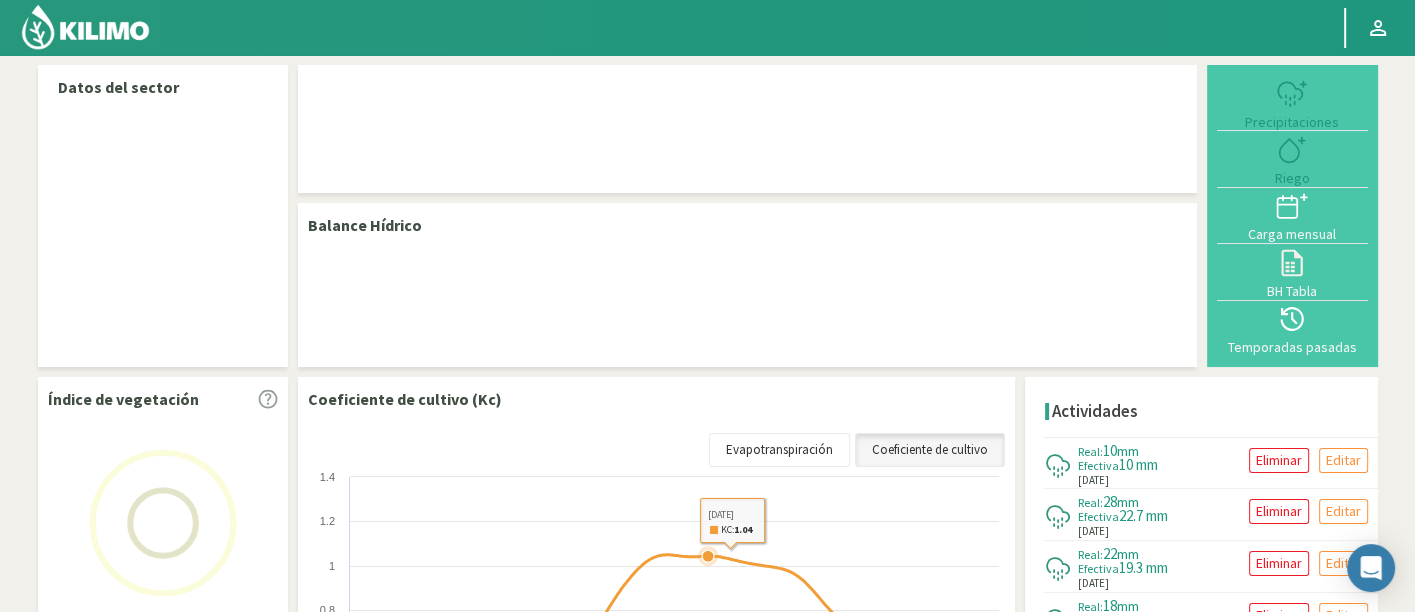 select on "7: Object" 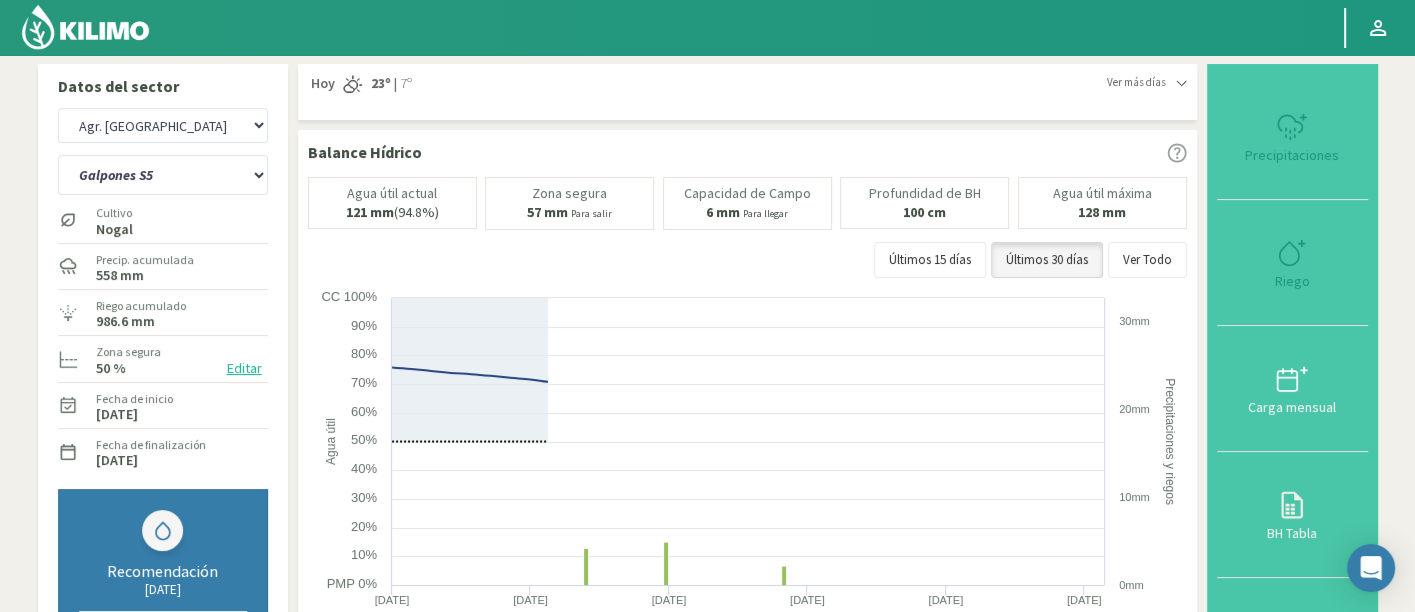 scroll, scrollTop: 0, scrollLeft: 0, axis: both 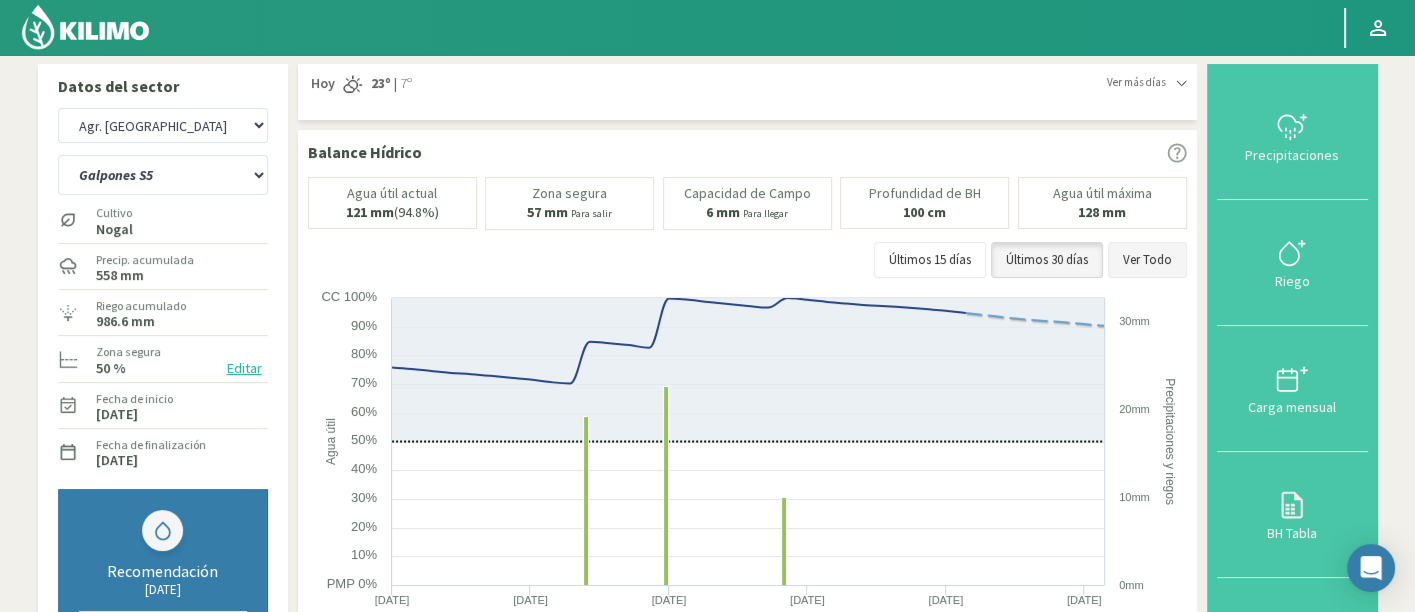 click on "Ver Todo" at bounding box center (1147, 260) 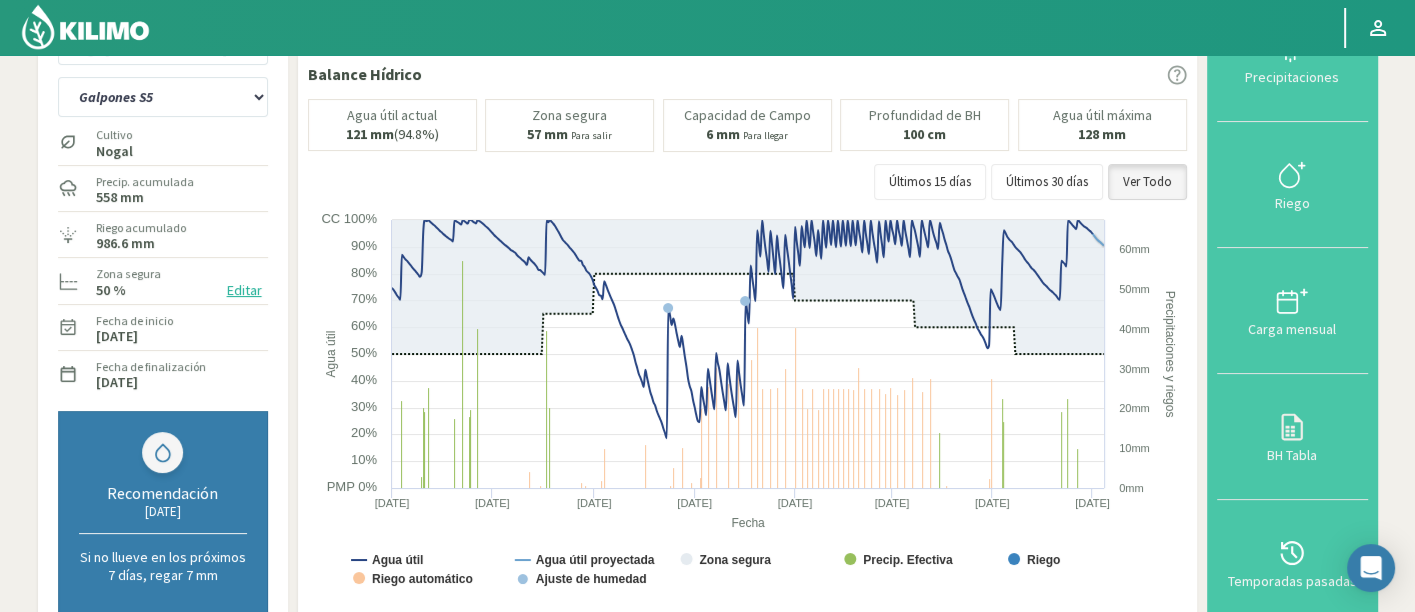 scroll, scrollTop: 80, scrollLeft: 0, axis: vertical 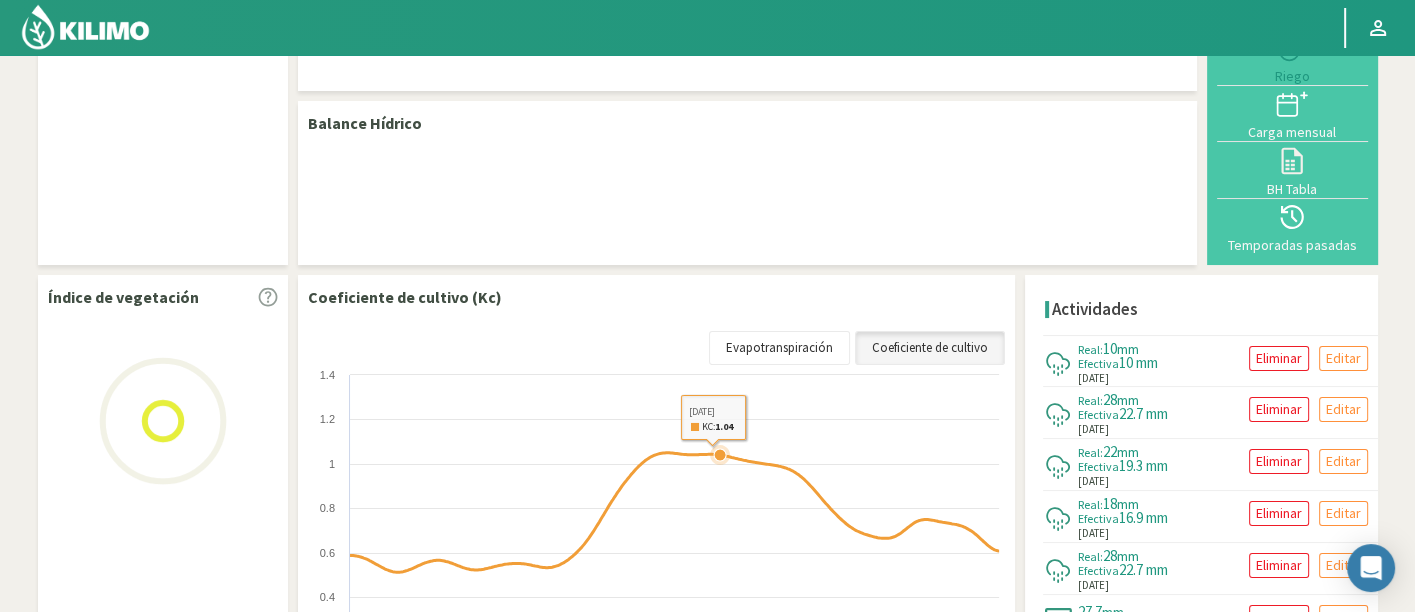 select on "23: Object" 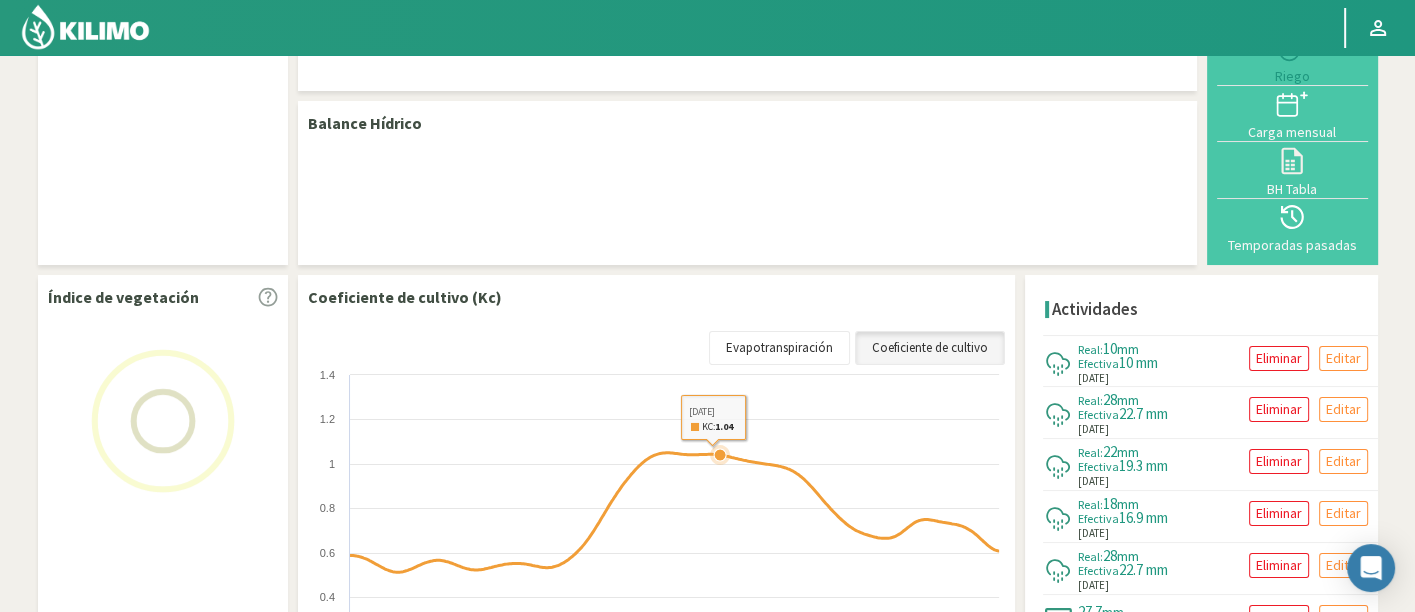 select on "7: Object" 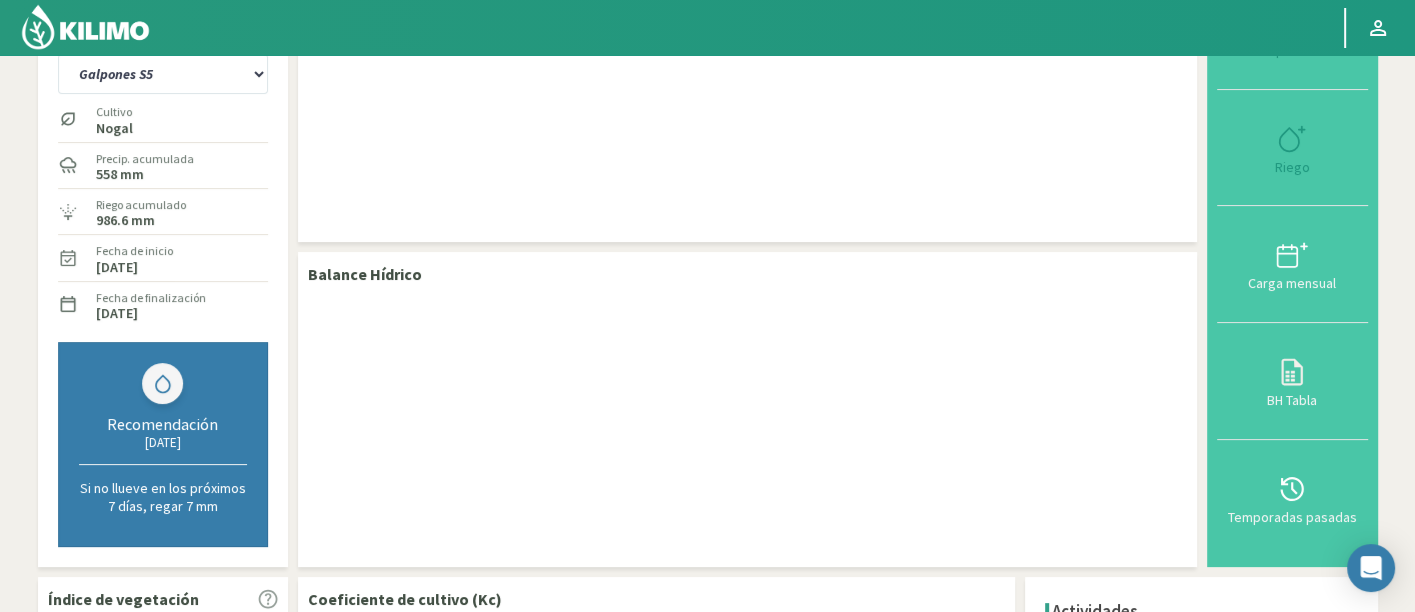 scroll, scrollTop: 102, scrollLeft: 0, axis: vertical 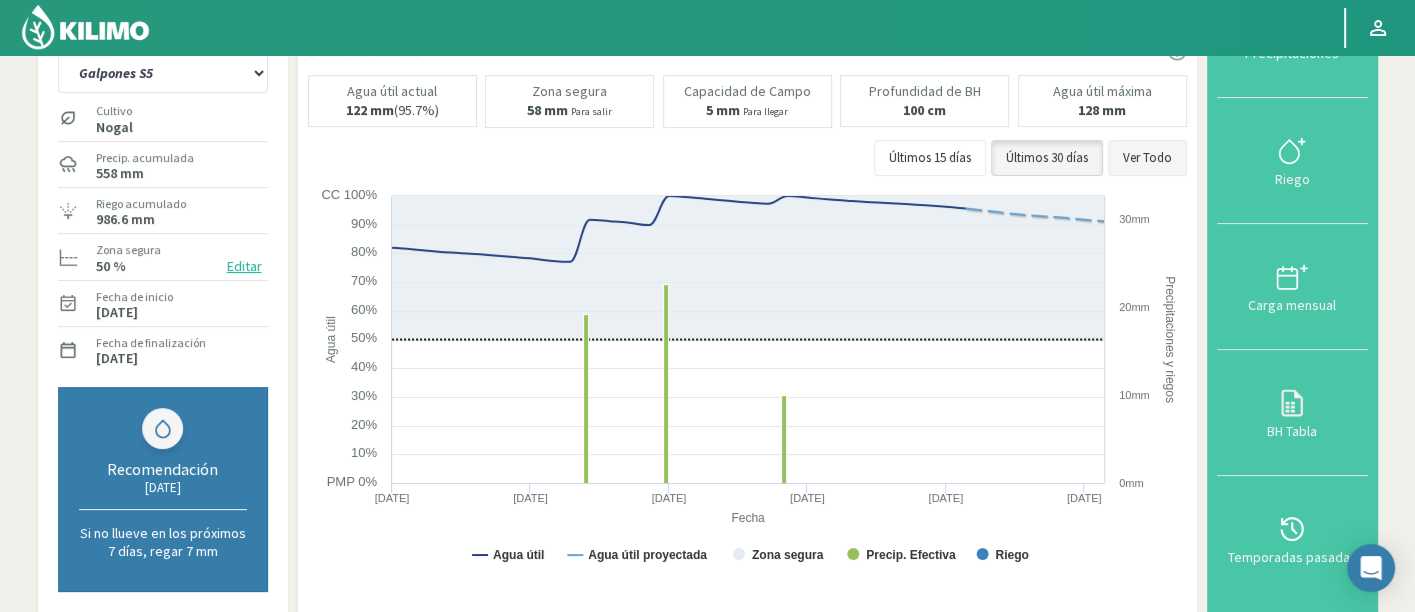 click on "Ver Todo" at bounding box center [1147, 158] 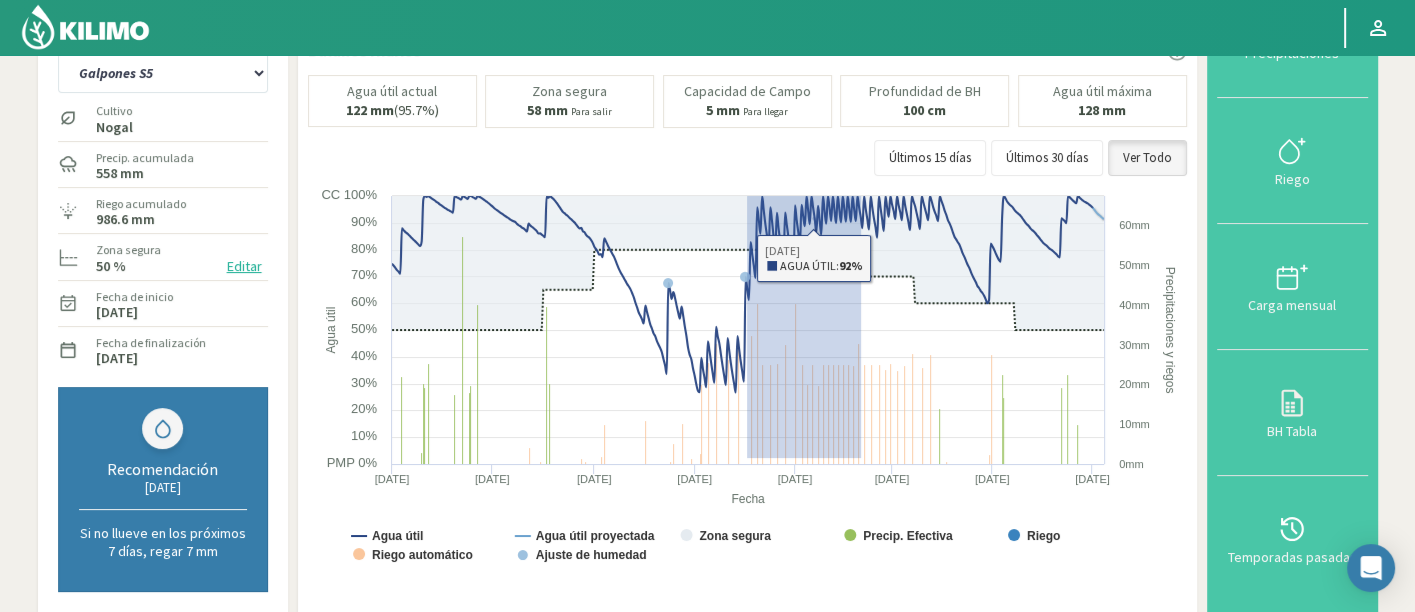 drag, startPoint x: 746, startPoint y: 455, endPoint x: 960, endPoint y: 129, distance: 389.9641 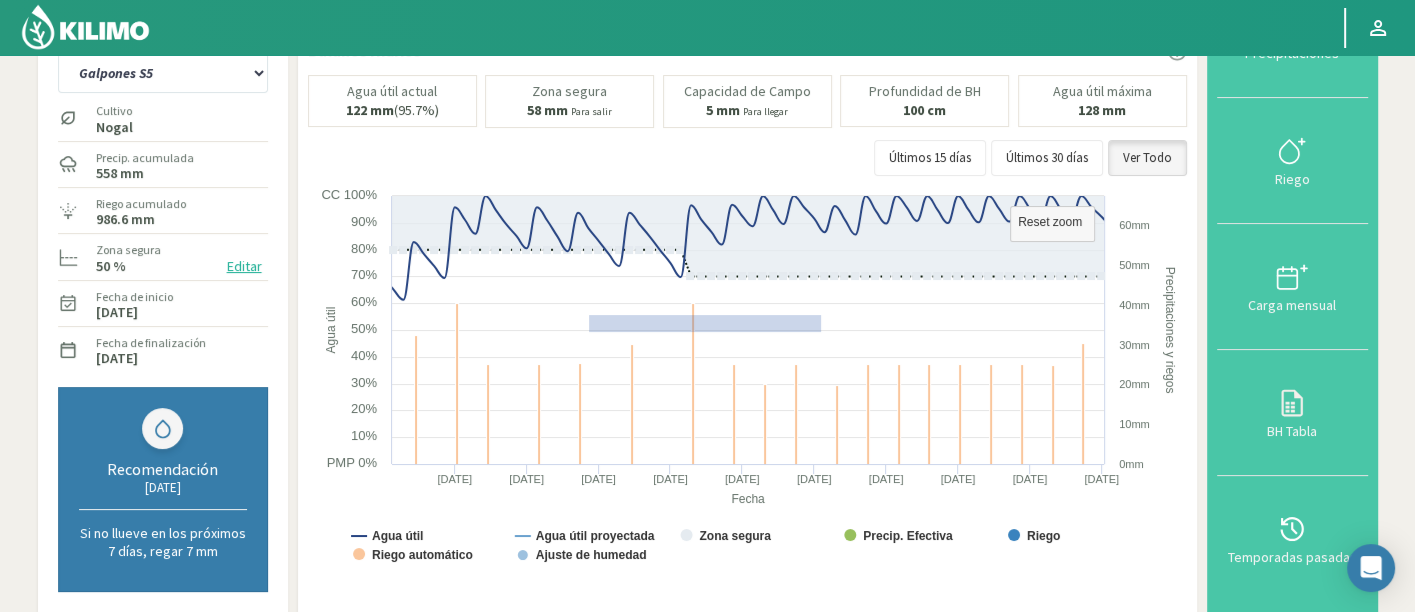 drag, startPoint x: 588, startPoint y: 312, endPoint x: 820, endPoint y: 330, distance: 232.69724 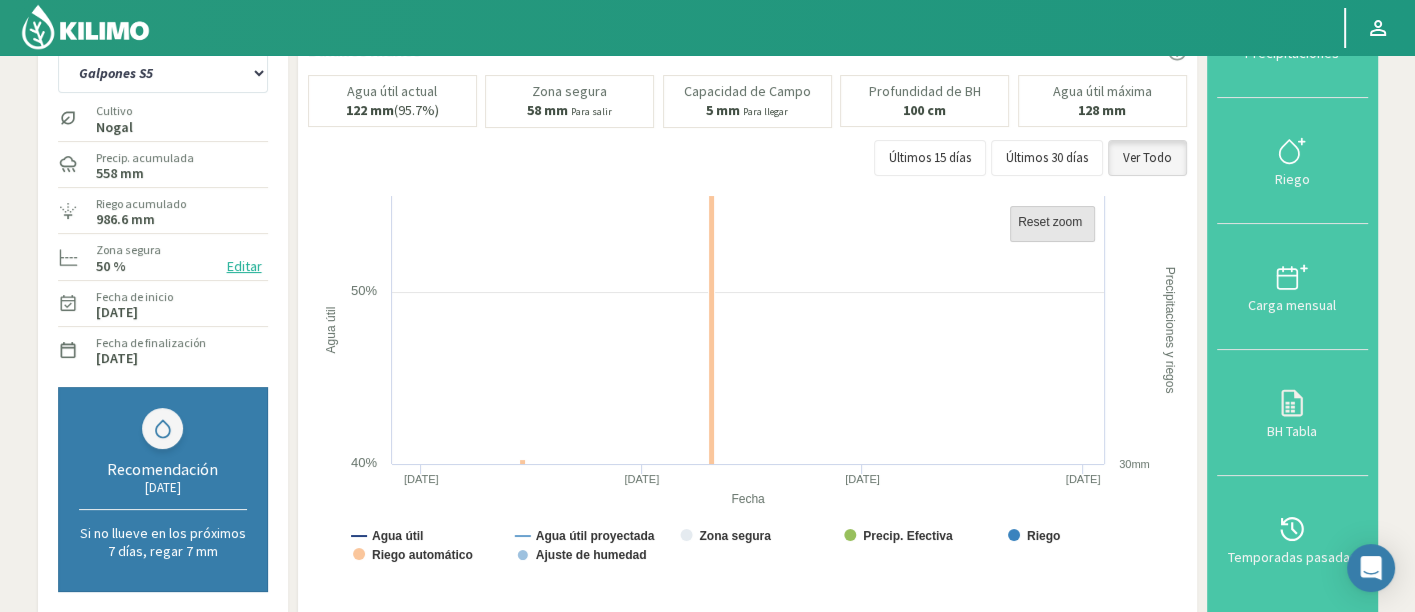 click on "Reset zoom" 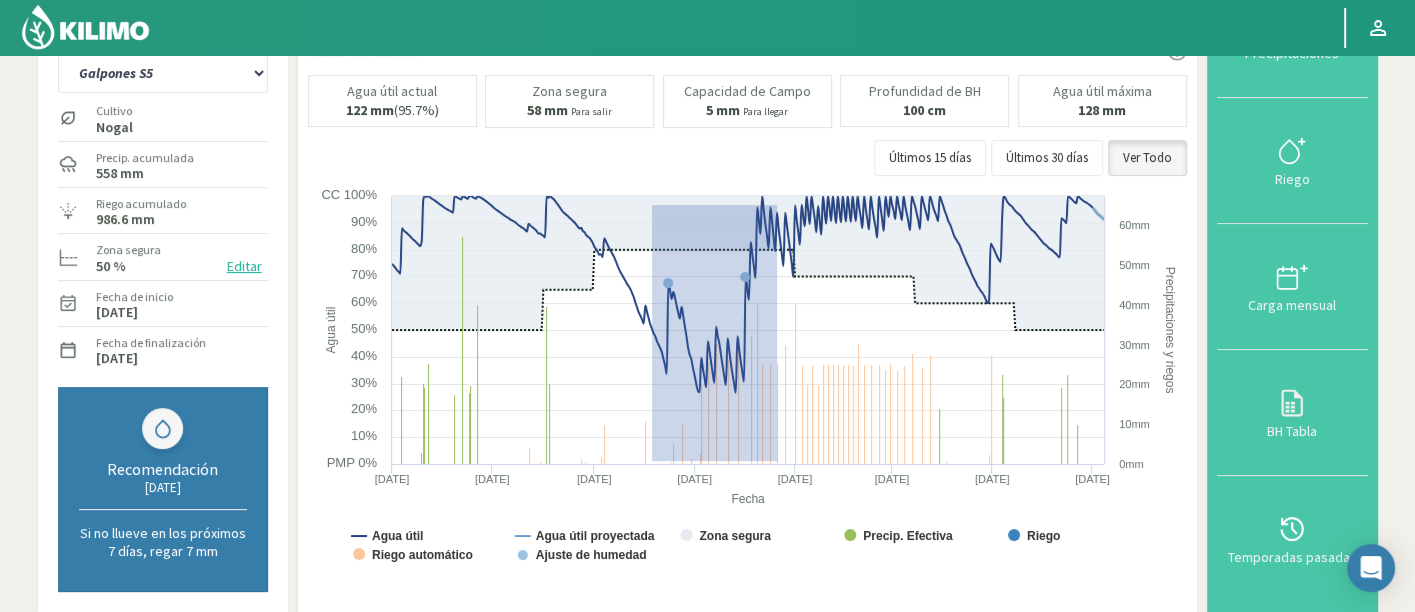 drag, startPoint x: 651, startPoint y: 458, endPoint x: 977, endPoint y: 92, distance: 490.13467 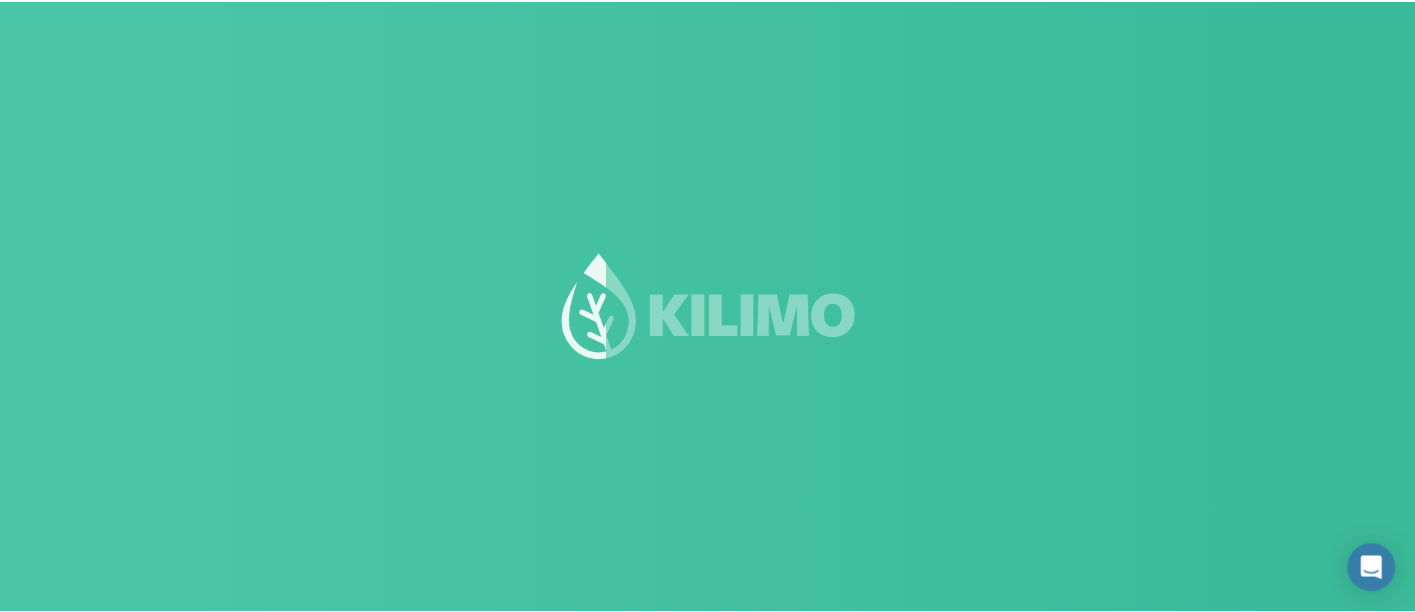 scroll, scrollTop: 0, scrollLeft: 0, axis: both 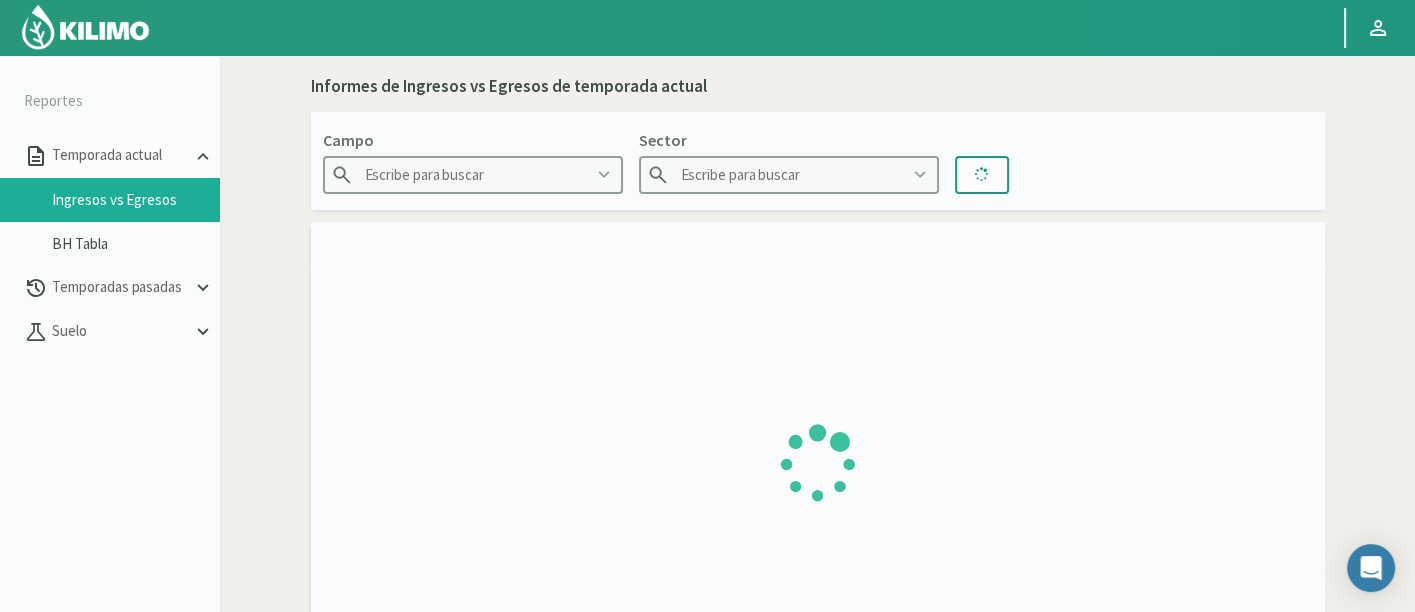 type on "Agr. [GEOGRAPHIC_DATA]" 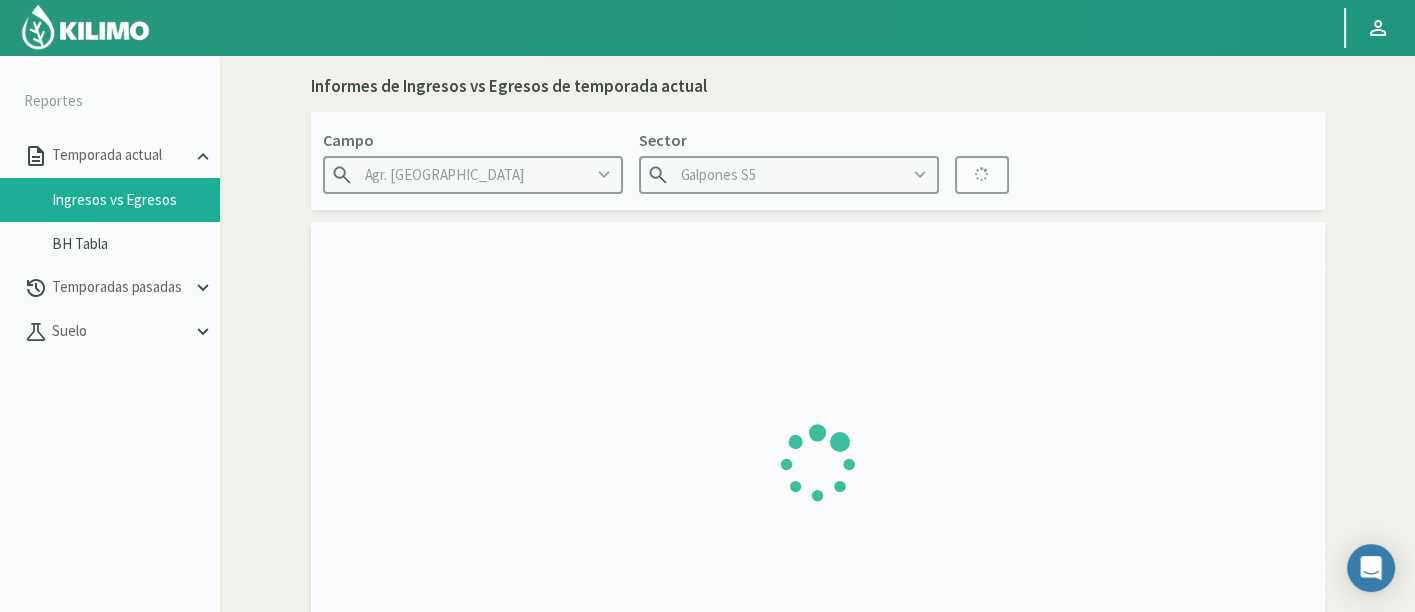 type on "[DATE] - [DATE]" 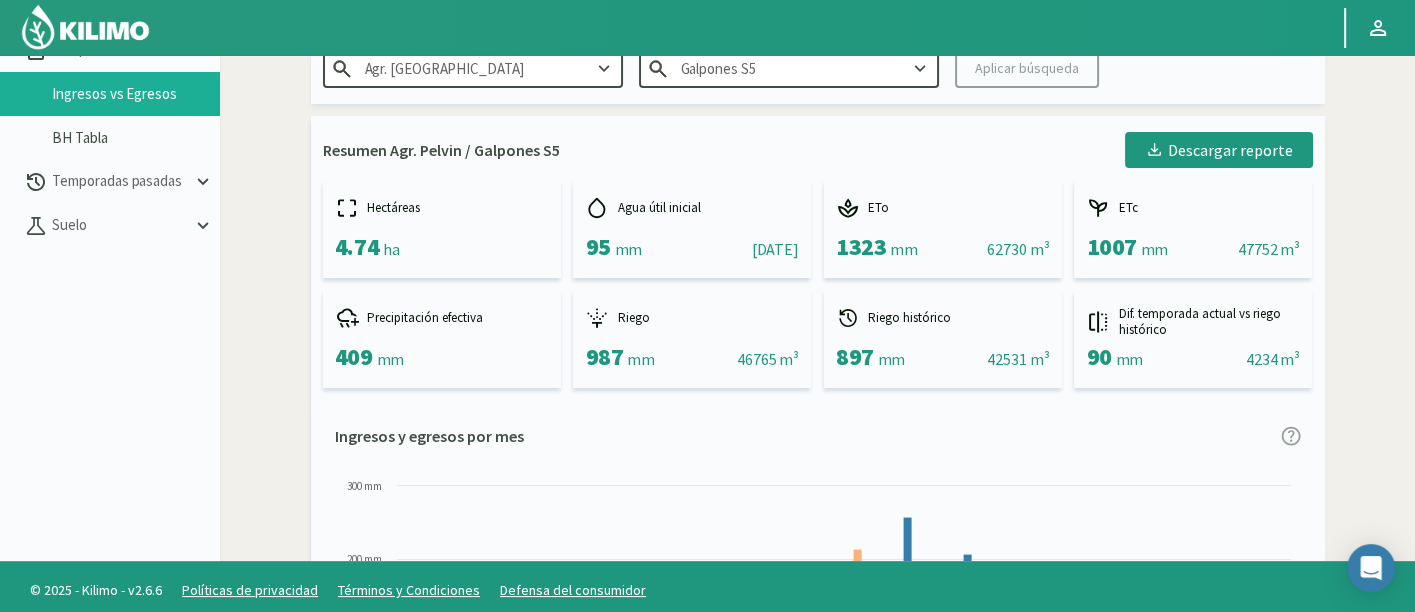 scroll, scrollTop: 114, scrollLeft: 0, axis: vertical 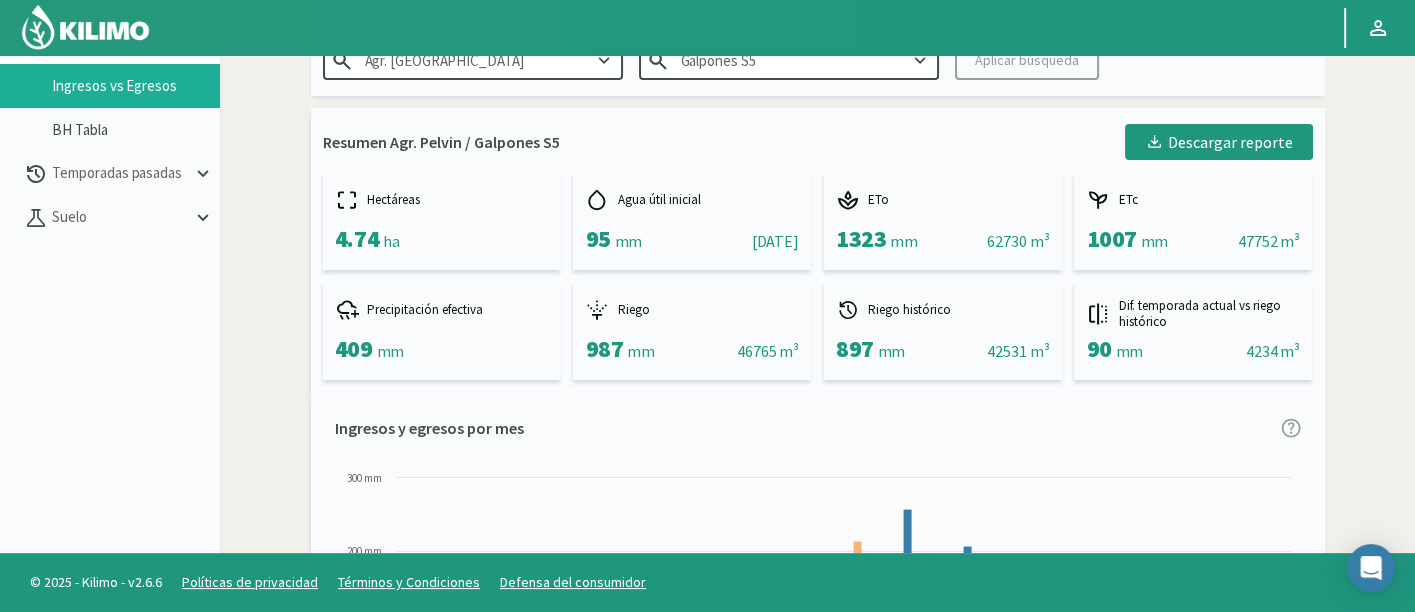 click on "Resumen Agr. Pelvin / Galpones S5
Descargar reporte
Hectáreas   4.74   ha
Agua útil inicial   95   mm    ||    [DATE]
ETo   1323   mm    ||    62730 m³
ETc   1007   mm    ||    47752 m³
Precipitación efectiva   409   [PERSON_NAME]   987   mm    ||    46765 m³
Riego histórico   897   mm    ||    42531 m³
Dif. temporada actual vs riego histórico   90   mm    ||    4234 m³" 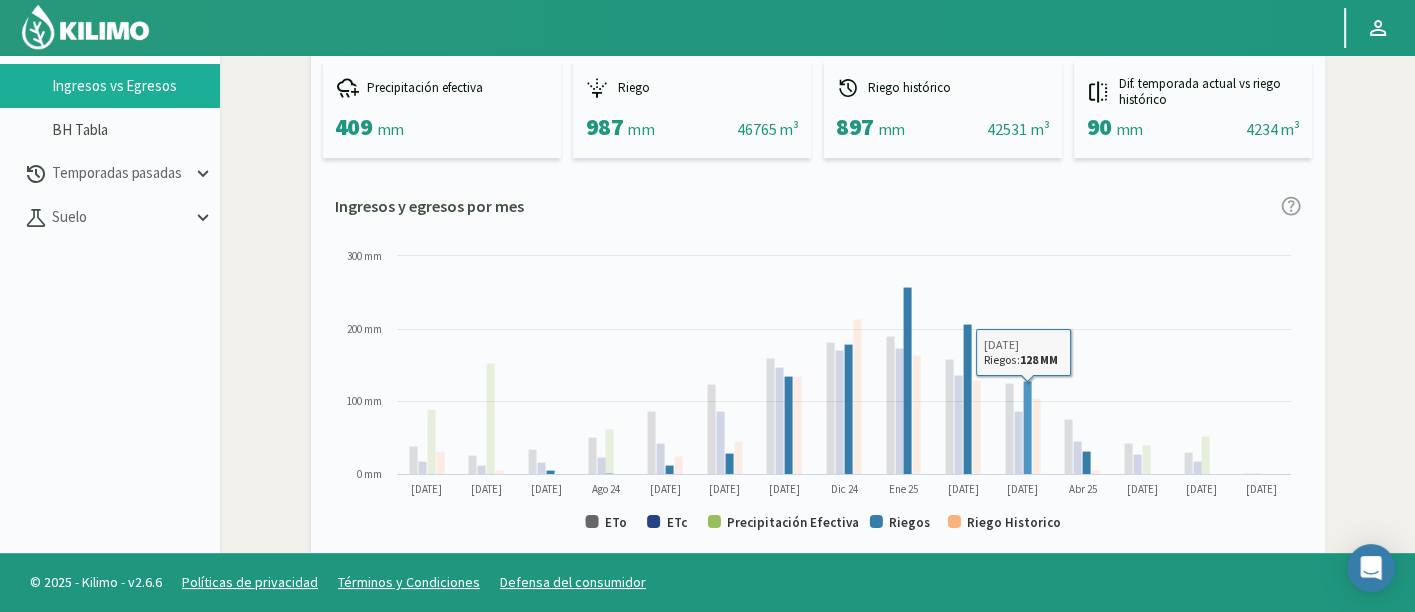 scroll, scrollTop: 266, scrollLeft: 0, axis: vertical 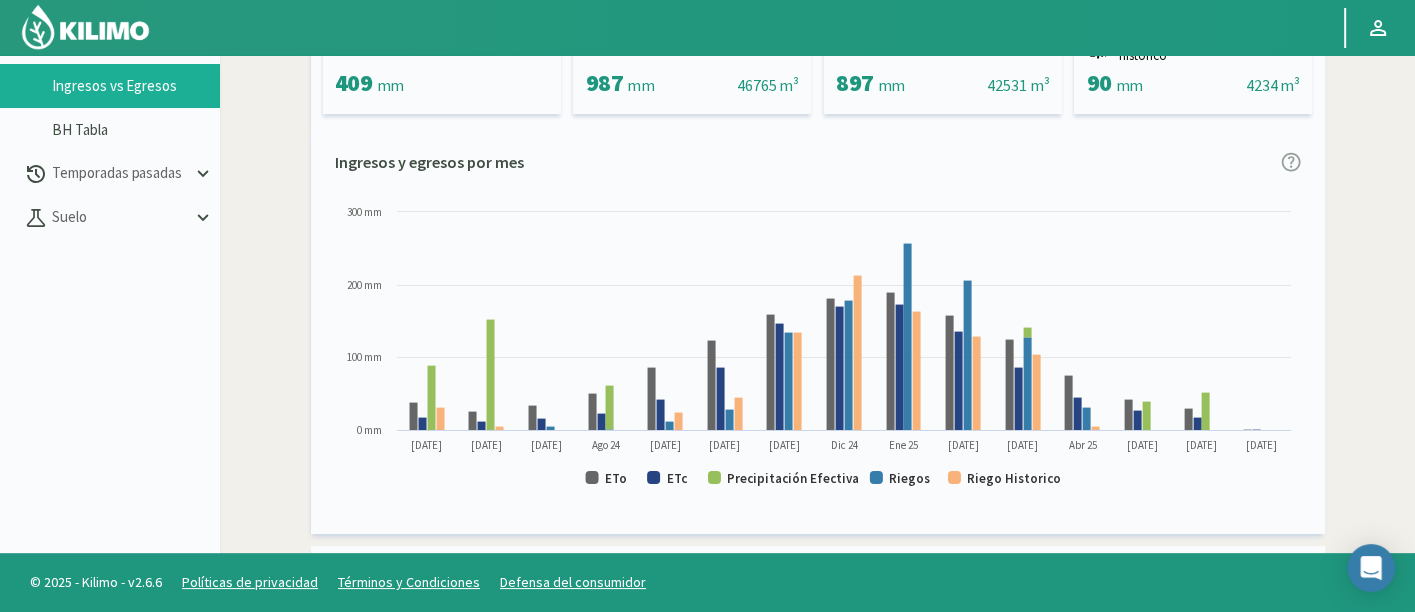 click on "Ingresos y egresos por mes
Created with Highcharts 9.2.2 ETo ETc Precipitación Efectiva [PERSON_NAME] Historico [DATE] Jun [DATE] Ago [DATE] Oct [DATE] Dic 24 Ene [DATE] Mar 25 Abr [DATE] Jun [DATE] 0 mm 100 mm 200 mm 300 mm Ene 25 ​ Riegos:  257 MM" 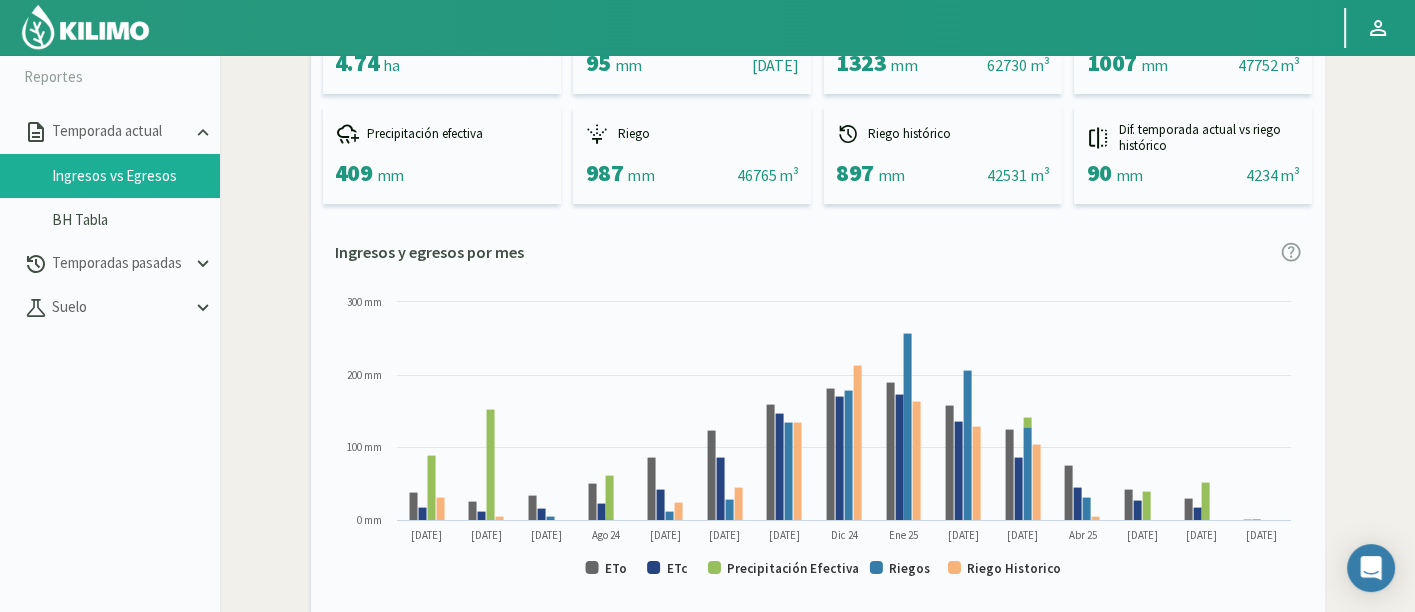 scroll, scrollTop: 0, scrollLeft: 0, axis: both 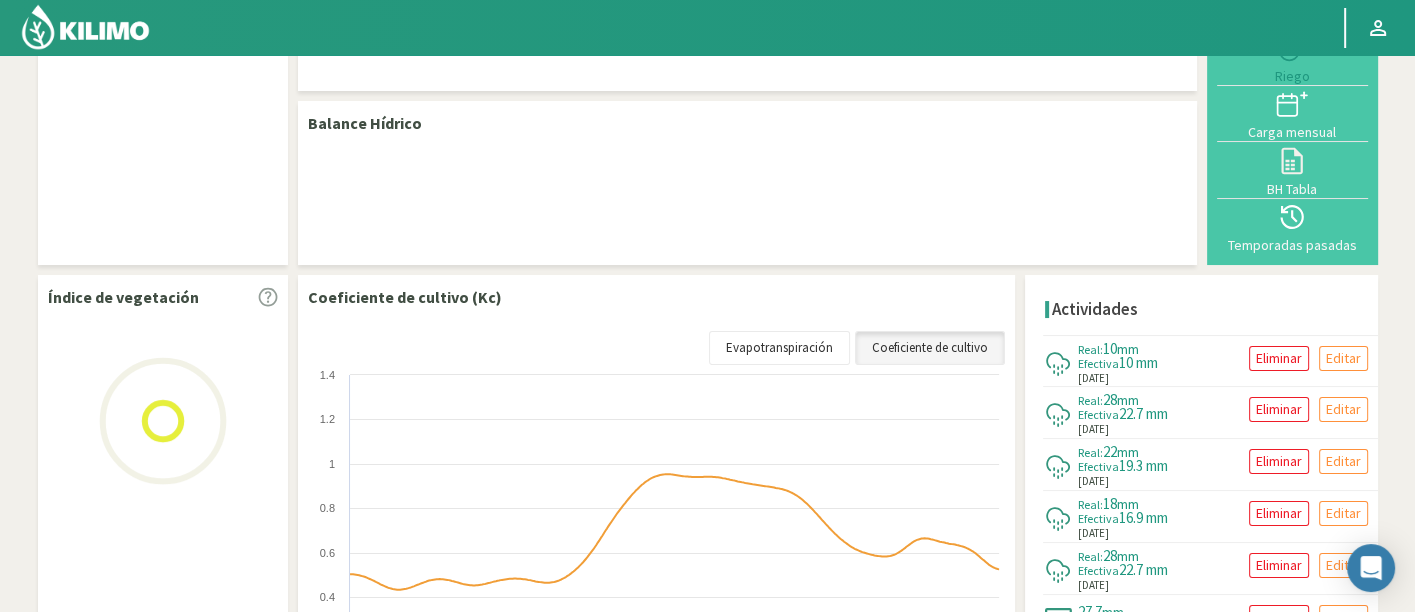 select on "23: Object" 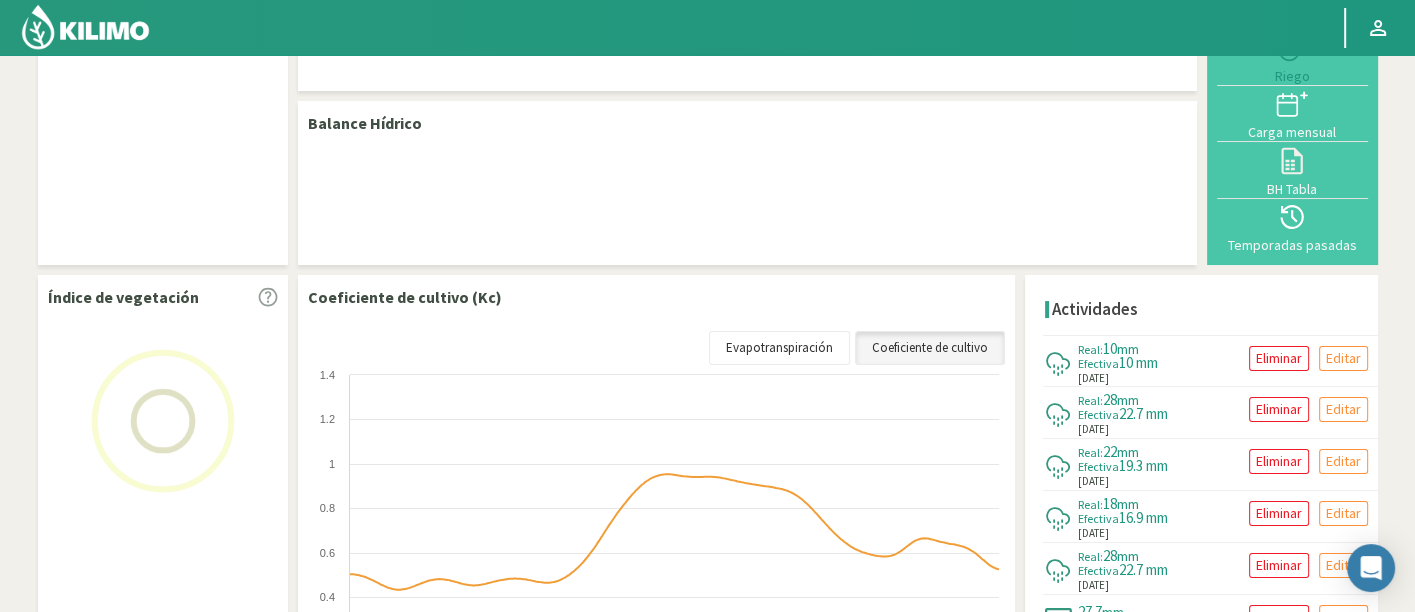 select on "7: Object" 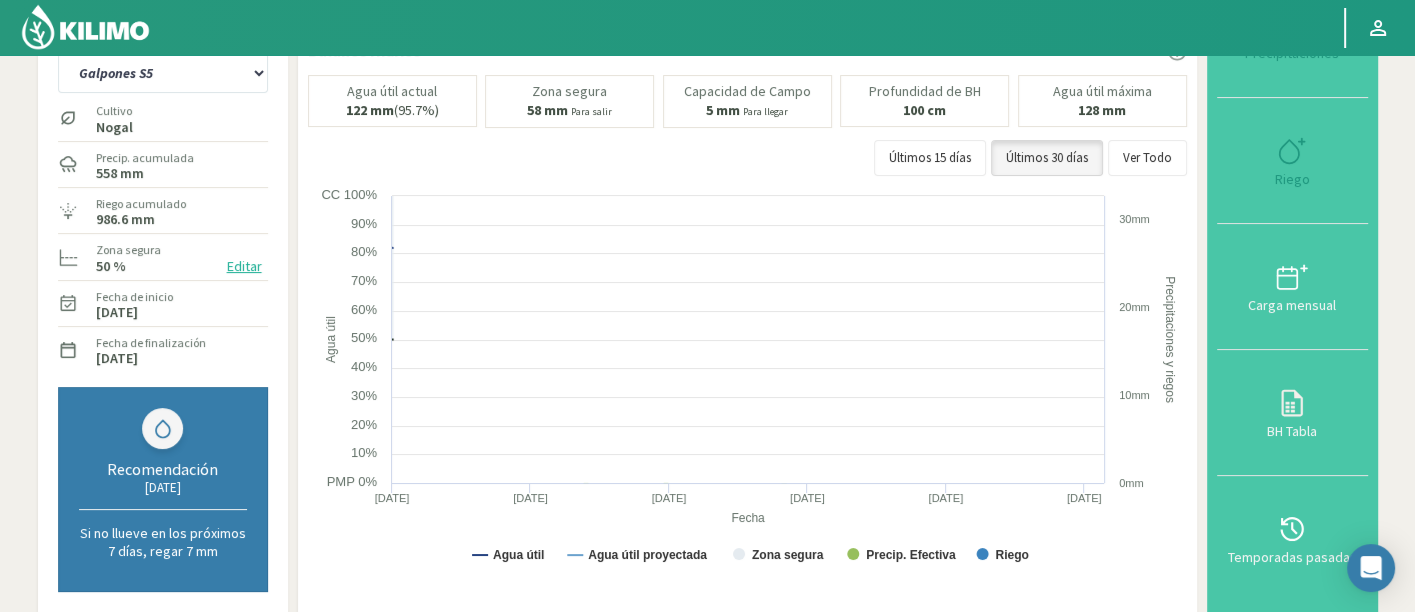 scroll, scrollTop: 101, scrollLeft: 0, axis: vertical 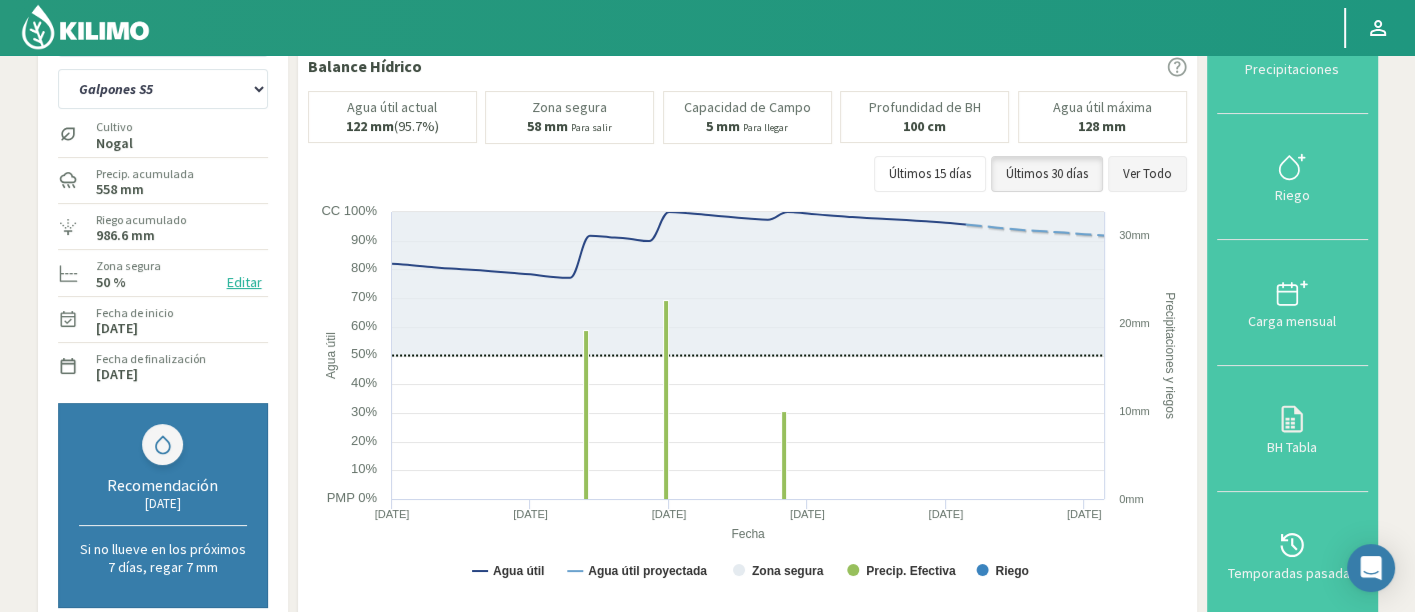 click on "Ver Todo" at bounding box center [1147, 174] 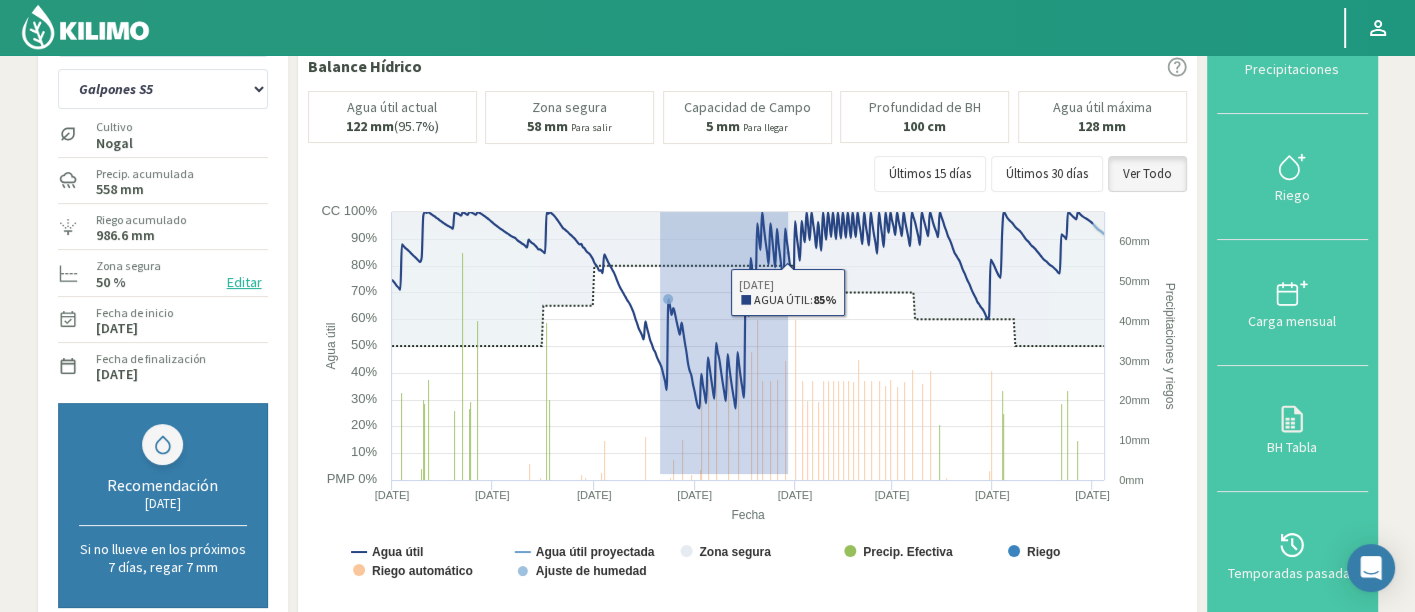 drag, startPoint x: 659, startPoint y: 471, endPoint x: 787, endPoint y: 202, distance: 297.901 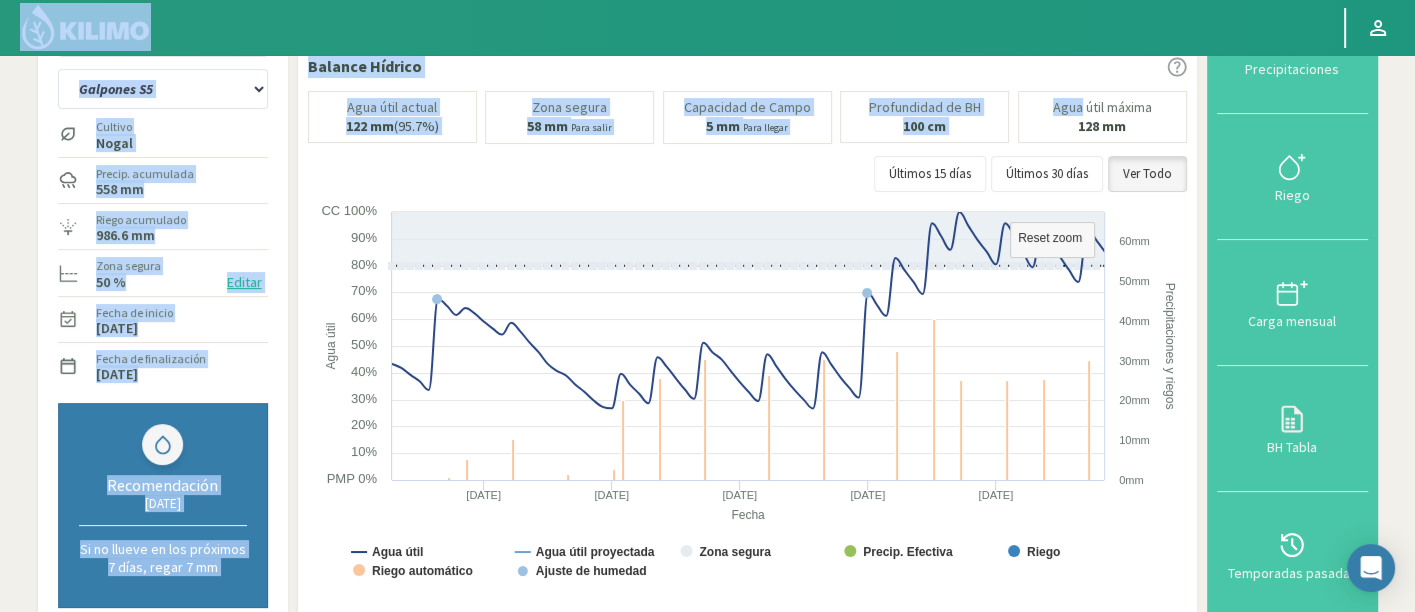 drag, startPoint x: 1054, startPoint y: 38, endPoint x: 1080, endPoint y: 84, distance: 52.83938 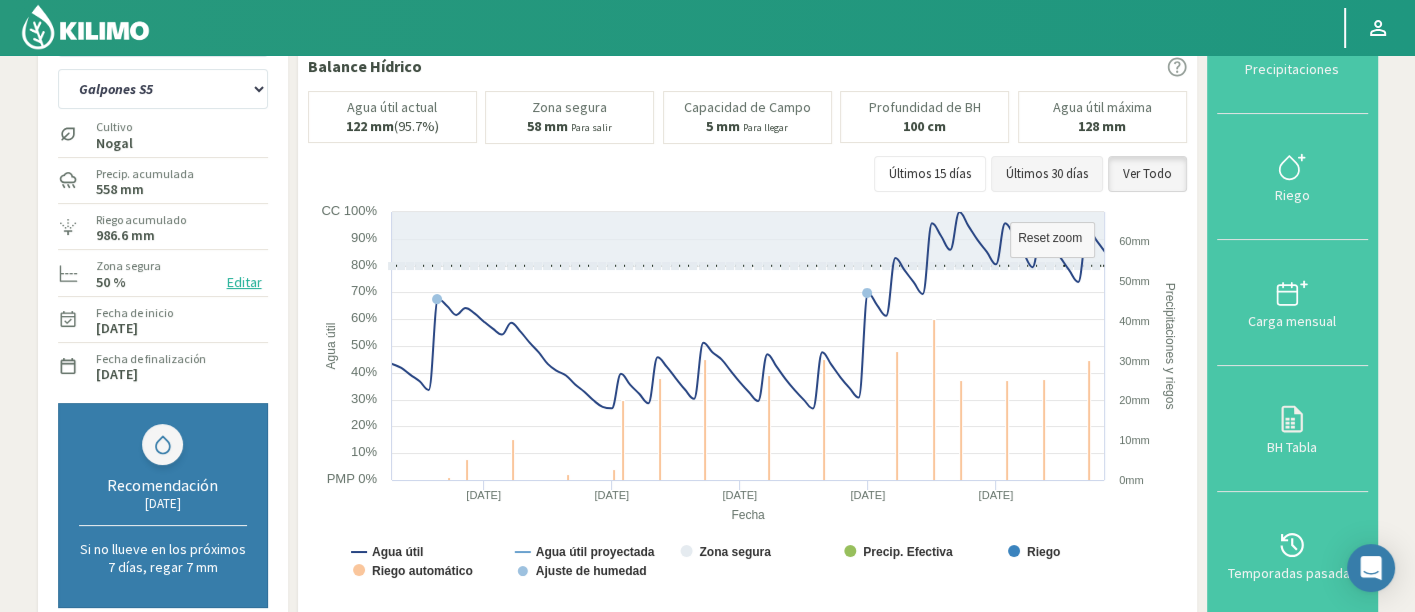 click on "Últimos 30 días" at bounding box center [1047, 174] 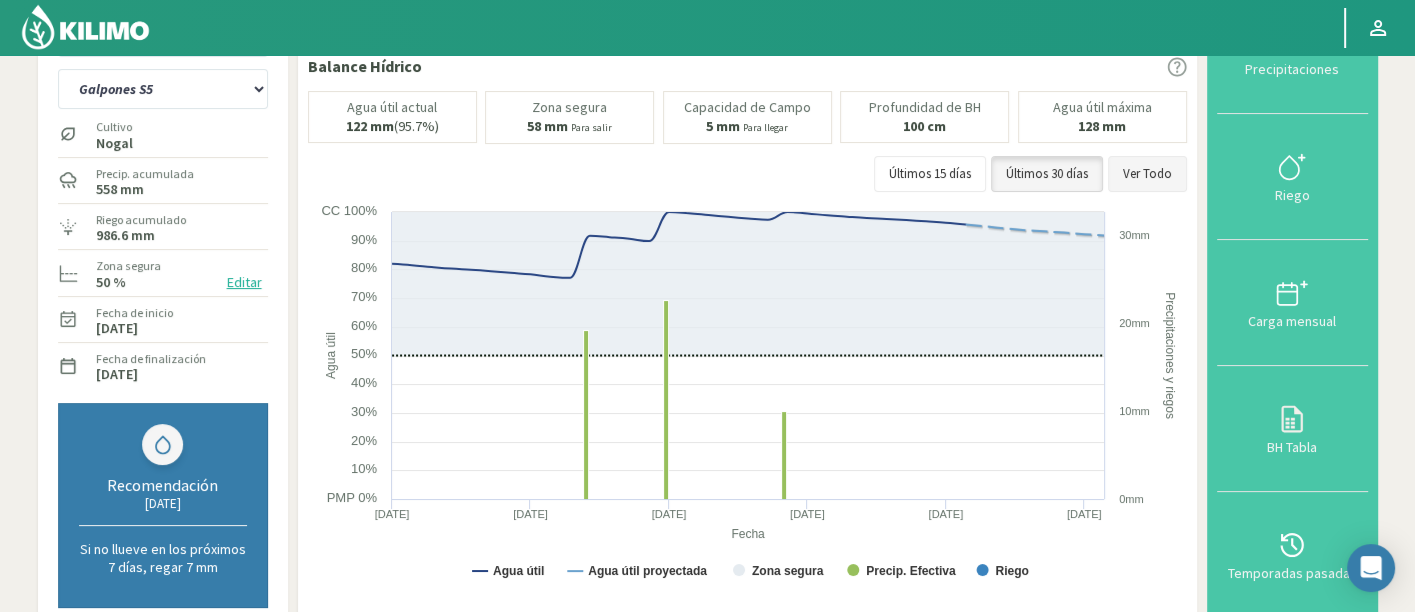 click on "Ver Todo" at bounding box center [1147, 174] 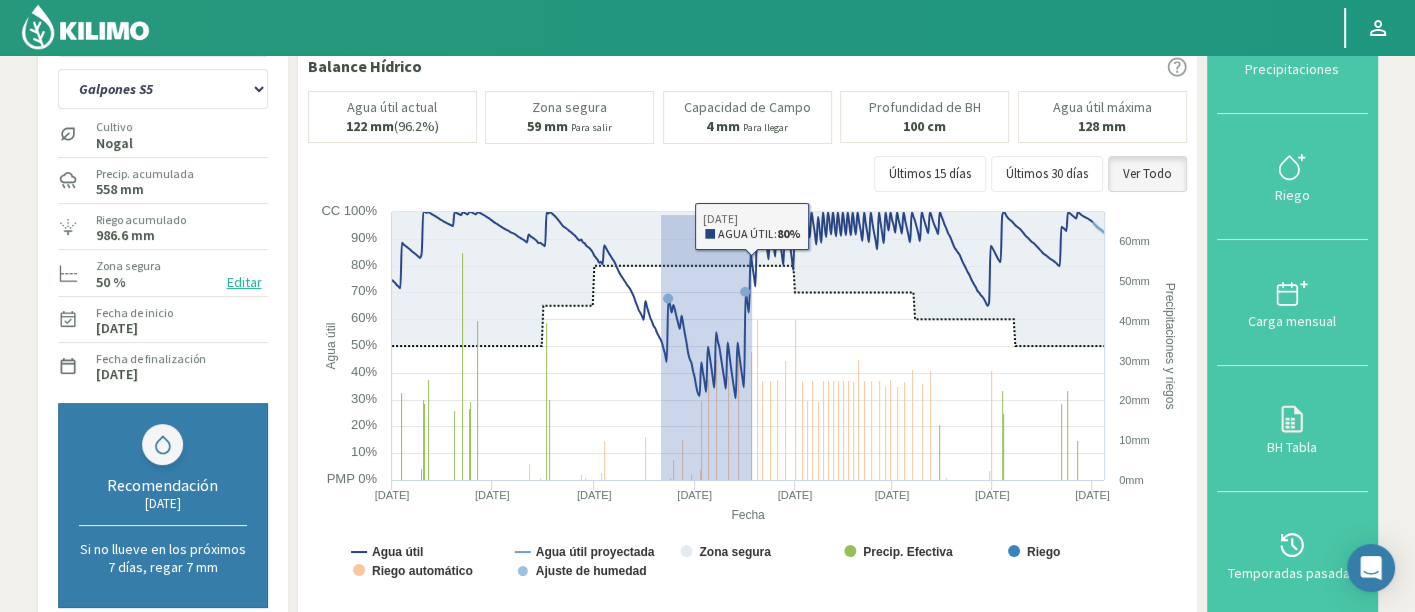 drag, startPoint x: 660, startPoint y: 478, endPoint x: 946, endPoint y: 128, distance: 451.99115 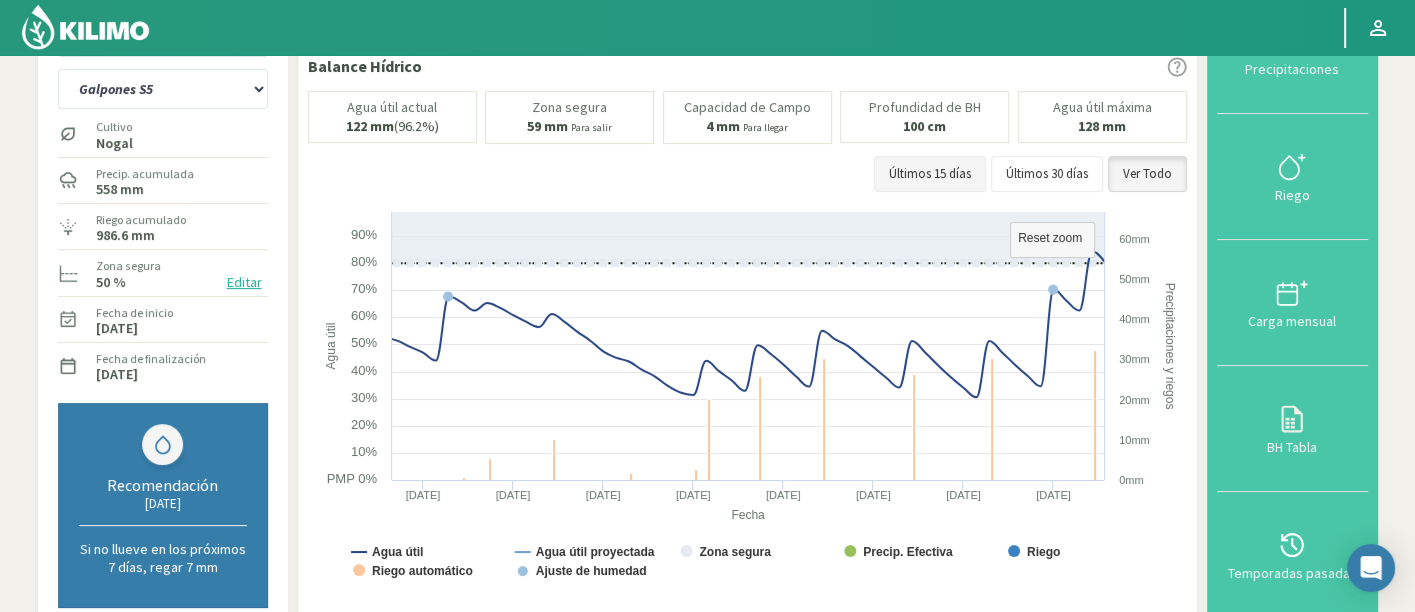 click on "Últimos 15 días" at bounding box center (930, 174) 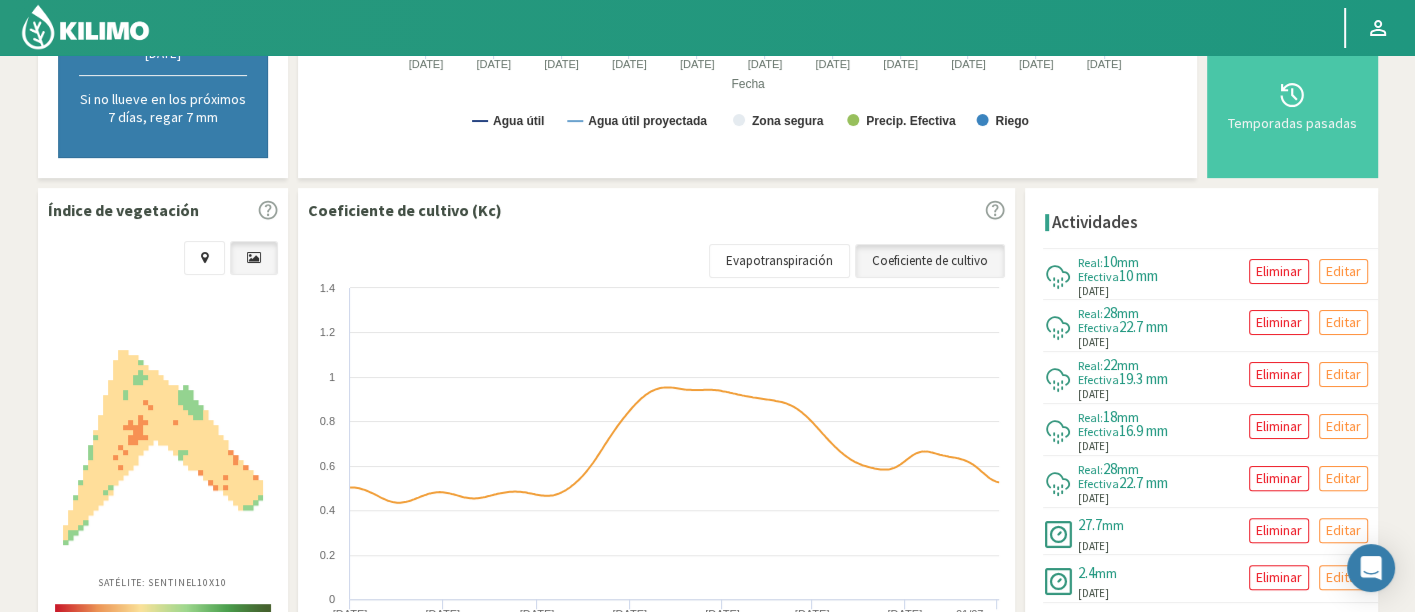 scroll, scrollTop: 540, scrollLeft: 0, axis: vertical 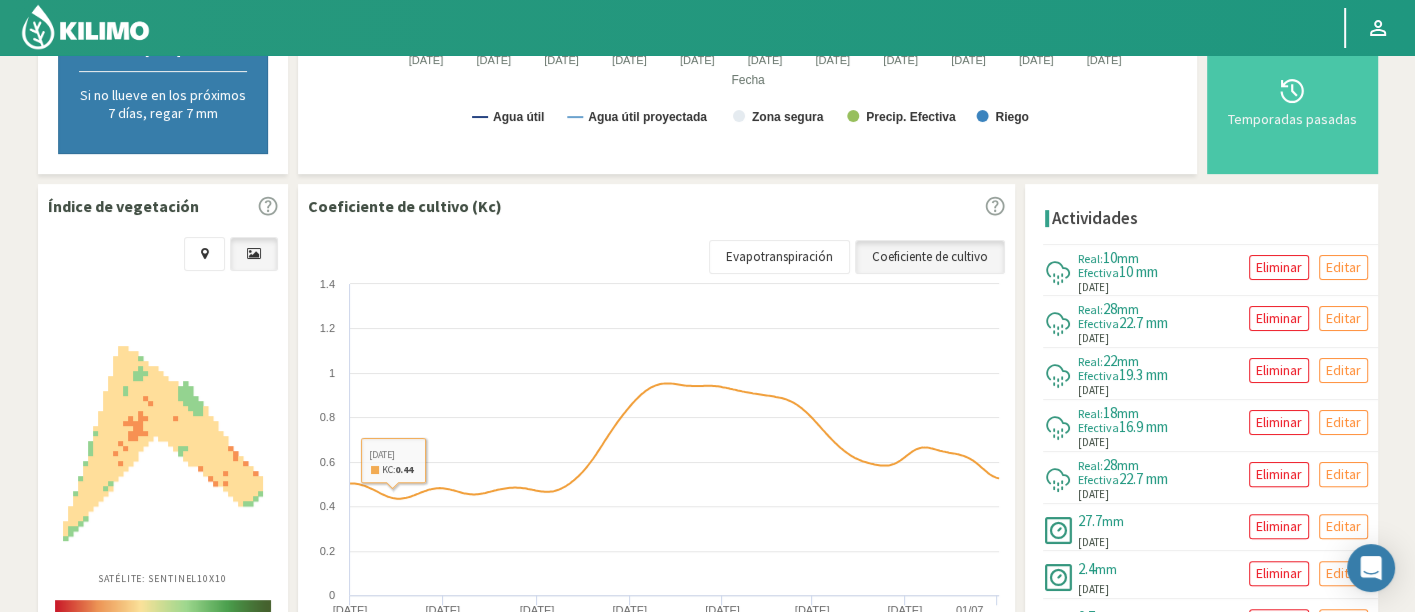 click 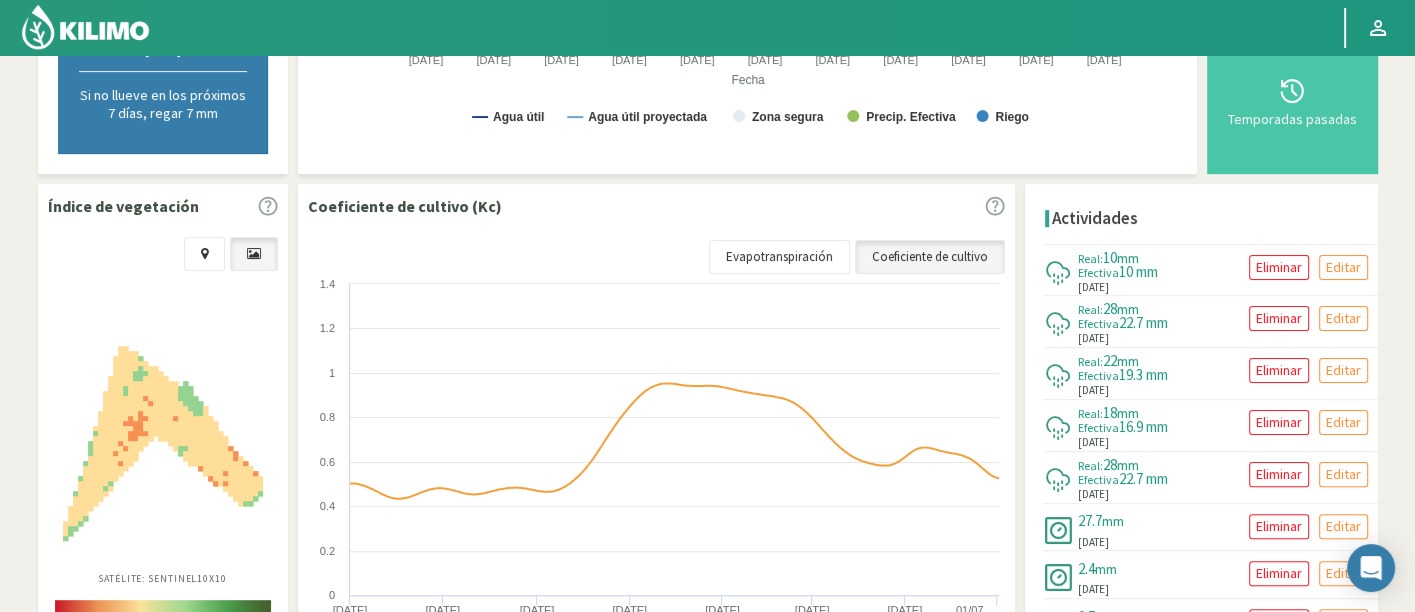 click 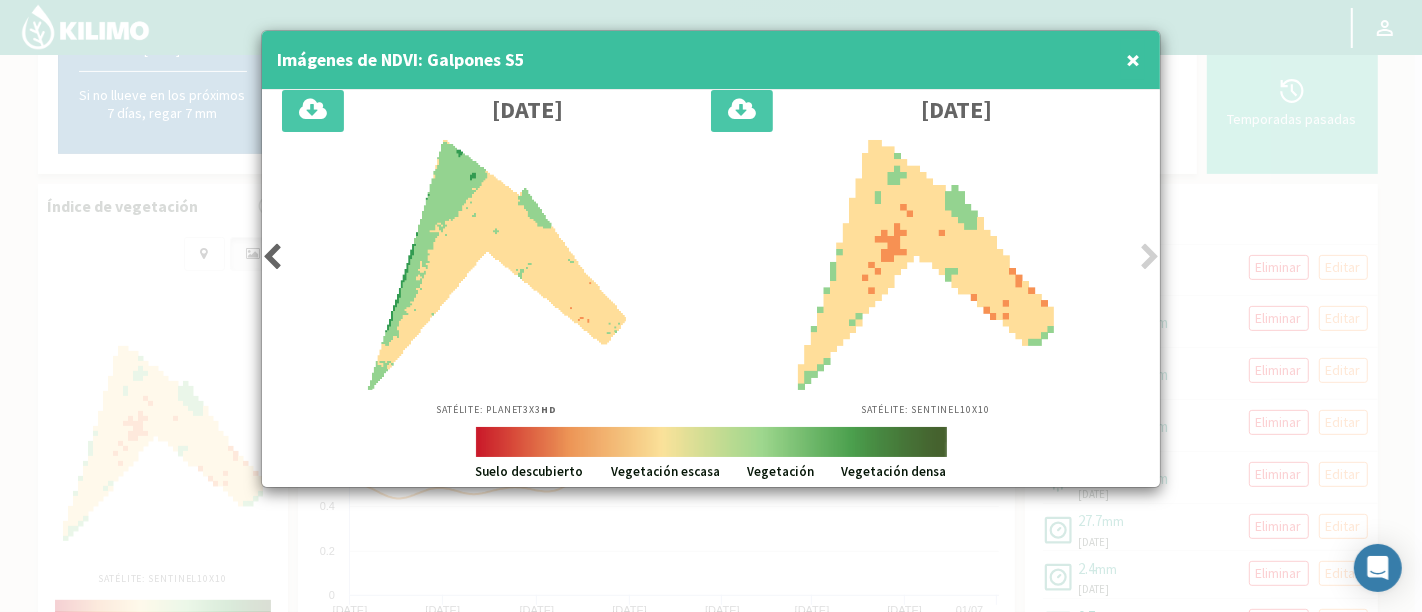 click at bounding box center [272, 257] 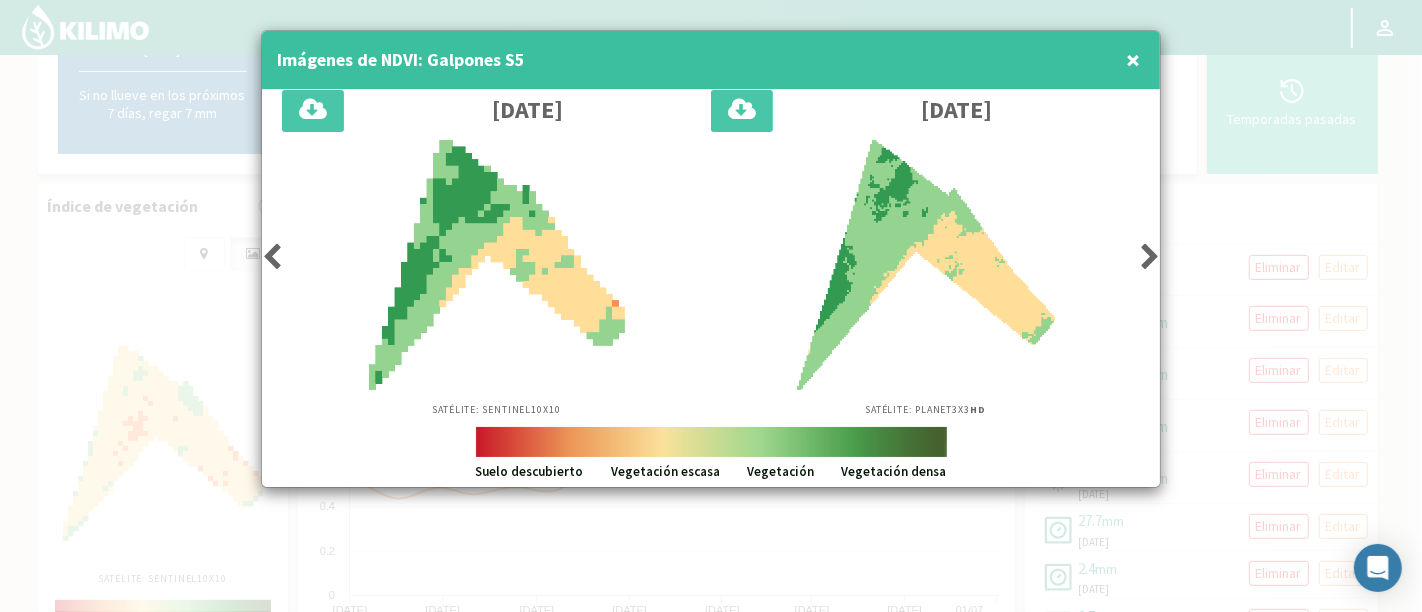 click at bounding box center [272, 257] 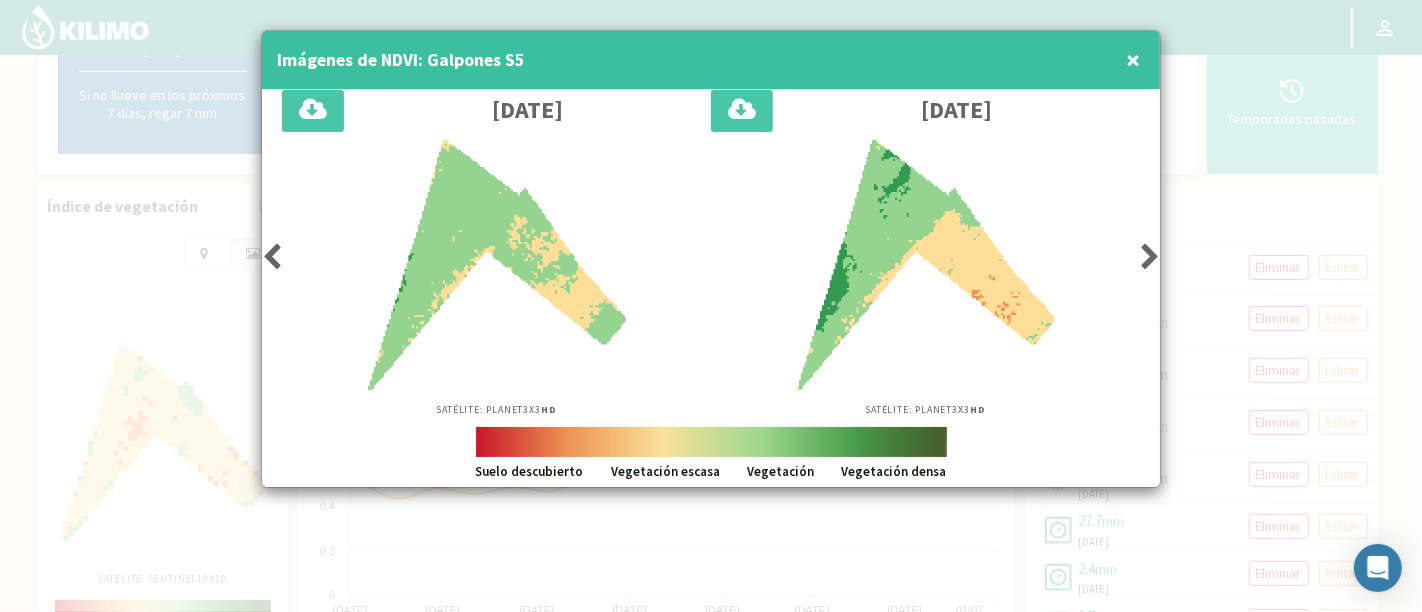 click at bounding box center (272, 257) 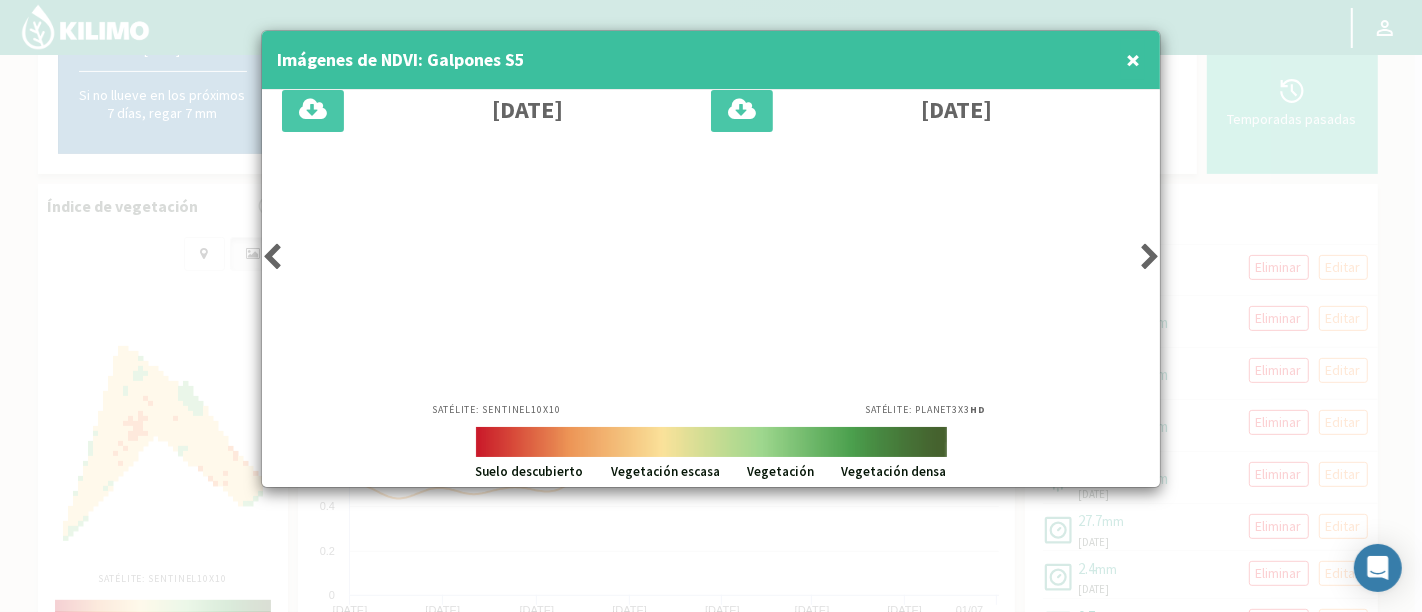 click at bounding box center [272, 257] 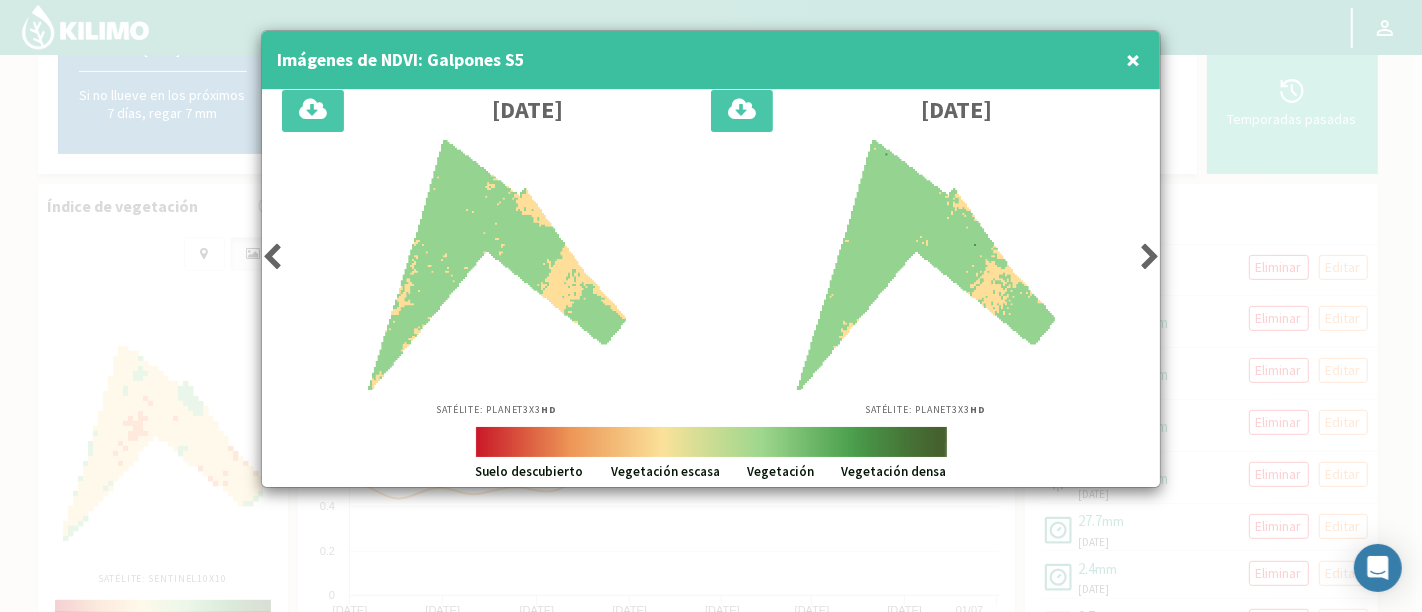 click at bounding box center [272, 257] 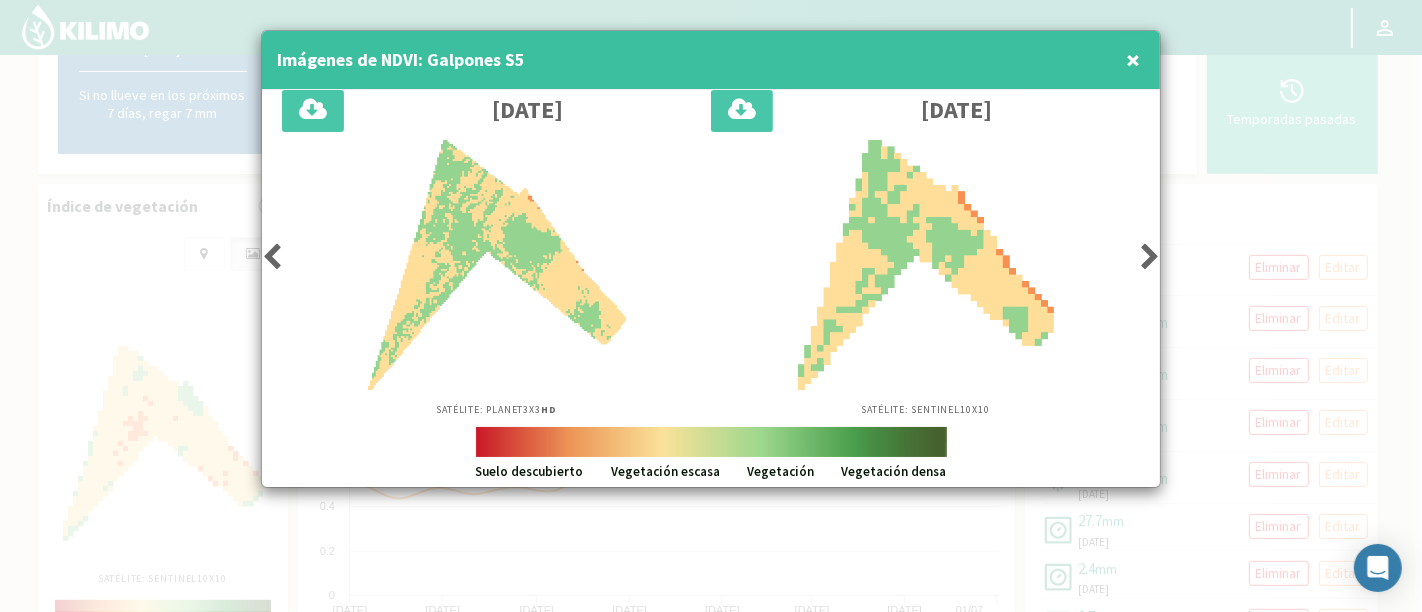 click at bounding box center [272, 257] 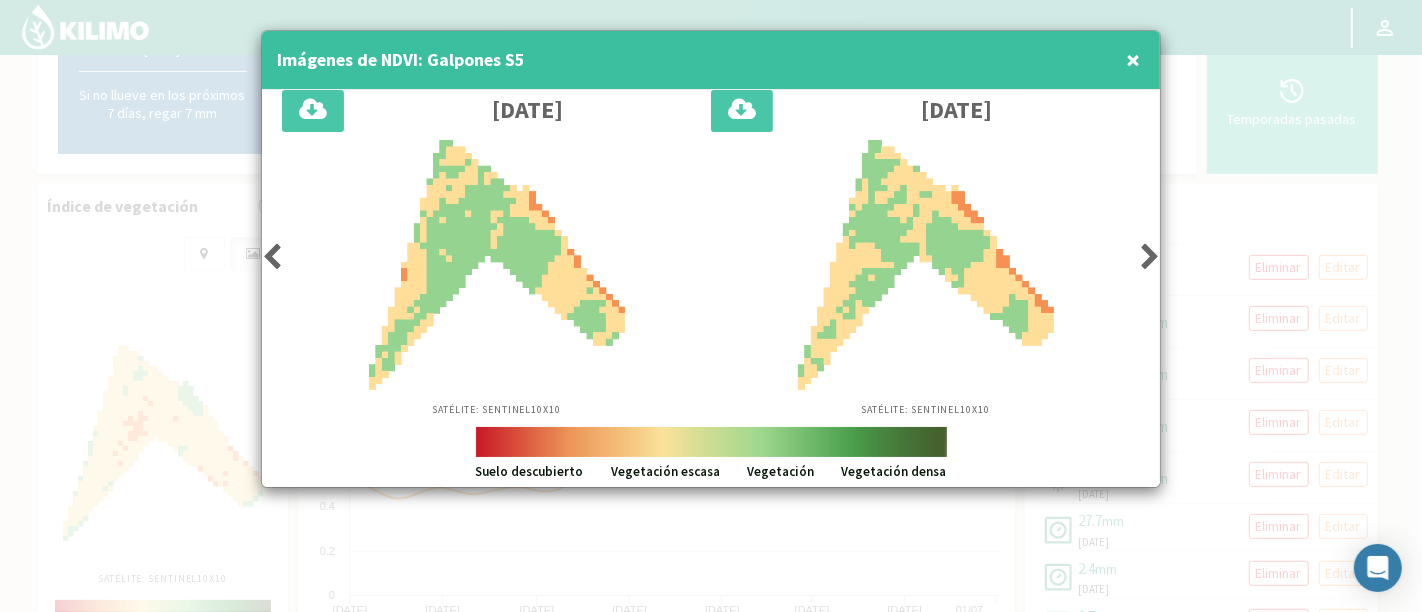 click at bounding box center [272, 257] 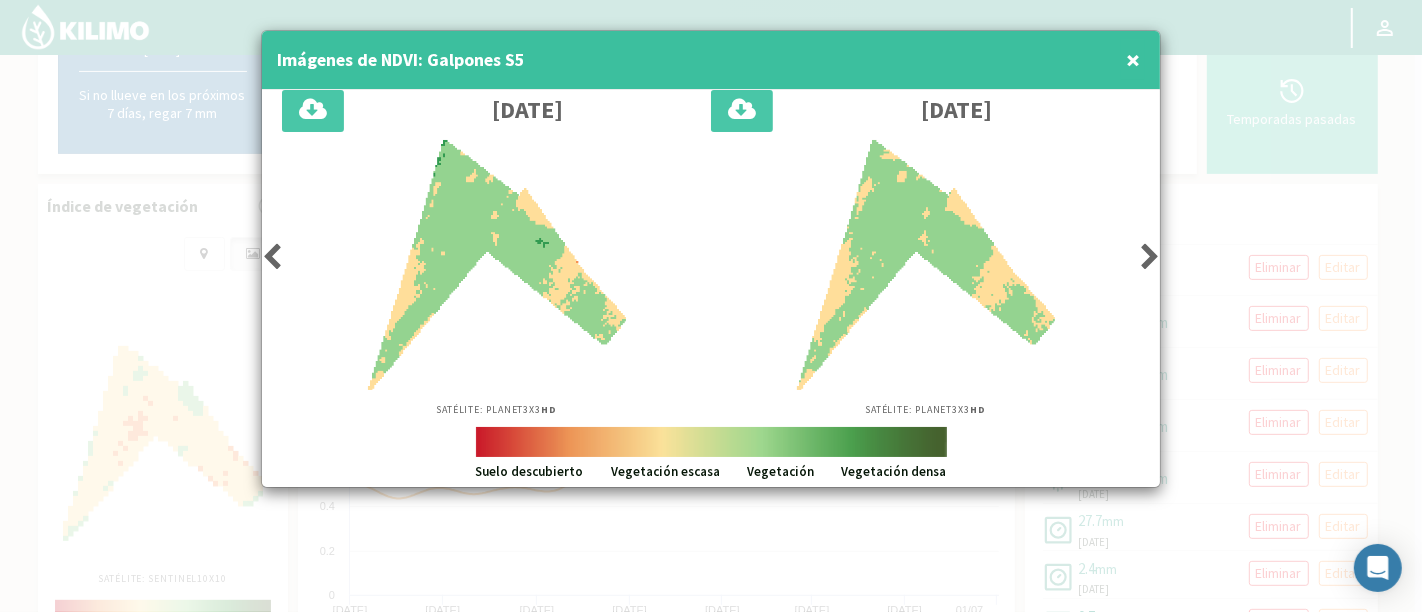 click at bounding box center [272, 257] 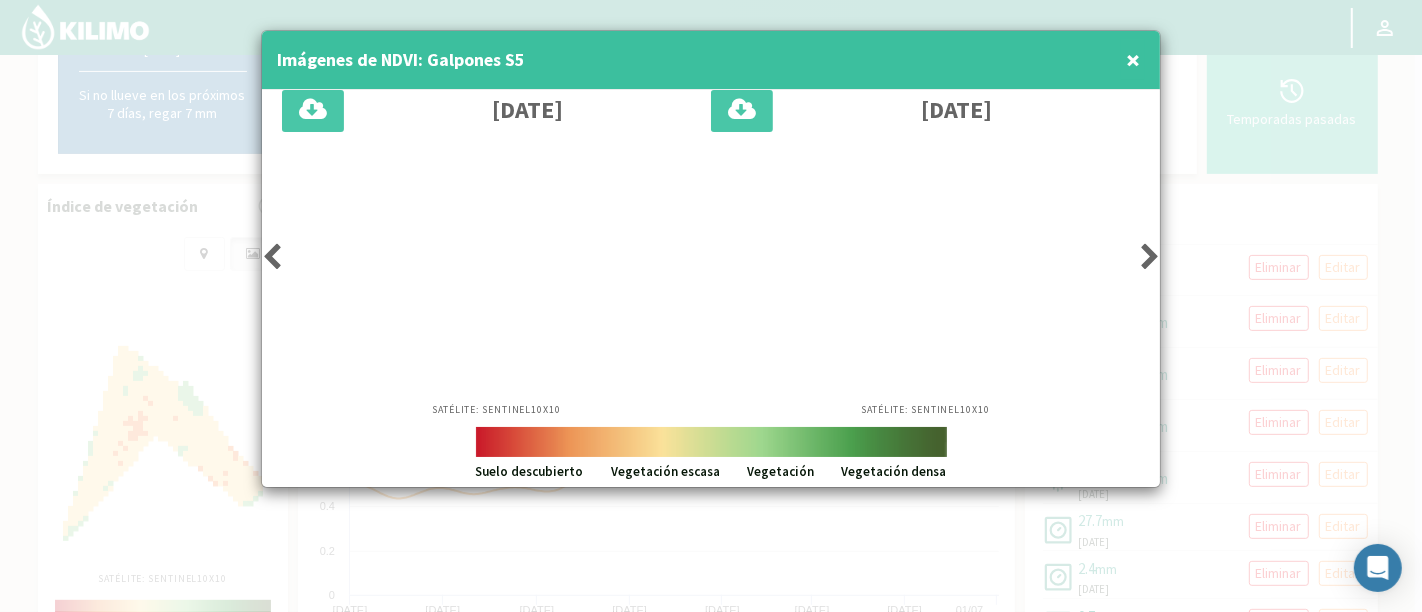 click at bounding box center [272, 257] 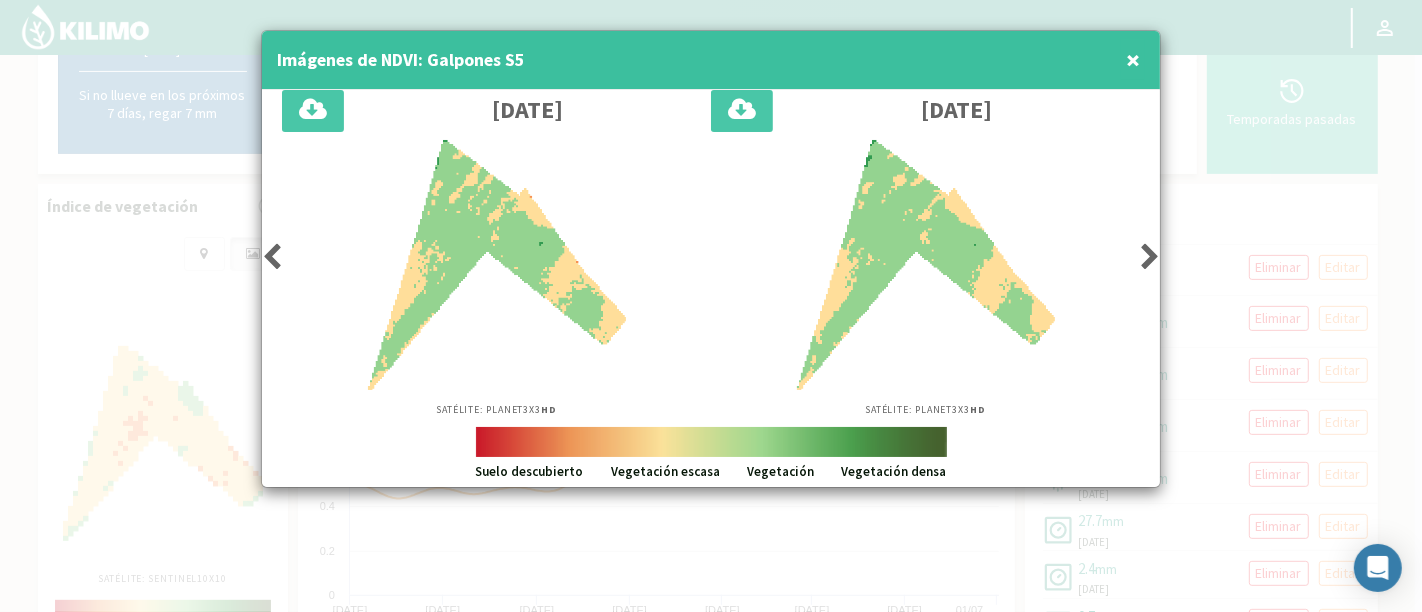 click at bounding box center [272, 257] 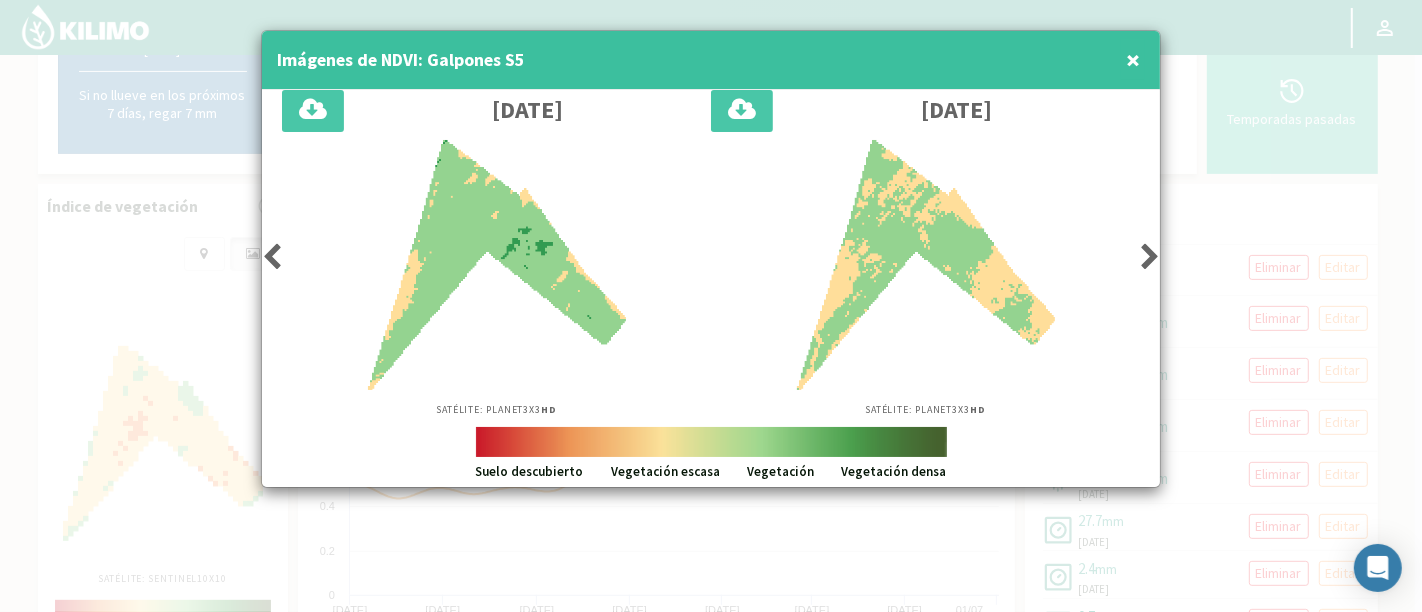 click at bounding box center [1150, 257] 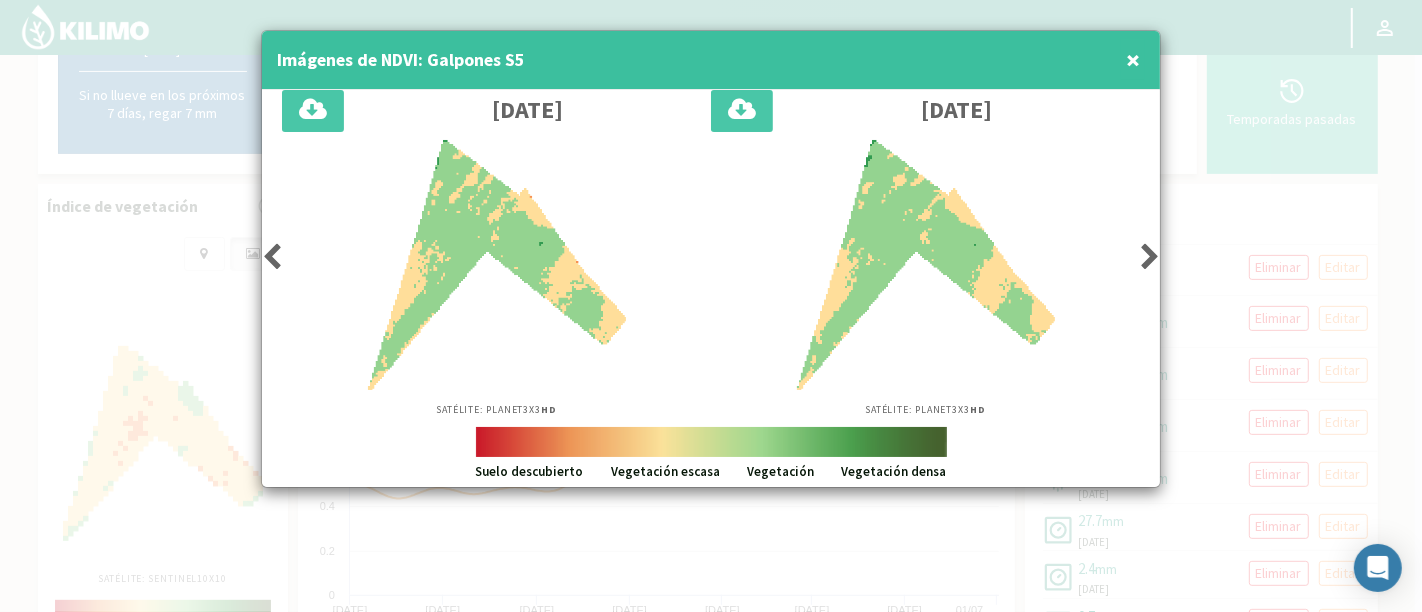 click at bounding box center (1150, 257) 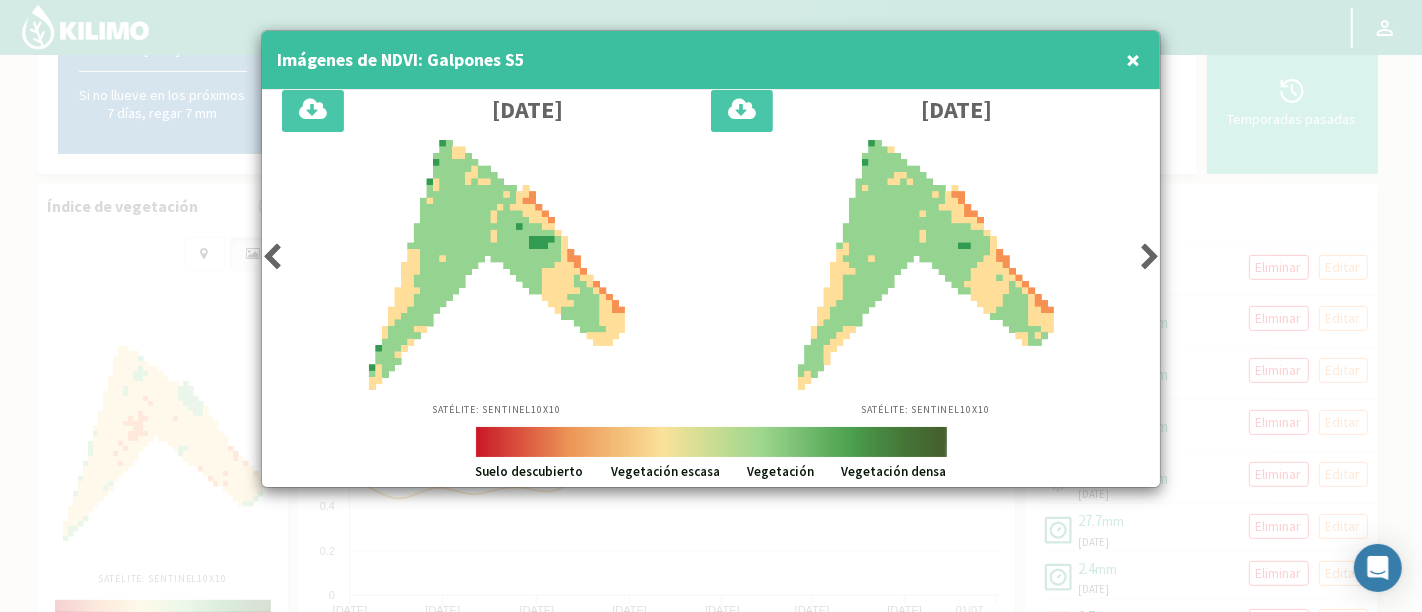 click at bounding box center (1150, 257) 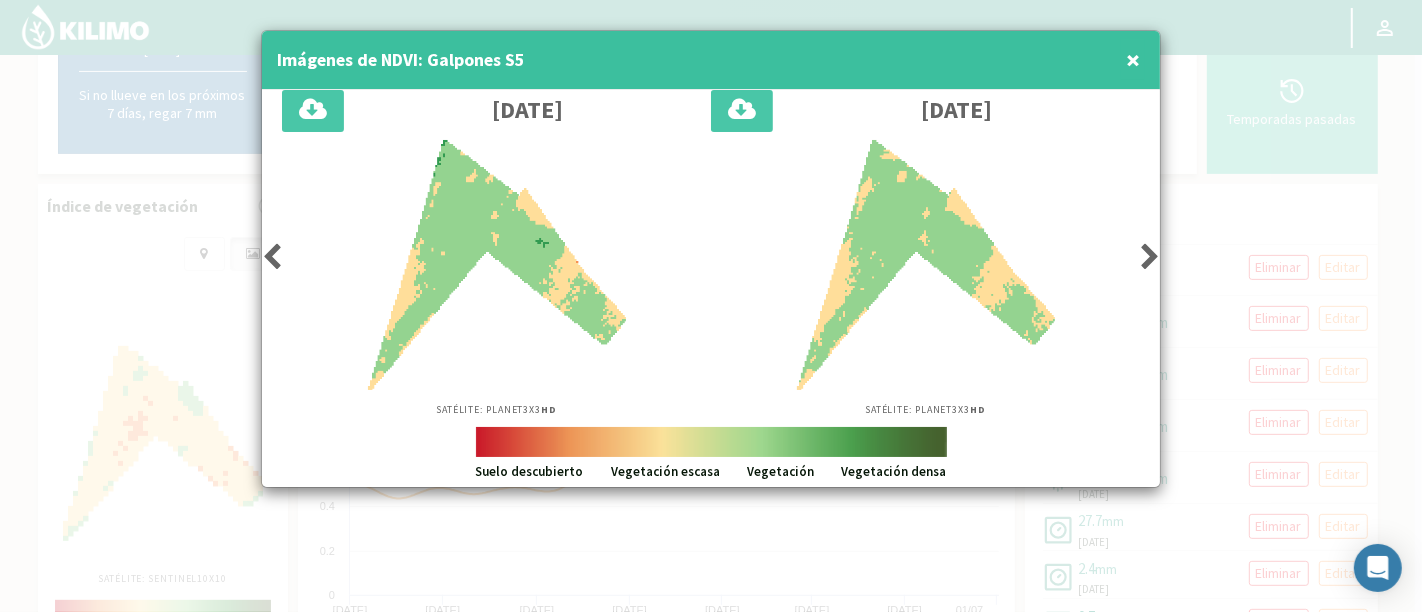 click at bounding box center [1150, 257] 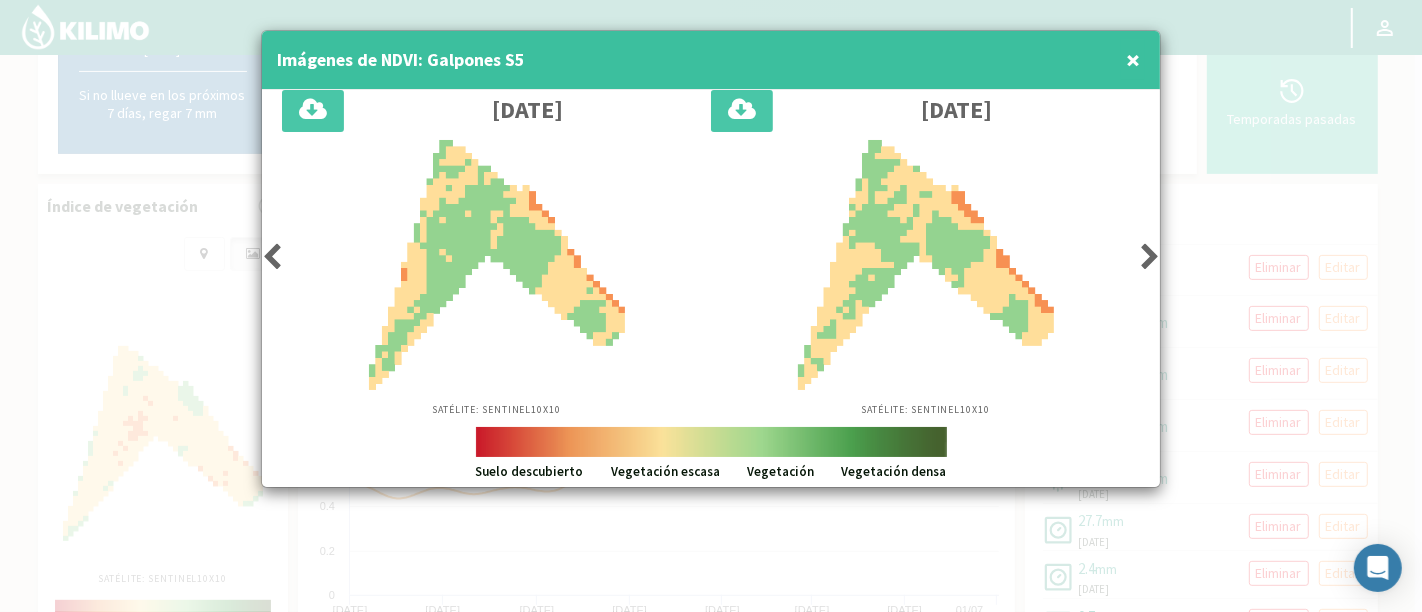 click at bounding box center (1150, 257) 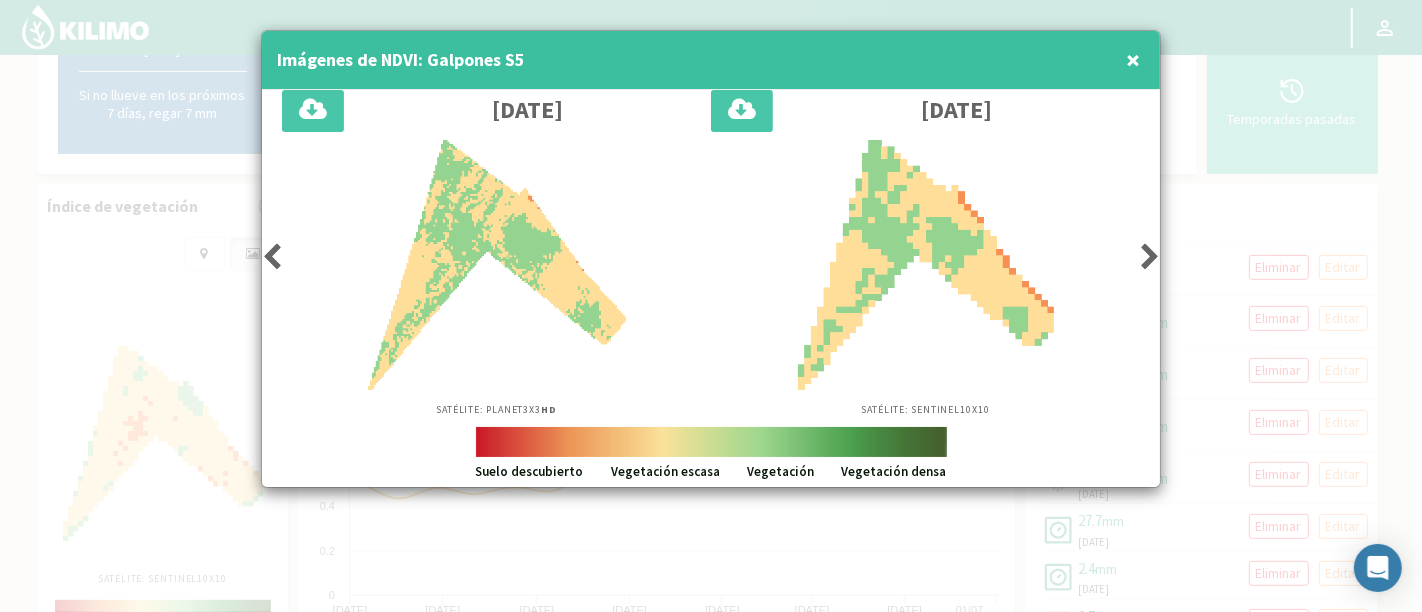 click at bounding box center [1150, 257] 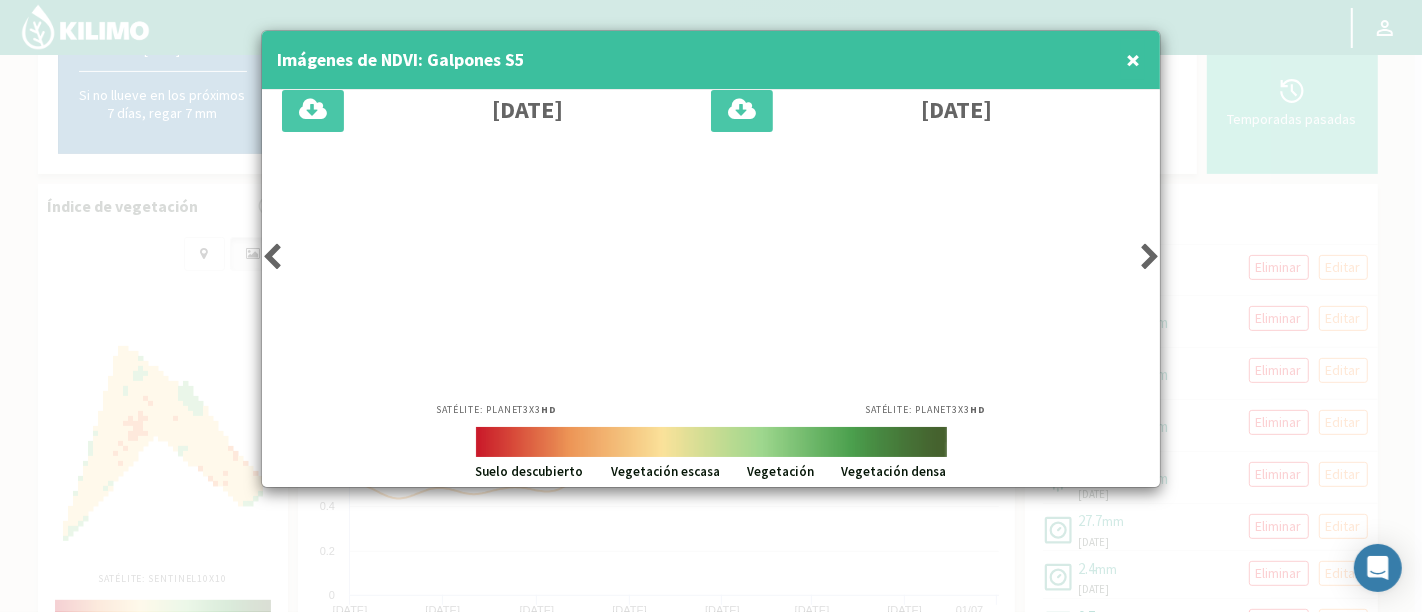 click at bounding box center (1150, 257) 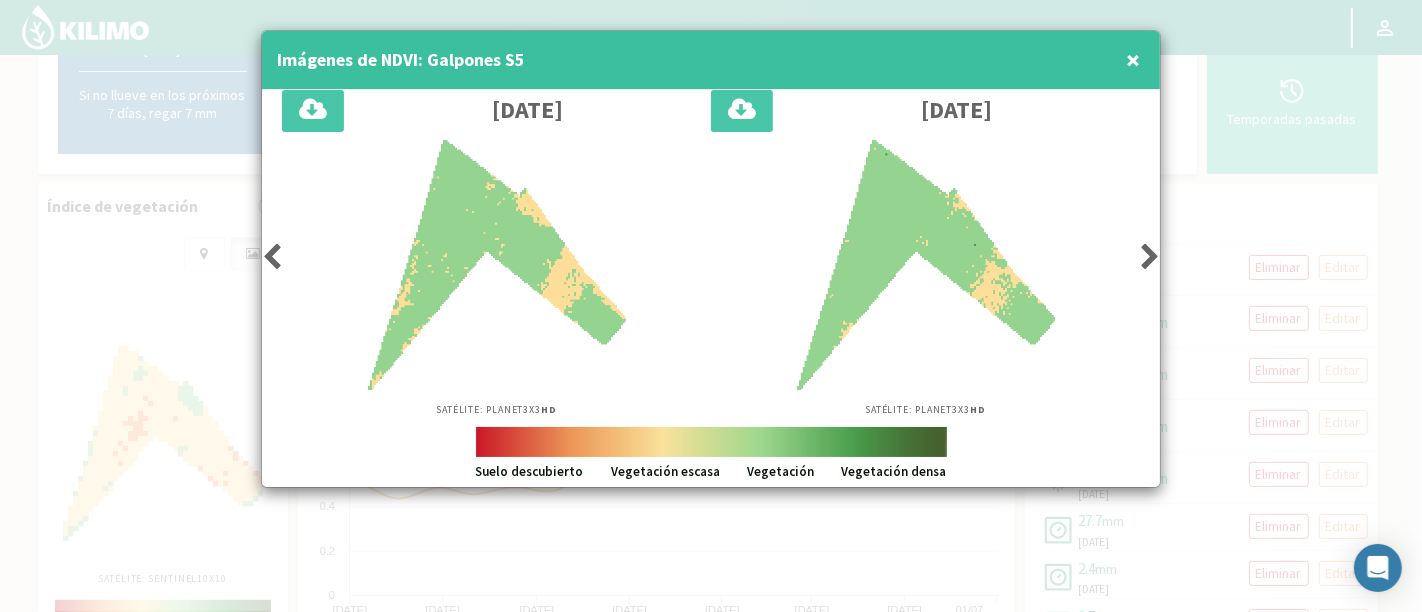 click at bounding box center (1150, 257) 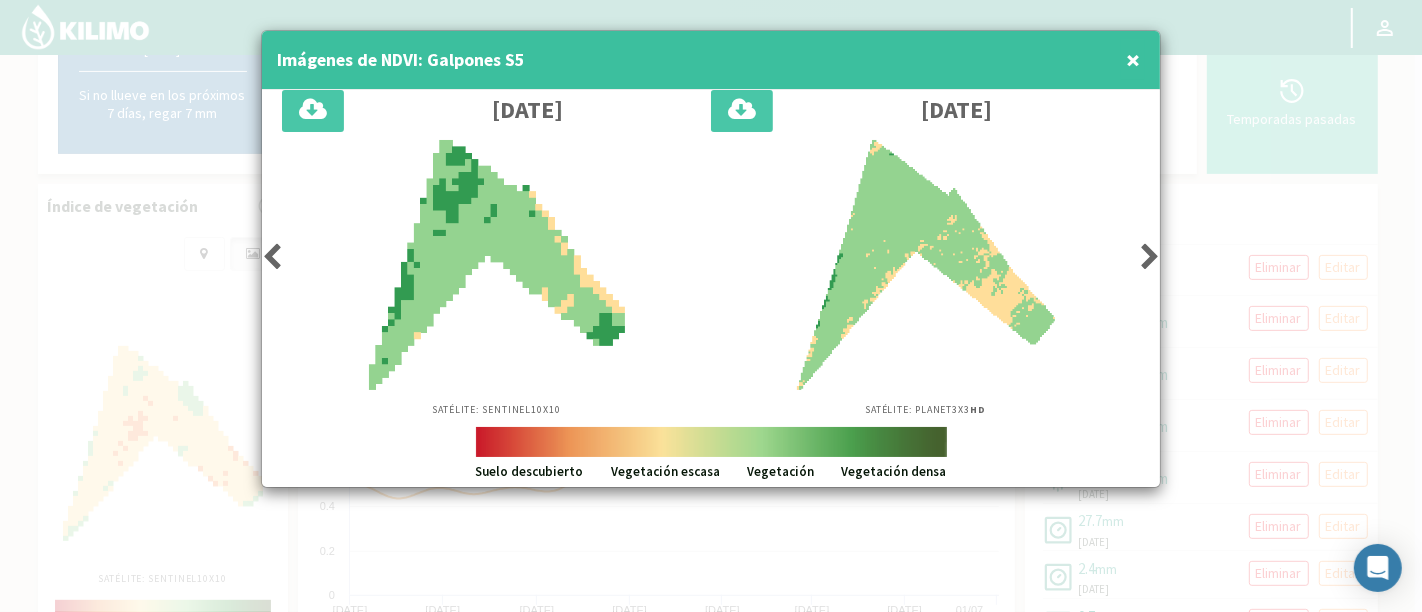 click at bounding box center (1150, 257) 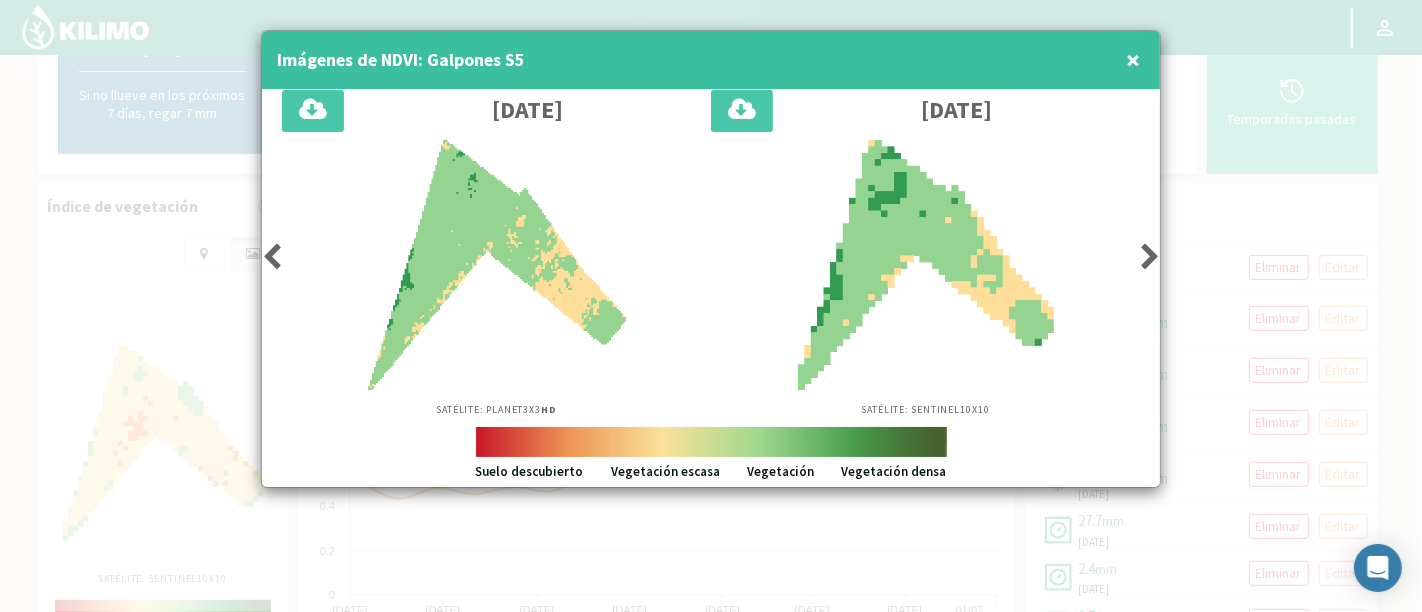 click at bounding box center [1150, 257] 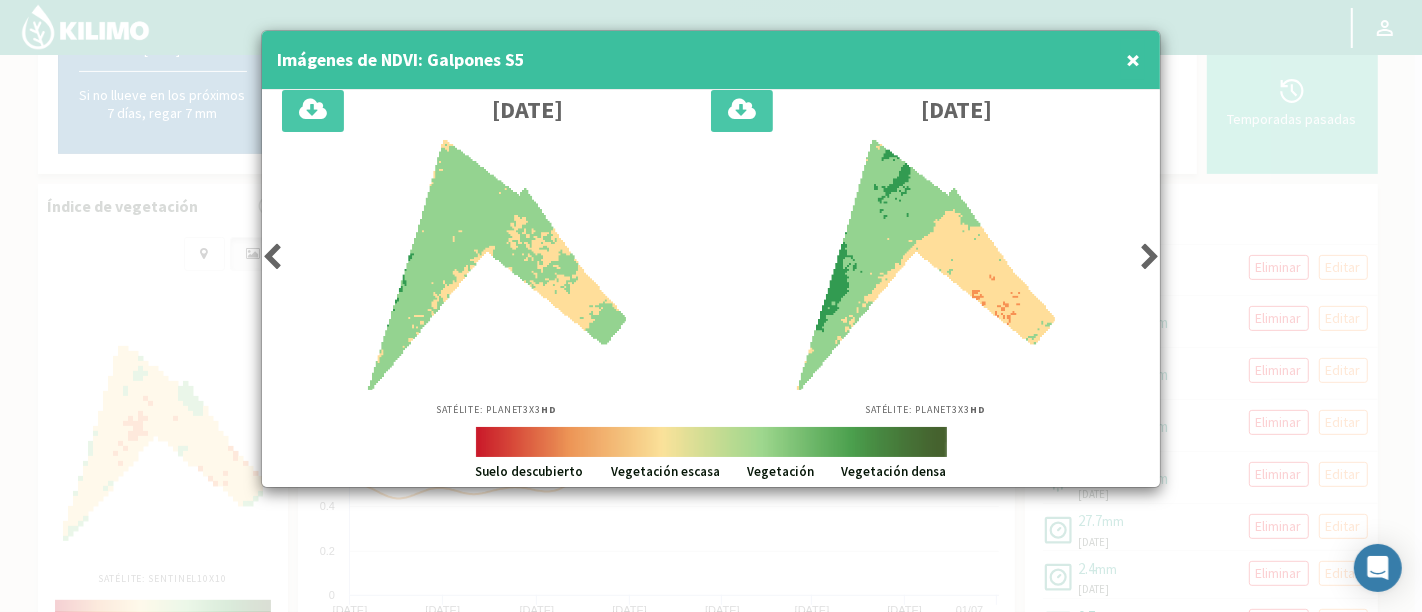 click at bounding box center [1150, 257] 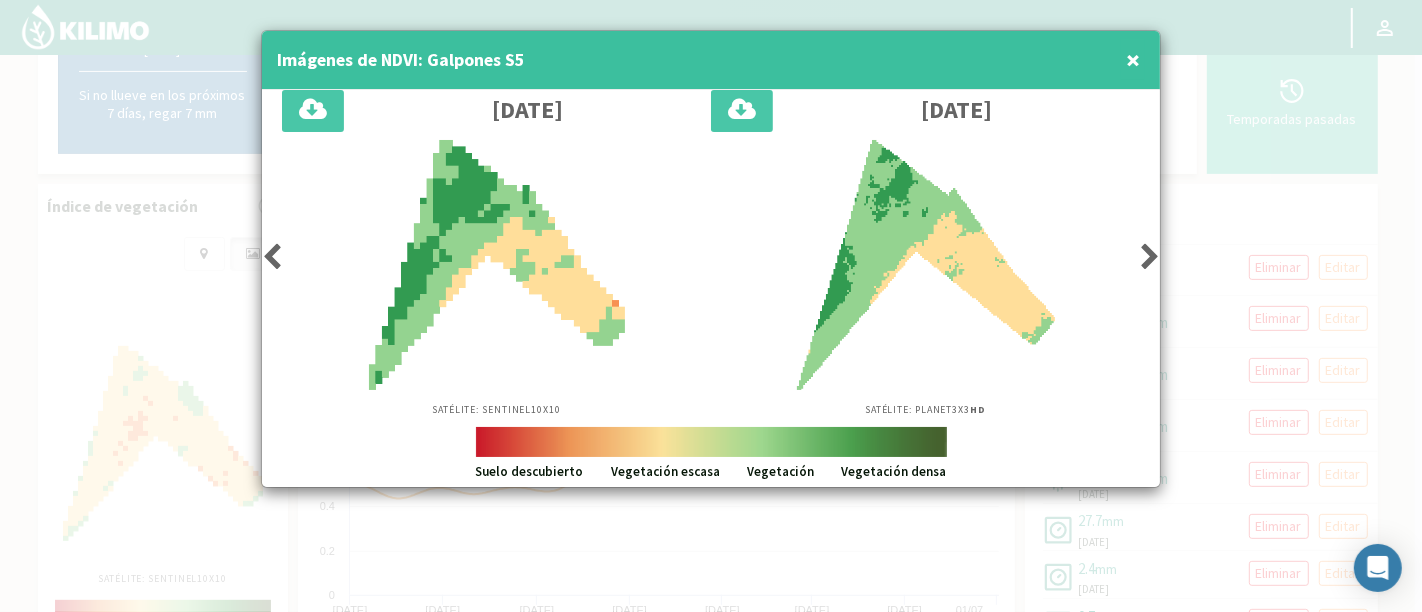click at bounding box center [1150, 257] 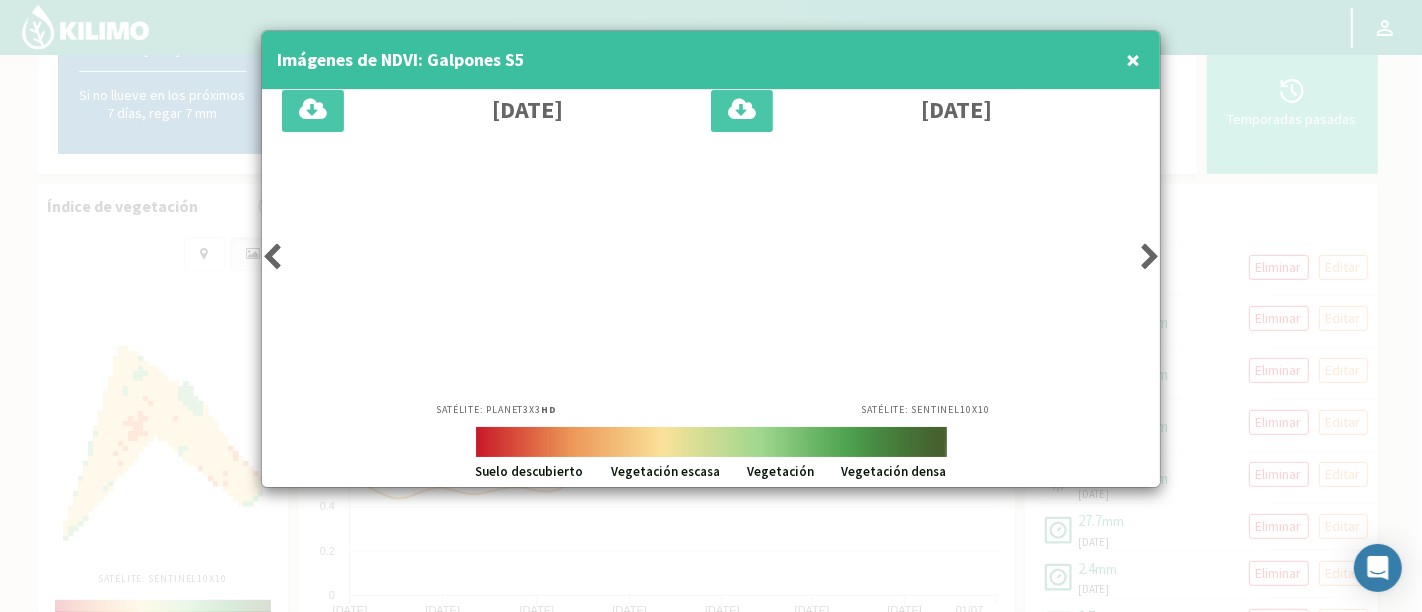 click at bounding box center [1150, 257] 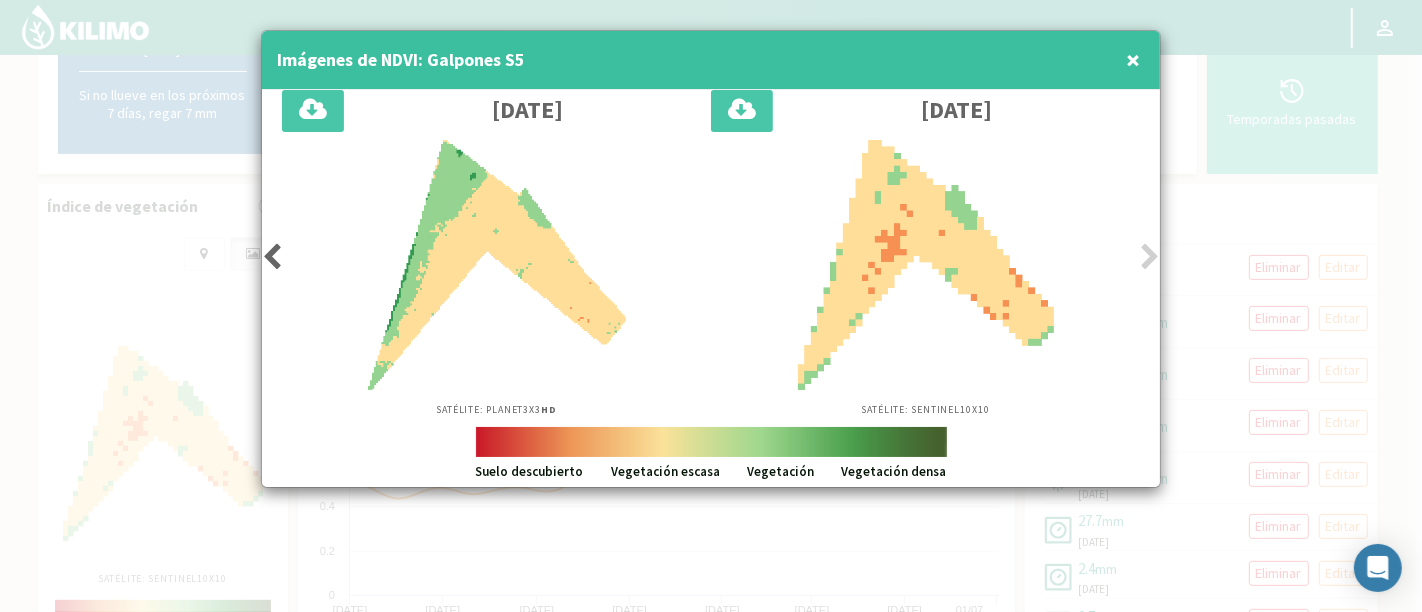 click at bounding box center (1150, 257) 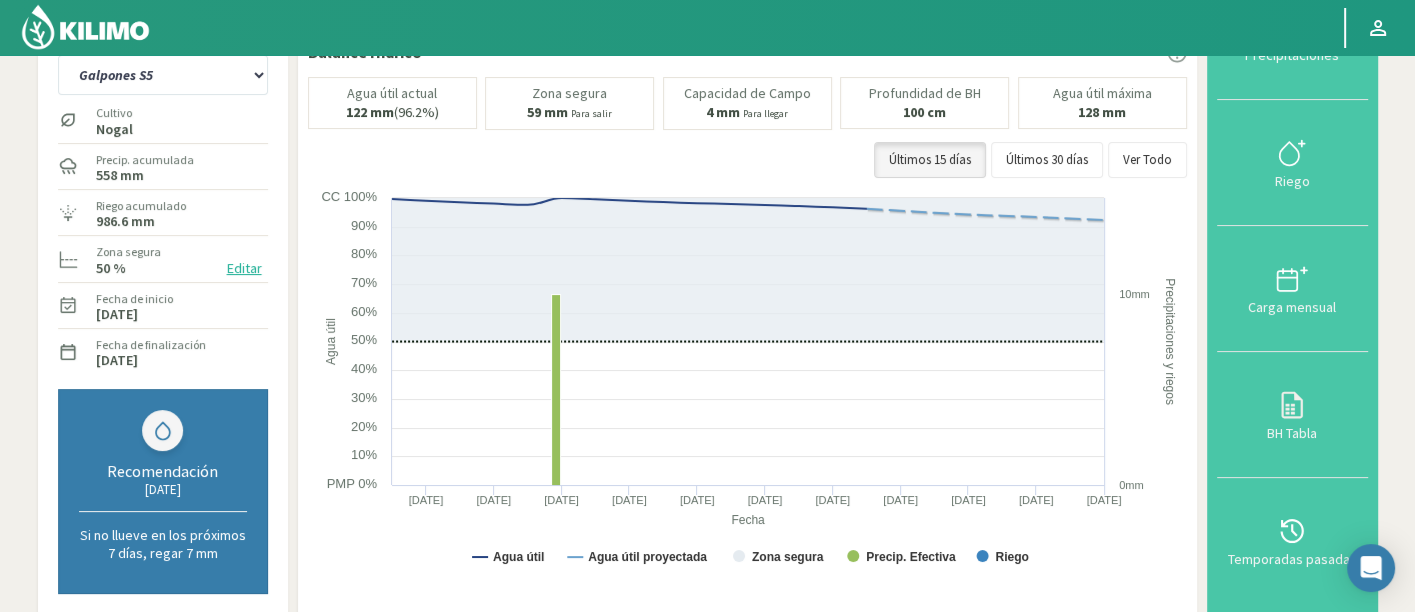 scroll, scrollTop: 102, scrollLeft: 0, axis: vertical 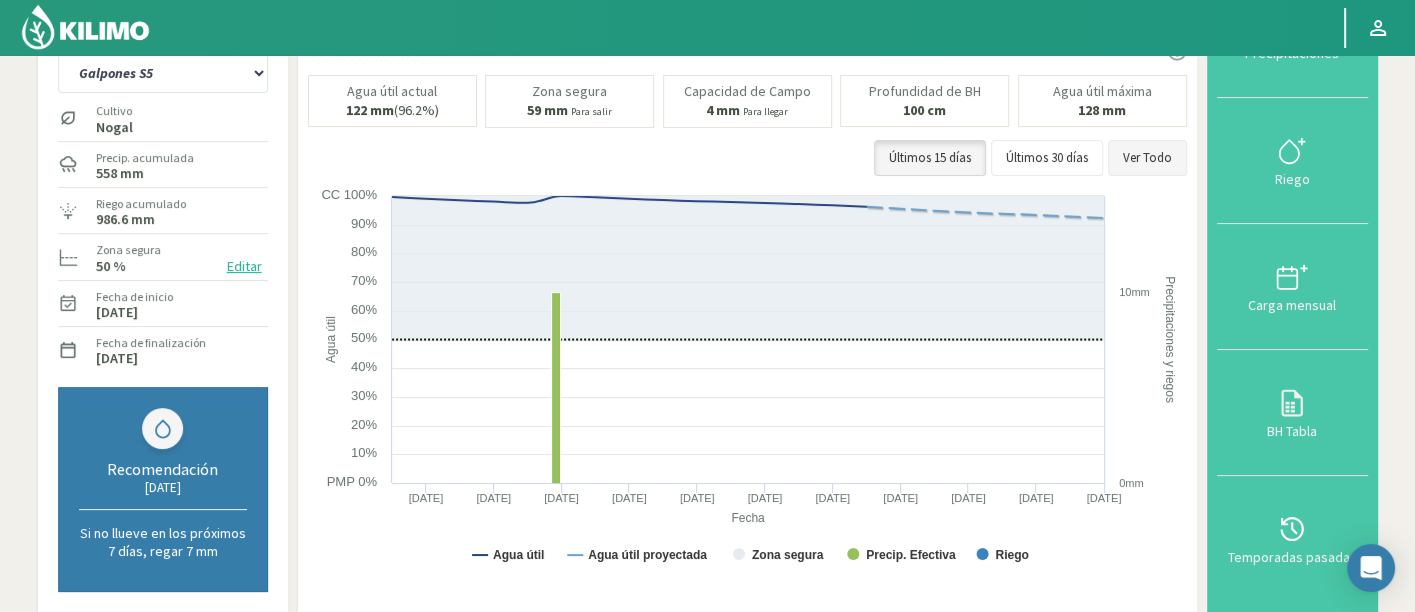 click on "Ver Todo" at bounding box center (1147, 158) 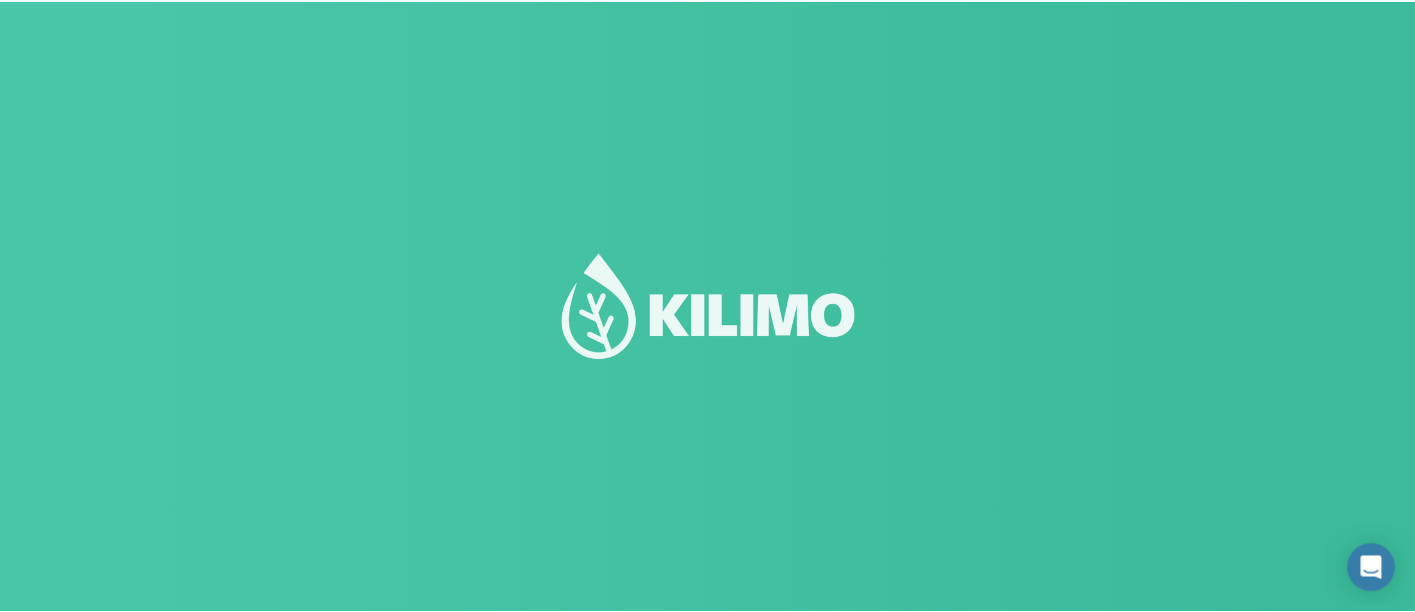 scroll, scrollTop: 126, scrollLeft: 0, axis: vertical 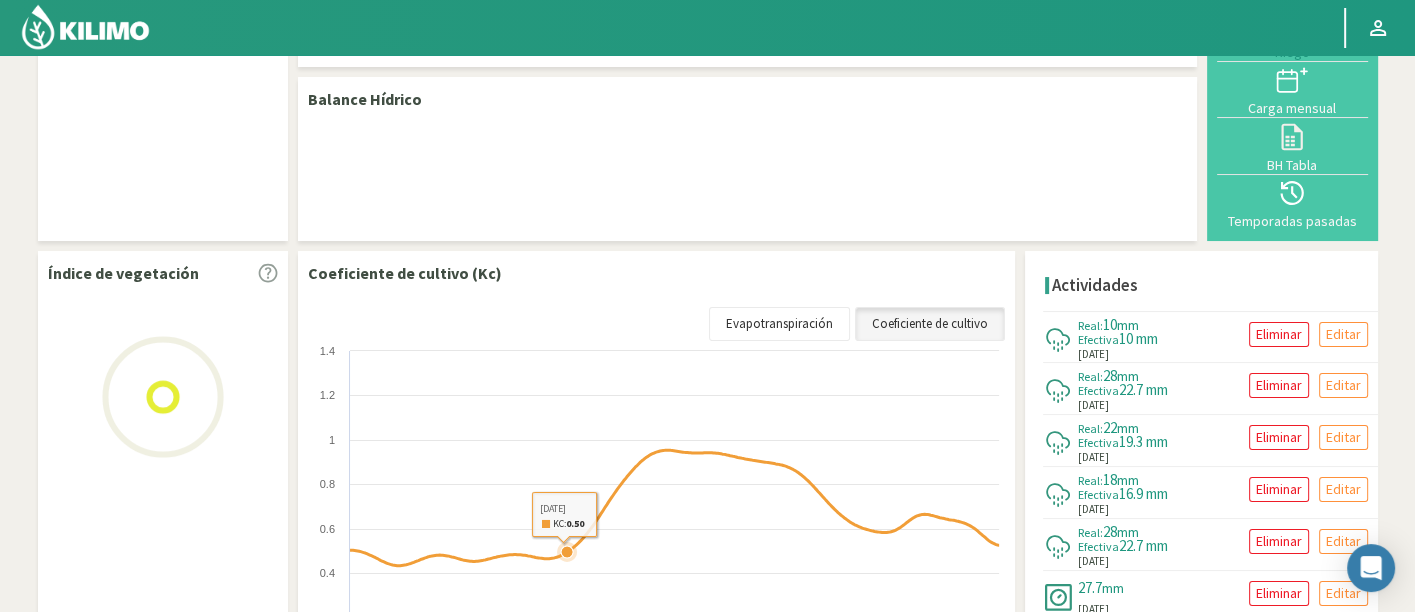 select on "23: Object" 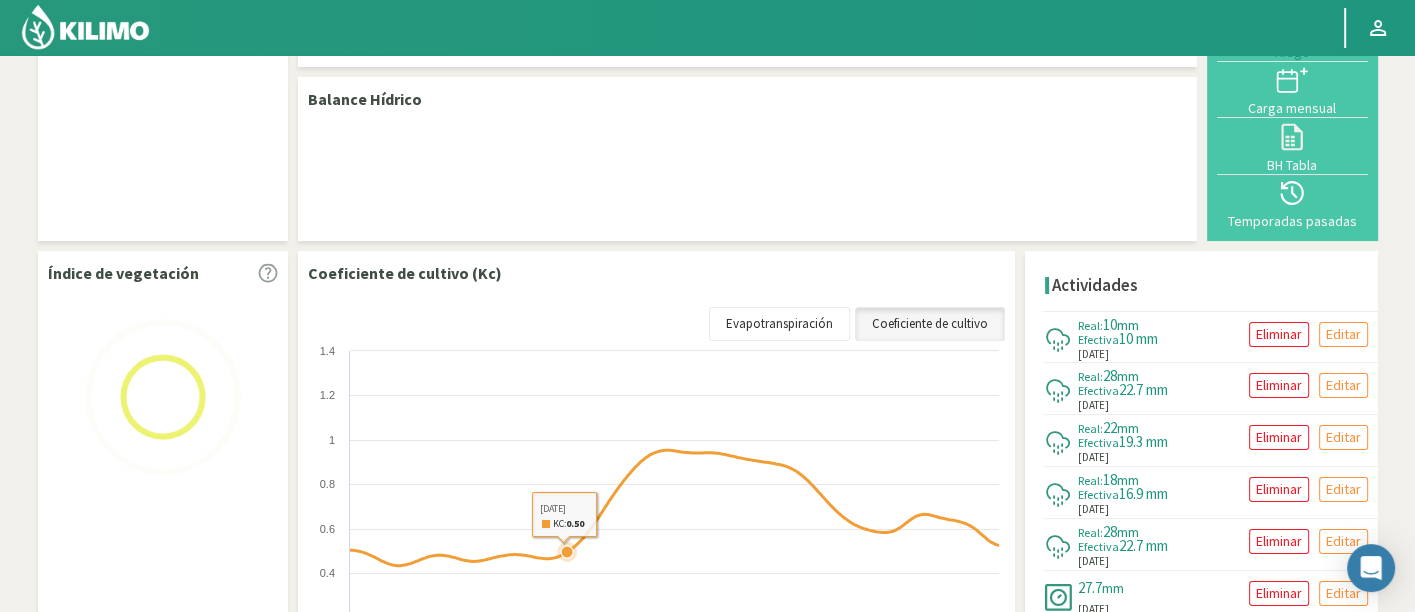 select on "7: Object" 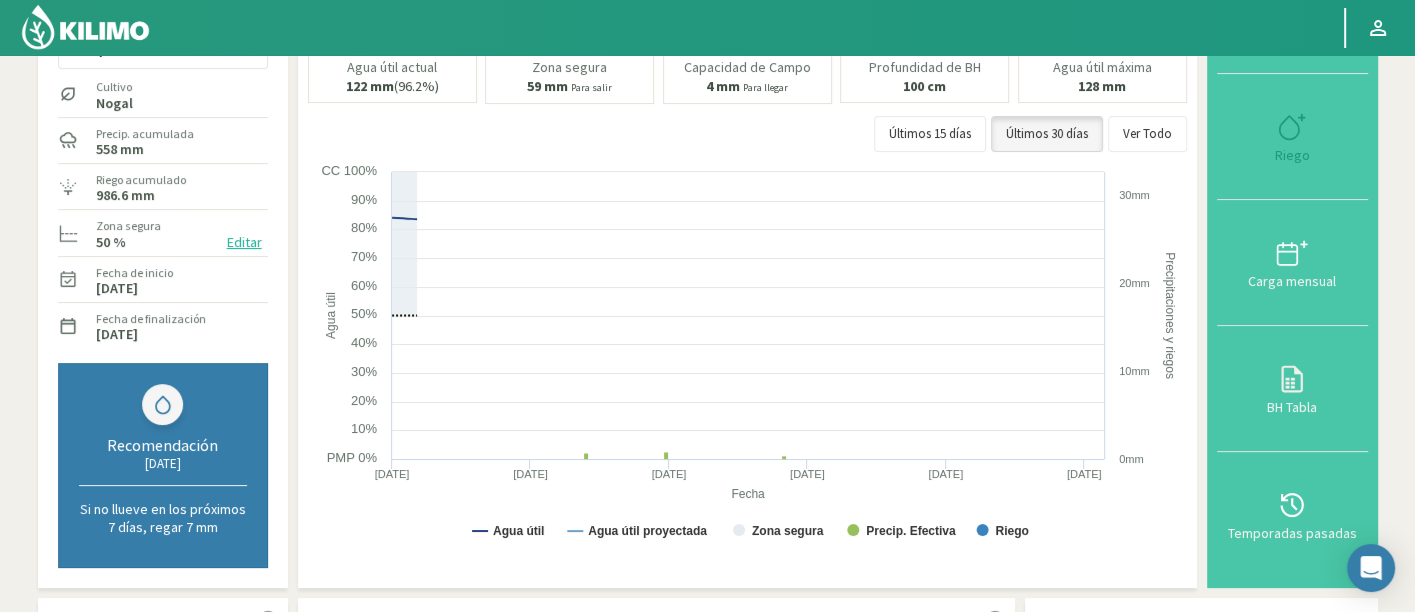 scroll, scrollTop: 125, scrollLeft: 0, axis: vertical 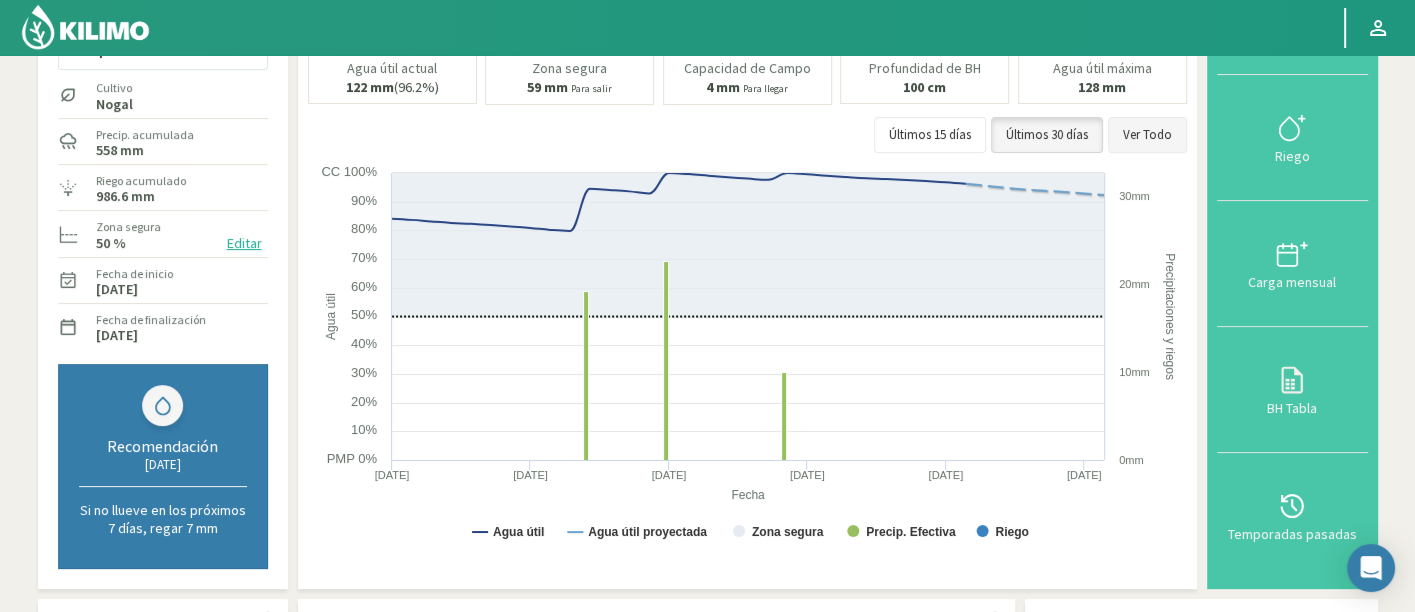click on "Ver Todo" at bounding box center (1147, 135) 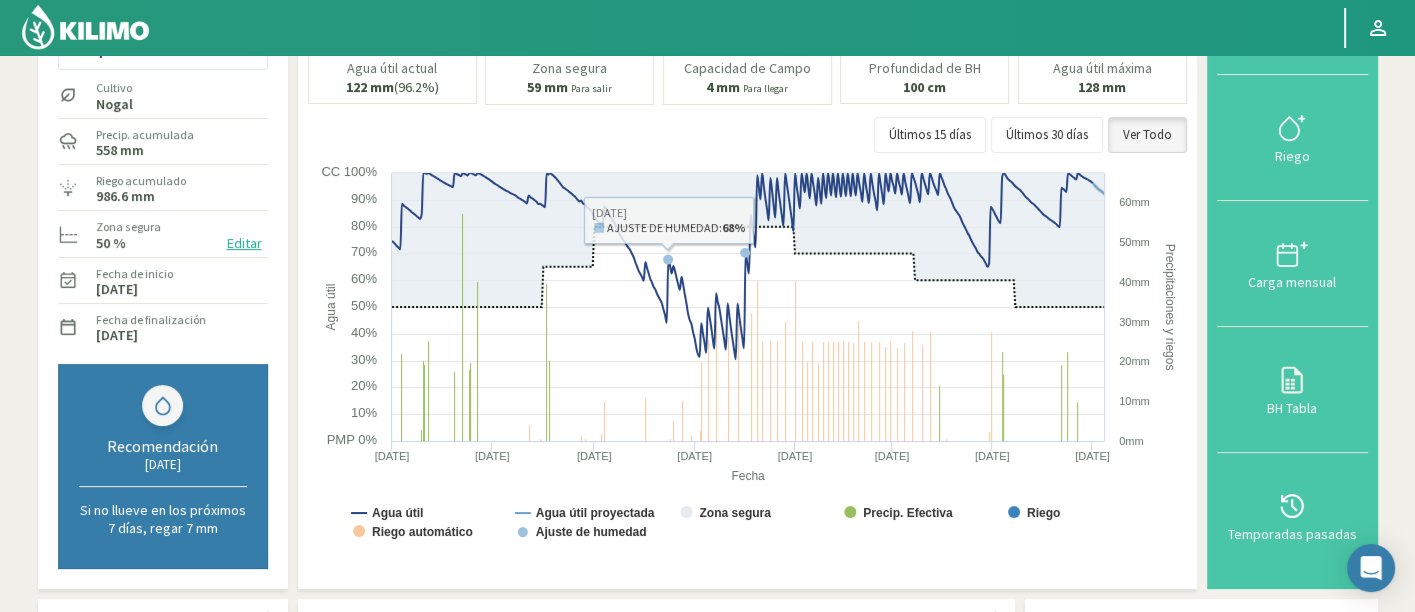 click on "Cultivo  Nogal" 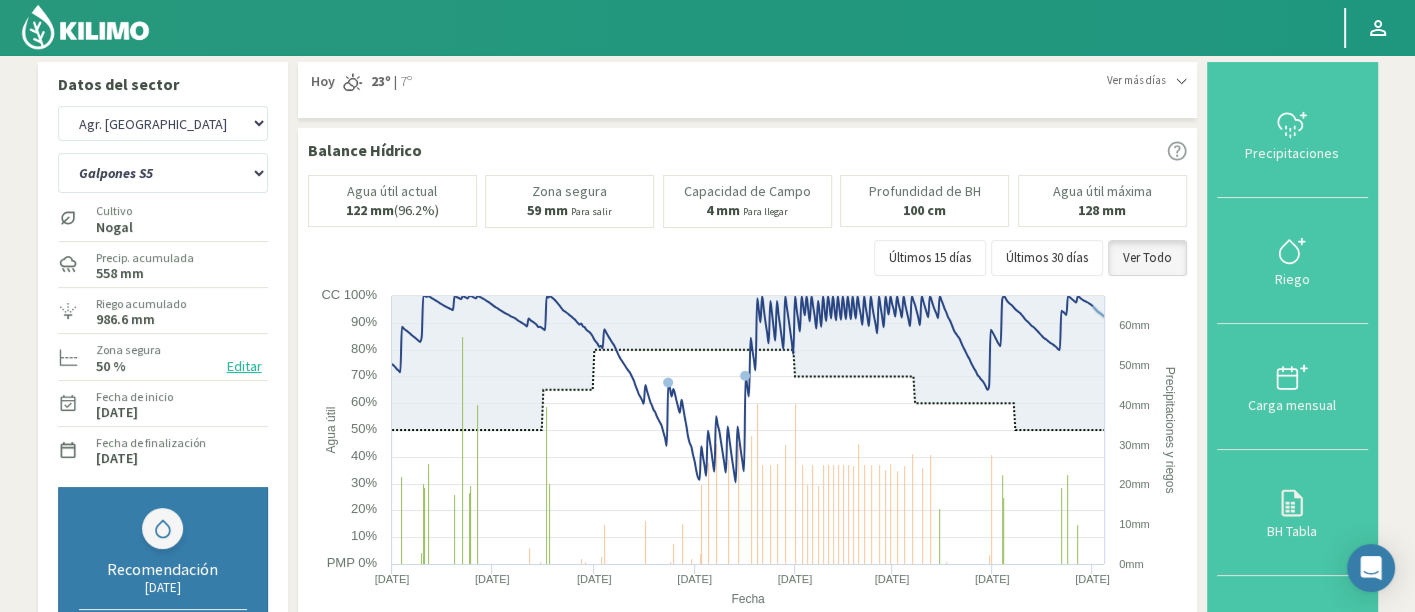 scroll, scrollTop: 0, scrollLeft: 0, axis: both 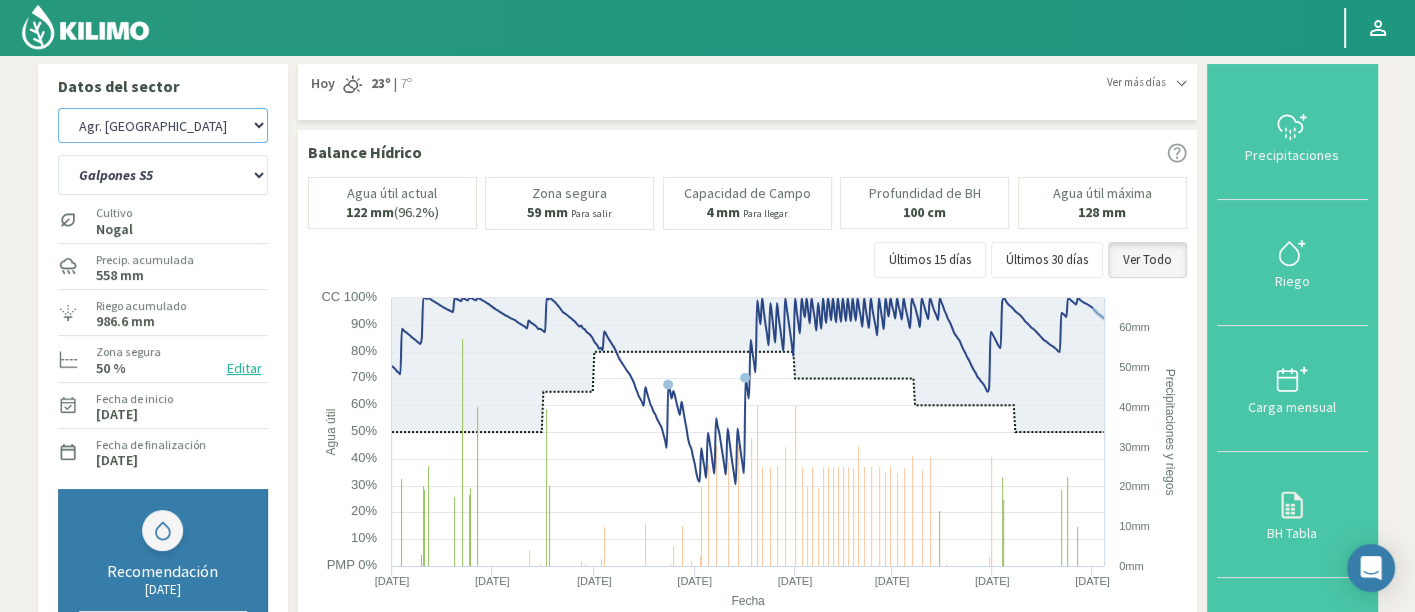 click on "8 Fuegos   Agr. [PERSON_NAME]   Agr. Cardonal   Agr. El [PERSON_NAME]   Agr. Huertos de Chocalan   Agrícola AJL   Agrícola [PERSON_NAME][GEOGRAPHIC_DATA] - IC   Agrícola Exser - [GEOGRAPHIC_DATA]   Agricola FM Hermanos   Agrícola [GEOGRAPHIC_DATA] ([PERSON_NAME]) - IC   Agrícola [GEOGRAPHIC_DATA][PERSON_NAME] ([PERSON_NAME]) - IC   Agr. Las Riendas   Agr. Nieto - [PERSON_NAME]   Agr. [GEOGRAPHIC_DATA][PERSON_NAME] 27   [GEOGRAPHIC_DATA] 42   [GEOGRAPHIC_DATA] 44   [GEOGRAPHIC_DATA] 46   [GEOGRAPHIC_DATA] 47   Agrorreina [GEOGRAPHIC_DATA][PERSON_NAME]   Agr. Pabellón   Agr. Pelvin   Agr. [GEOGRAPHIC_DATA][PERSON_NAME]. [GEOGRAPHIC_DATA][PERSON_NAME] - Colina   Agr. Santa [PERSON_NAME] - [PERSON_NAME] - Cítricos   Agr. [GEOGRAPHIC_DATA][PERSON_NAME]. Sutil   Agr. Varagui - Rosario 2   Agr. Viconto [GEOGRAPHIC_DATA]   Agr. Viconto [GEOGRAPHIC_DATA]   Ag. [GEOGRAPHIC_DATA][PERSON_NAME] -Cas1   Ag. [GEOGRAPHIC_DATA][PERSON_NAME] -Cas2   Ag. [GEOGRAPHIC_DATA][PERSON_NAME] -Cas3   Ag. [GEOGRAPHIC_DATA][PERSON_NAME] - [GEOGRAPHIC_DATA][PERSON_NAME]   [GEOGRAPHIC_DATA][PERSON_NAME][PERSON_NAME]   [GEOGRAPHIC_DATA][PERSON_NAME][PERSON_NAME]   [GEOGRAPHIC_DATA][PERSON_NAME] - [GEOGRAPHIC_DATA][PERSON_NAME][GEOGRAPHIC_DATA] - 1m   [GEOGRAPHIC_DATA] - 2m   BaFarms   Bidarte" 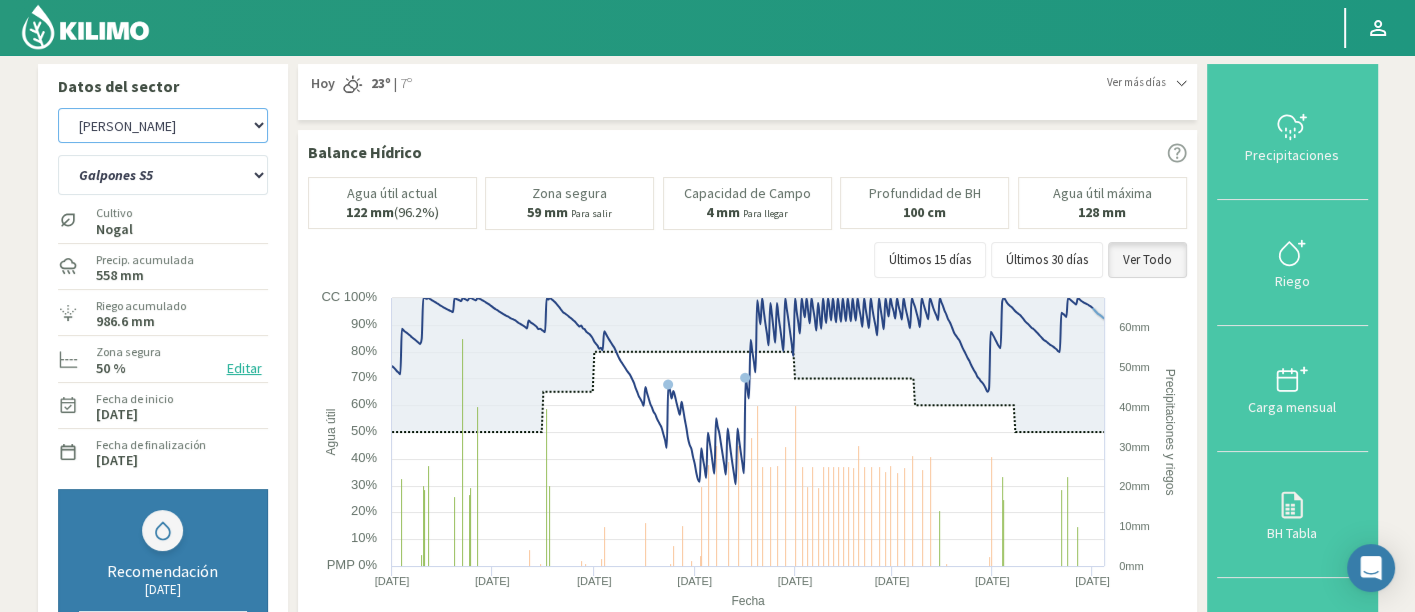 click on "8 Fuegos   Agr. Andres Paul Errazuriz   Agr. Cardonal   Agr. El Carmelo   Agr. Huertos de Chocalan   Agrícola AJL   Agrícola Bakia   Agrícola Bakia - IC   Agrícola Exser - Campo Los Andes   Agricola FM Hermanos   Agrícola La Laguna (Samuel Ovalle) - IC   Agrícola Santa Magdalena (E. Ovalle) - IC   Agr. Las Riendas   Agr. Nieto - Florencia   Agr. Nieto - San Andrés   Agrorreina Parcela 27   Agrorreina Parcela 42   Agrorreina Parcela 44   Agrorreina Parcela 46   Agrorreina Parcela 47   Agrorreina San Ramon   AgroUC - IC   Agr. Pabellón   Agr. Pelvin   Agr. San José   Agr. Santa Elena - Colina   Agr. Santa Laura - Romanini - Cítricos   Agr. Santa Magdalena   Agr. Sutil   Agr. Varagui - Rosario 2   Agr. Viconto Campo Maipo   Agr. Viconto Campo Viluco   Ag. Santa Laura -Cas1   Ag. Santa Laura -Cas2   Ag. Santa Laura -Cas3   Ag. Santa Laura - Santa Teresa   Agua del Valle - San Gregorio   Agua del Valle - San Lorenzo   Agua del Valle - Santa Emilia   Albigasta - 1m   Albigasta - 2m   BaFarms   Bidarte" 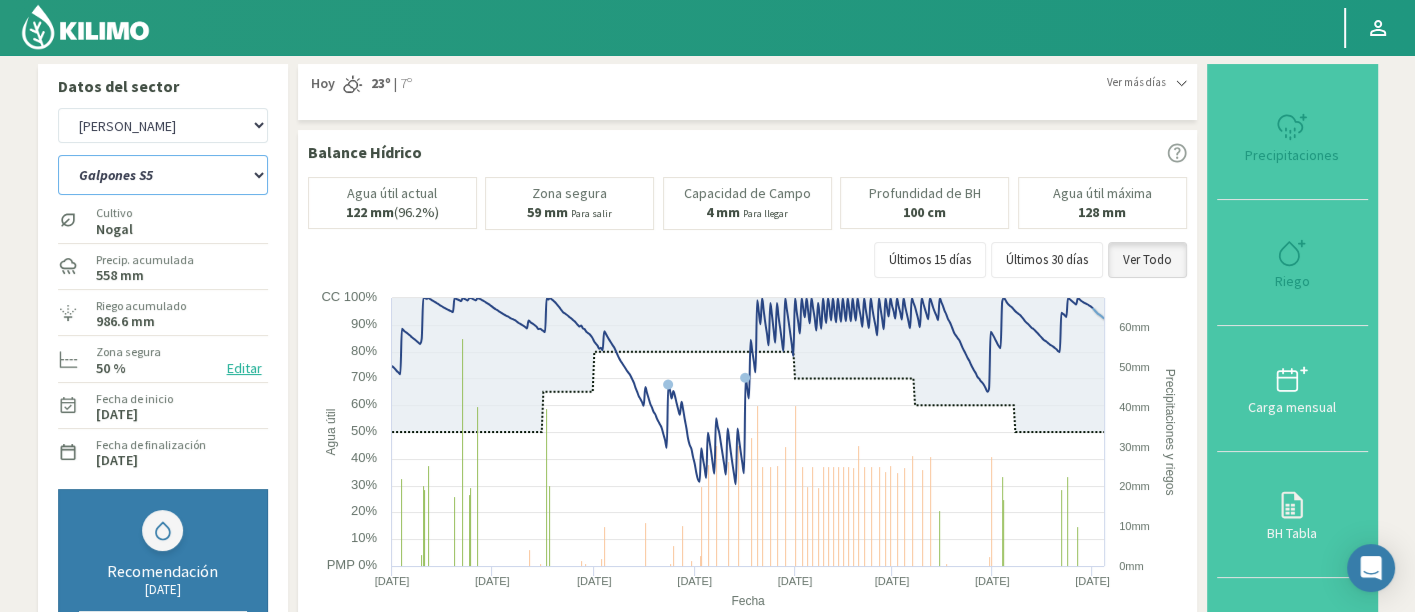 click on "Galpones B1   Galpones B2   Galpones S1   Galpones S10   Galpones S11   Galpones S3   Galpones S4   Galpones S5   Galpones S6   Galpones S7   Galpones S8   Galpones S9   San Juan S1   San Juan S2   San Juan S3   San Juan S4   San Juan S5   San Juan S6" 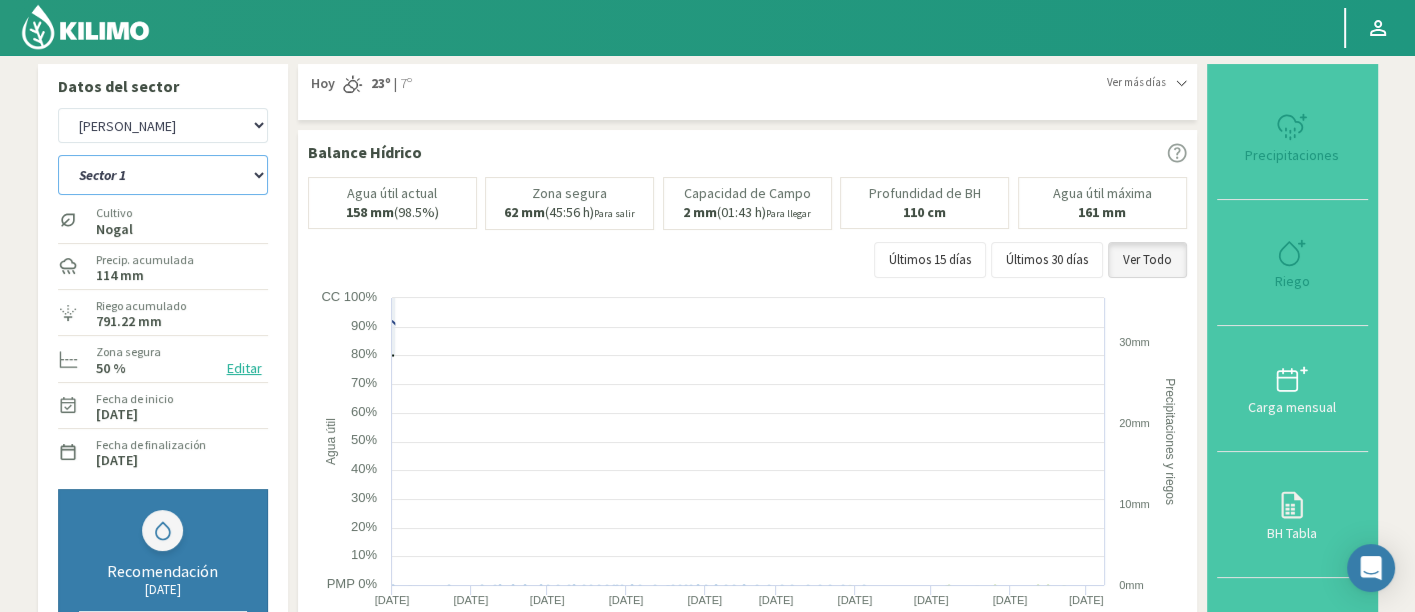 click on "Sector 1   Sector 10   Sector 11   Sector 12   Sector 13   Sector 2   Sector 3   Sector 4   Sector 5   Sector 6a   Sector 6b   Sector 7A   Sector 7B   Sector 7C" 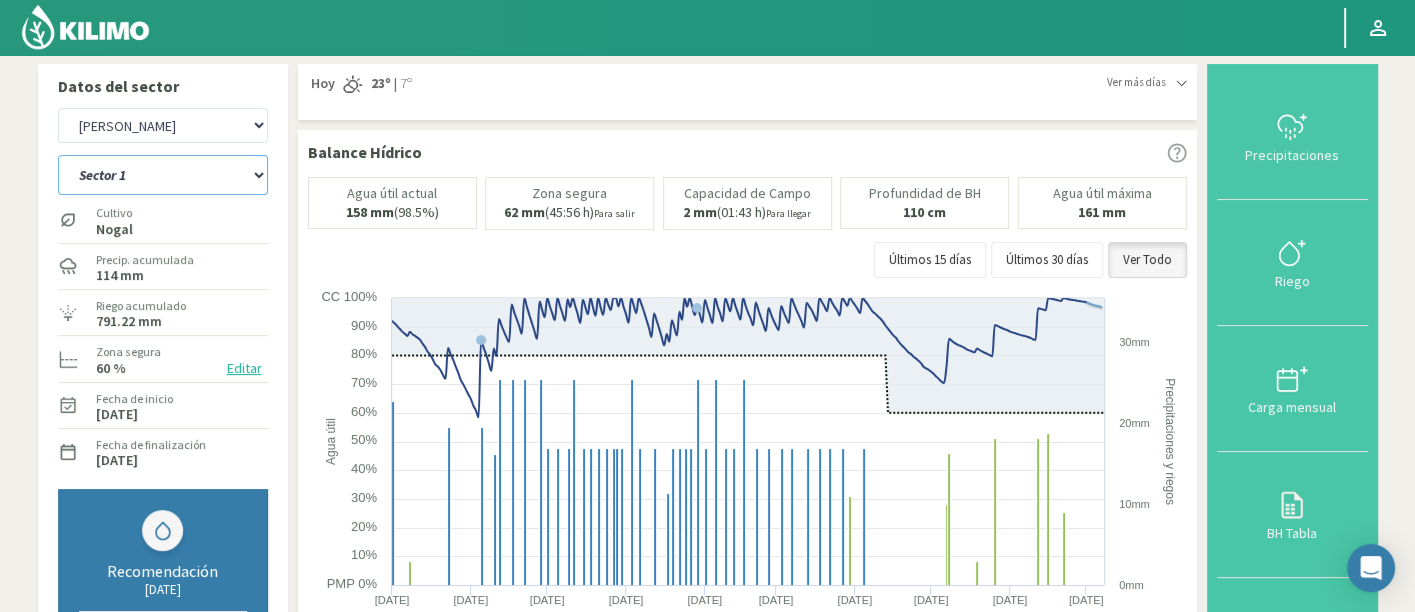 click on "Sector 1   Sector 10   Sector 11   Sector 12   Sector 13   Sector 2   Sector 3   Sector 4   Sector 5   Sector 6a   Sector 6b   Sector 7A   Sector 7B   Sector 7C" 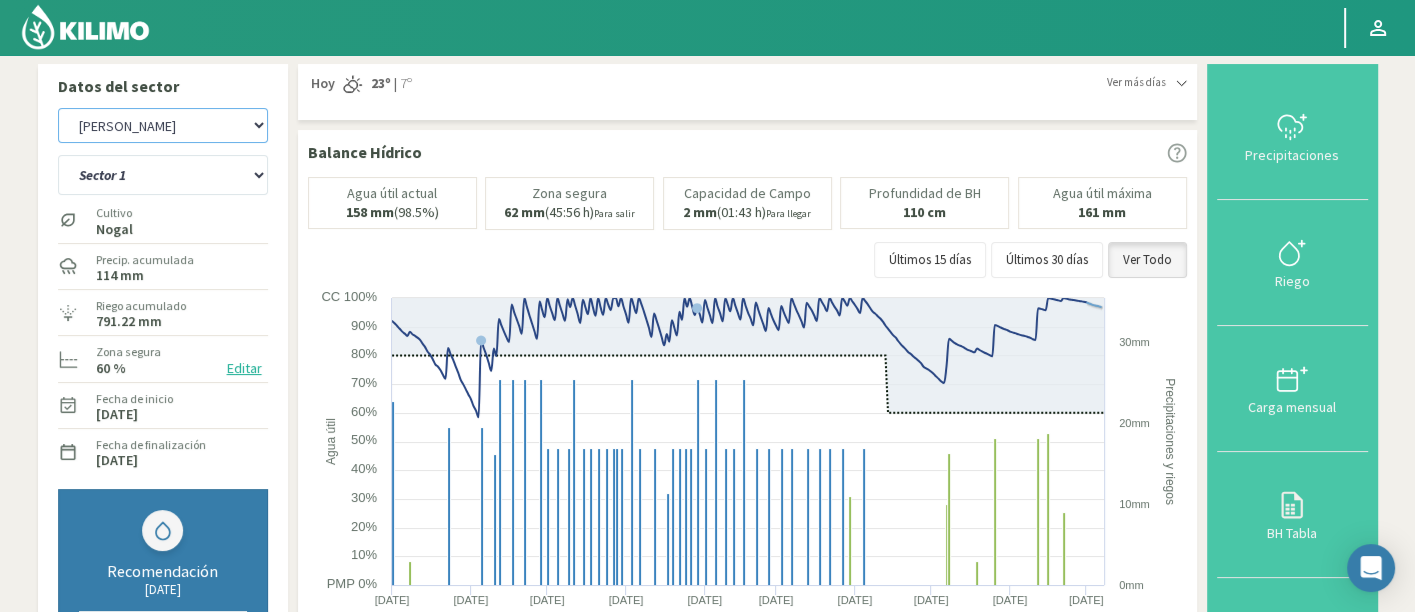 click on "8 Fuegos   Agr. Andres Paul Errazuriz   Agr. Cardonal   Agr. El Carmelo   Agr. Huertos de Chocalan   Agrícola AJL   Agrícola Bakia   Agrícola Bakia - IC   Agrícola Exser - Campo Los Andes   Agricola FM Hermanos   Agrícola La Laguna (Samuel Ovalle) - IC   Agrícola Santa Magdalena (E. Ovalle) - IC   Agr. Las Riendas   Agr. Nieto - Florencia   Agr. Nieto - San Andrés   Agrorreina Parcela 27   Agrorreina Parcela 42   Agrorreina Parcela 44   Agrorreina Parcela 46   Agrorreina Parcela 47   Agrorreina San Ramon   AgroUC - IC   Agr. Pabellón   Agr. Pelvin   Agr. San José   Agr. Santa Elena - Colina   Agr. Santa Laura - Romanini - Cítricos   Agr. Santa Magdalena   Agr. Sutil   Agr. Varagui - Rosario 2   Agr. Viconto Campo Maipo   Agr. Viconto Campo Viluco   Ag. Santa Laura -Cas1   Ag. Santa Laura -Cas2   Ag. Santa Laura -Cas3   Ag. Santa Laura - Santa Teresa   Agua del Valle - San Gregorio   Agua del Valle - San Lorenzo   Agua del Valle - Santa Emilia   Albigasta - 1m   Albigasta - 2m   BaFarms   Bidarte" 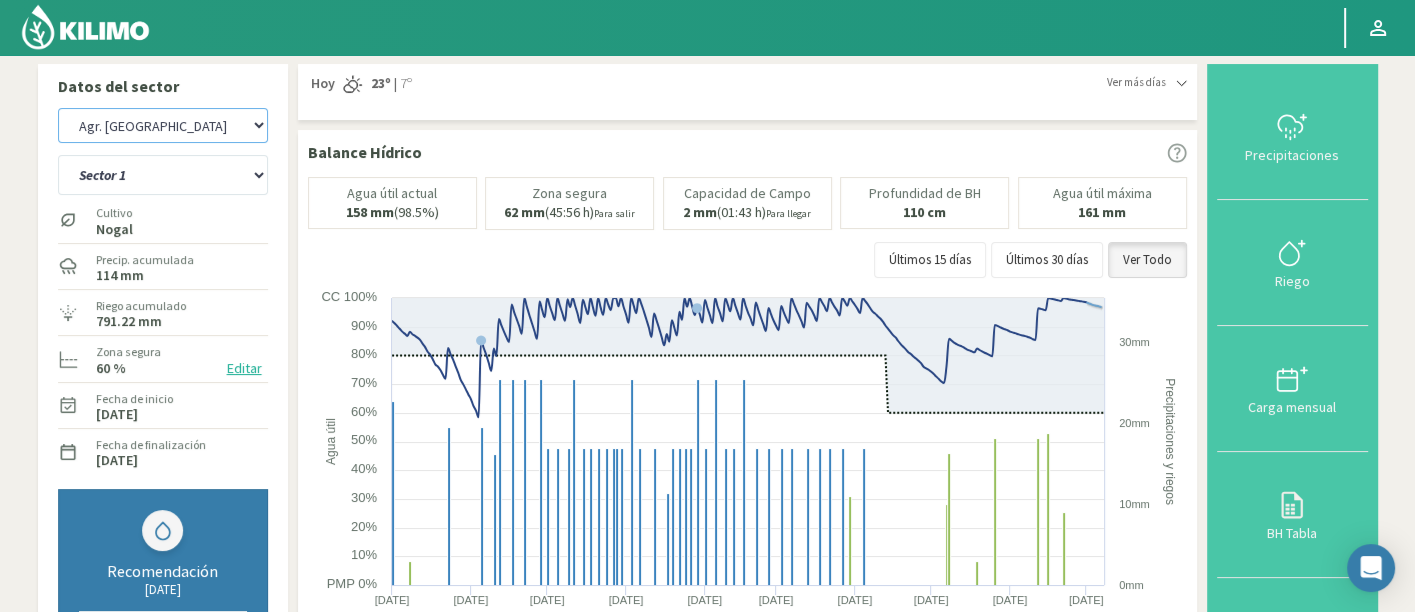 click on "8 Fuegos   Agr. Andres Paul Errazuriz   Agr. Cardonal   Agr. El Carmelo   Agr. Huertos de Chocalan   Agrícola AJL   Agrícola Bakia   Agrícola Bakia - IC   Agrícola Exser - Campo Los Andes   Agricola FM Hermanos   Agrícola La Laguna (Samuel Ovalle) - IC   Agrícola Santa Magdalena (E. Ovalle) - IC   Agr. Las Riendas   Agr. Nieto - Florencia   Agr. Nieto - San Andrés   Agrorreina Parcela 27   Agrorreina Parcela 42   Agrorreina Parcela 44   Agrorreina Parcela 46   Agrorreina Parcela 47   Agrorreina San Ramon   AgroUC - IC   Agr. Pabellón   Agr. Pelvin   Agr. San José   Agr. Santa Elena - Colina   Agr. Santa Laura - Romanini - Cítricos   Agr. Santa Magdalena   Agr. Sutil   Agr. Varagui - Rosario 2   Agr. Viconto Campo Maipo   Agr. Viconto Campo Viluco   Ag. Santa Laura -Cas1   Ag. Santa Laura -Cas2   Ag. Santa Laura -Cas3   Ag. Santa Laura - Santa Teresa   Agua del Valle - San Gregorio   Agua del Valle - San Lorenzo   Agua del Valle - Santa Emilia   Albigasta - 1m   Albigasta - 2m   BaFarms   Bidarte" 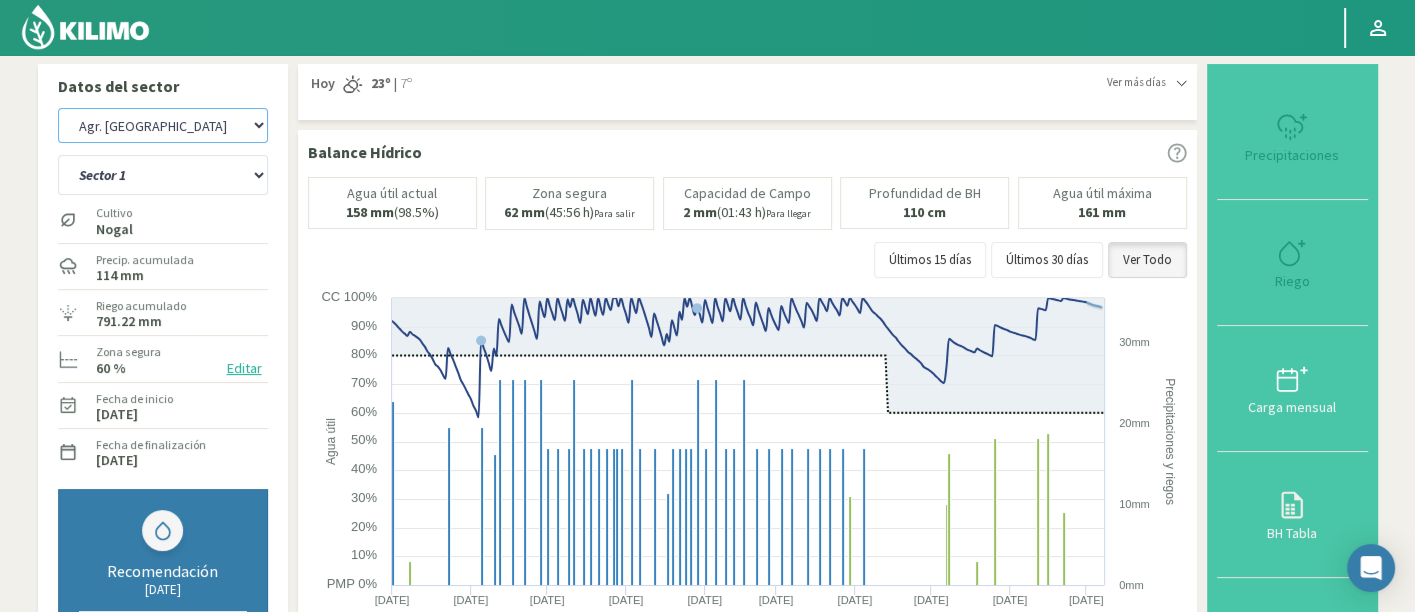 select on "589: Object" 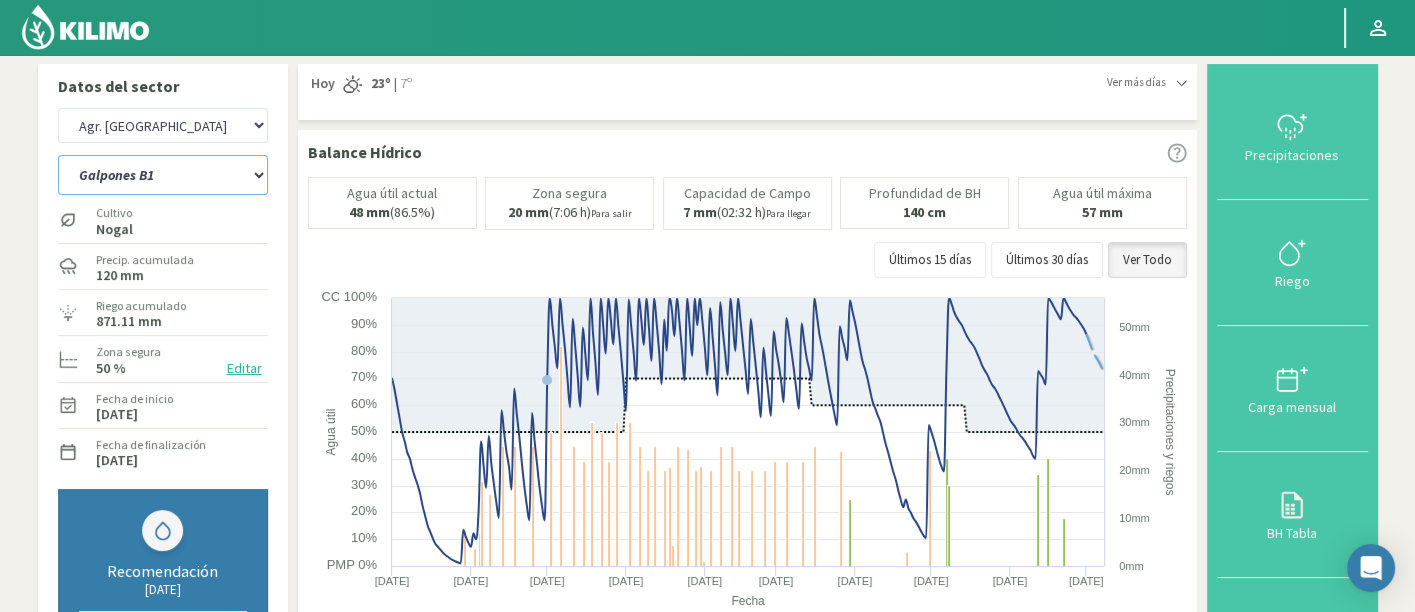 click on "Galpones B1   Galpones B2   Galpones S1   Galpones S10   Galpones S11   Galpones S3   Galpones S4   Galpones S5   Galpones S6   Galpones S7   Galpones S8   Galpones S9   San Juan S1   San Juan S2   San Juan S3   San Juan S4   San Juan S5   San Juan S6" 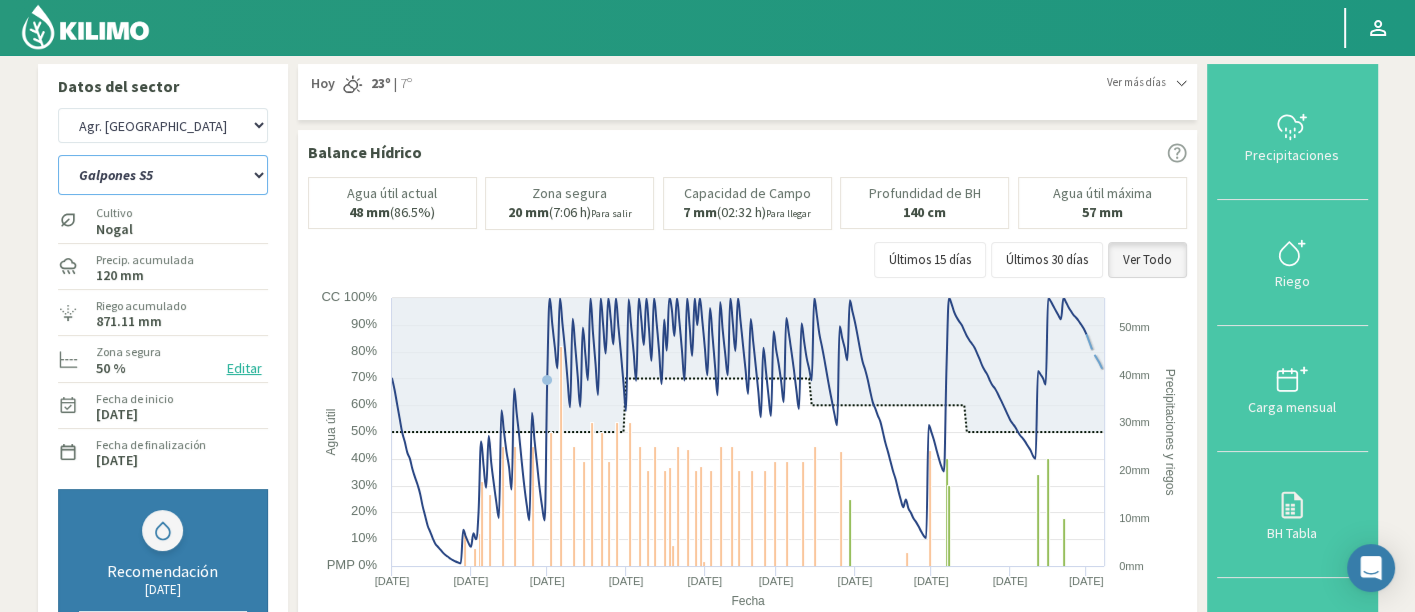 click on "Galpones B1   Galpones B2   Galpones S1   Galpones S10   Galpones S11   Galpones S3   Galpones S4   Galpones S5   Galpones S6   Galpones S7   Galpones S8   Galpones S9   San Juan S1   San Juan S2   San Juan S3   San Juan S4   San Juan S5   San Juan S6" 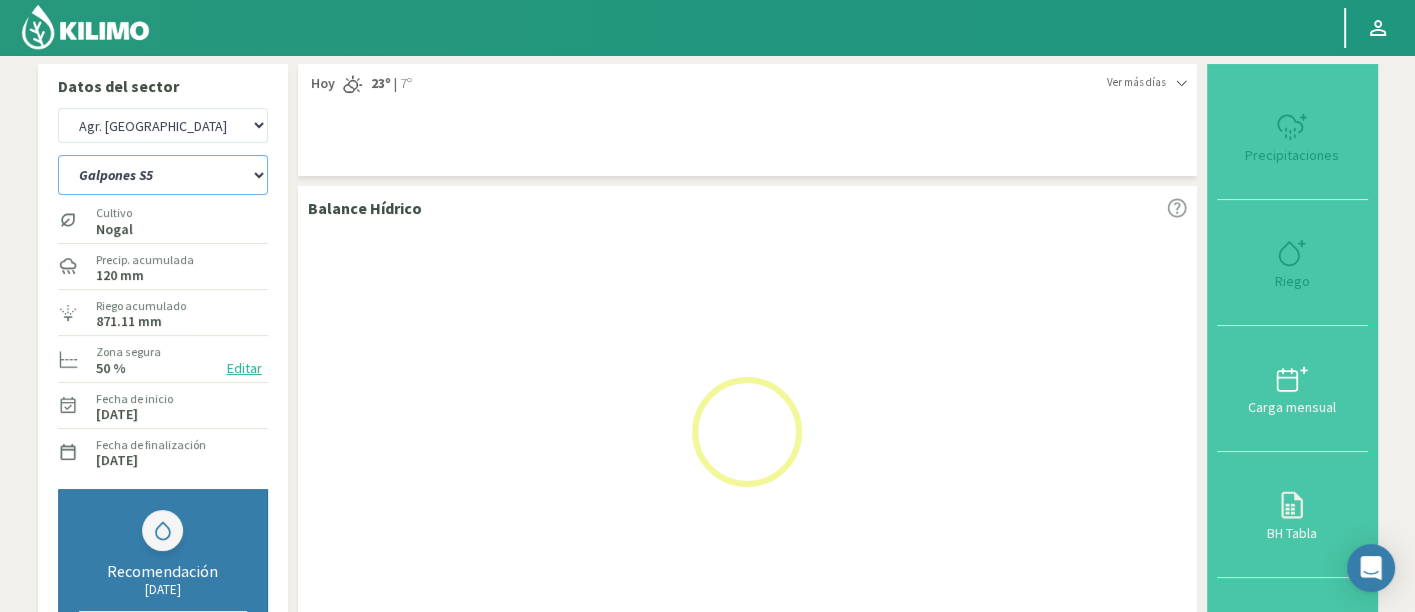 select on "32: Object" 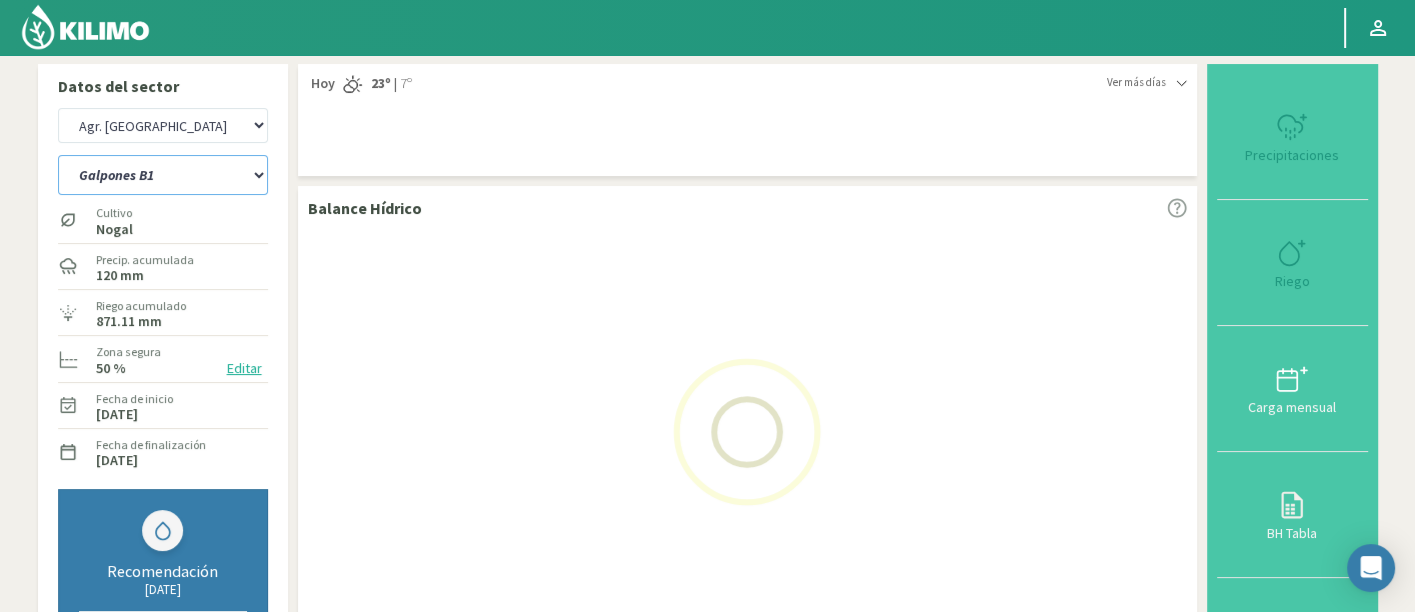 select on "872: Object" 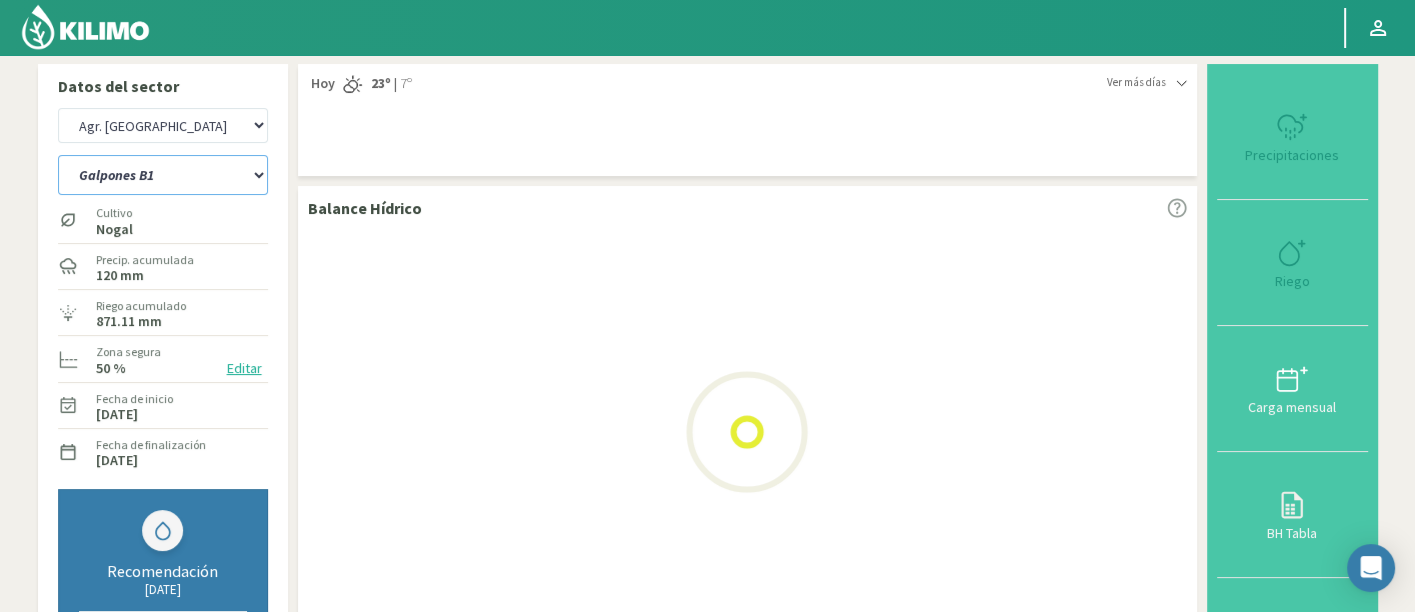 select on "57: Object" 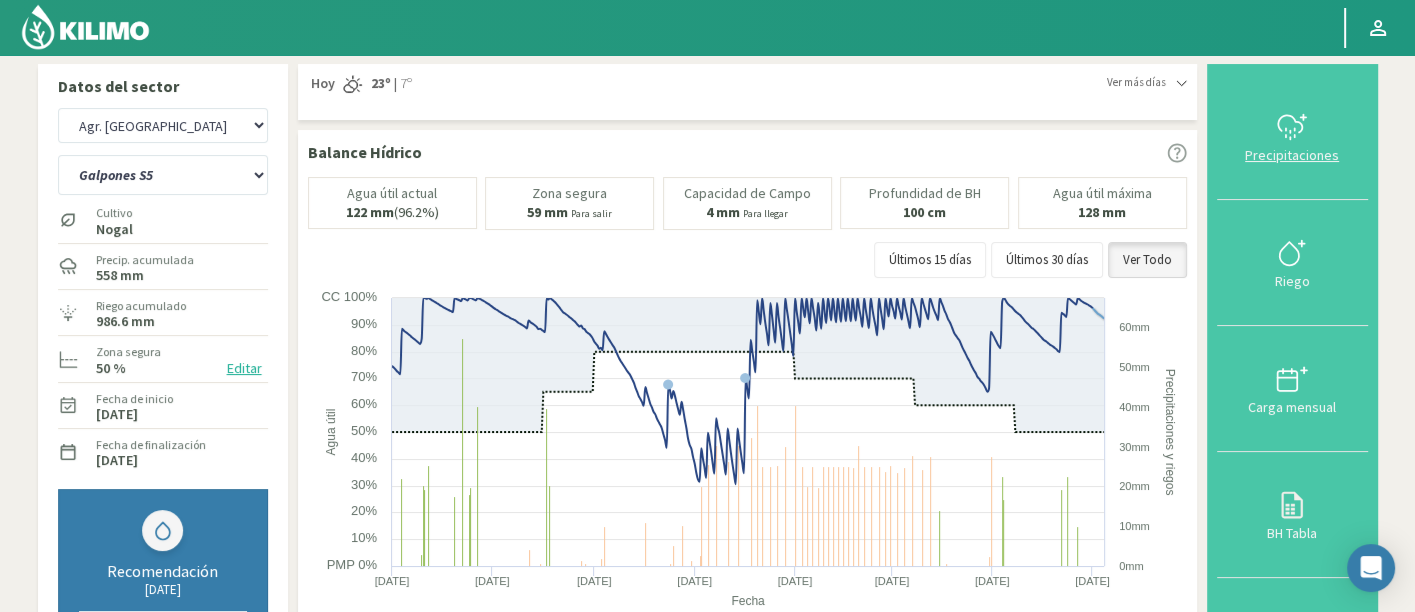 click 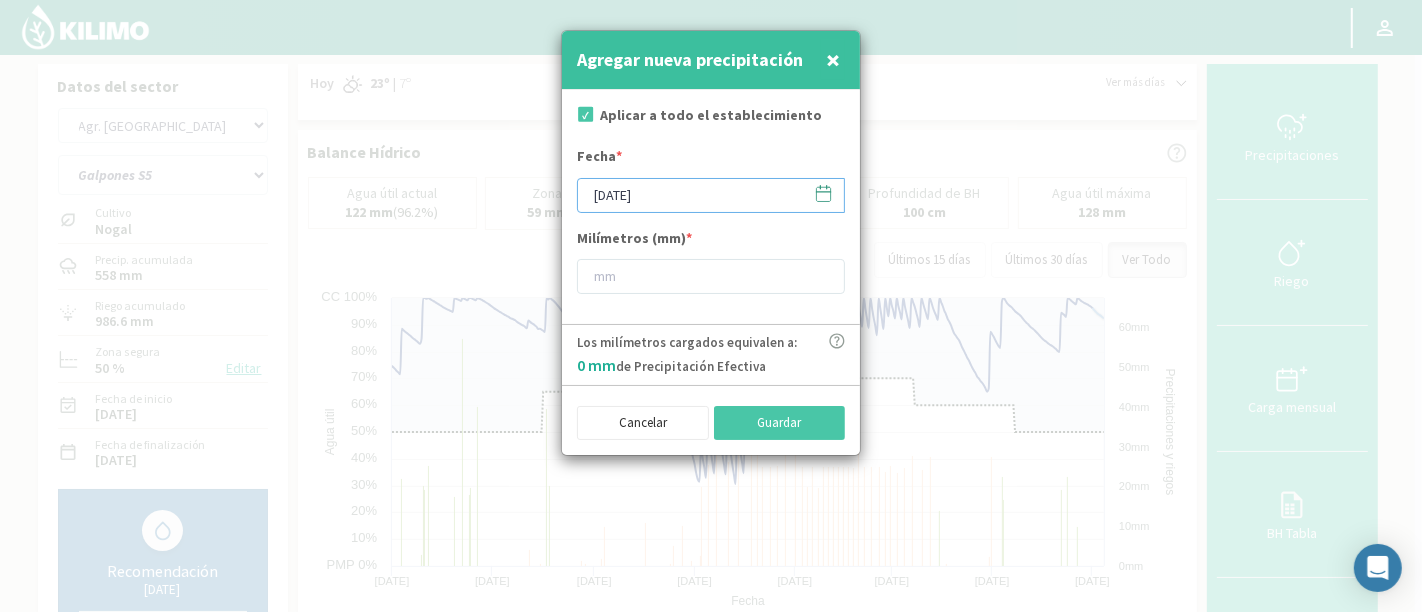 click on "[DATE]" at bounding box center (711, 195) 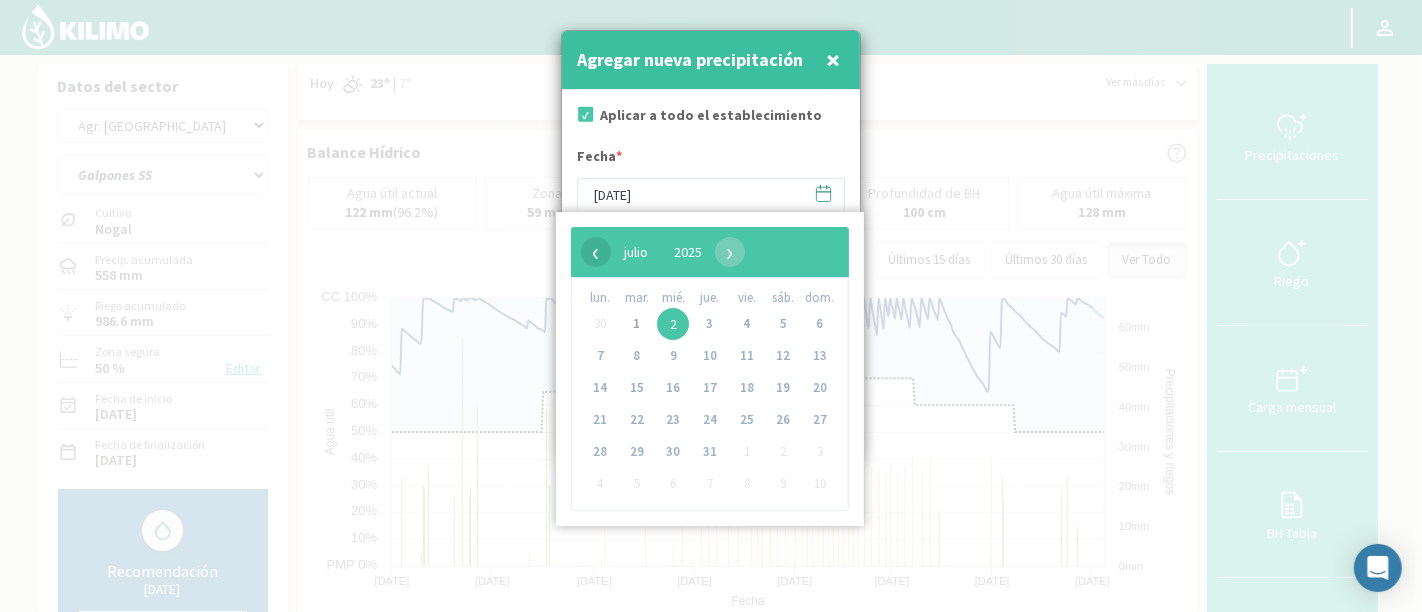 click on "‹" 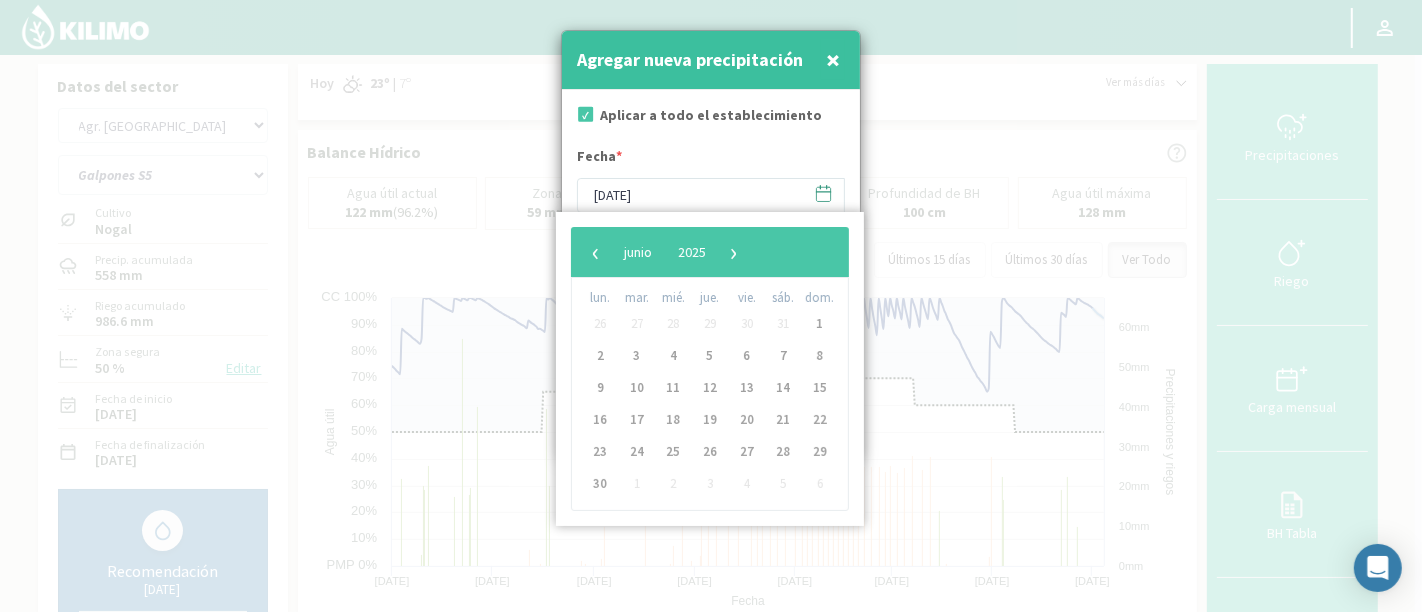 click on "‹" 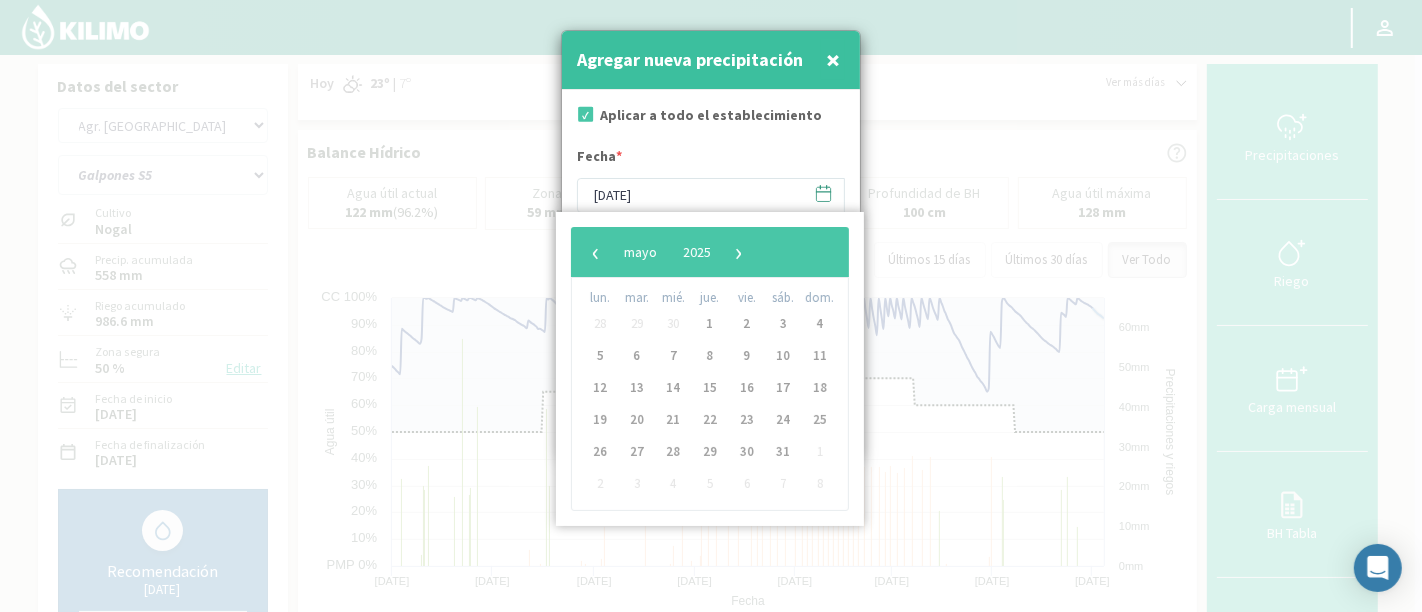 click on "‹" 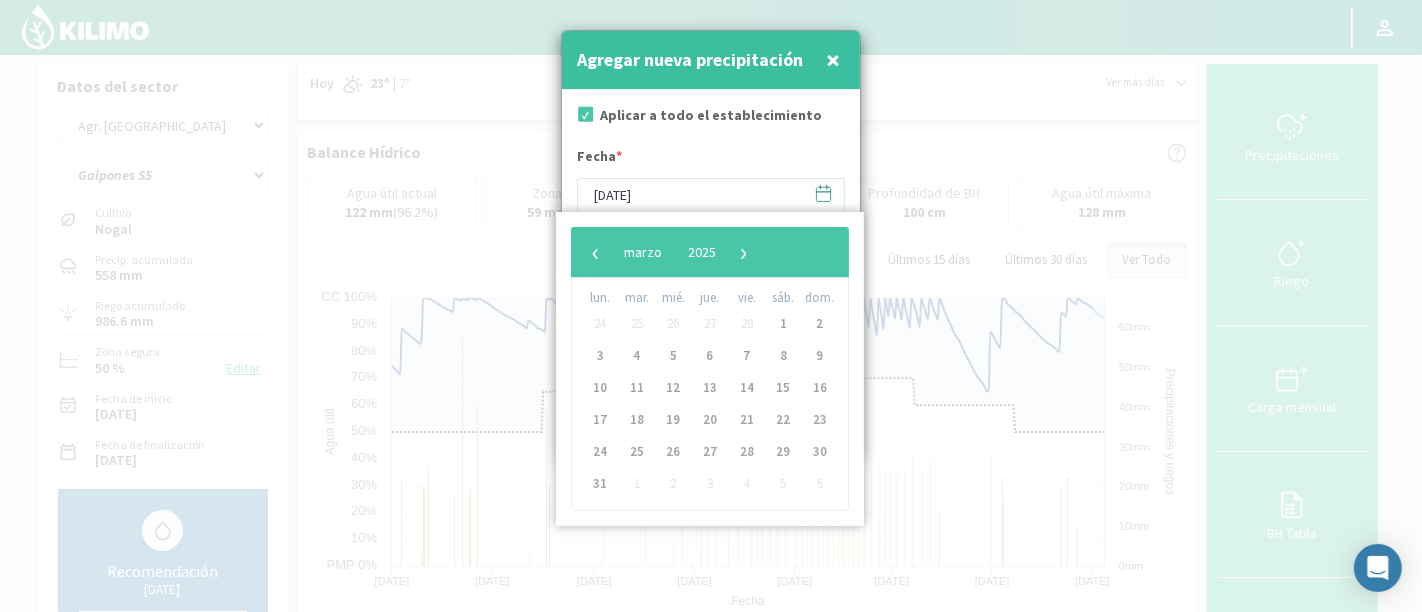 click on "‹" 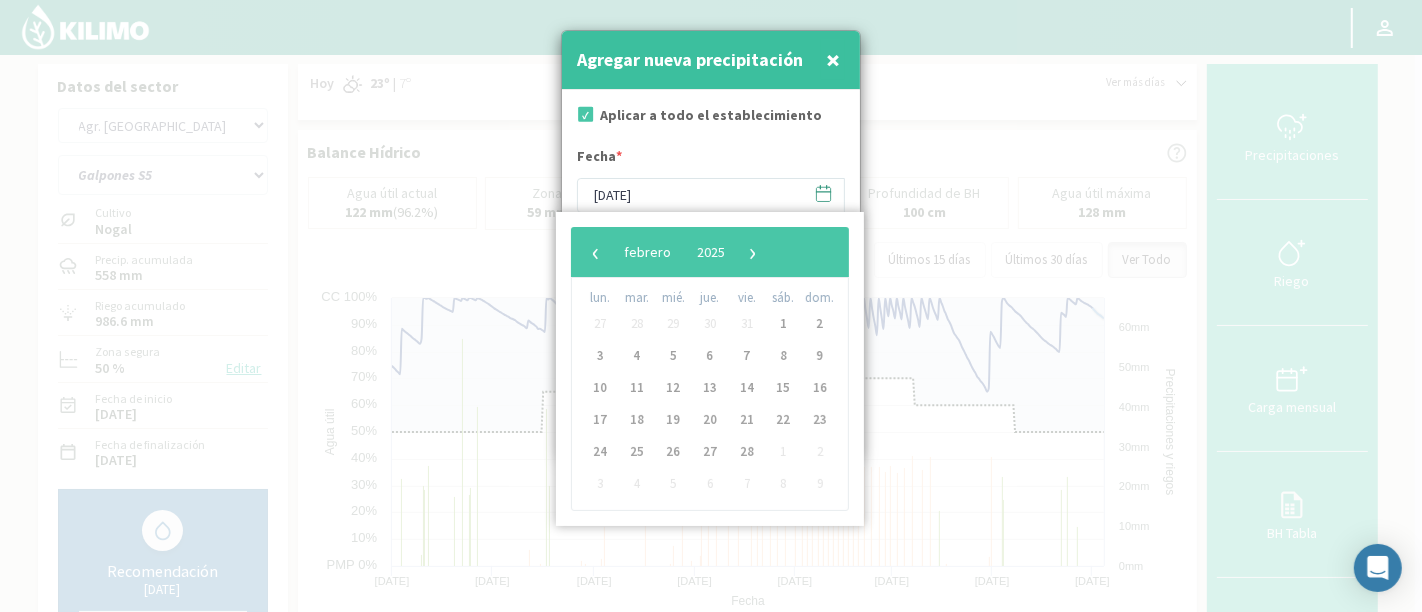 click on "‹" 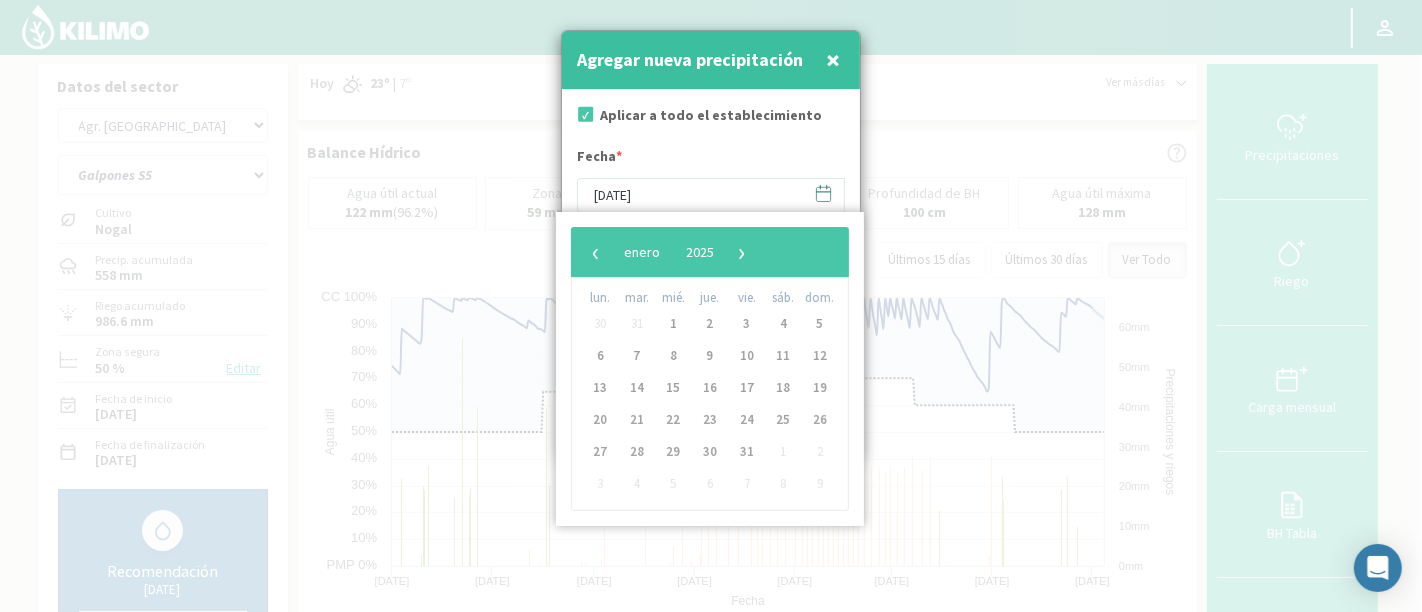 click on "‹" 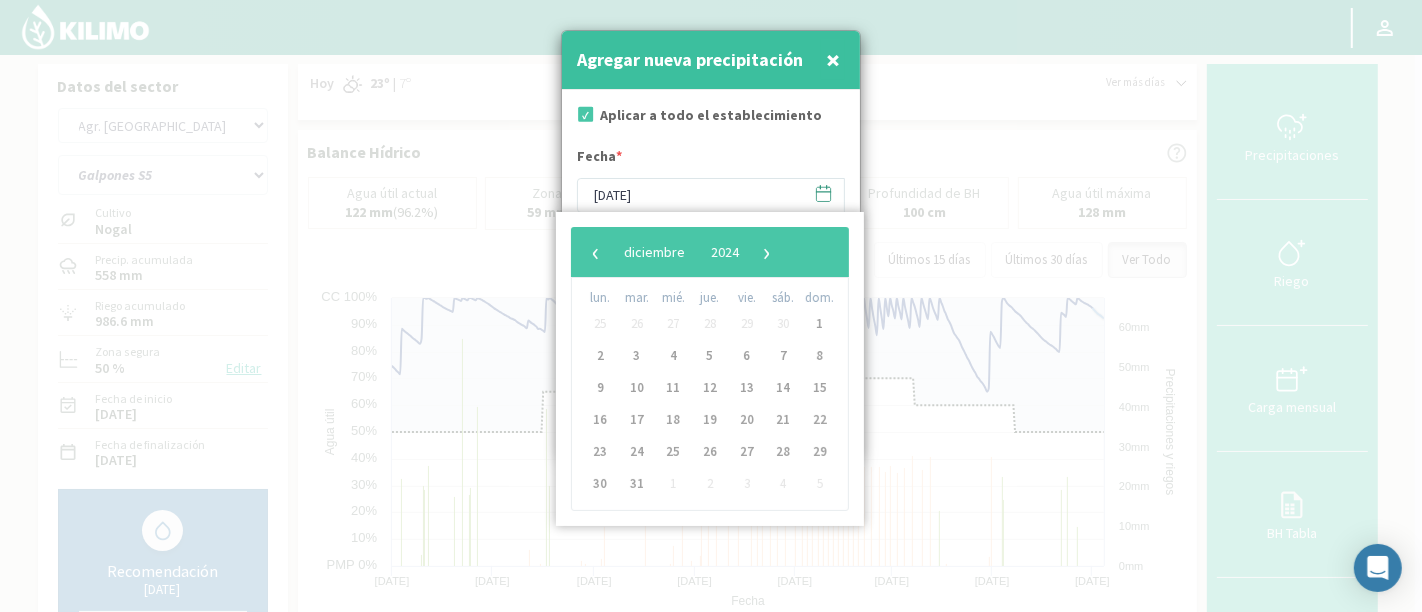 click on "‹" 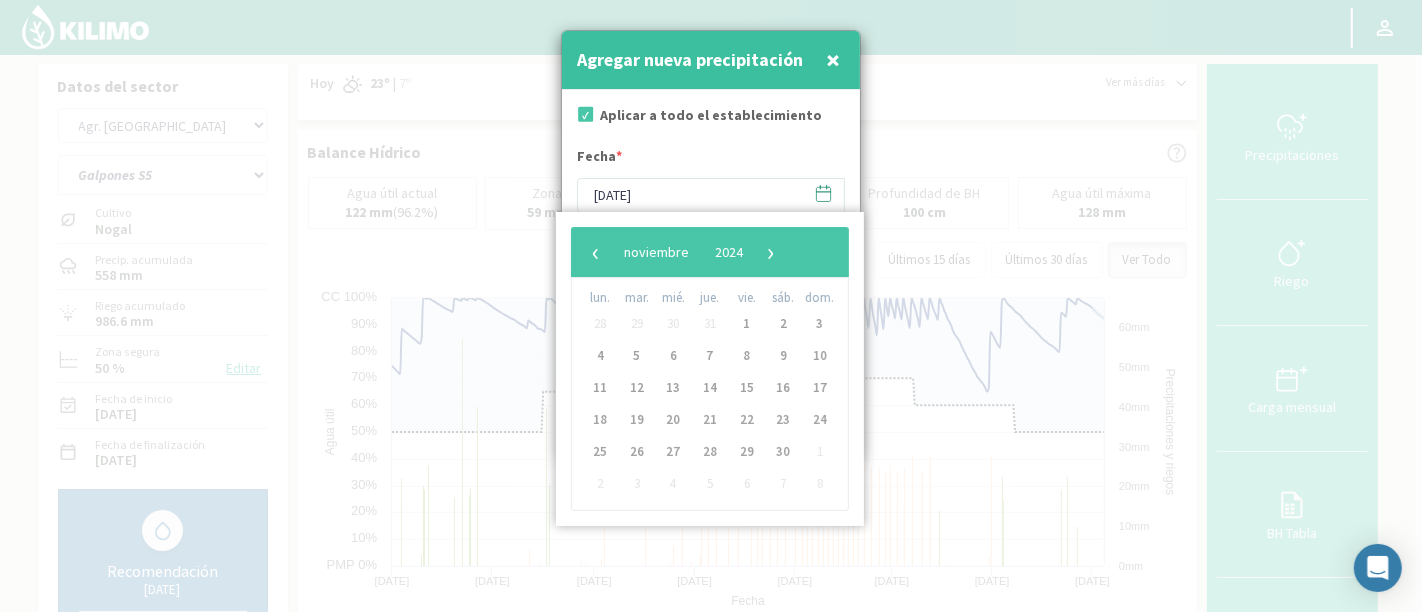 click on "‹" 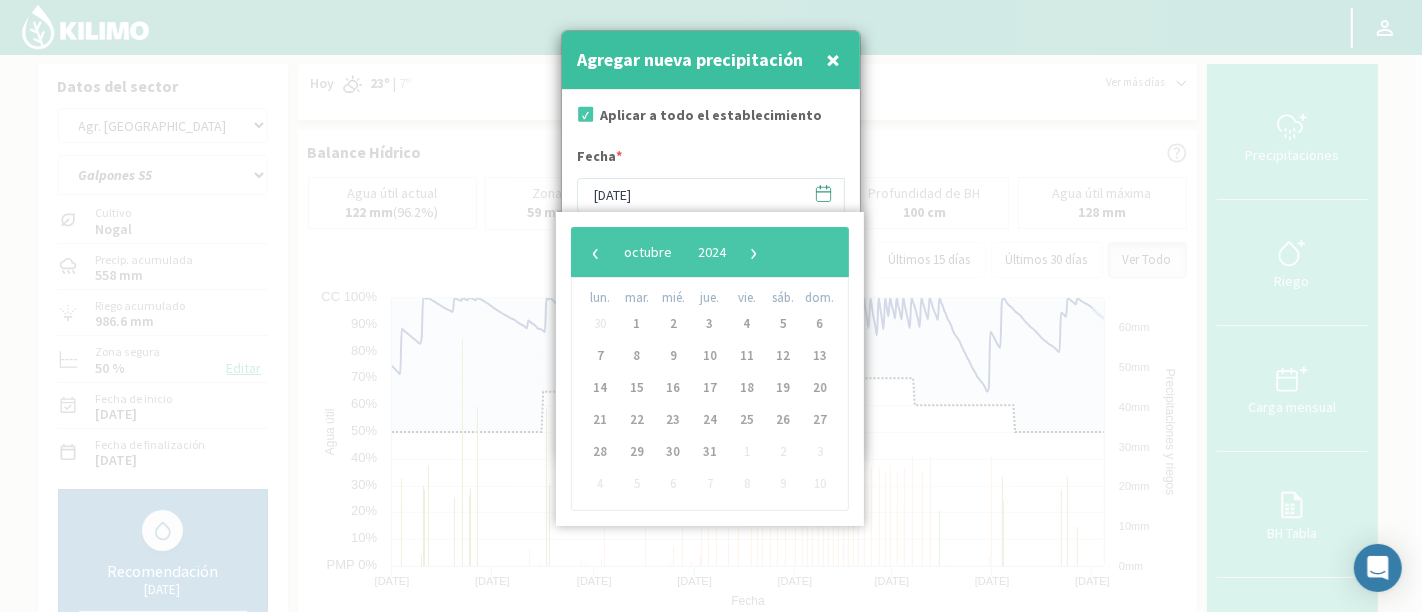 click on "‹" 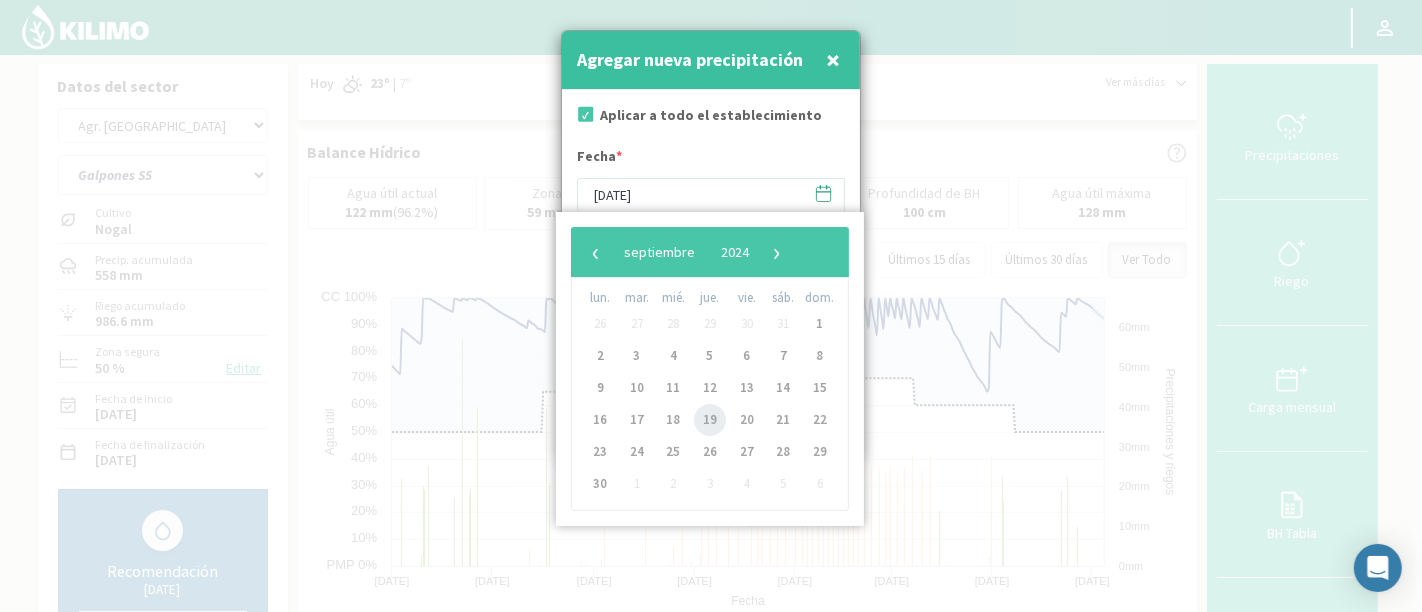 click on "19" 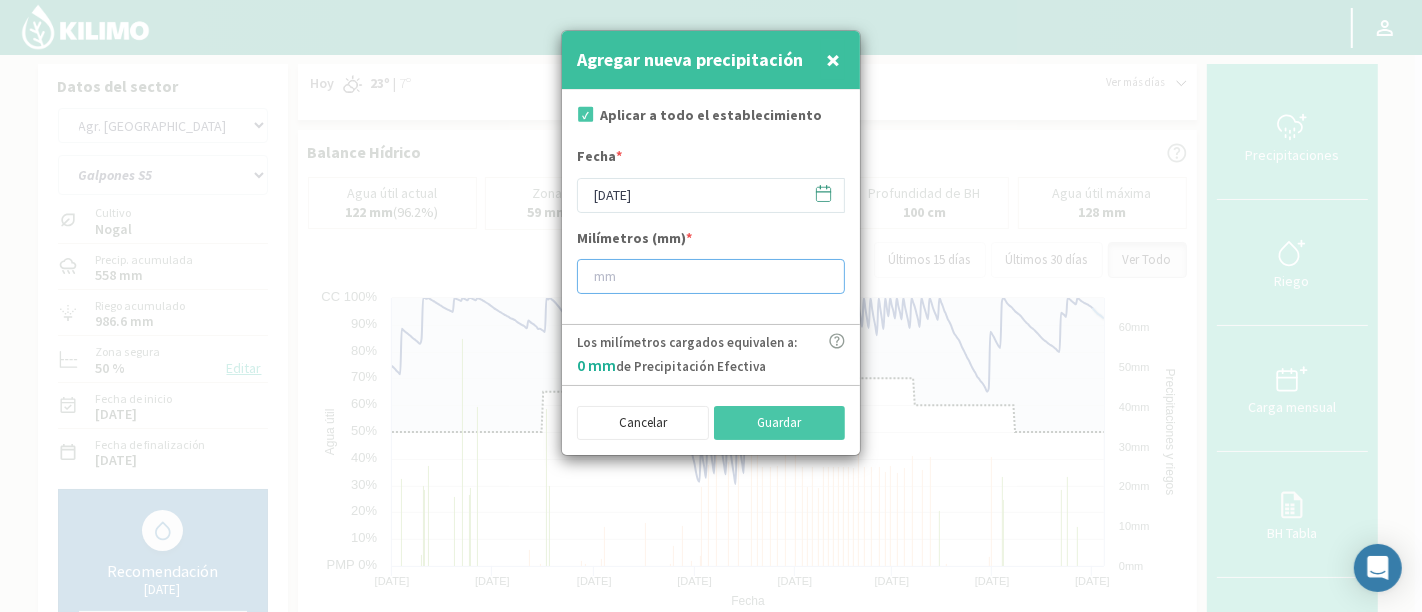 click at bounding box center (711, 276) 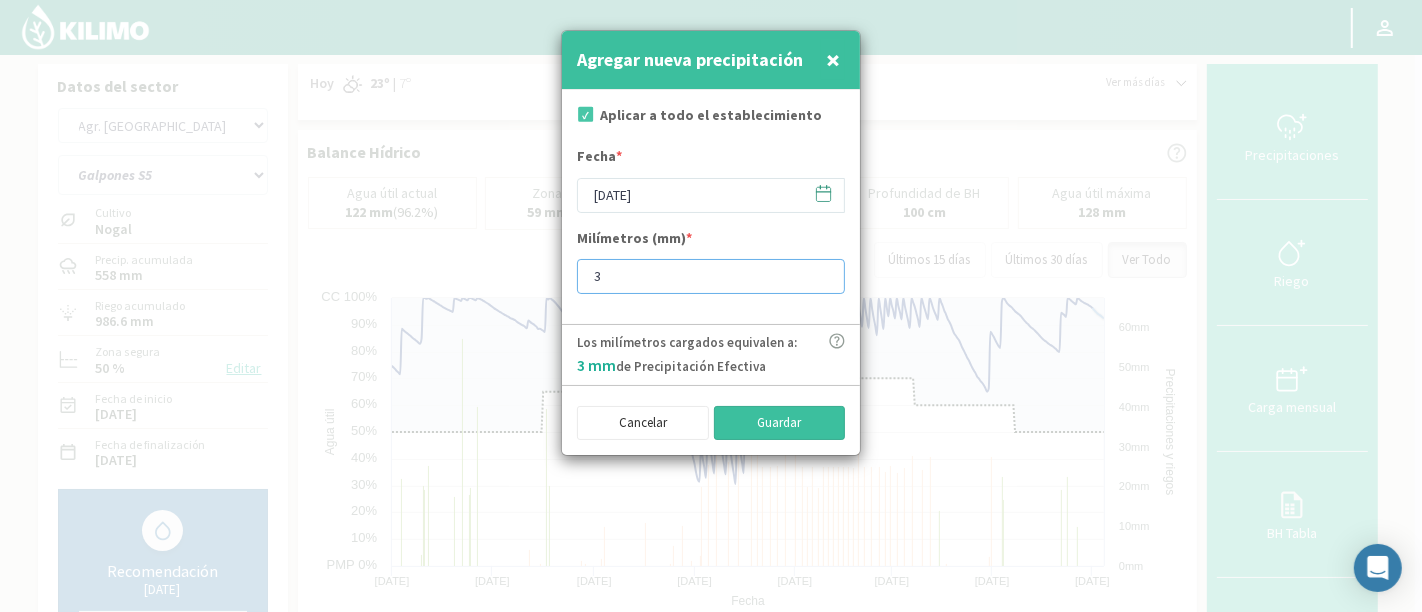 type on "3" 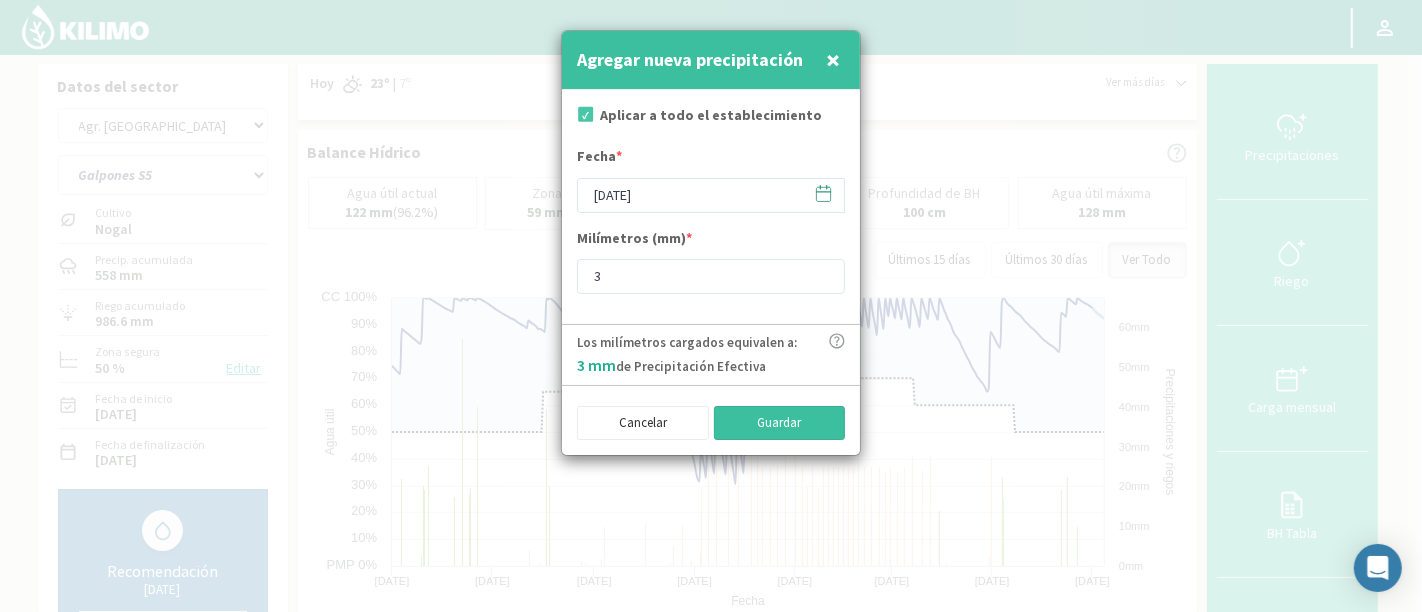 click on "Guardar" at bounding box center [780, 423] 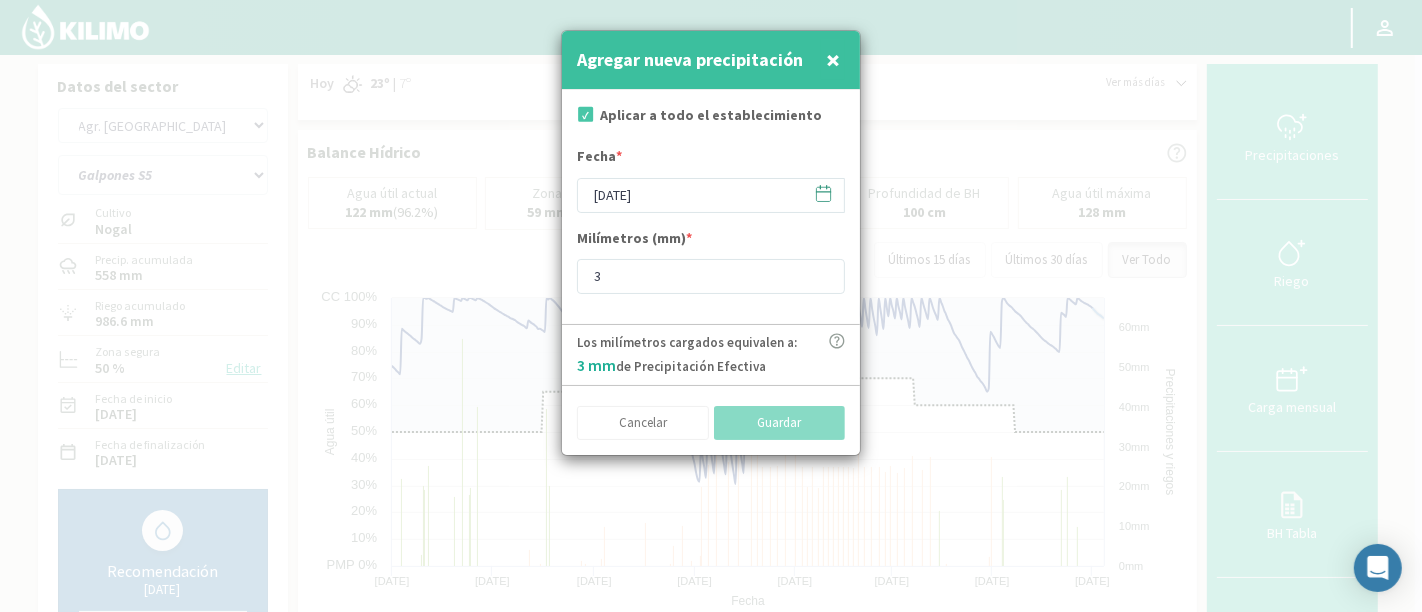 type on "[DATE]" 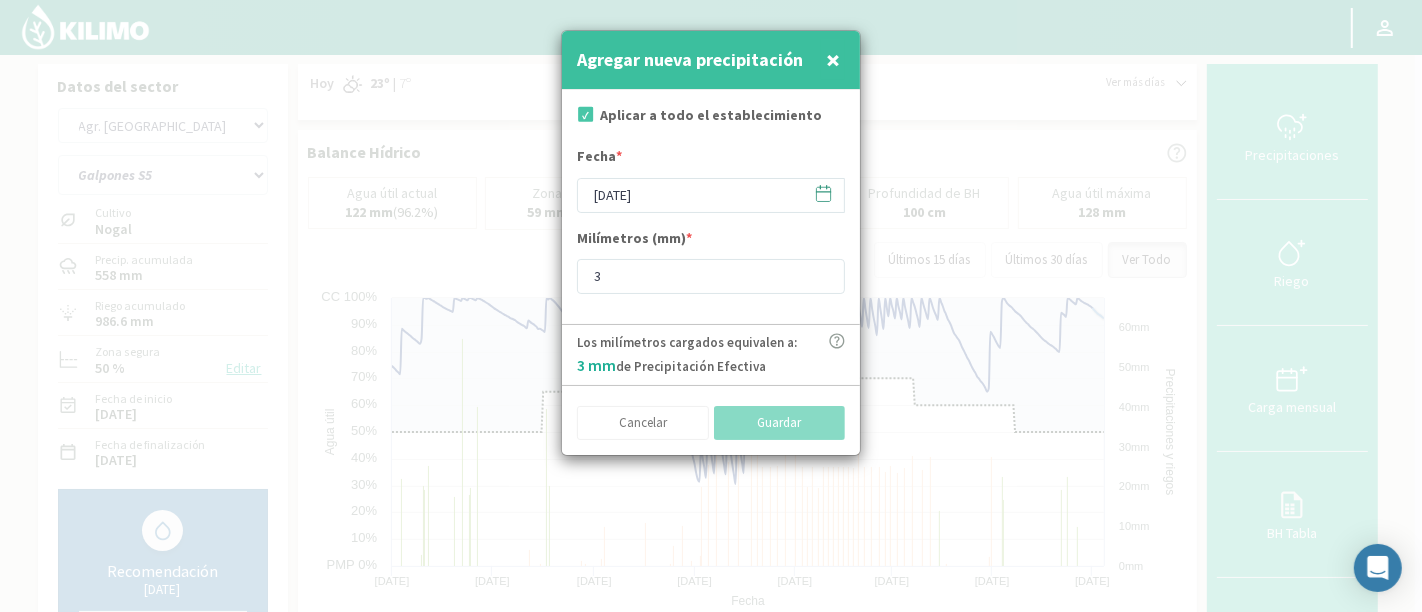 type 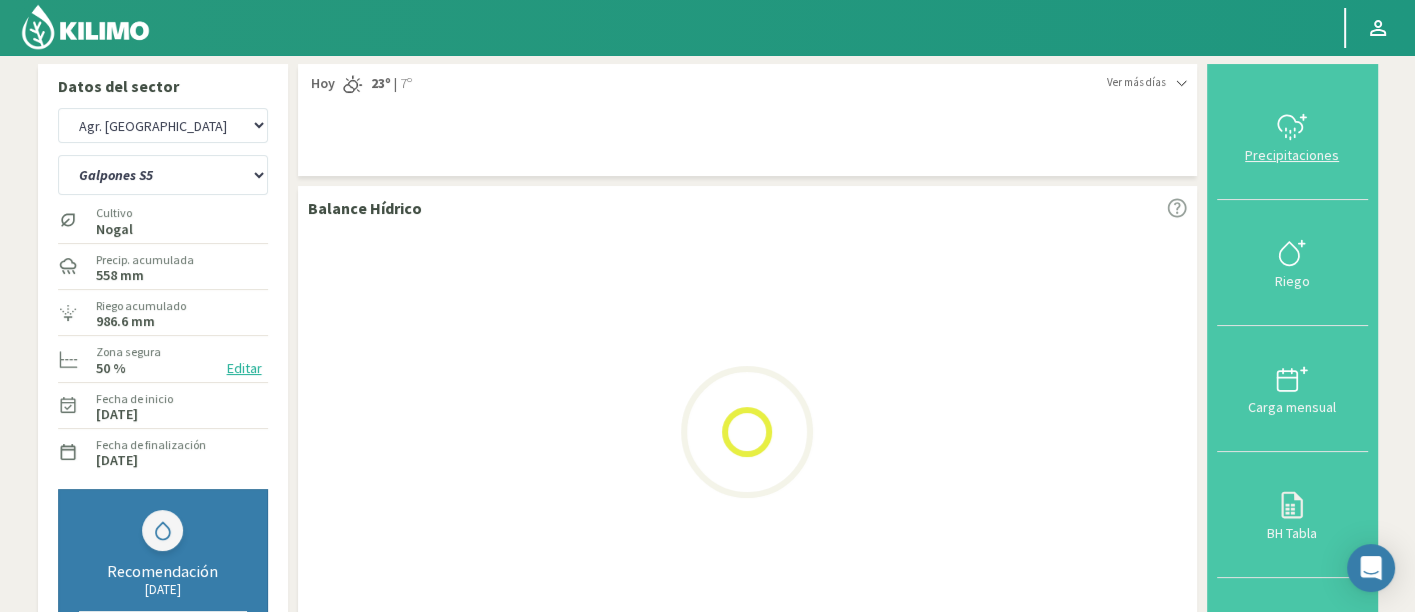click 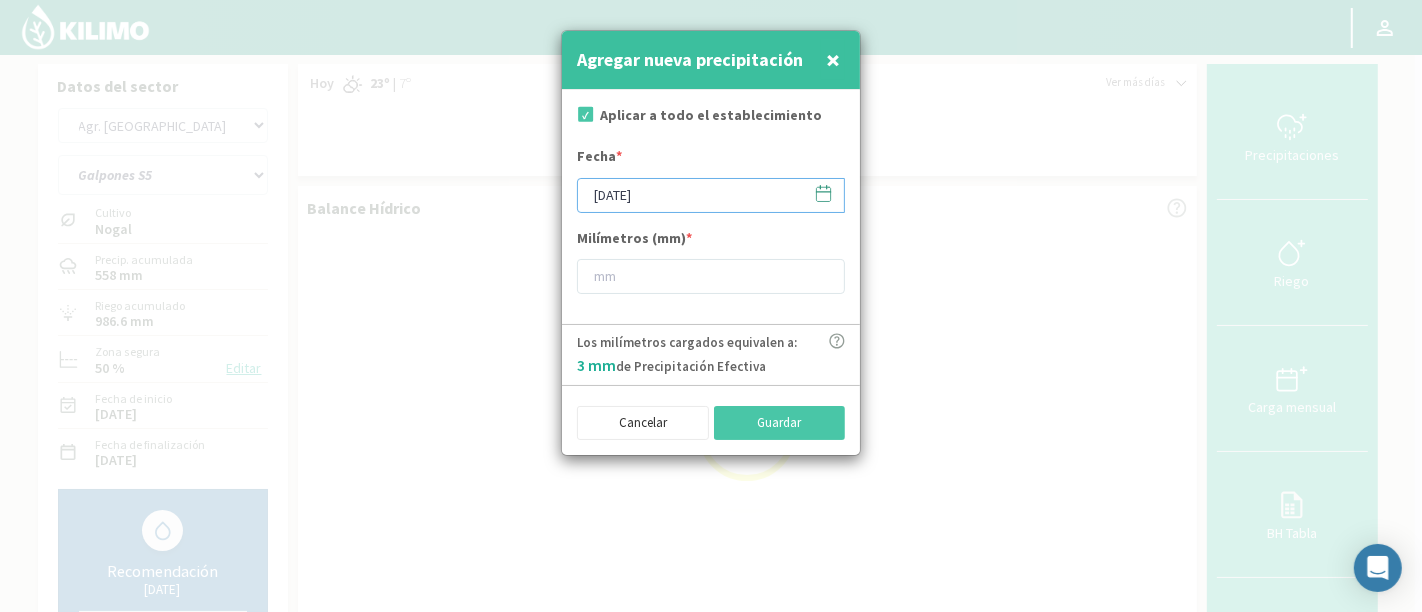 click on "[DATE]" at bounding box center [711, 195] 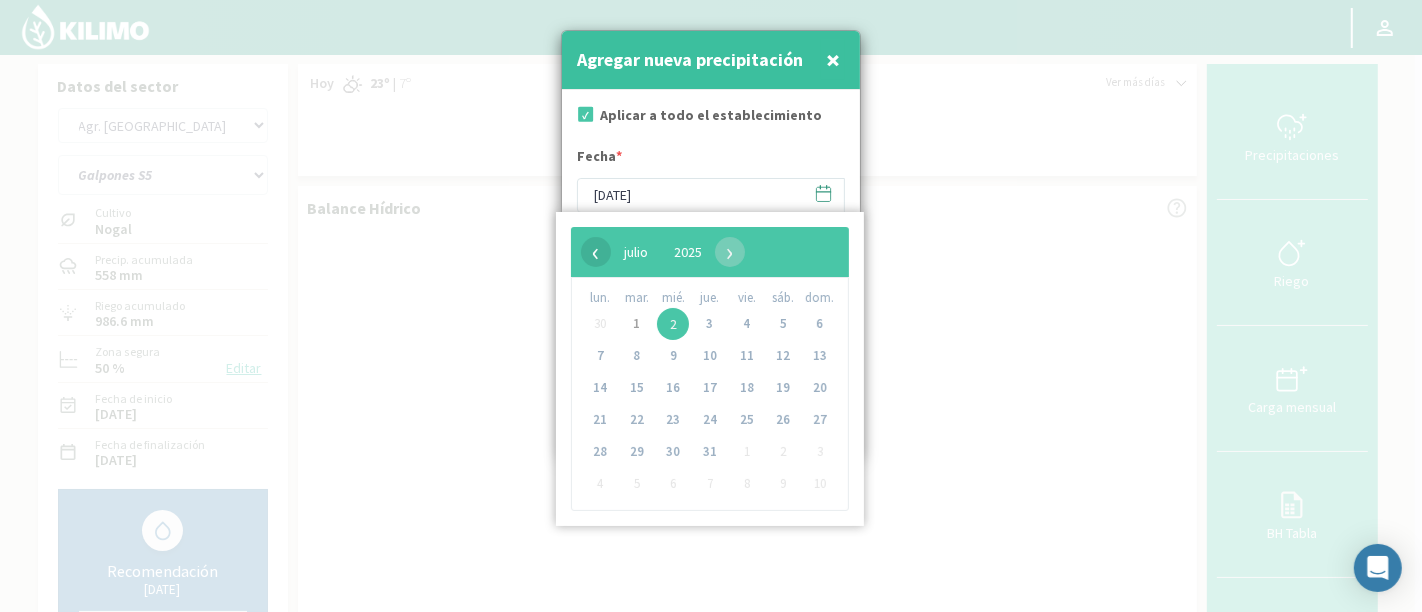 click on "‹" 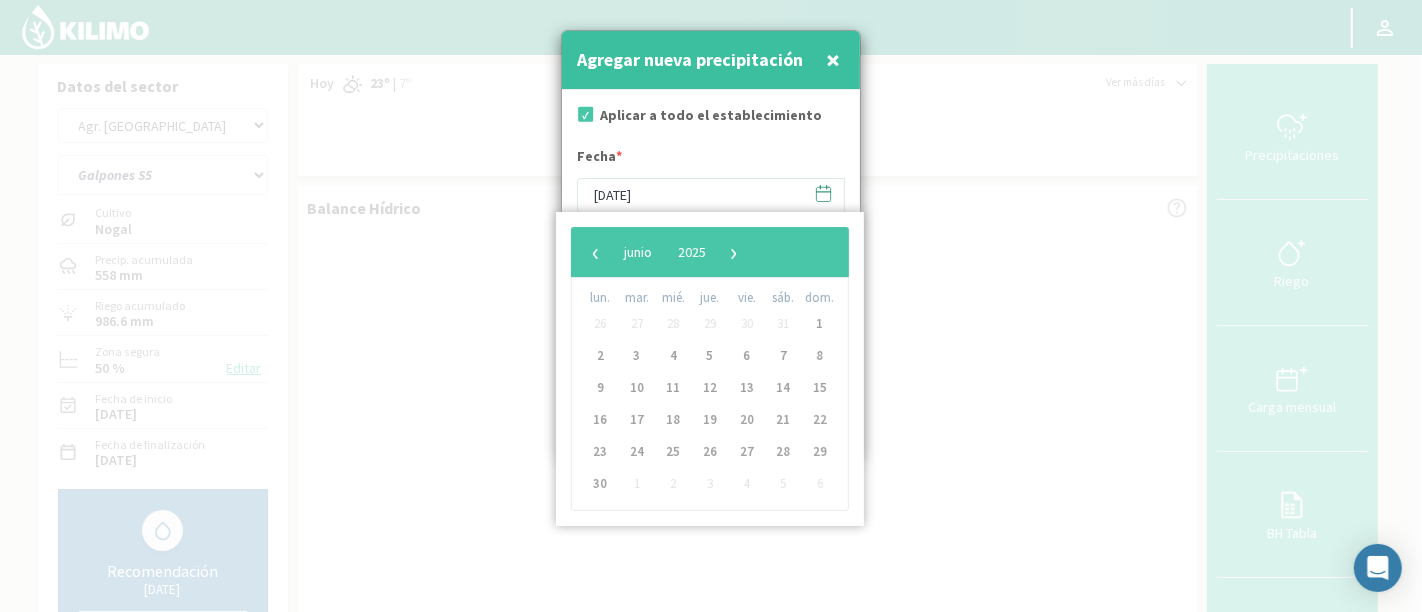 click on "‹" 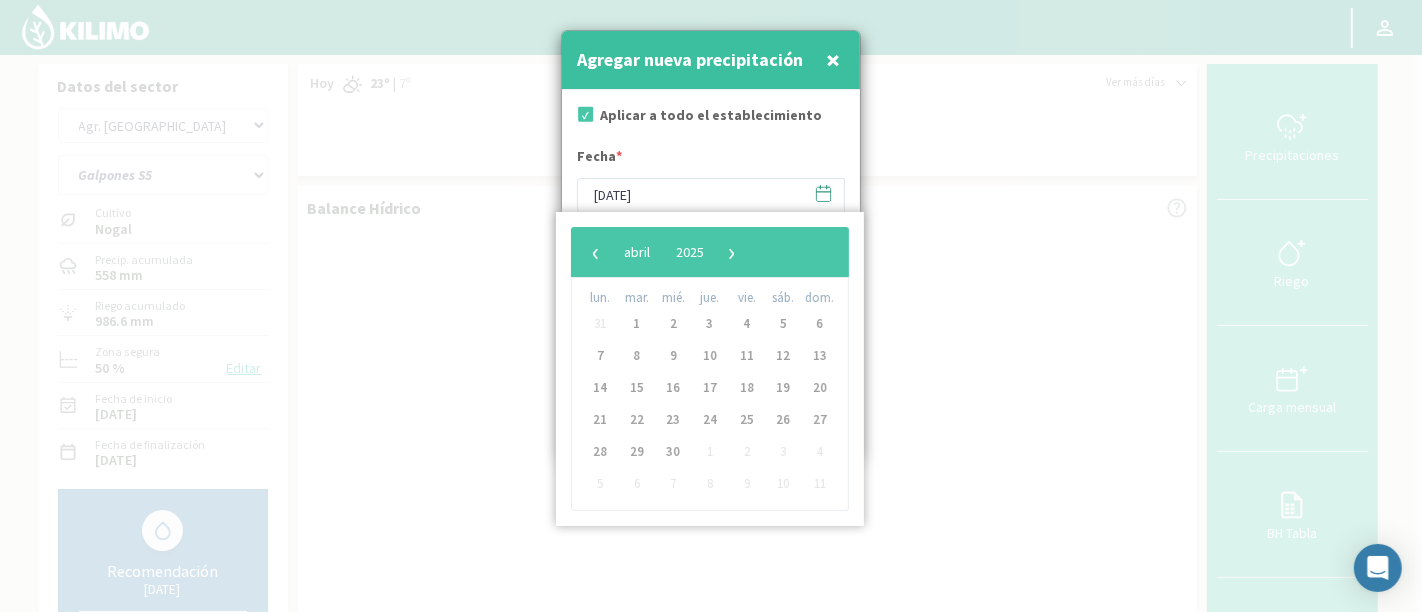click on "‹" 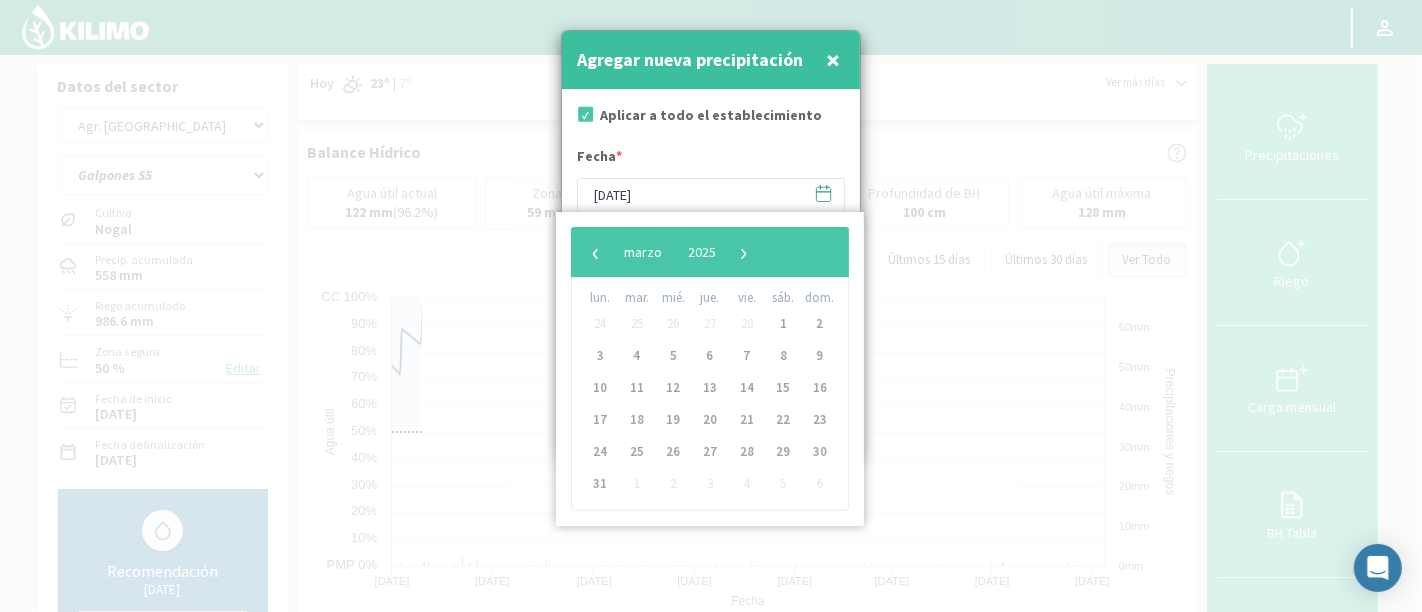 click on "‹" 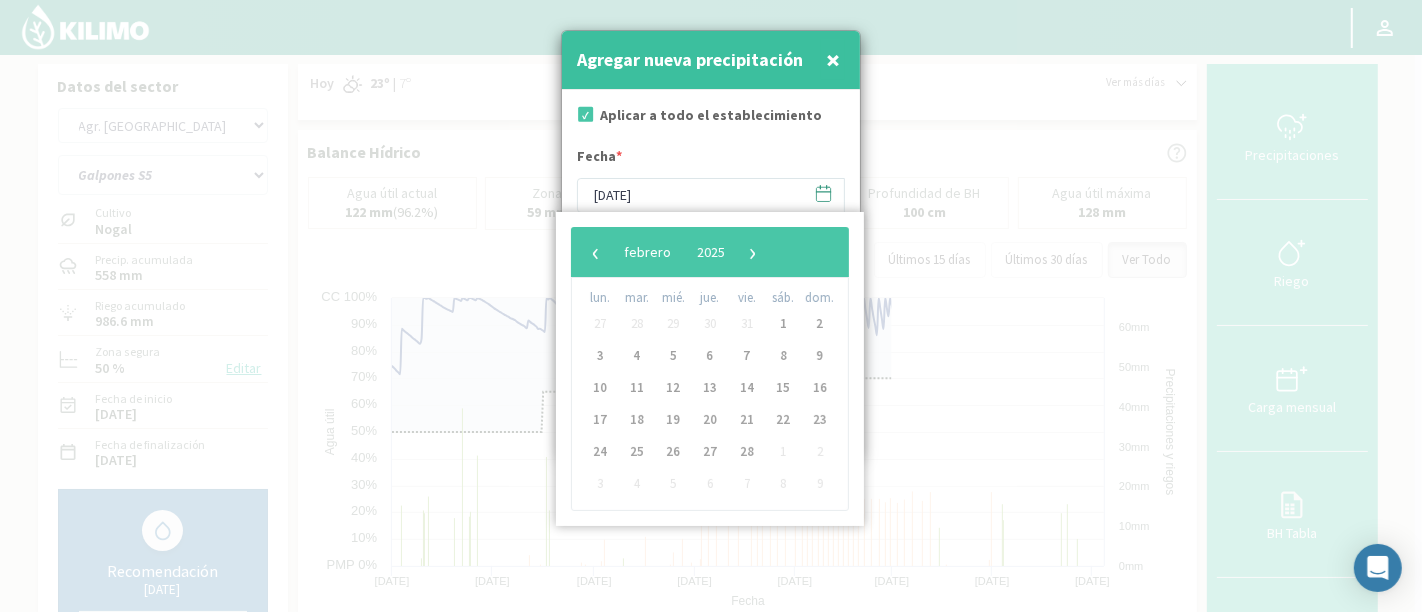 click on "‹" 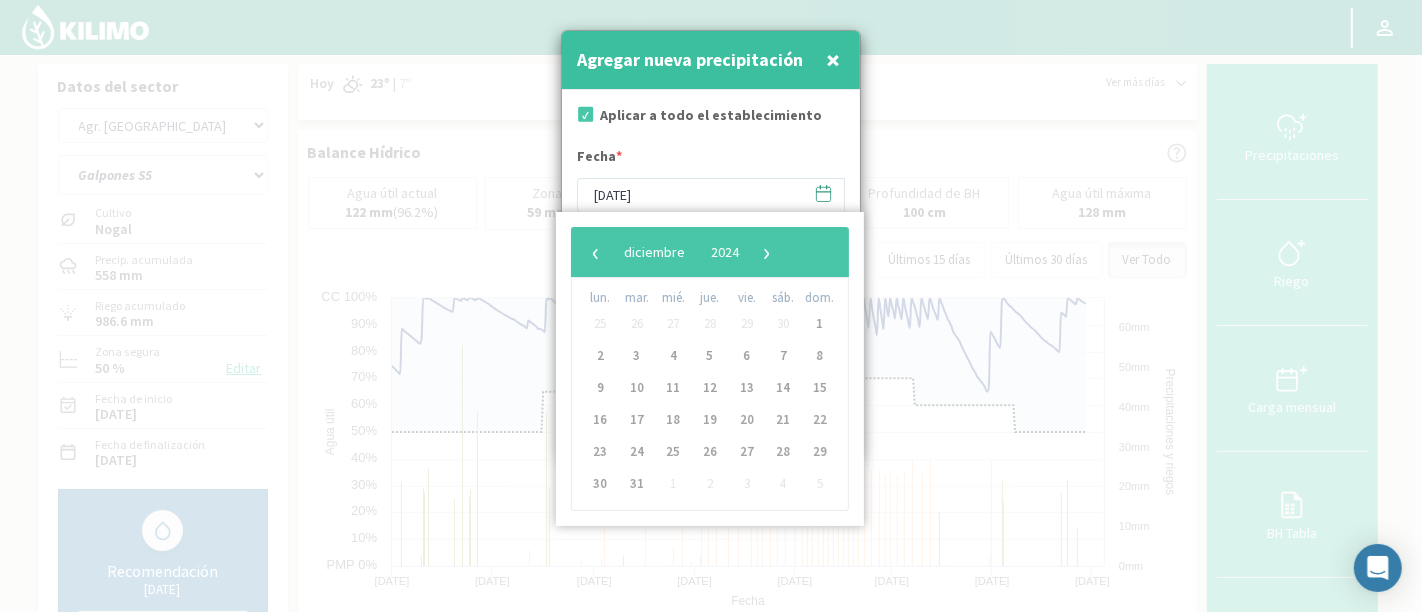click on "‹" 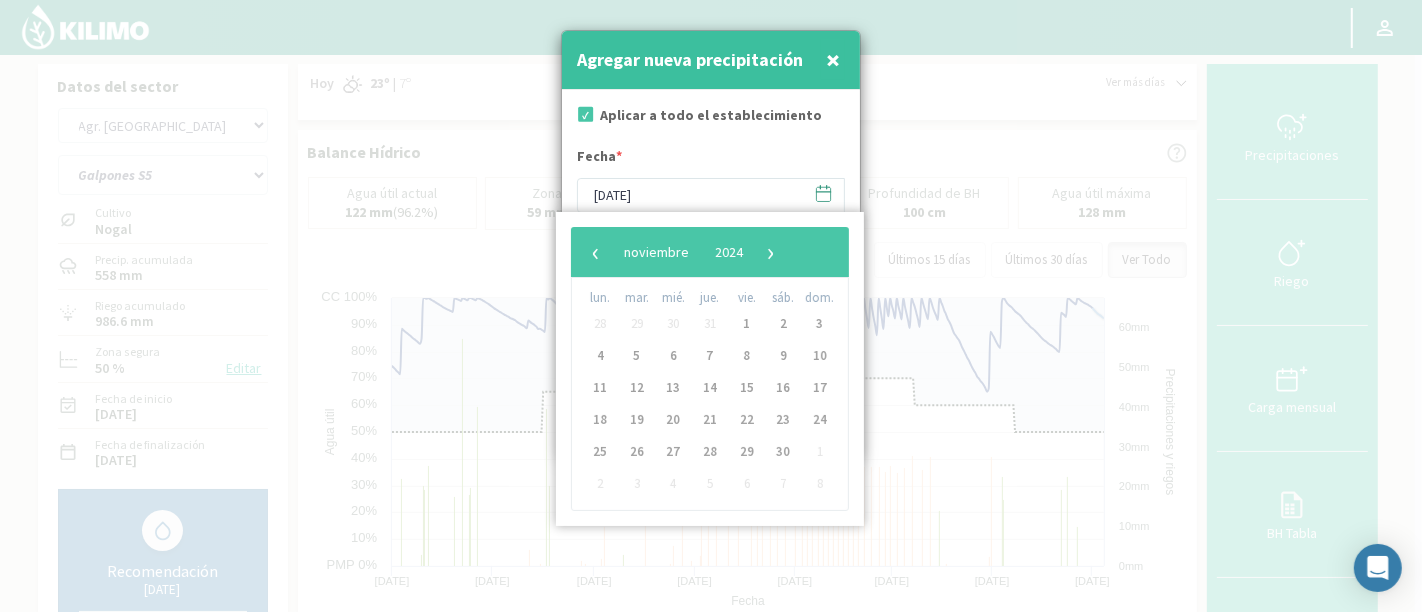 click on "‹" 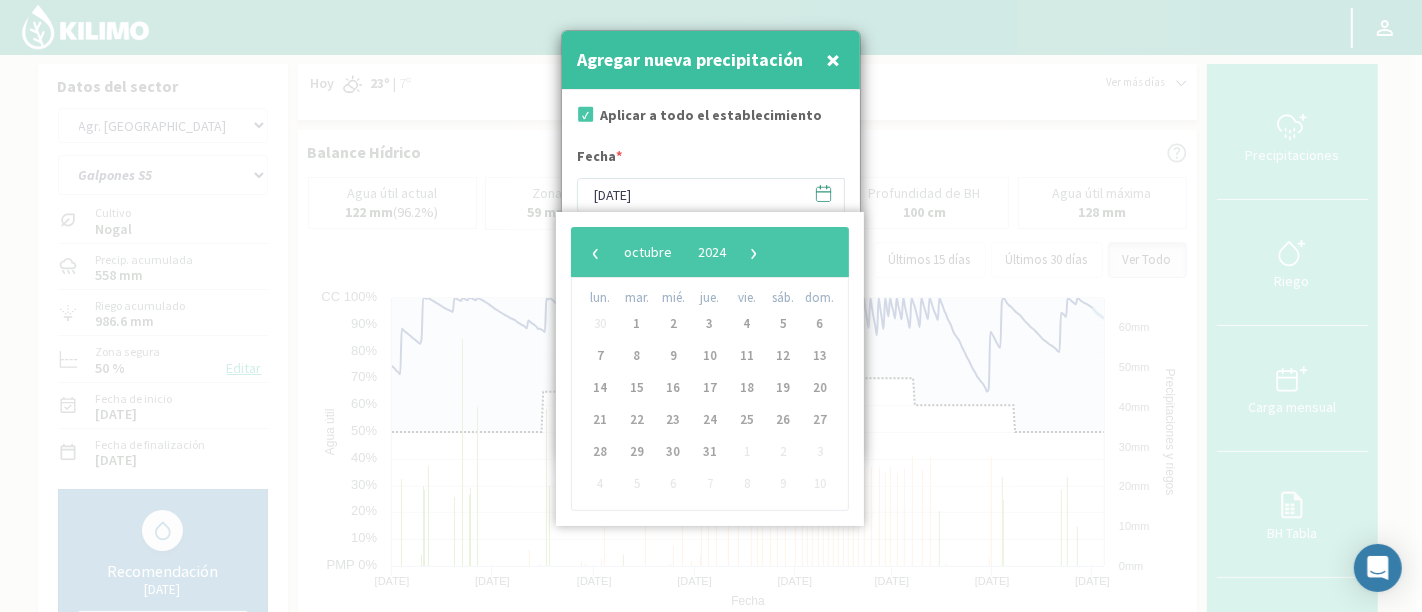 click on "‹" 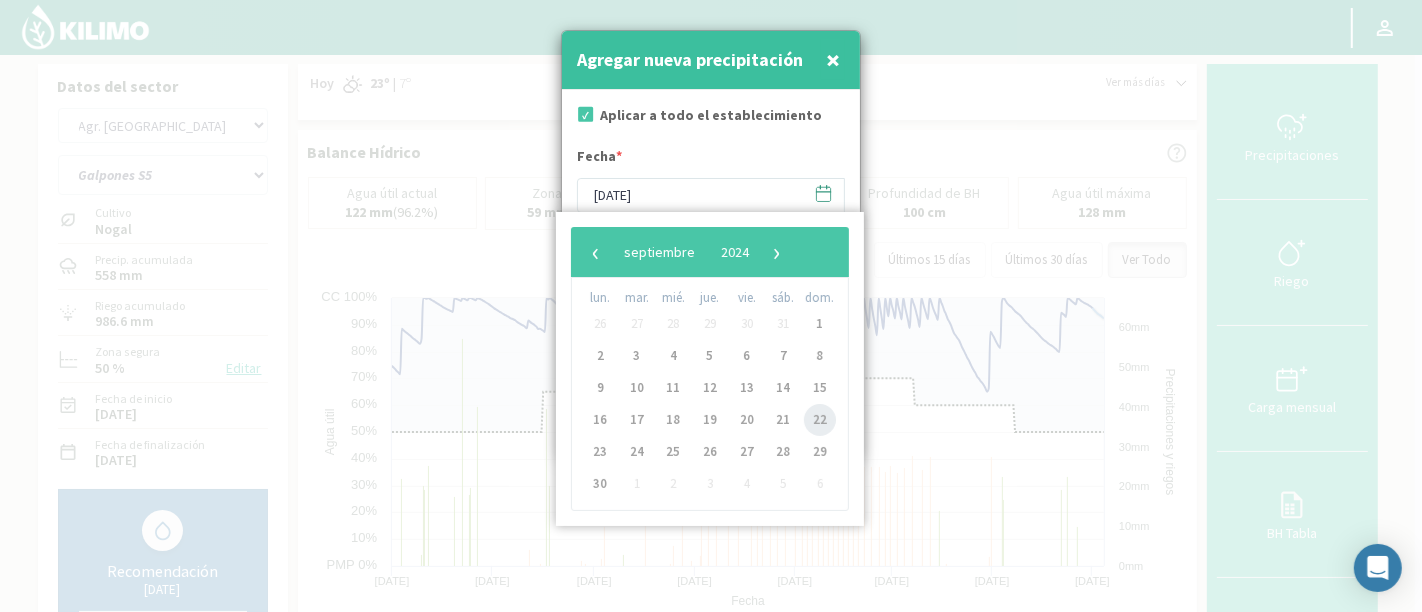 click on "22" 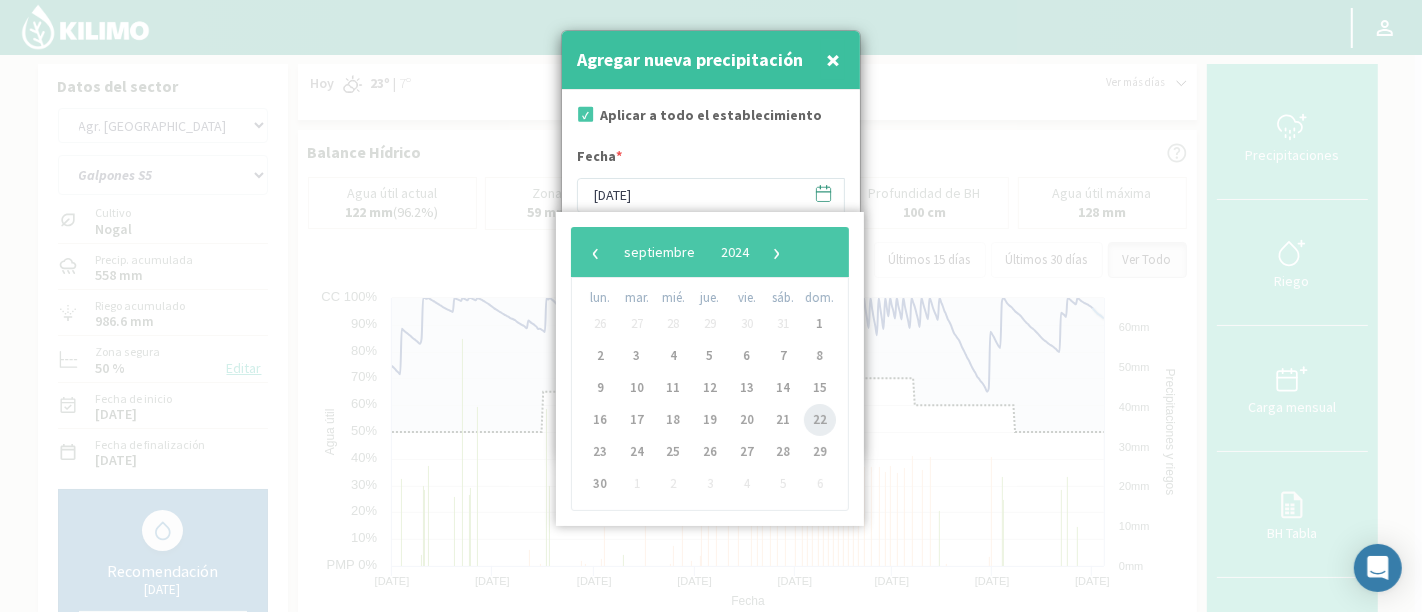 type on "[DATE]" 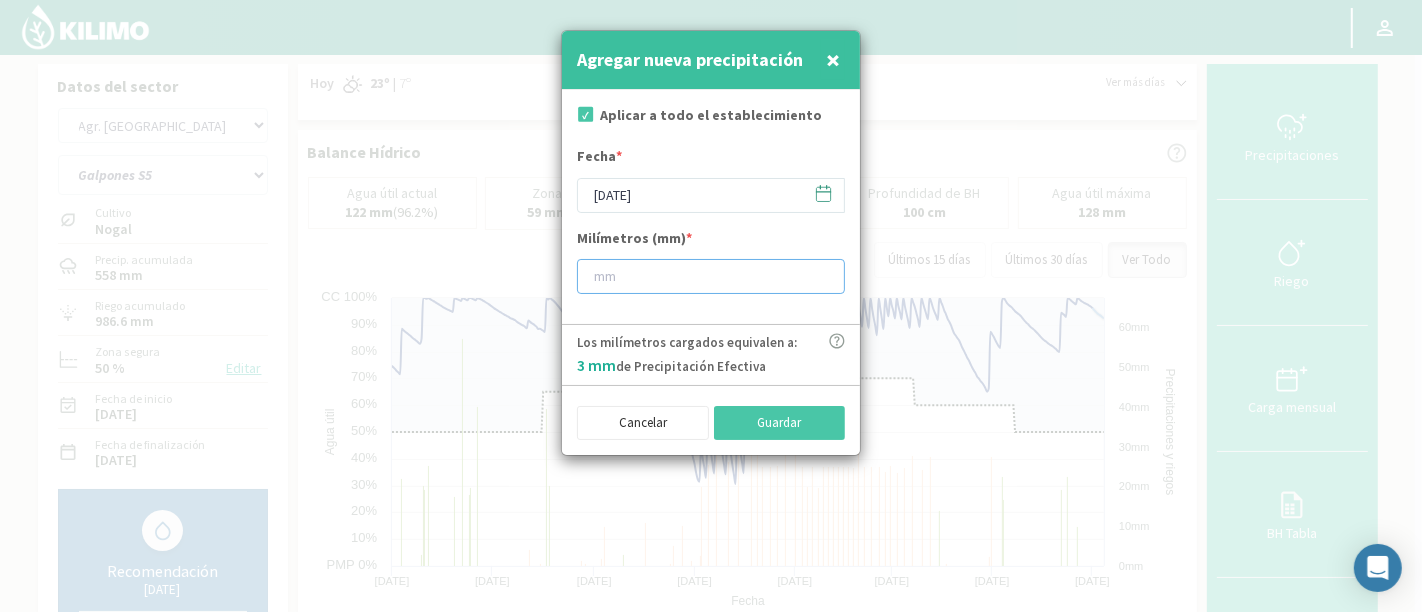 click at bounding box center (711, 276) 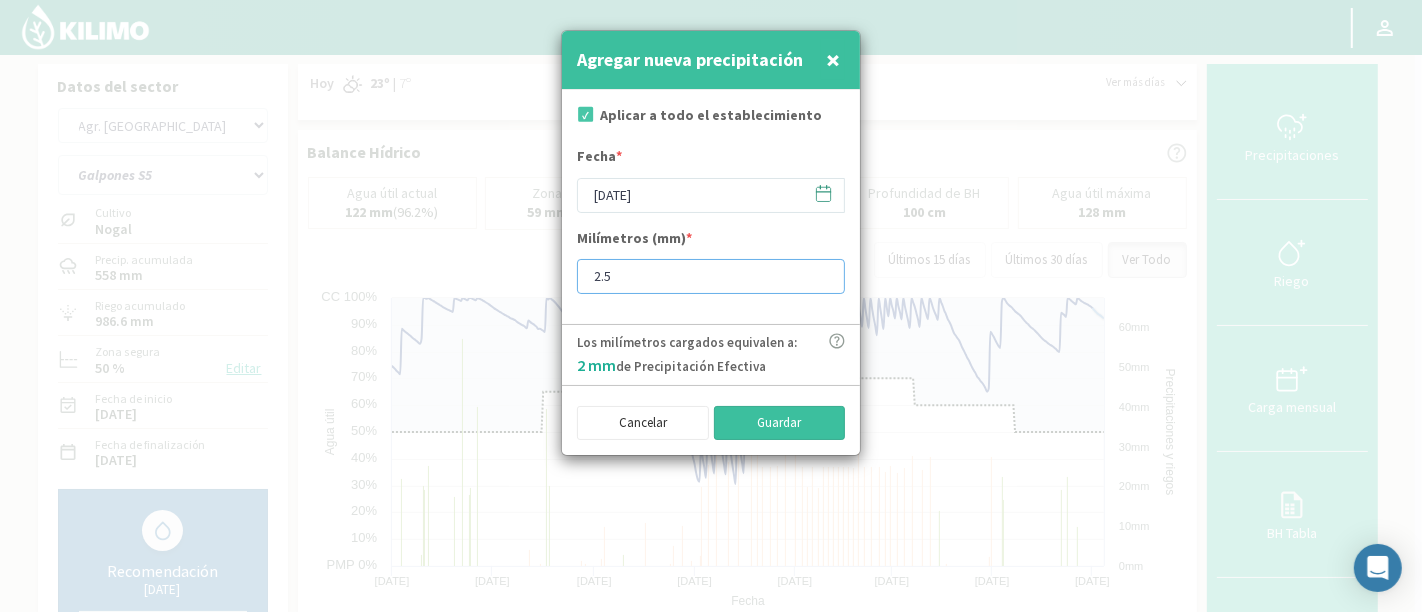 type on "2.5" 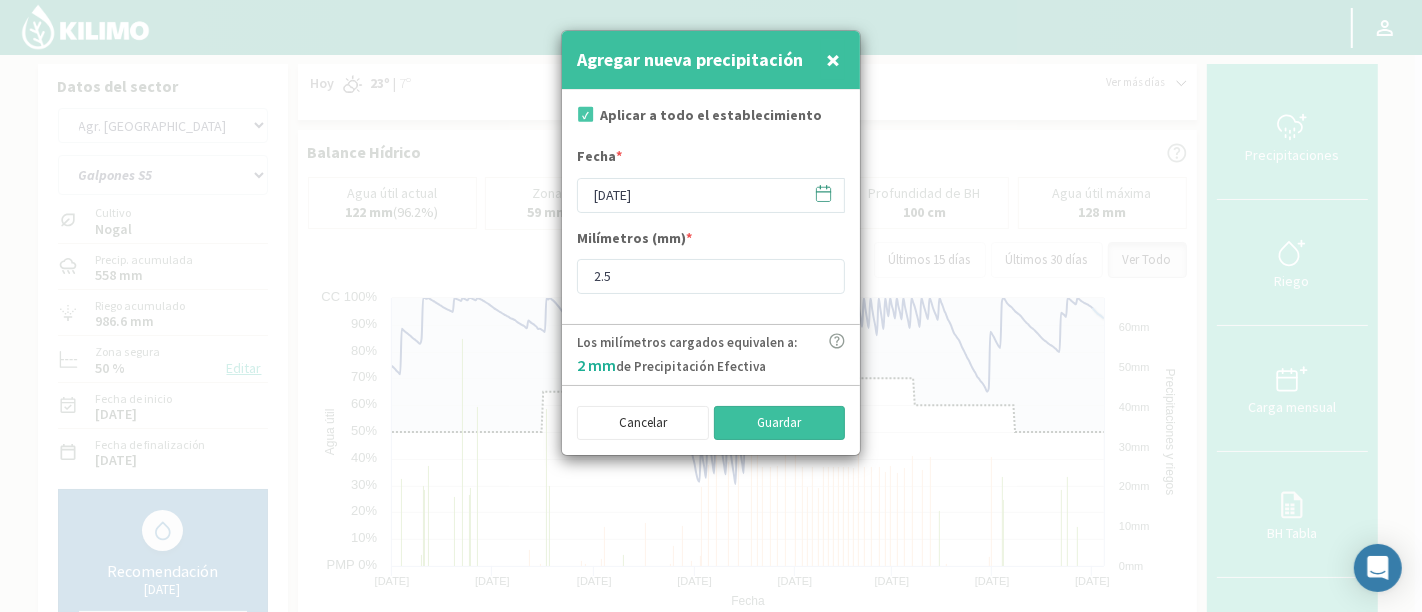click on "Guardar" at bounding box center [780, 423] 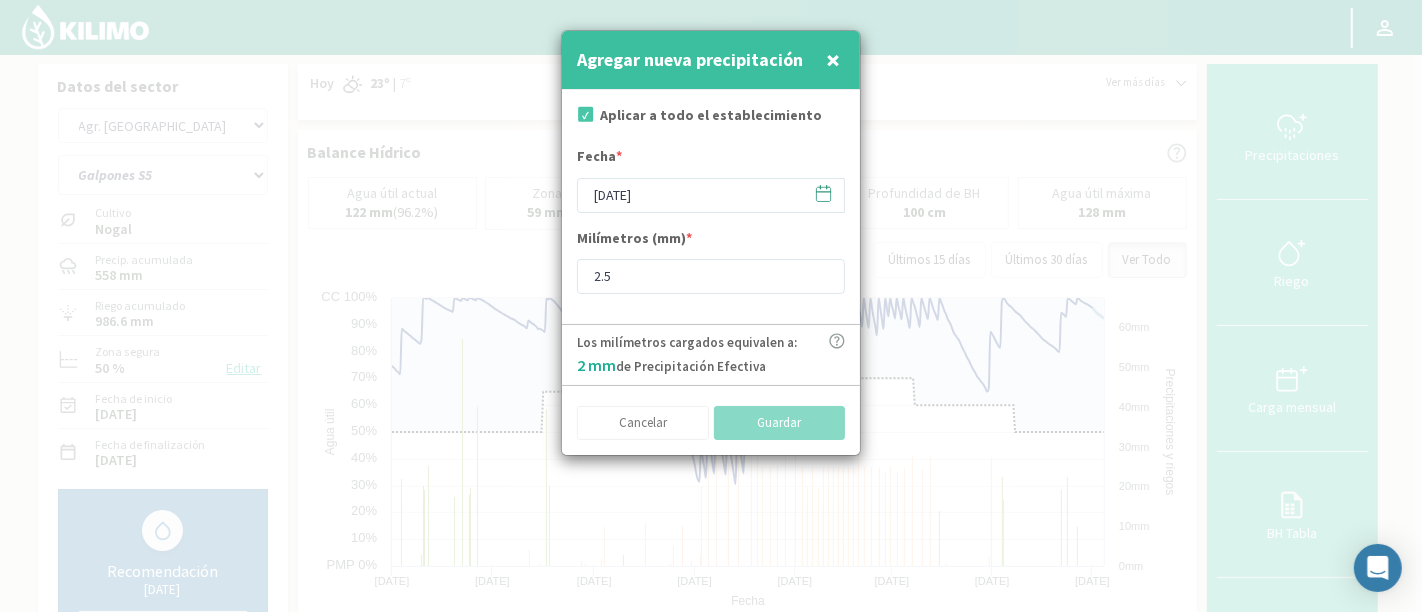 type on "[DATE]" 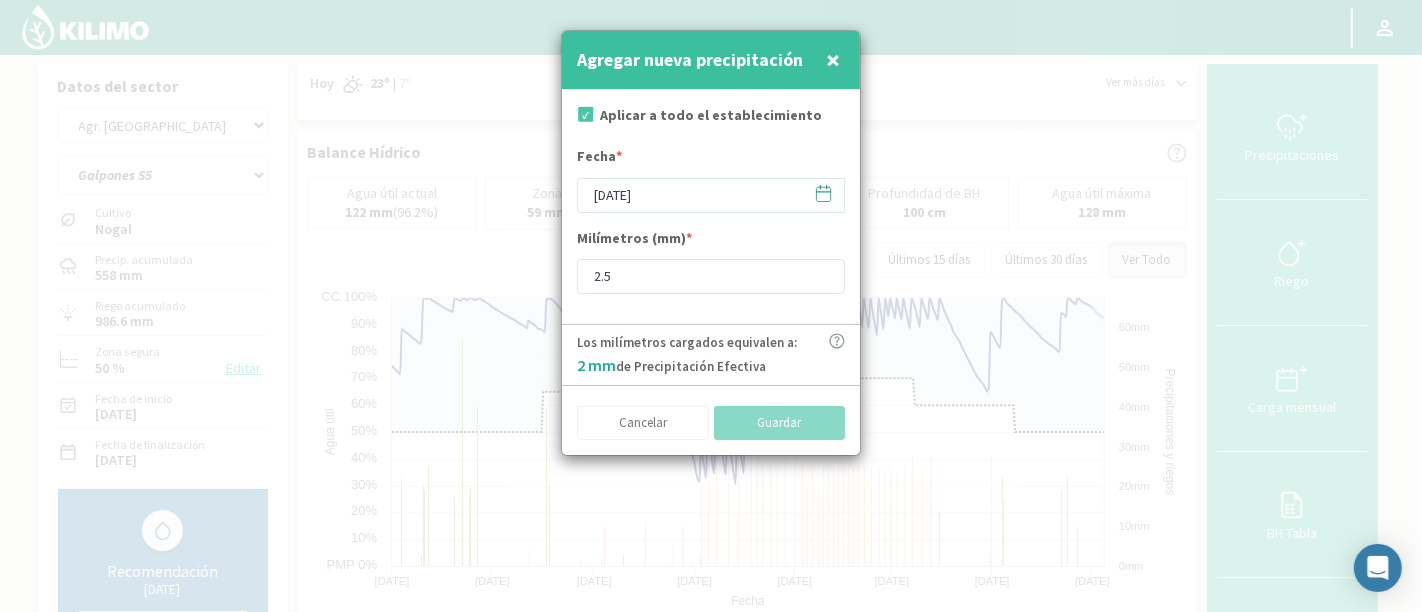 type 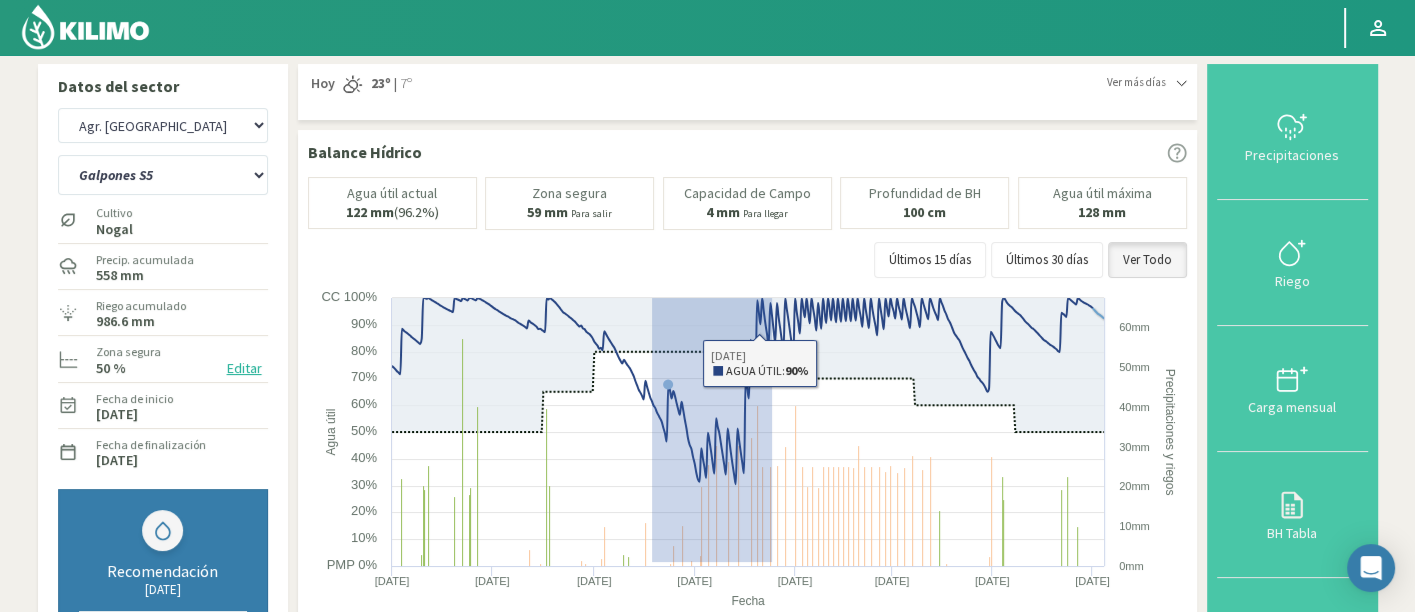 drag, startPoint x: 651, startPoint y: 560, endPoint x: 841, endPoint y: 230, distance: 380.78867 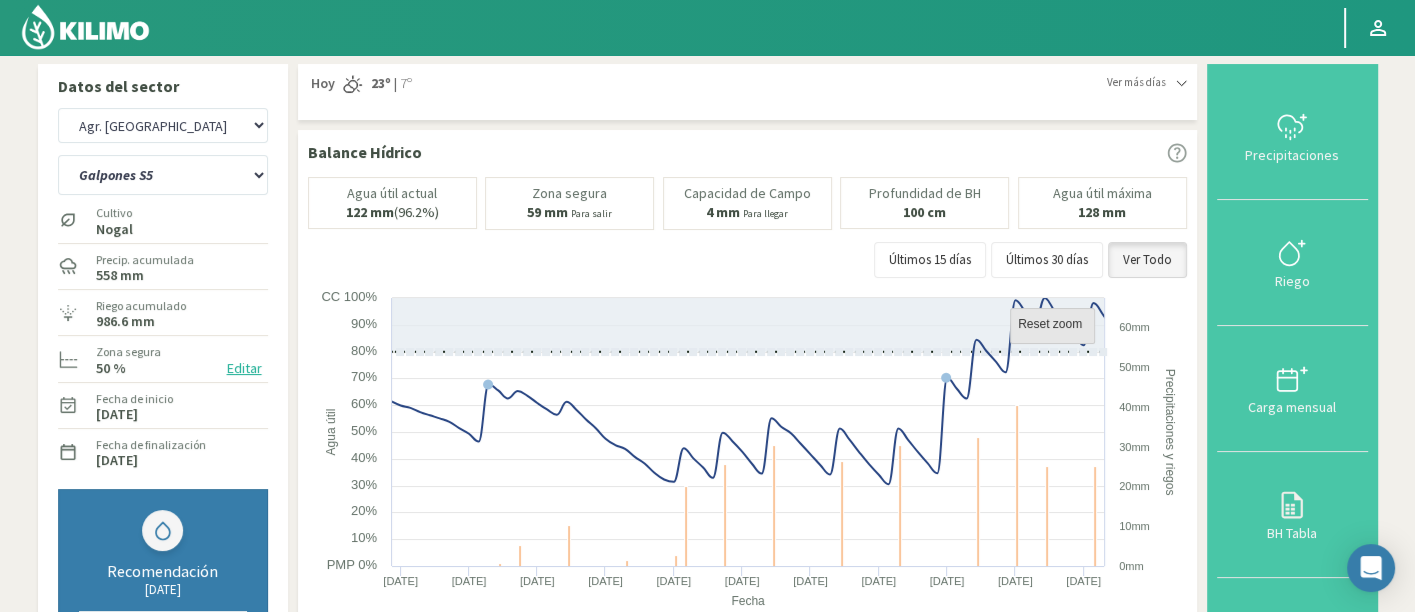 click on "Reset zoom" 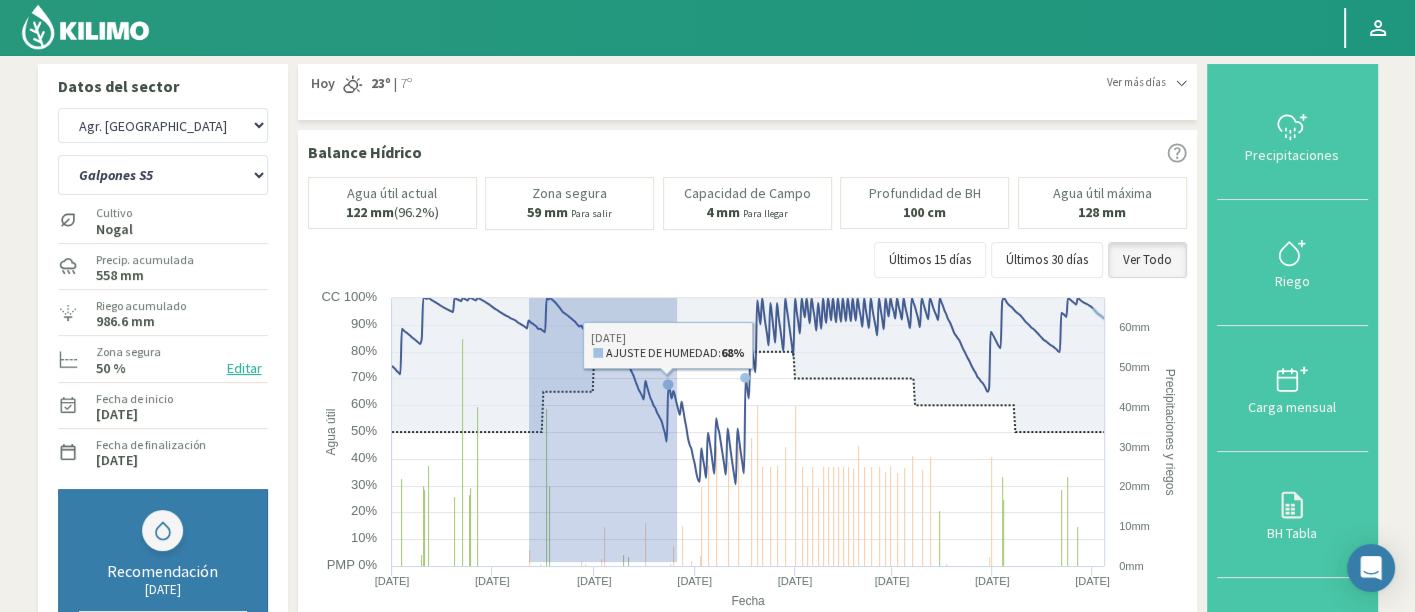 drag, startPoint x: 529, startPoint y: 560, endPoint x: 792, endPoint y: 128, distance: 505.75983 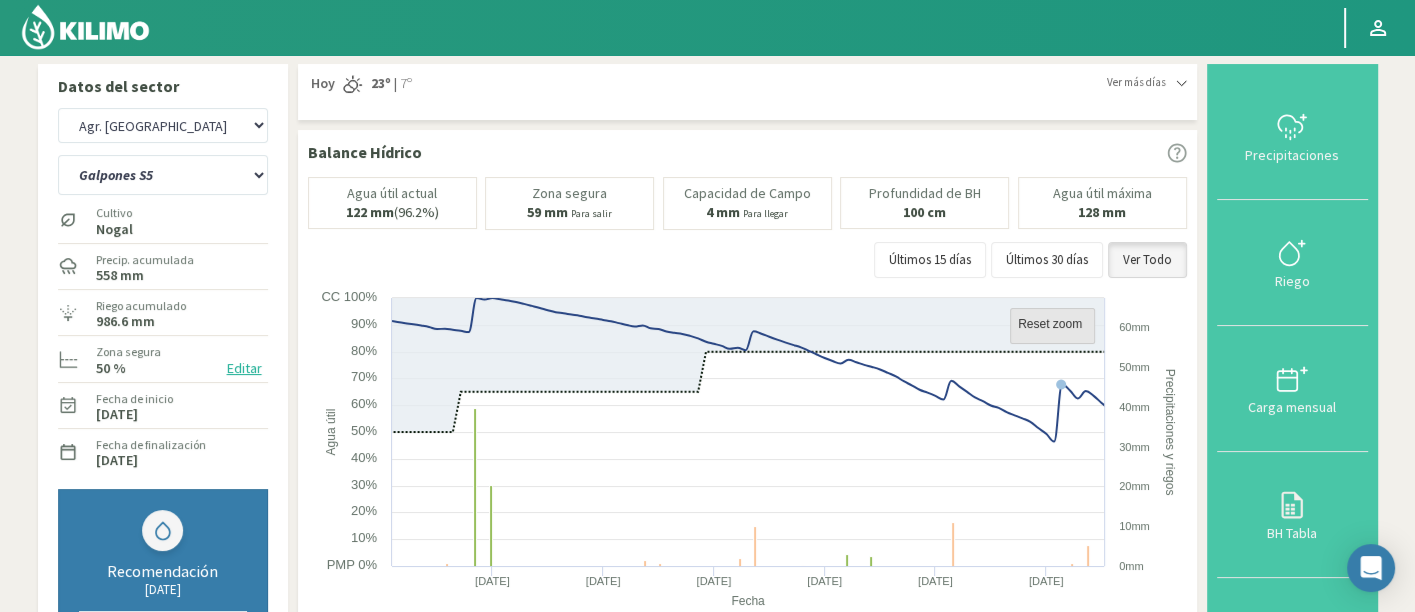 click 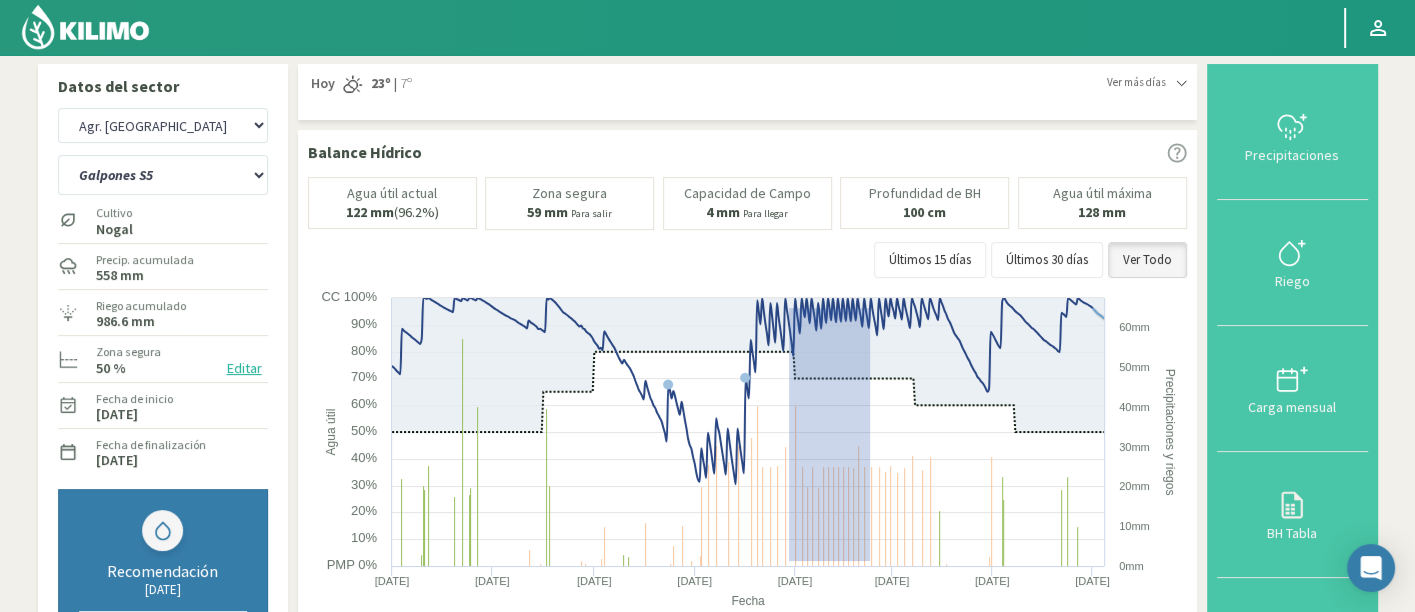 drag, startPoint x: 788, startPoint y: 559, endPoint x: 871, endPoint y: 278, distance: 293.0017 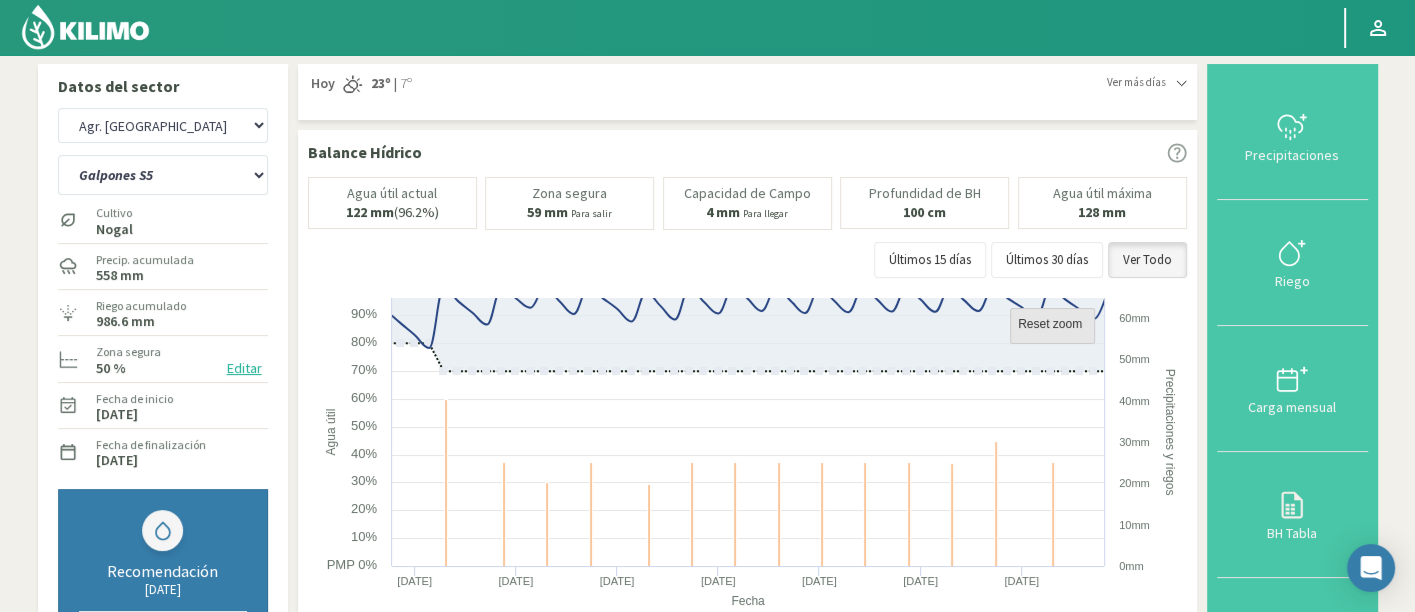 click on "Reset zoom" 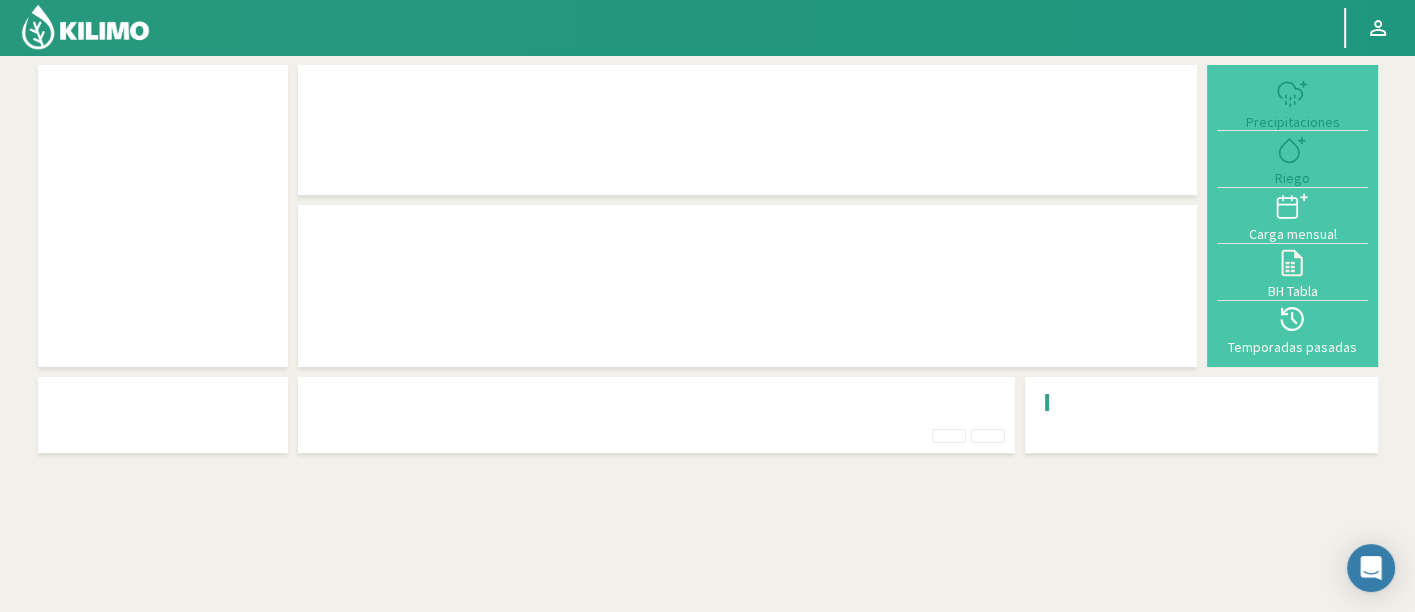 scroll, scrollTop: 0, scrollLeft: 0, axis: both 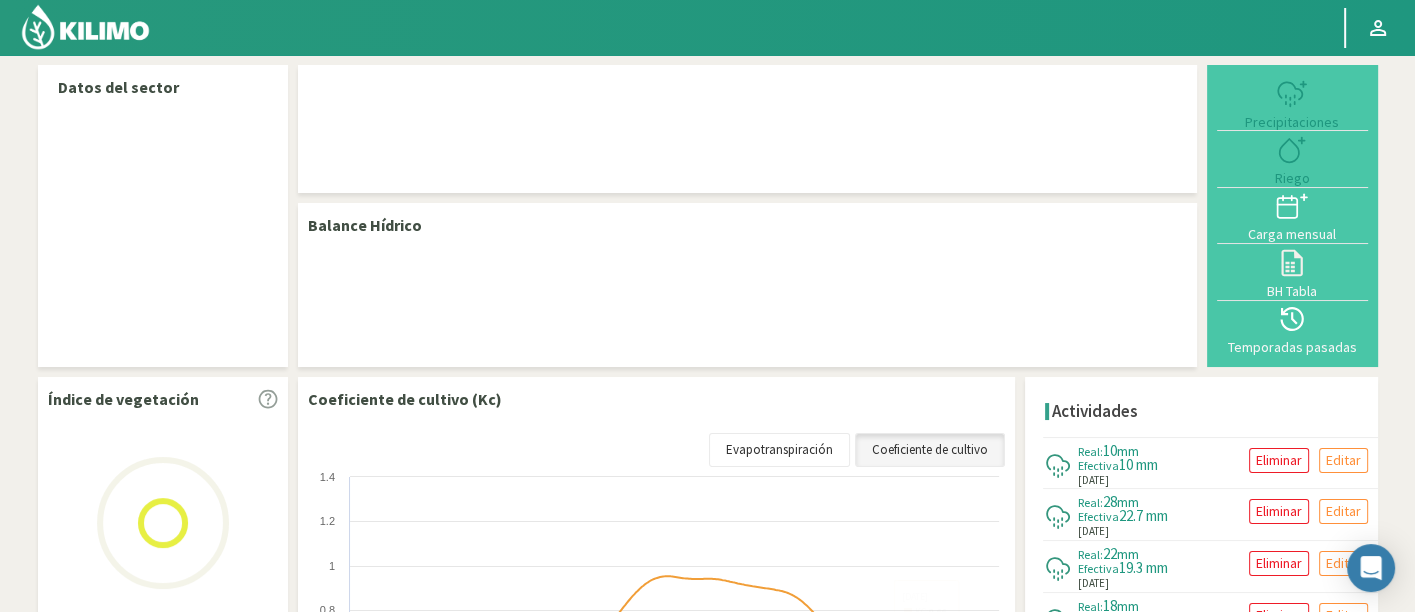 select on "23: Object" 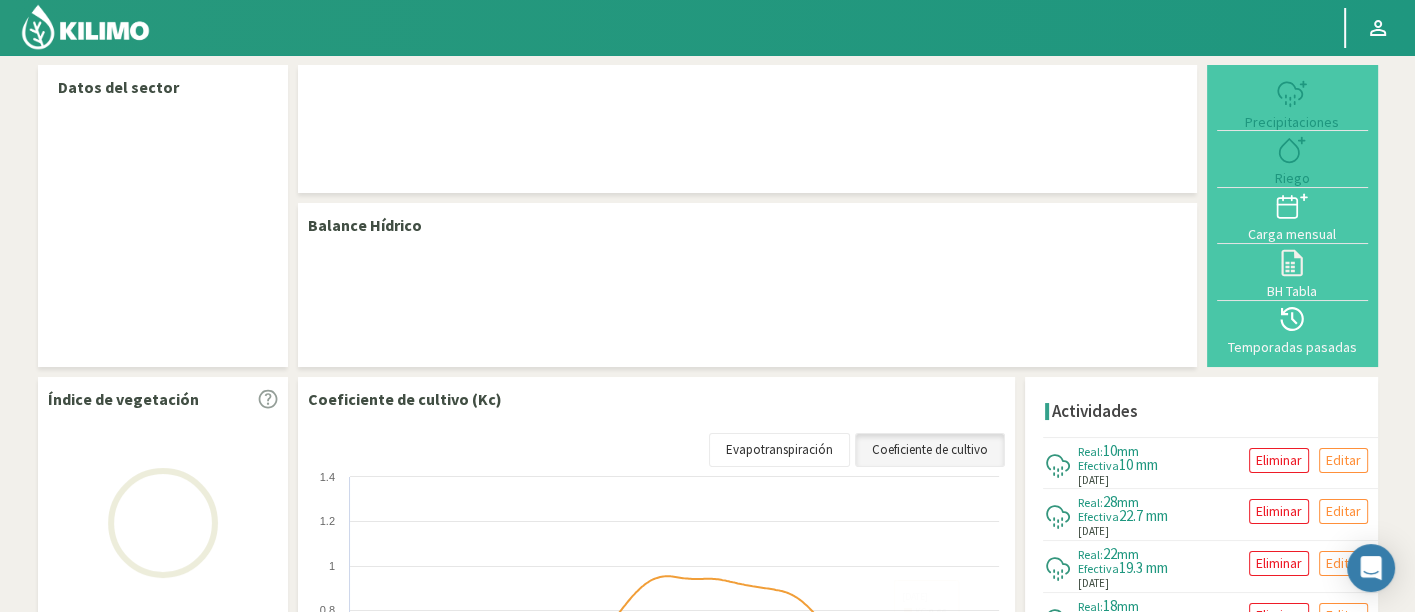 select on "7: Object" 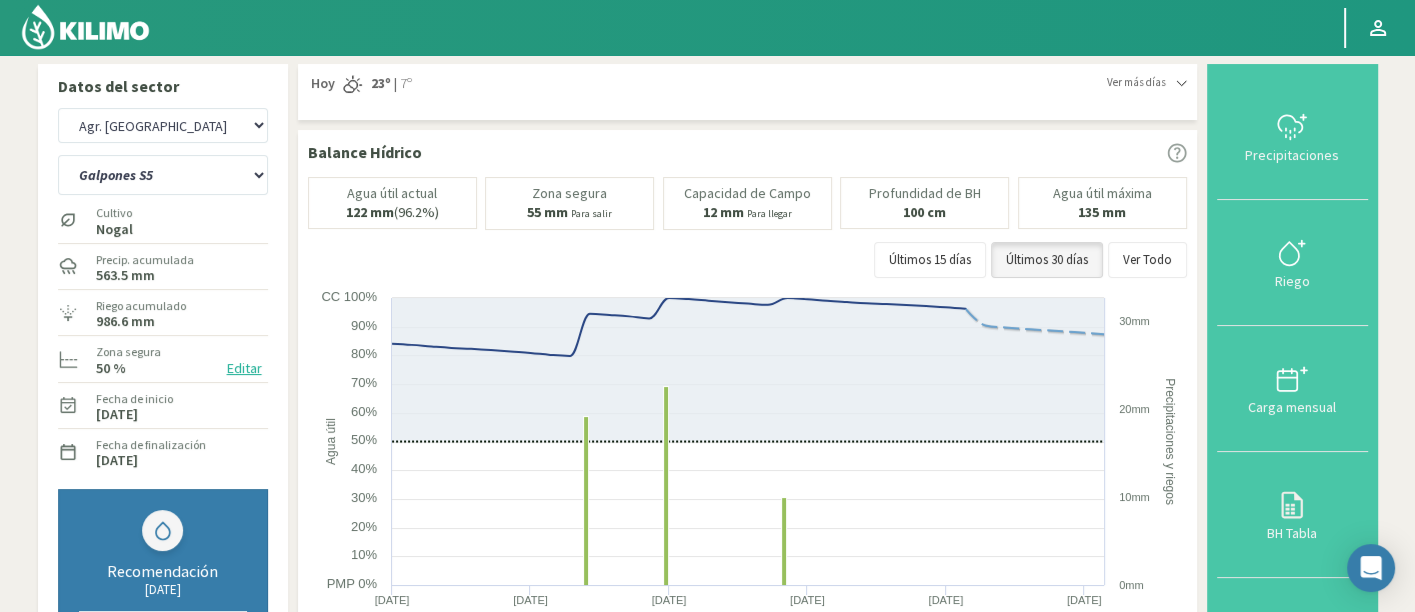 scroll, scrollTop: 0, scrollLeft: 0, axis: both 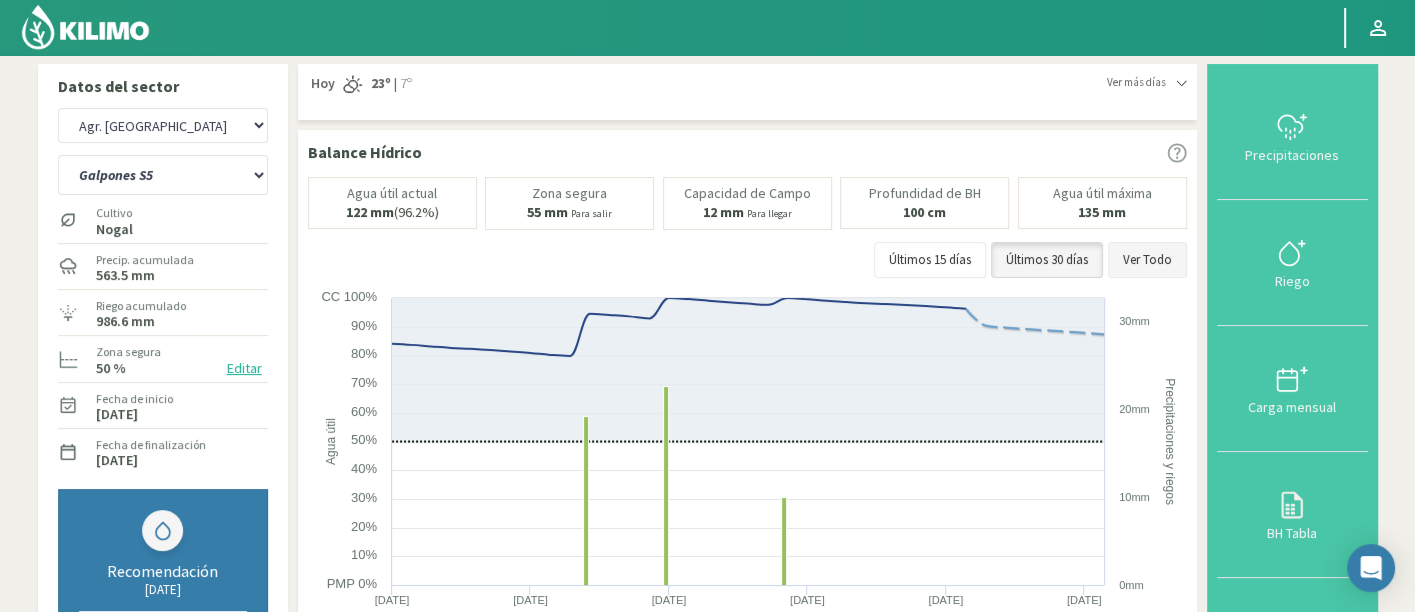 click on "Ver Todo" at bounding box center (1147, 260) 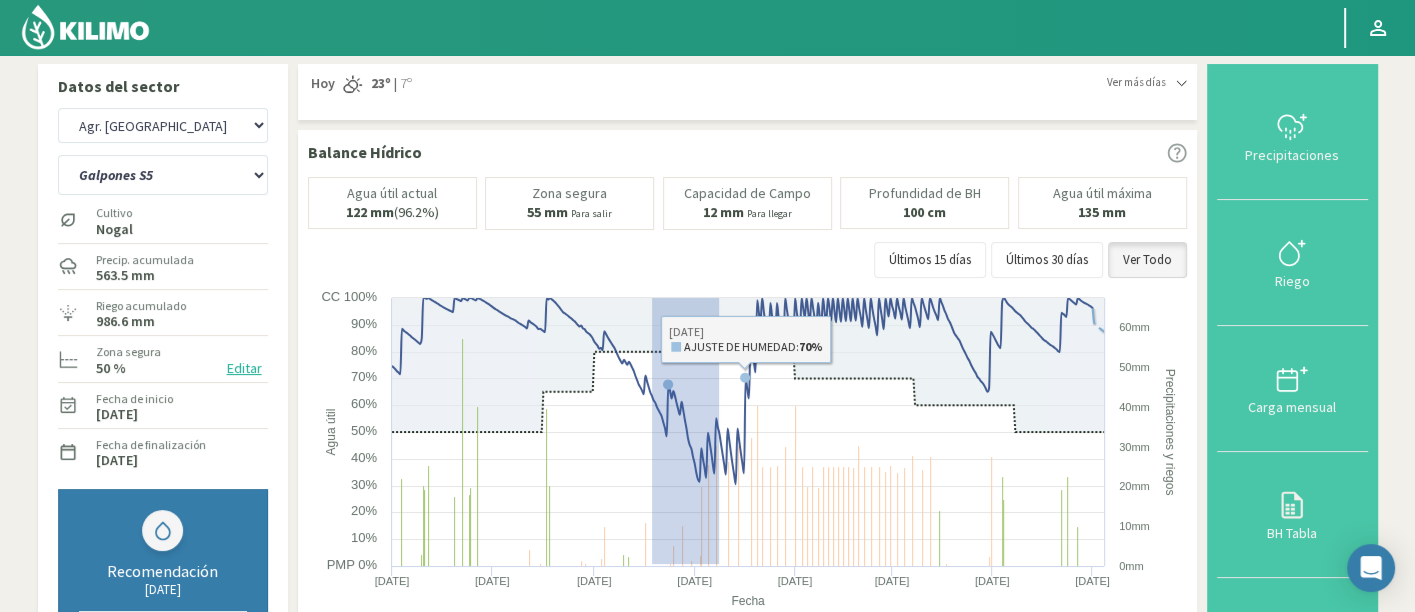 drag, startPoint x: 651, startPoint y: 562, endPoint x: 775, endPoint y: 205, distance: 377.92194 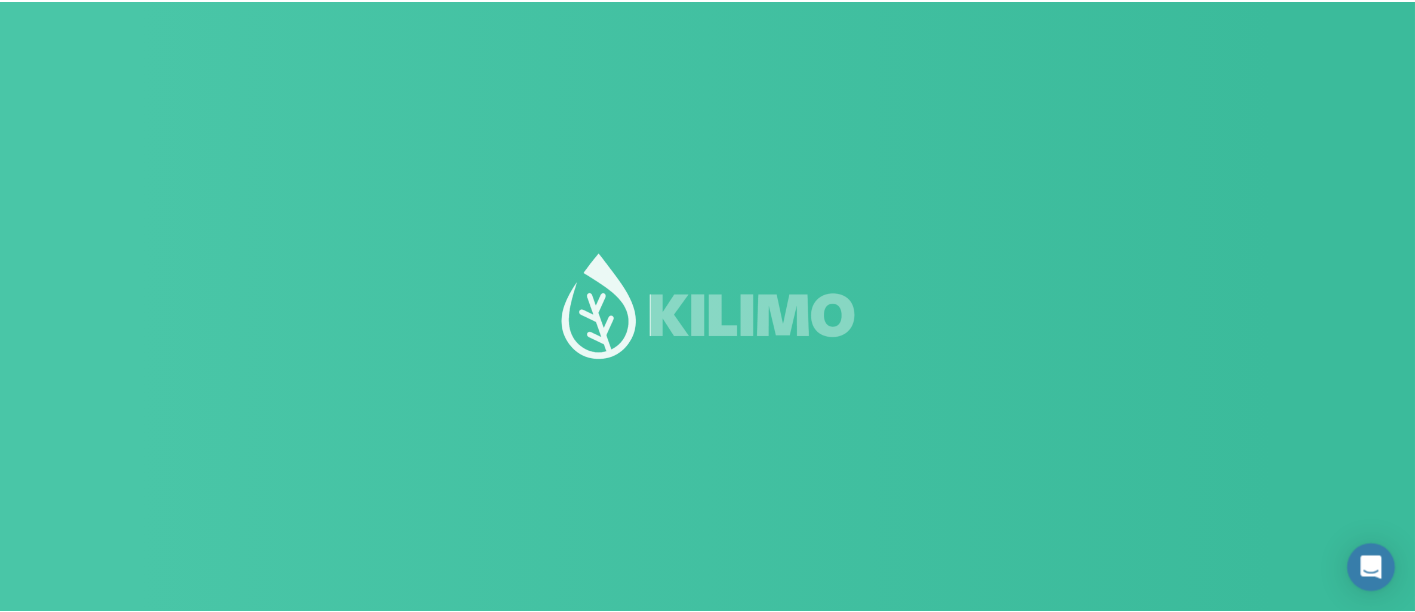 scroll, scrollTop: 0, scrollLeft: 0, axis: both 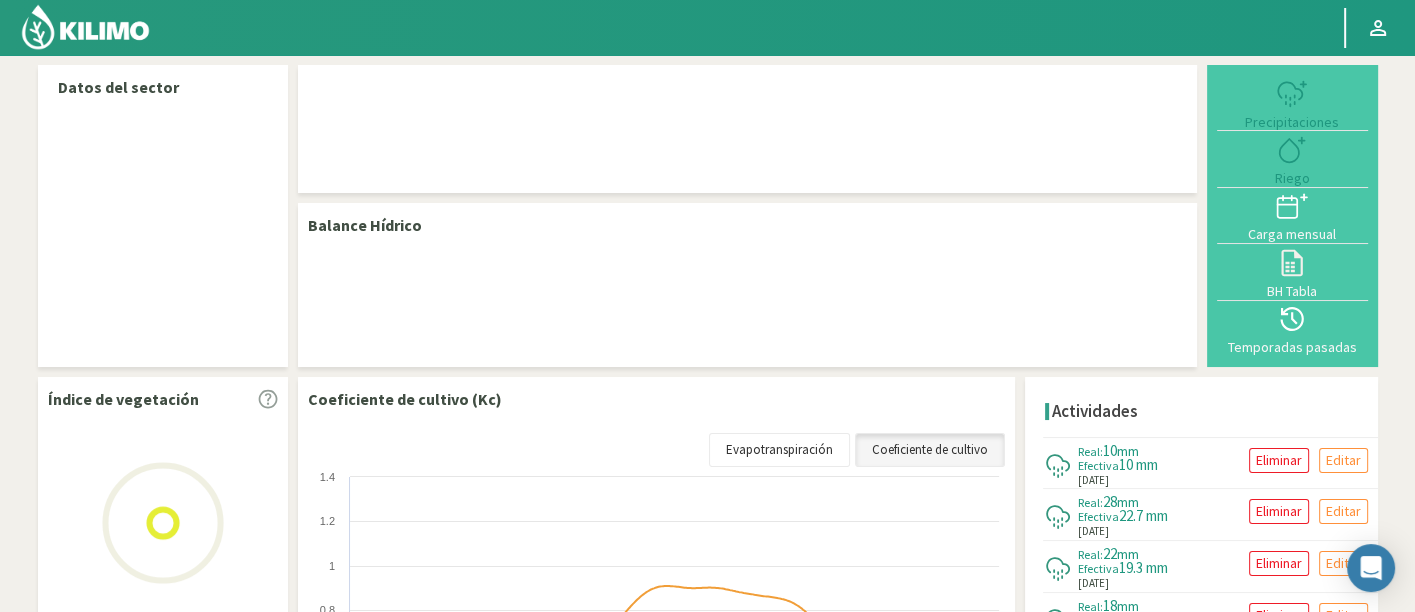 select on "23: Object" 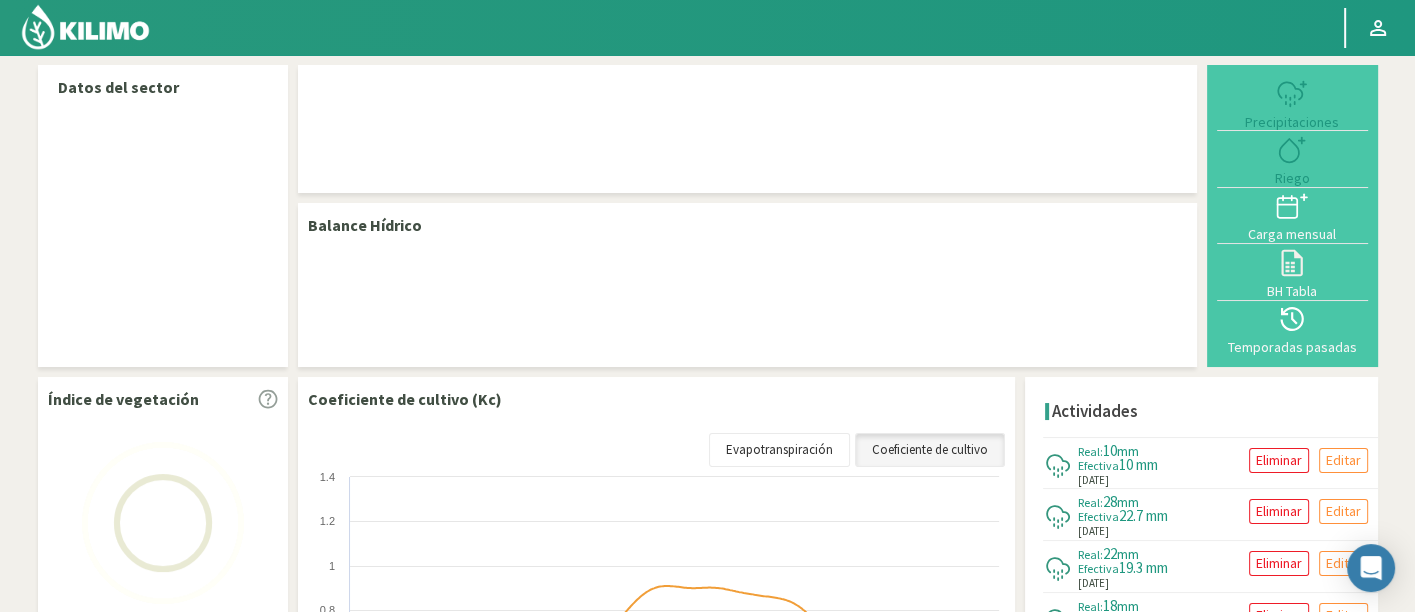 select on "7: Object" 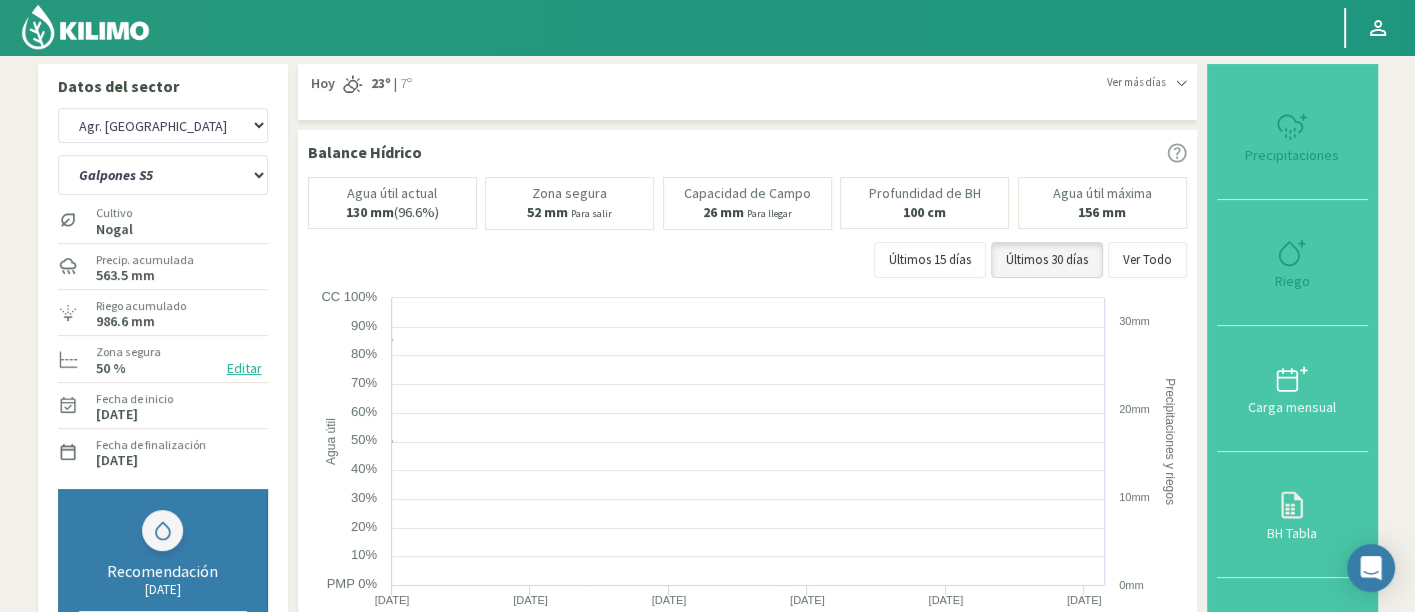 scroll, scrollTop: 0, scrollLeft: 0, axis: both 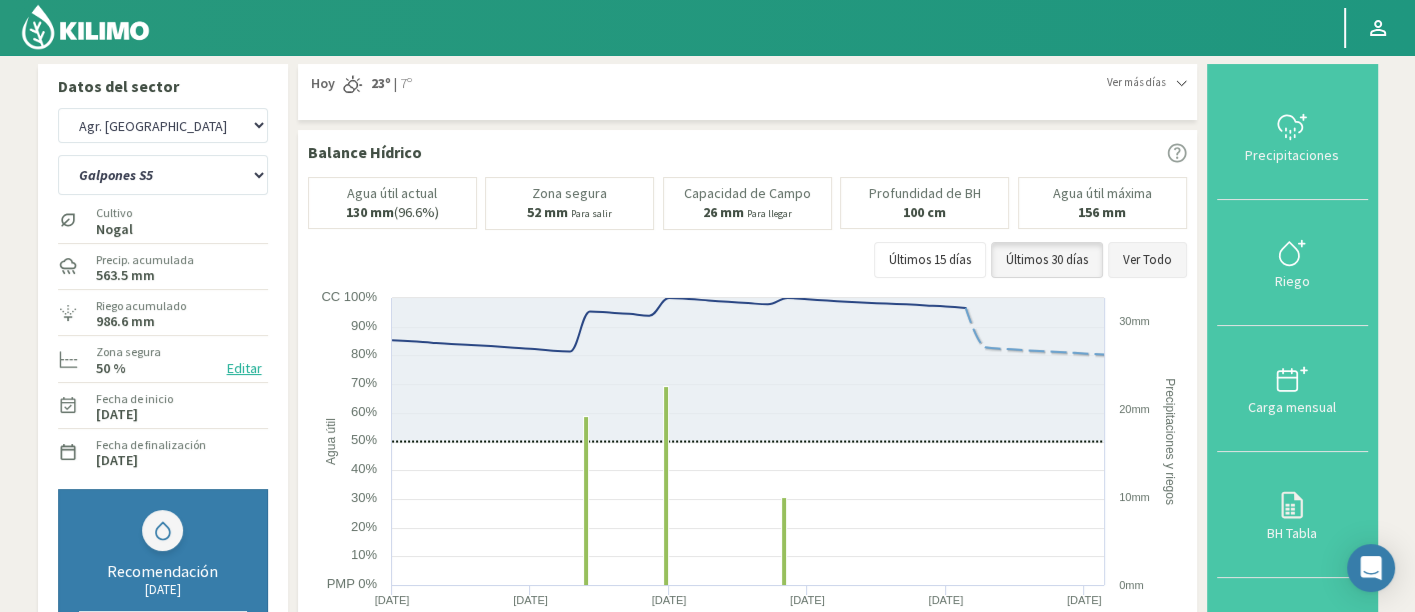 click on "Ver Todo" at bounding box center (1147, 260) 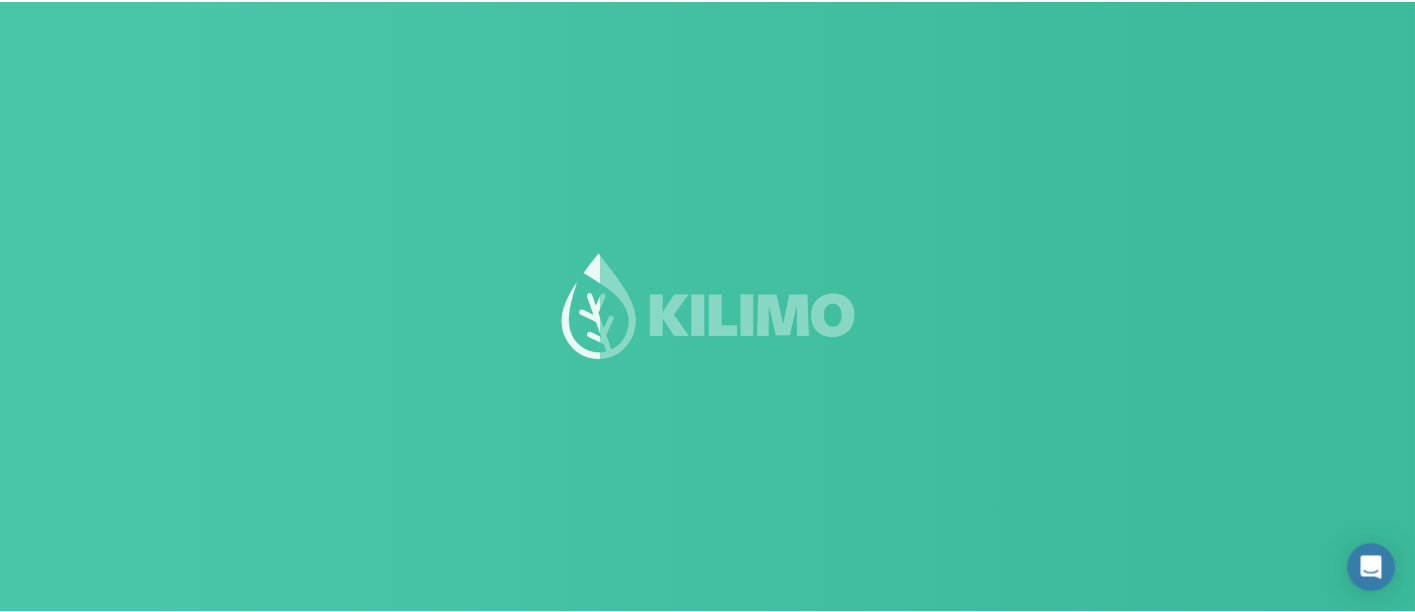 scroll, scrollTop: 0, scrollLeft: 0, axis: both 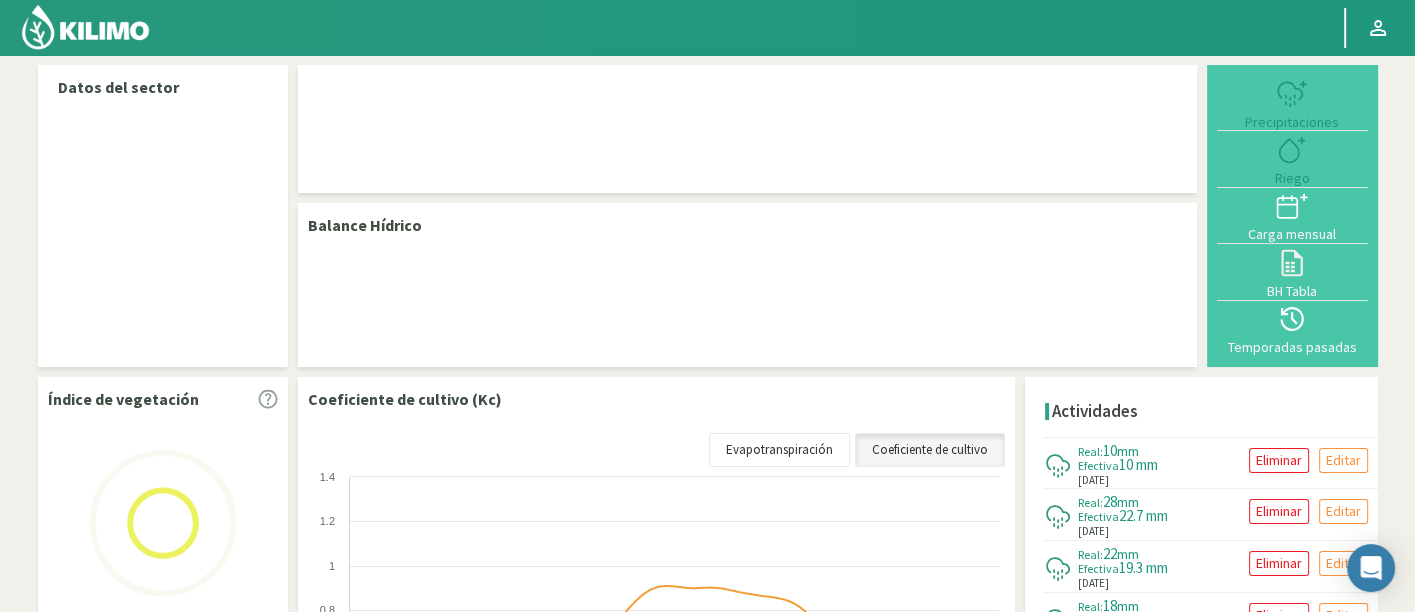 select on "23: Object" 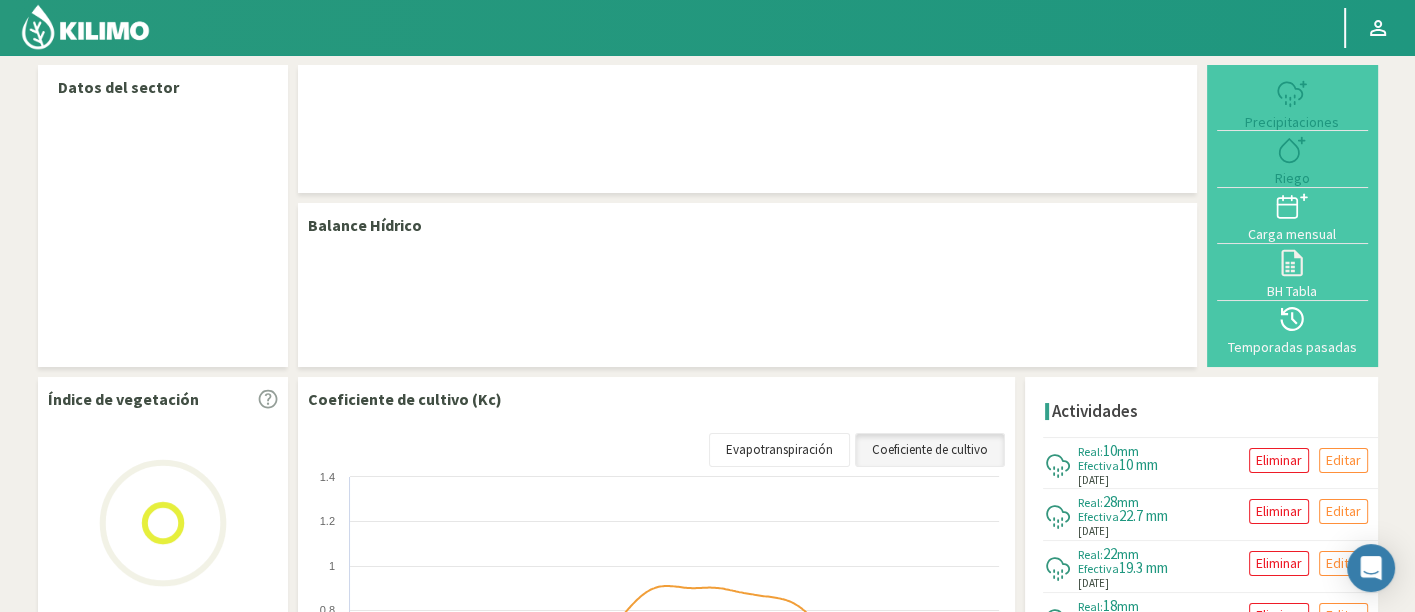 select on "7: Object" 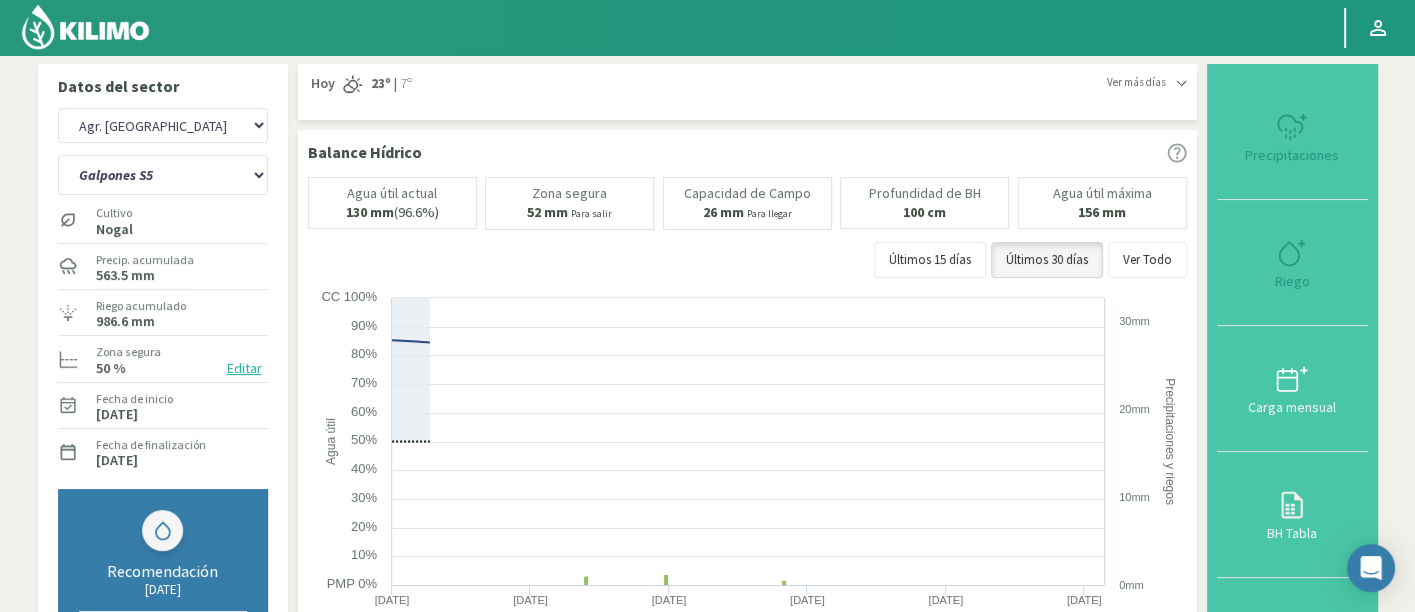 scroll, scrollTop: 0, scrollLeft: 0, axis: both 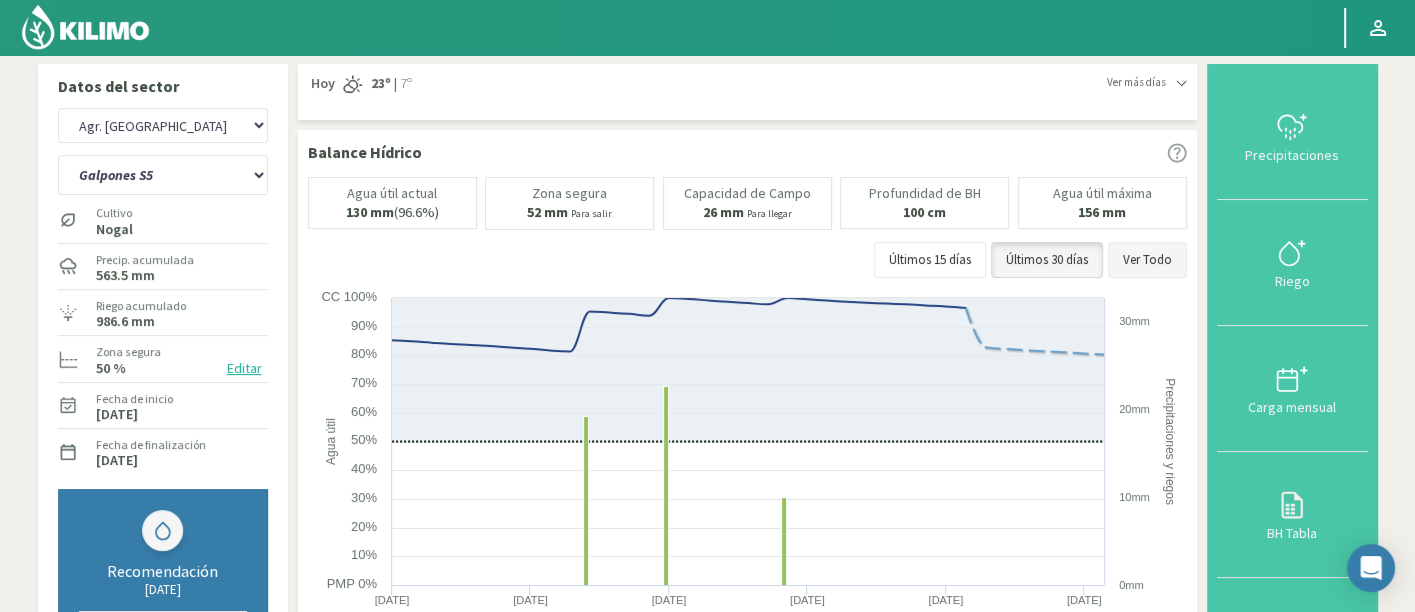 click on "Ver Todo" at bounding box center [1147, 260] 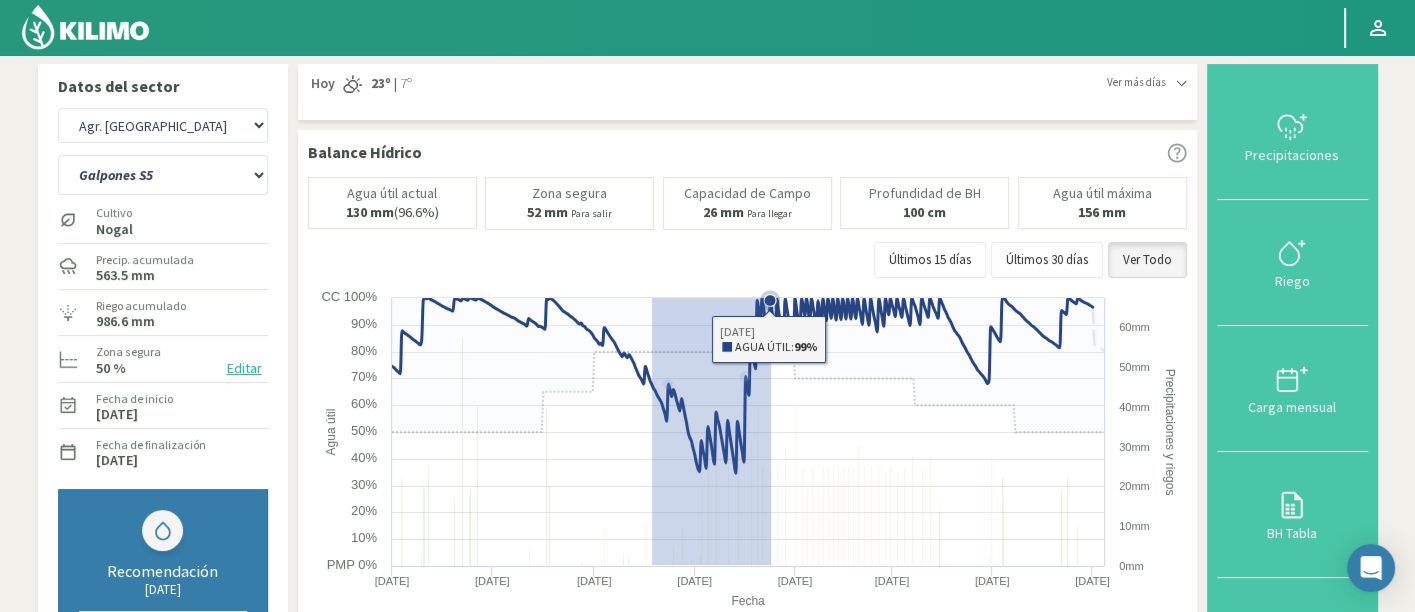 drag, startPoint x: 651, startPoint y: 563, endPoint x: 770, endPoint y: 295, distance: 293.232 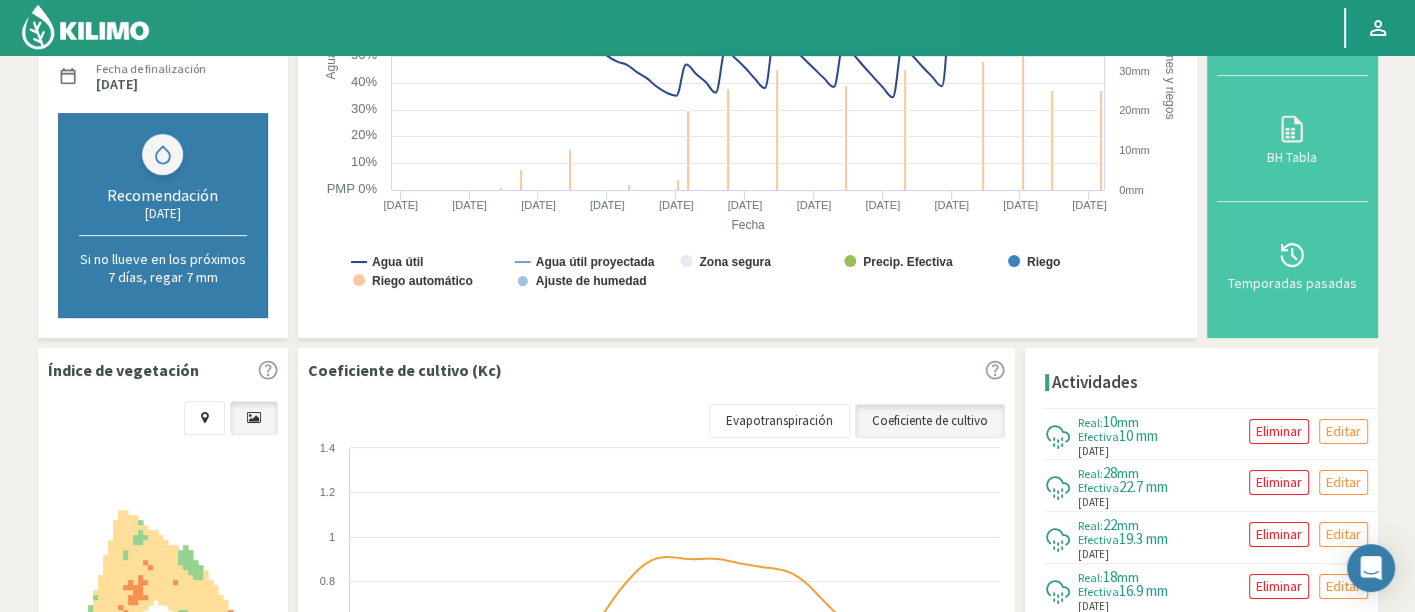 scroll, scrollTop: 385, scrollLeft: 0, axis: vertical 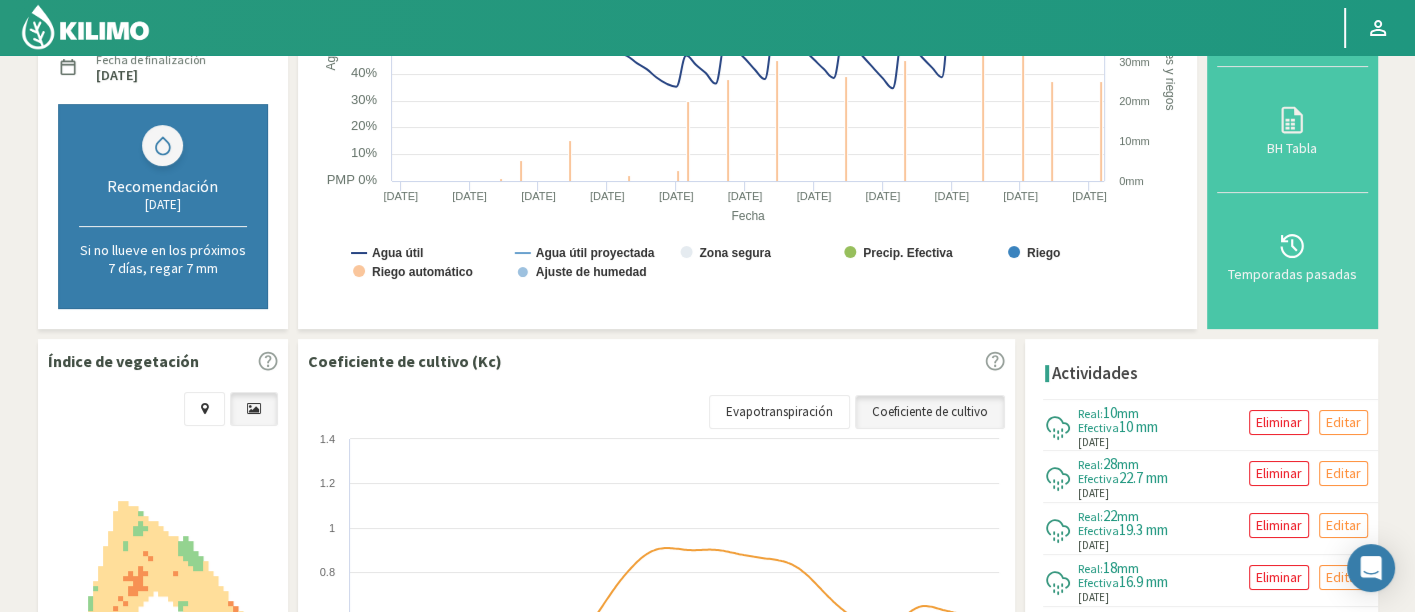 click 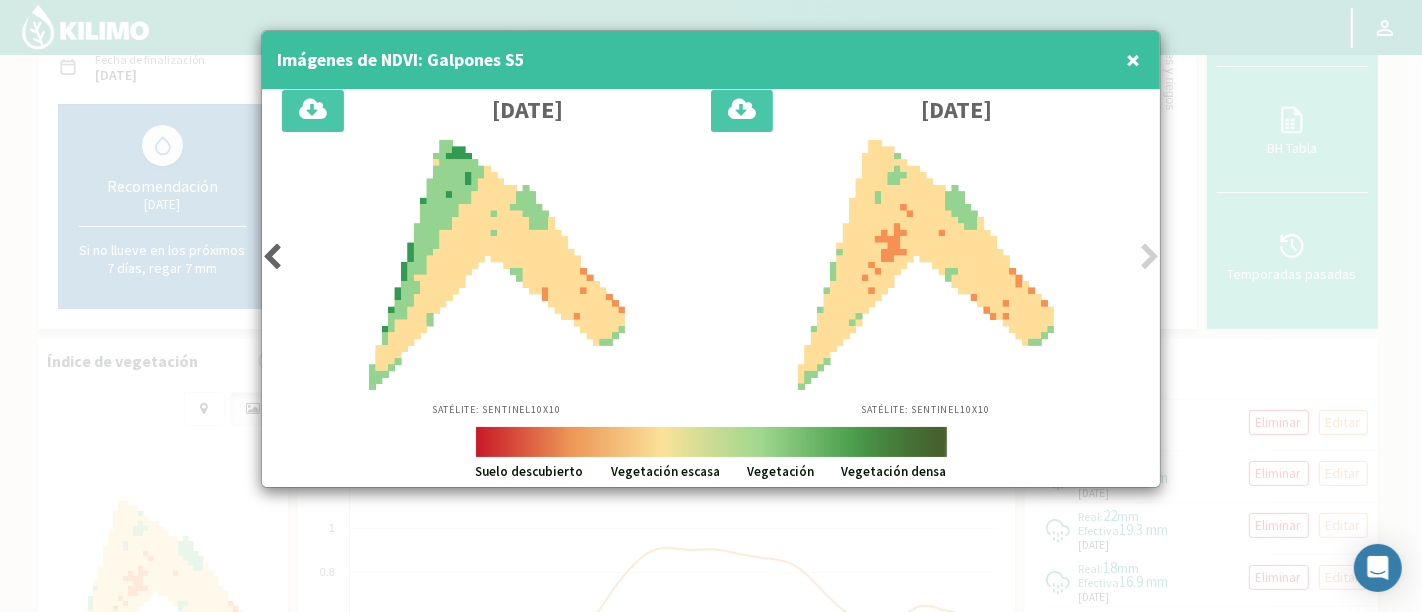 click at bounding box center [272, 257] 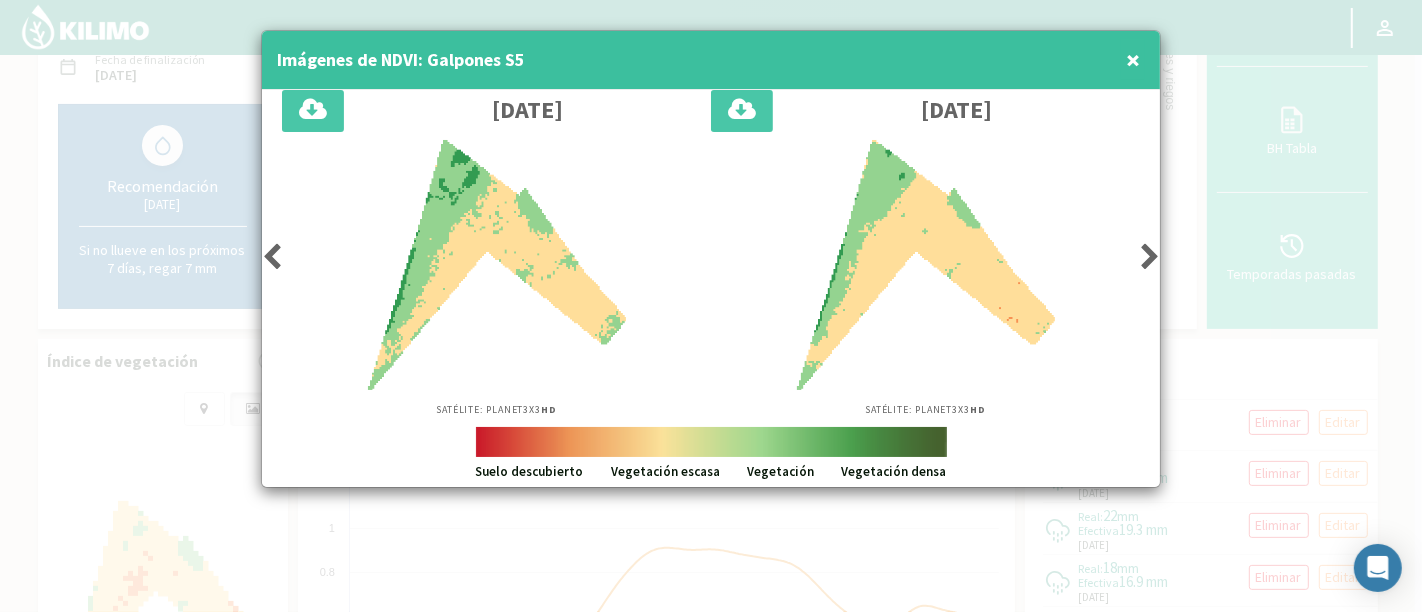 click at bounding box center [272, 257] 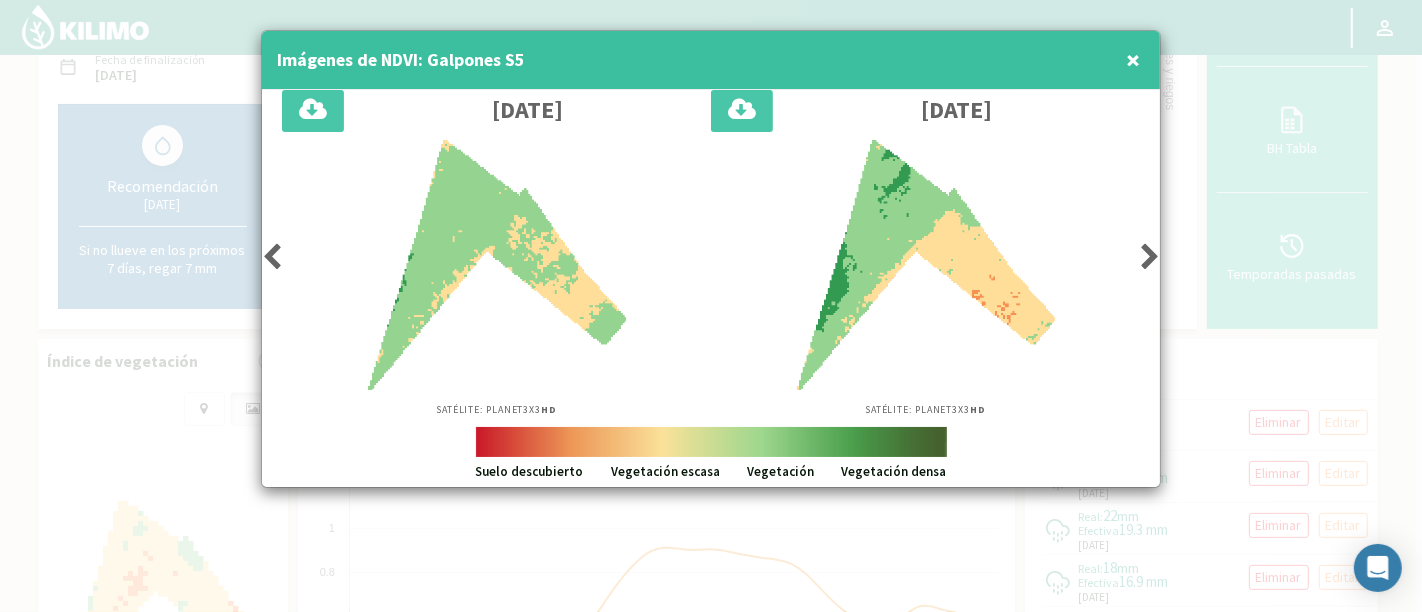 click at bounding box center [272, 257] 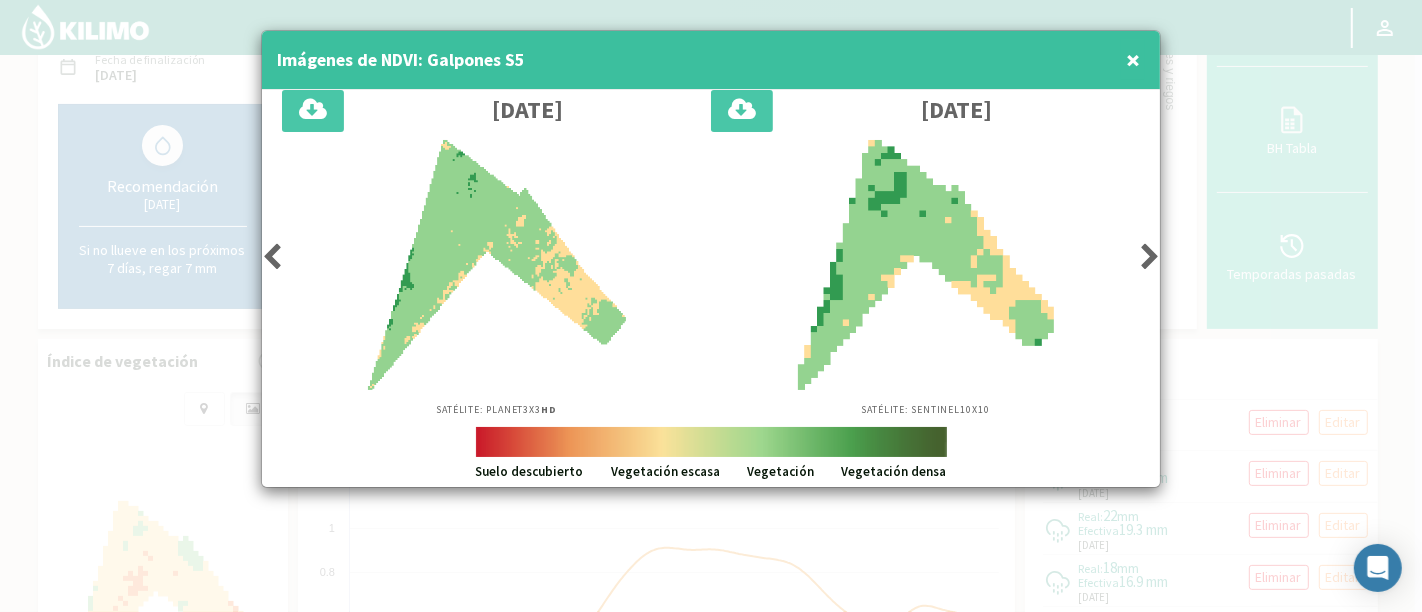 click at bounding box center [272, 257] 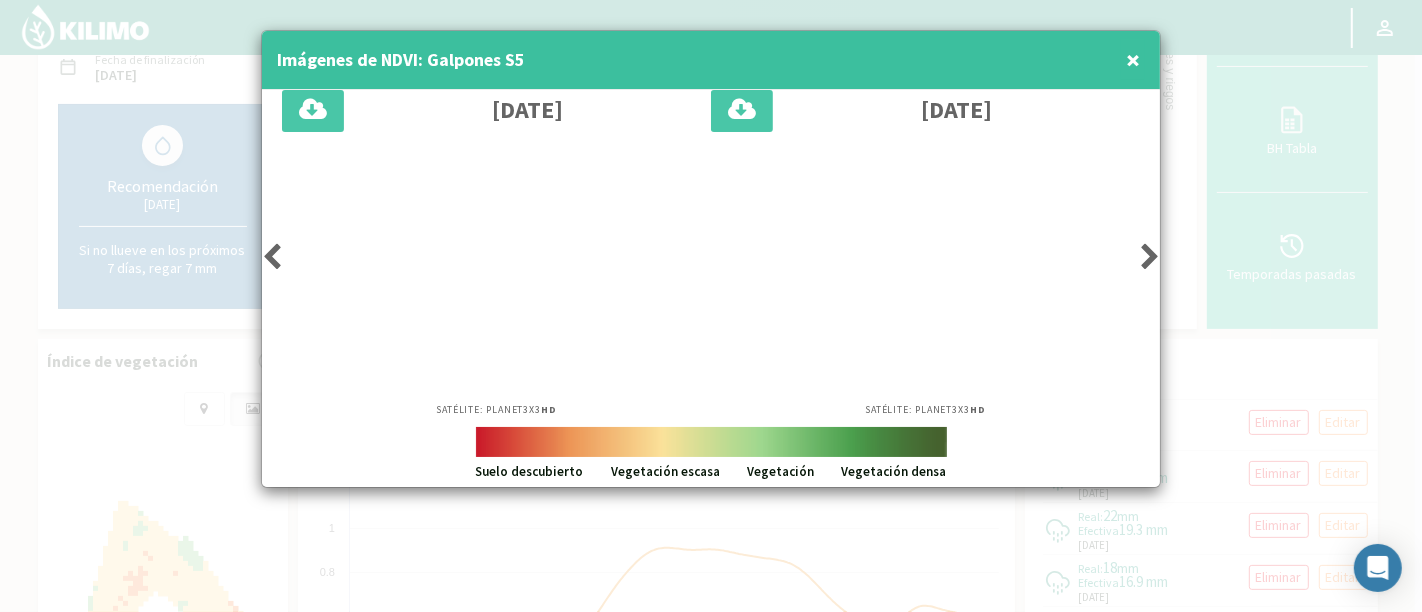 click at bounding box center (272, 257) 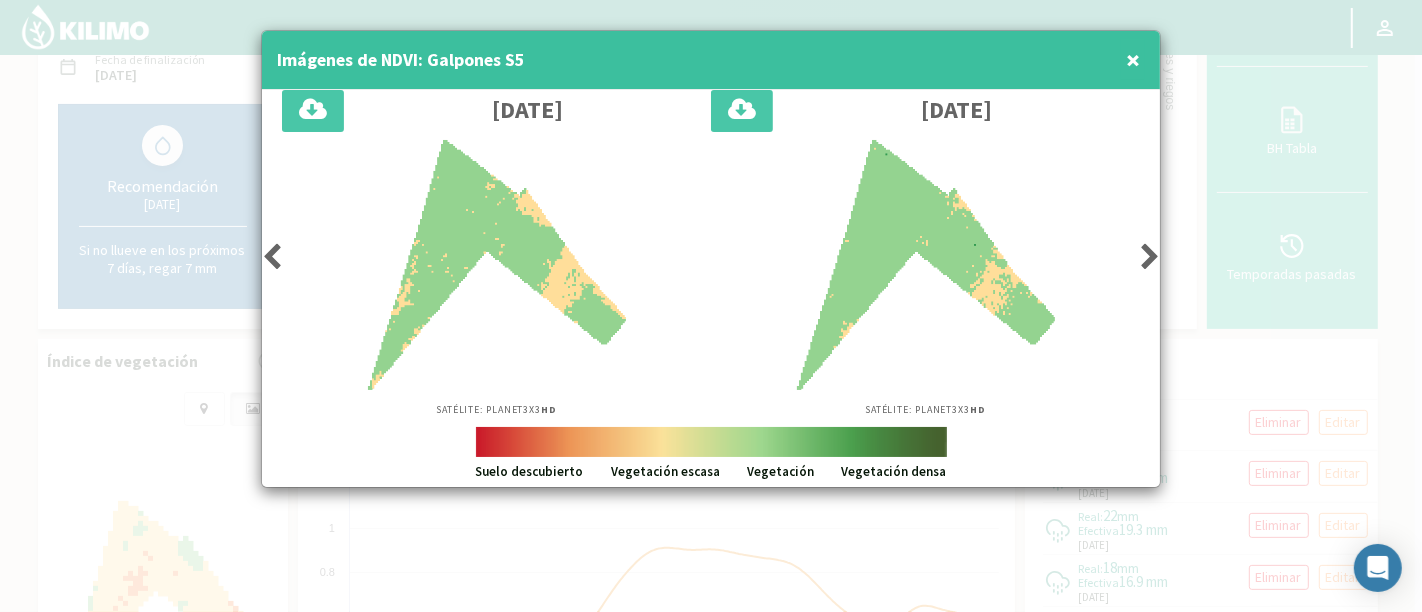 click at bounding box center (272, 257) 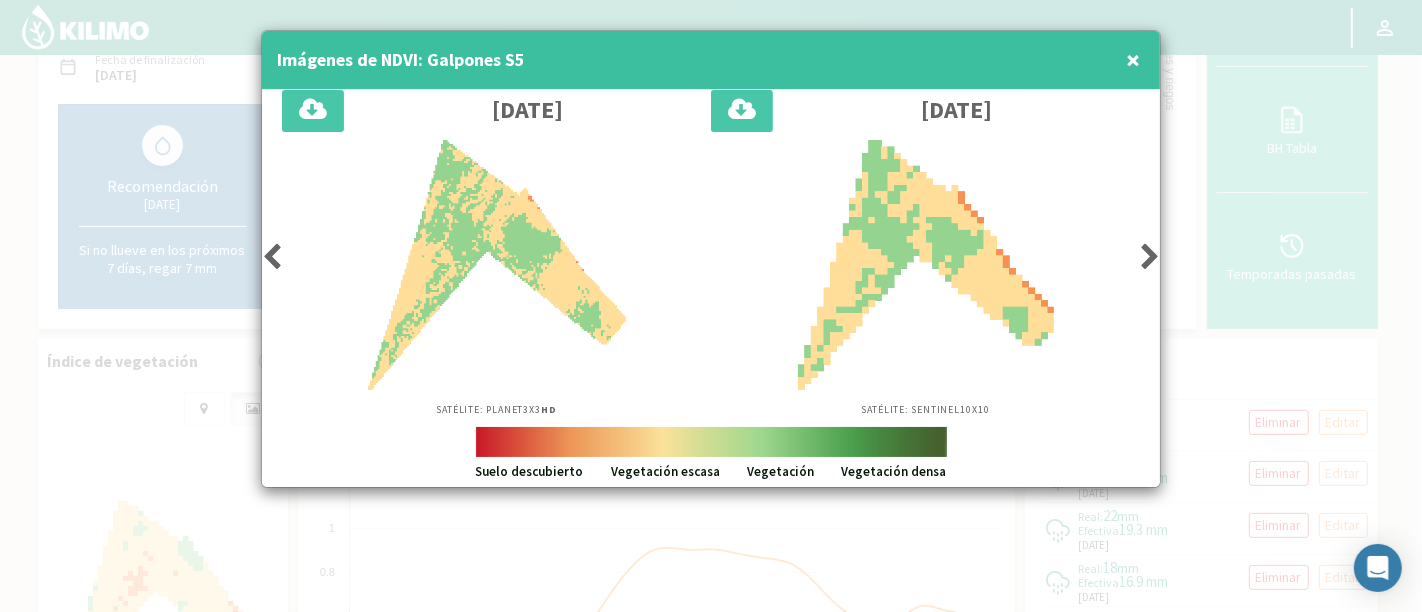 click at bounding box center (272, 257) 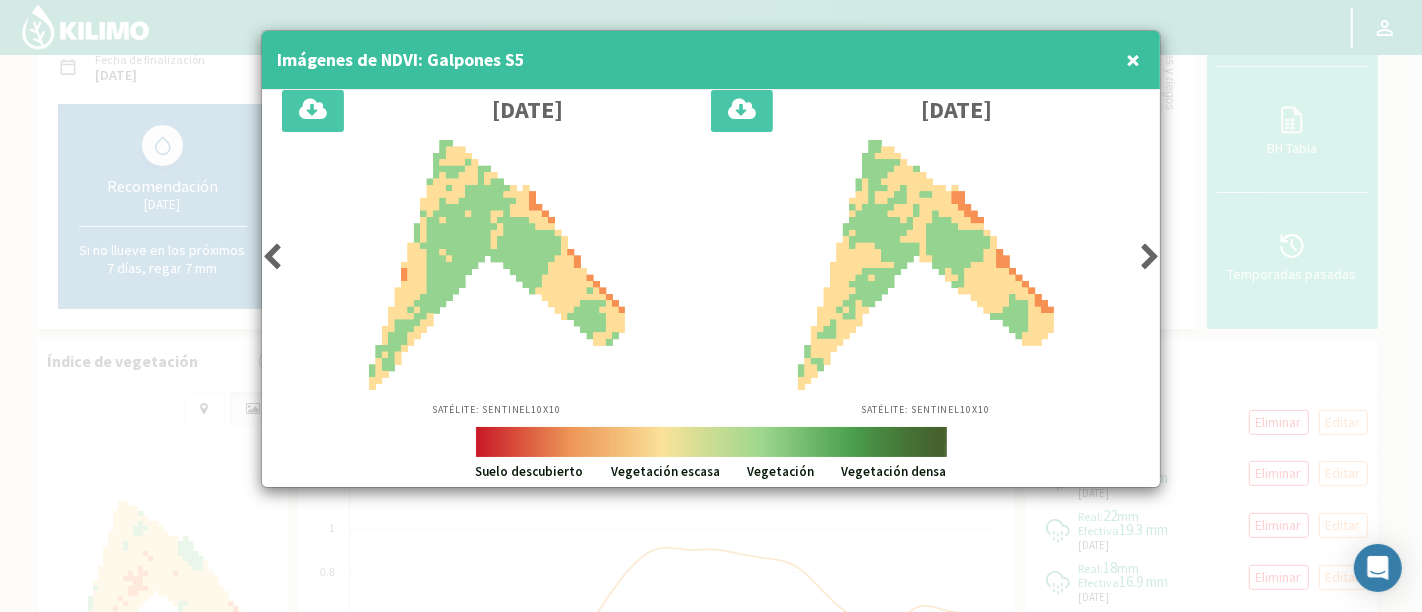 click at bounding box center [272, 257] 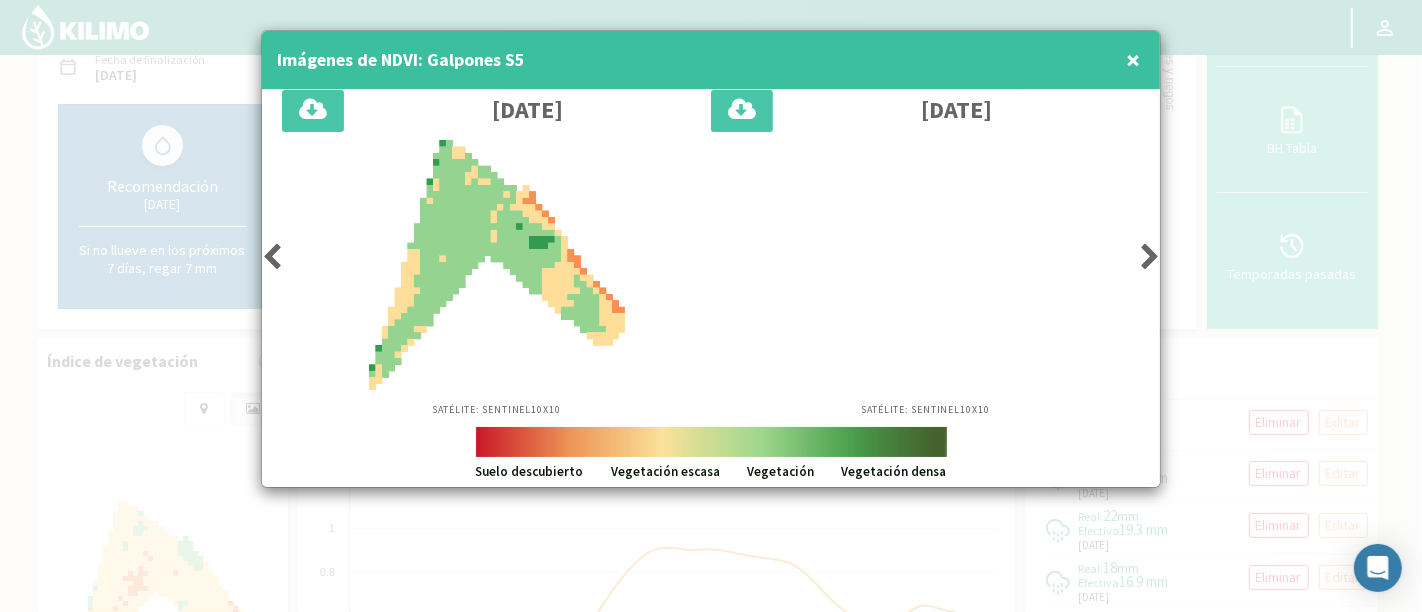 click at bounding box center [272, 257] 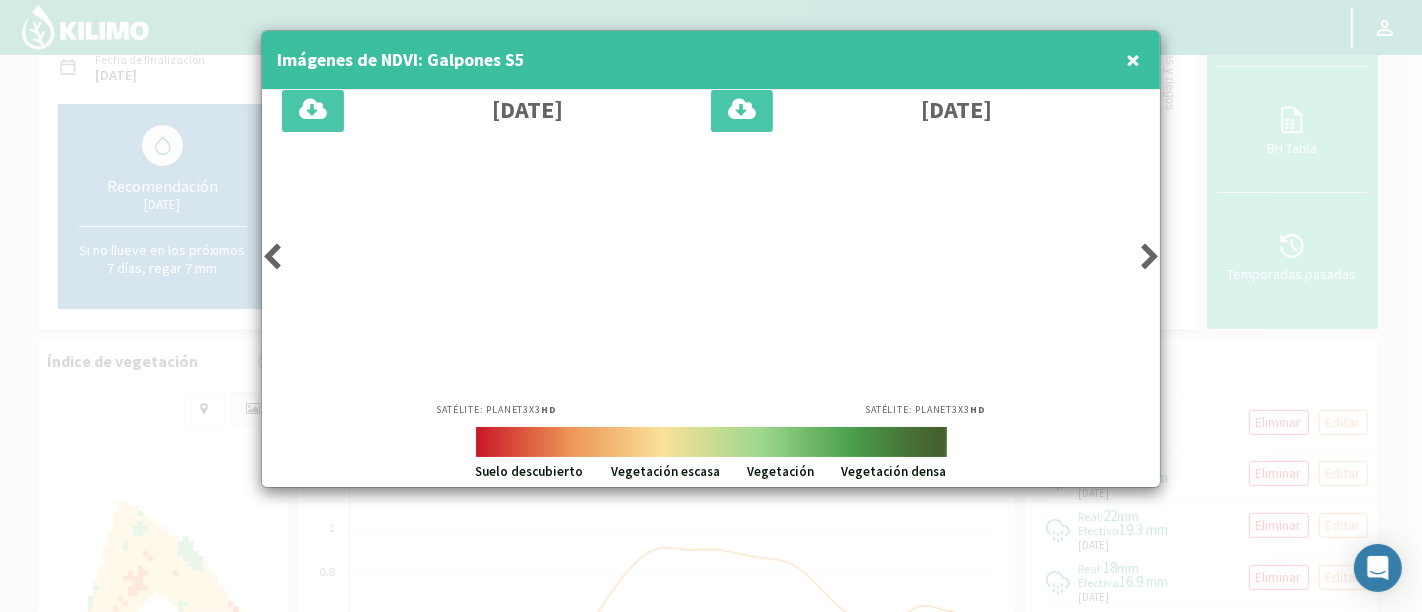 click at bounding box center [272, 257] 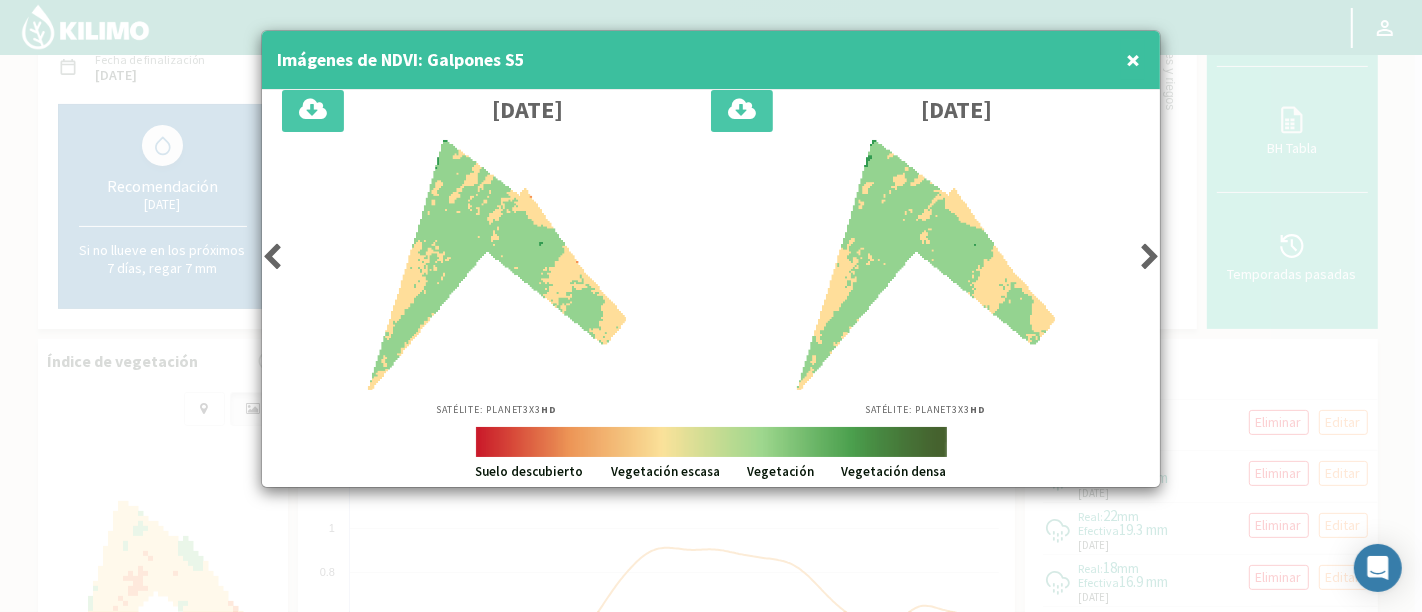 click at bounding box center [272, 257] 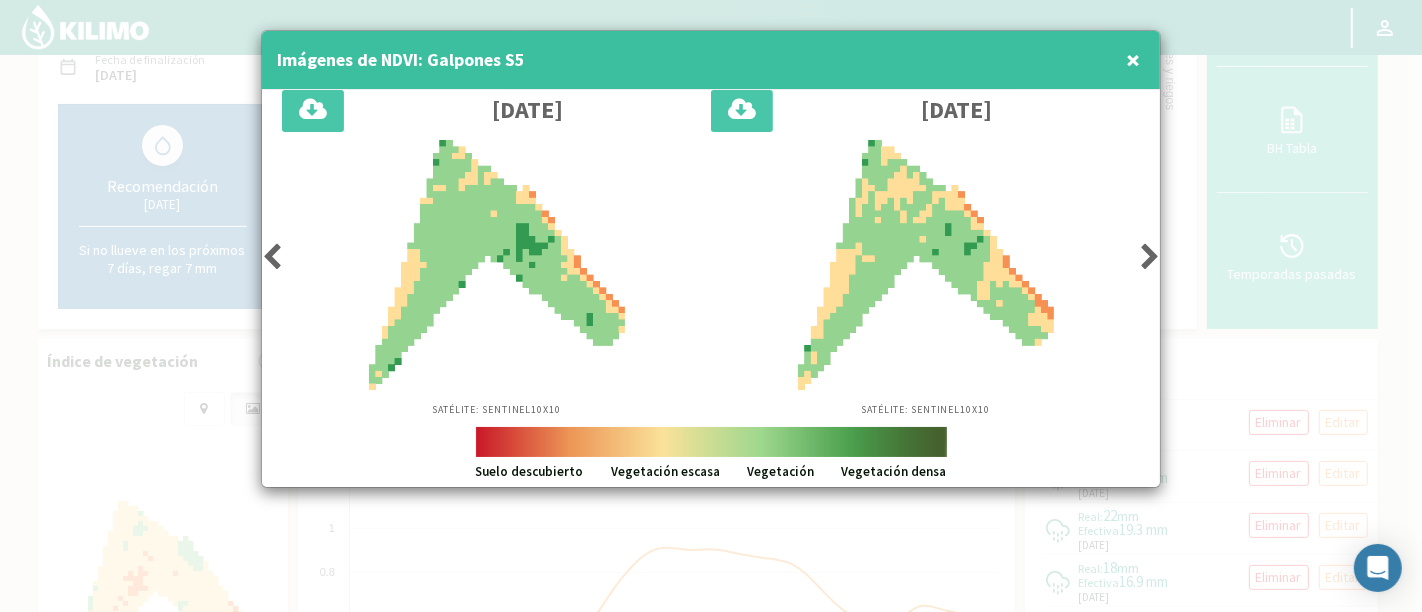 click at bounding box center [272, 257] 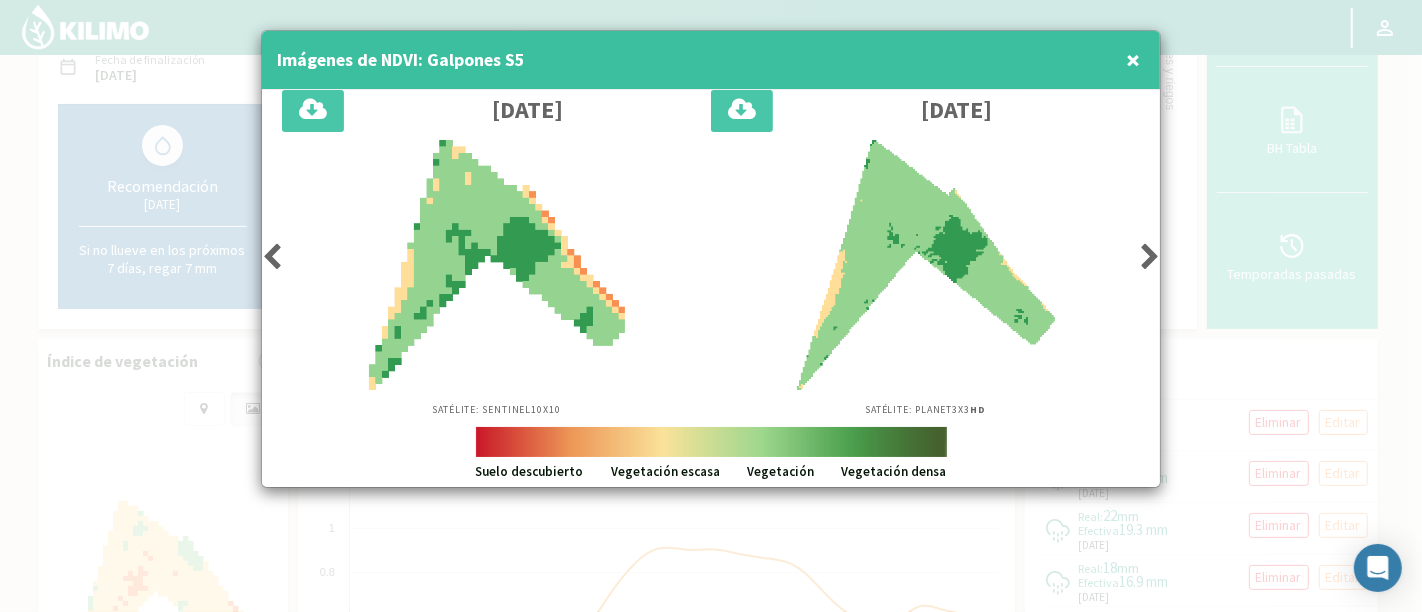 click at bounding box center [272, 257] 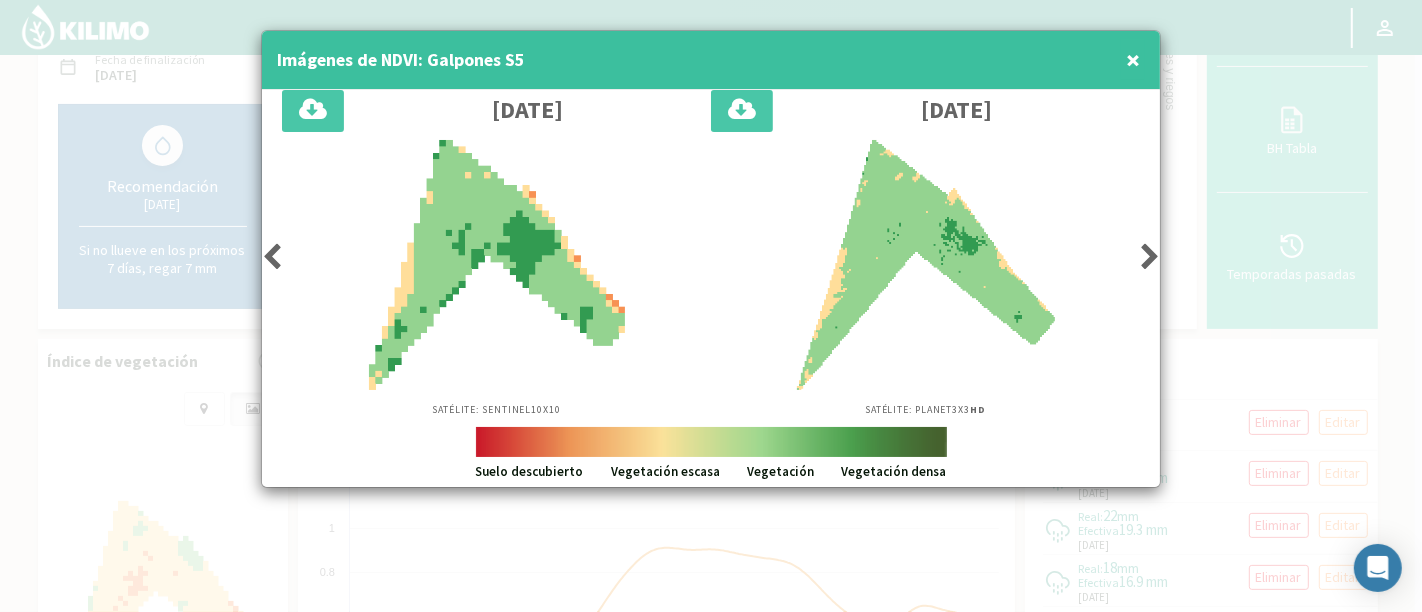click at bounding box center [272, 257] 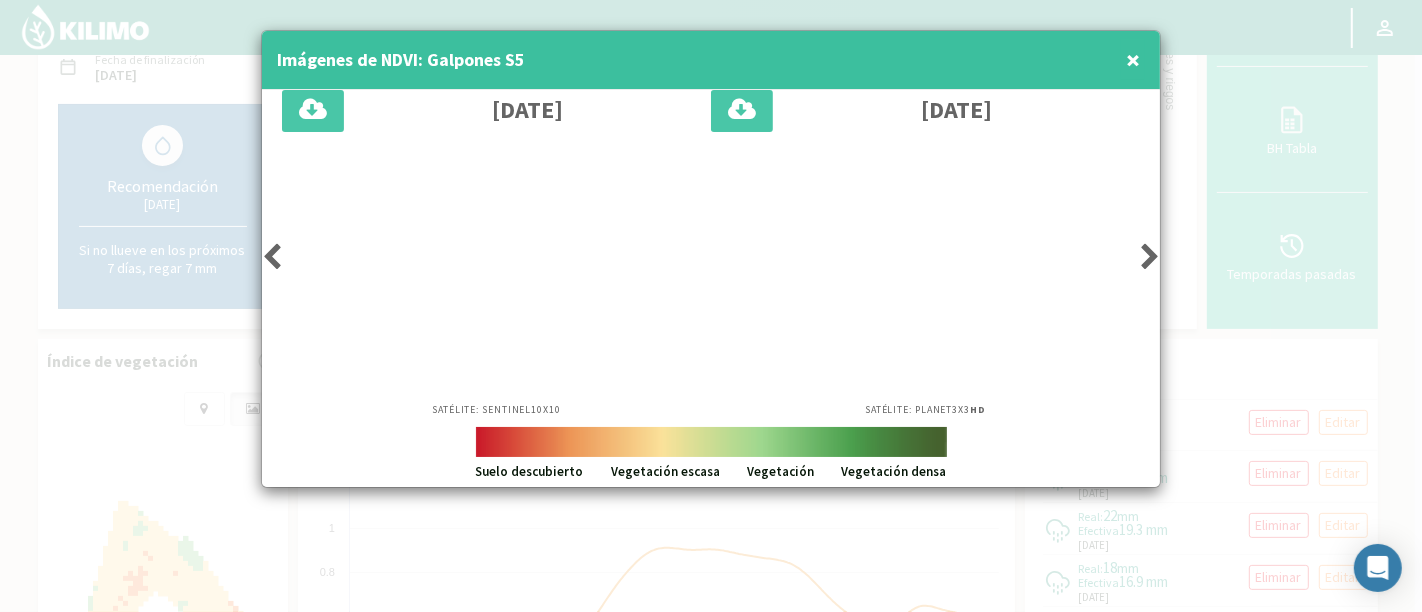 click at bounding box center [272, 257] 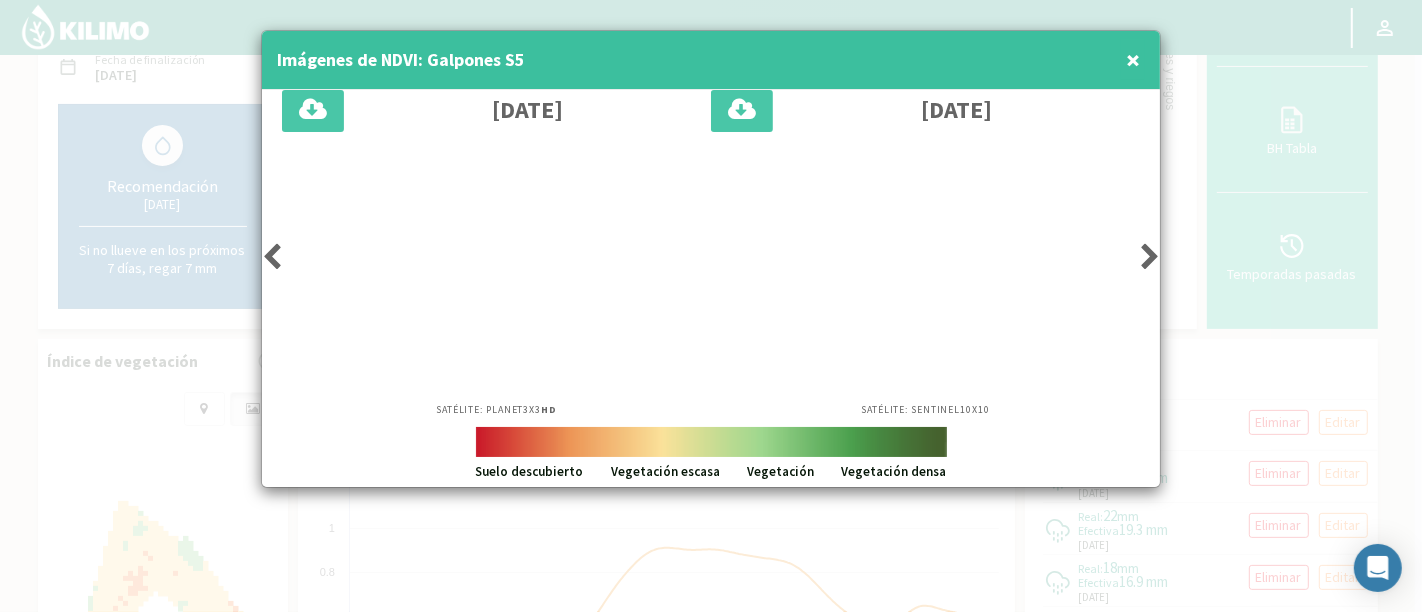 click at bounding box center [272, 257] 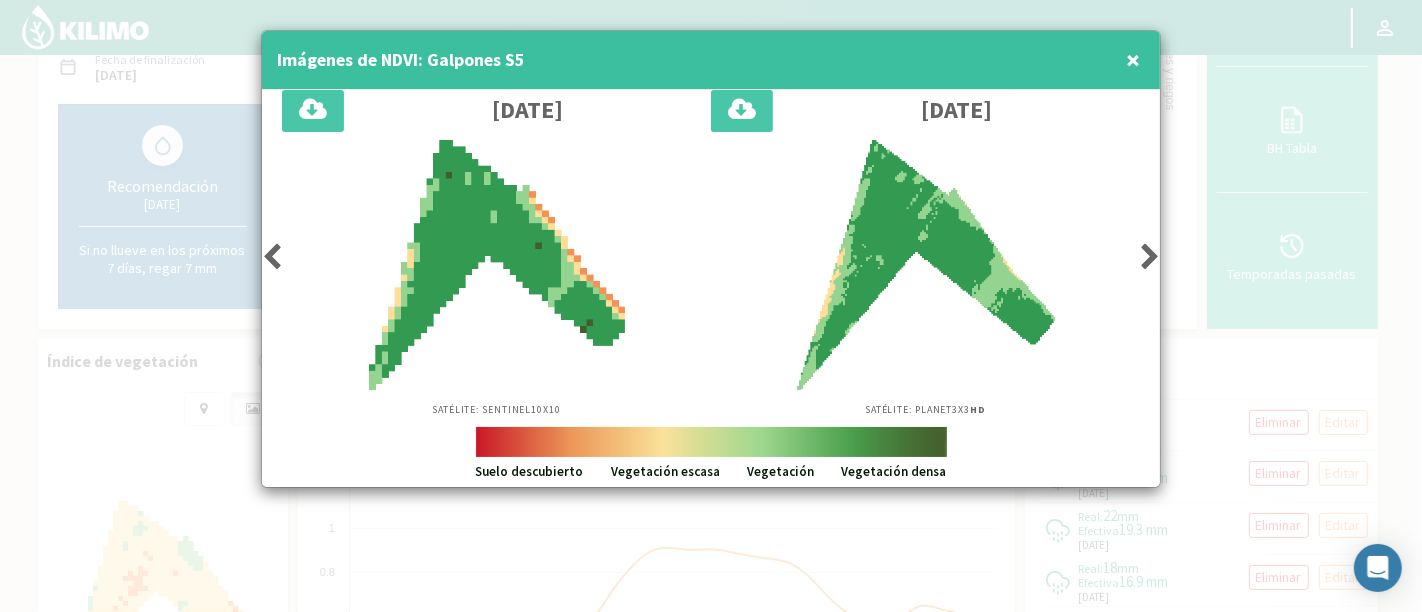 click at bounding box center (272, 257) 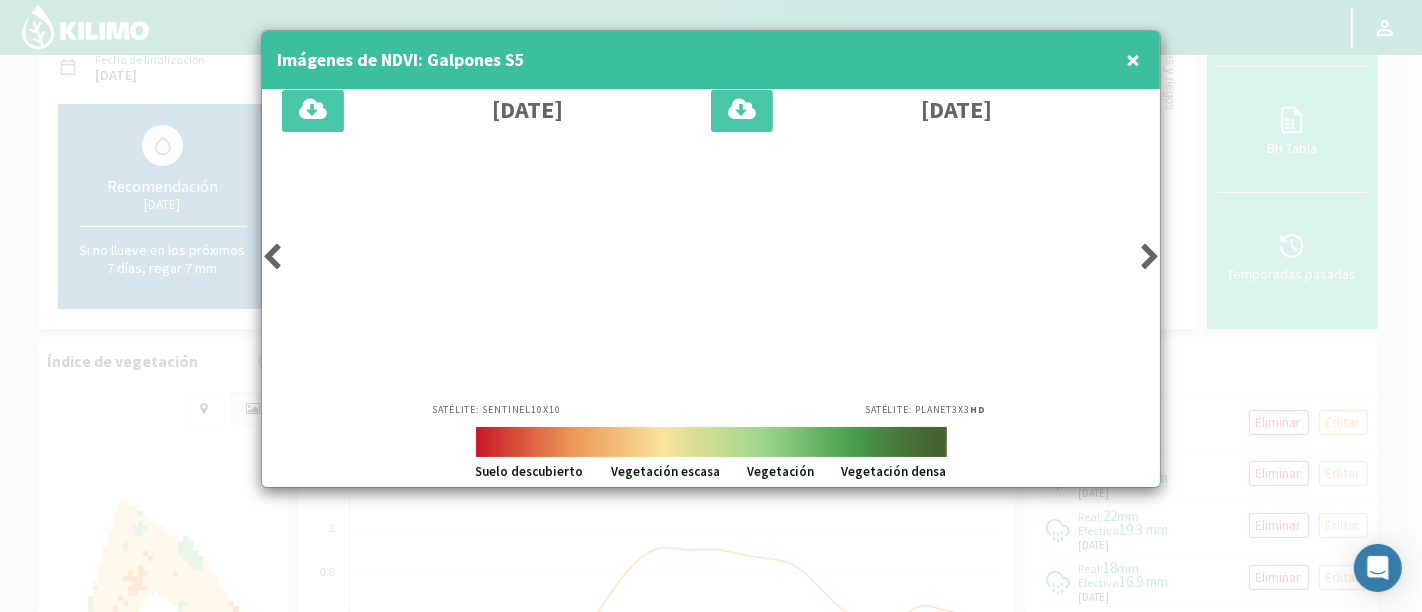 click at bounding box center [272, 257] 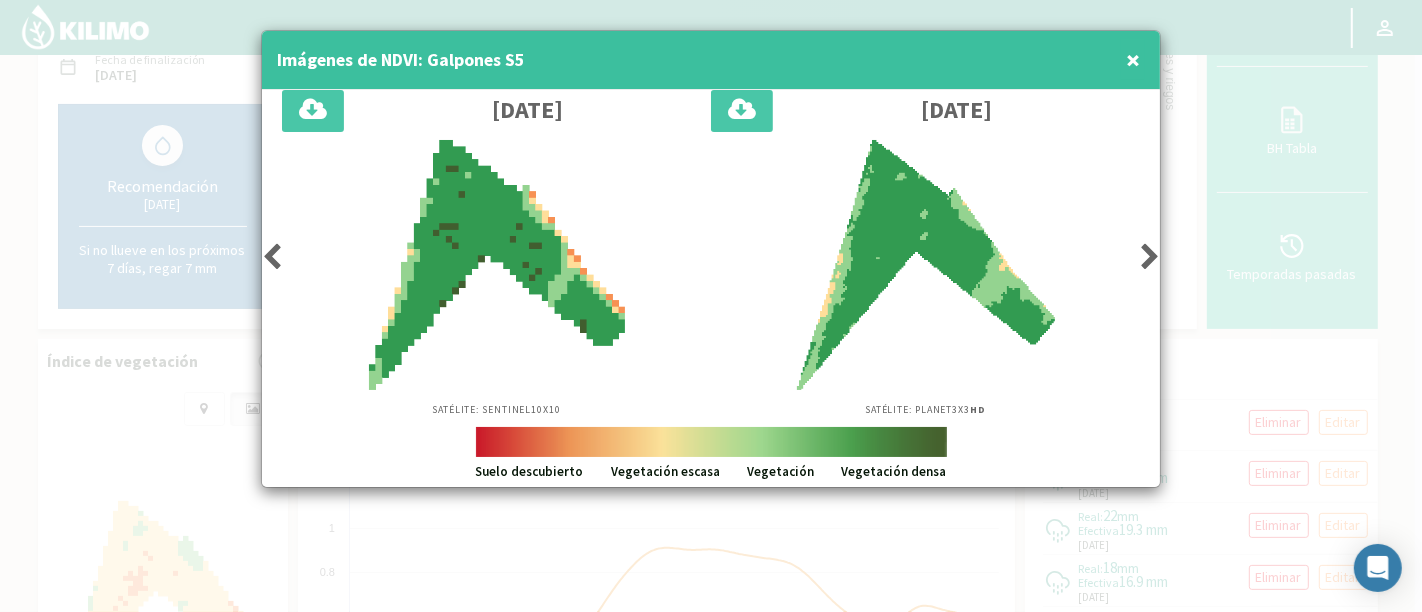 click at bounding box center [272, 257] 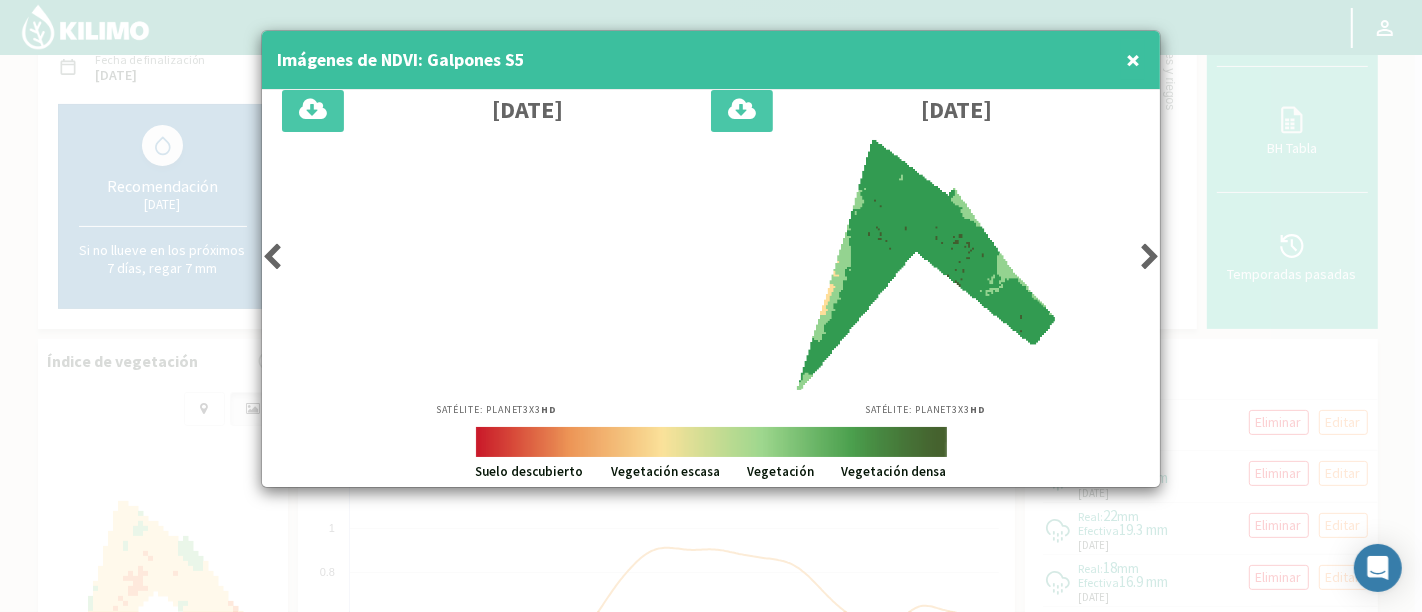 click at bounding box center (272, 257) 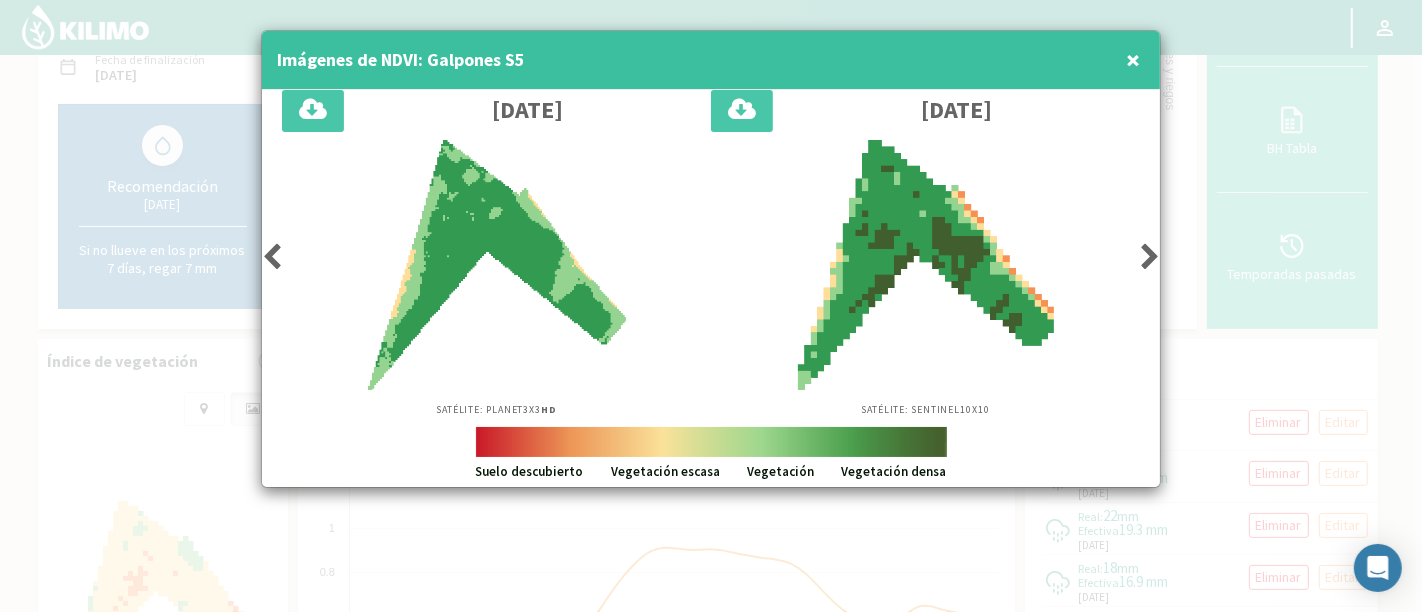 click at bounding box center (272, 257) 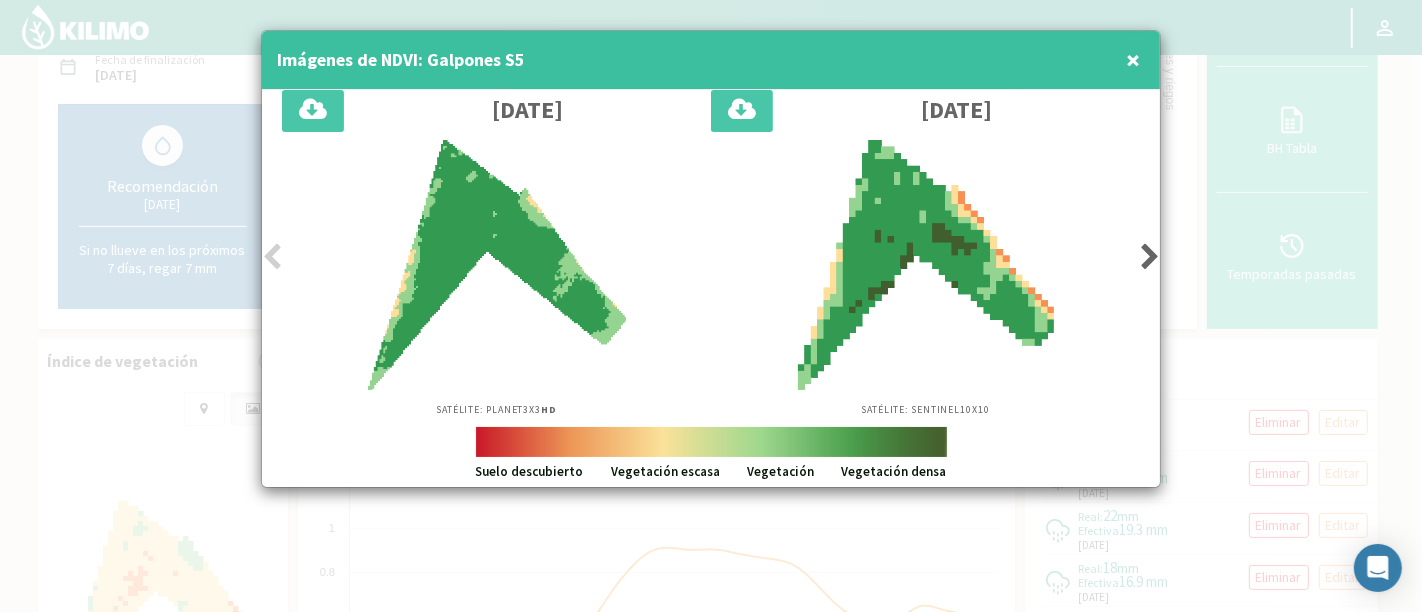 click at bounding box center [272, 257] 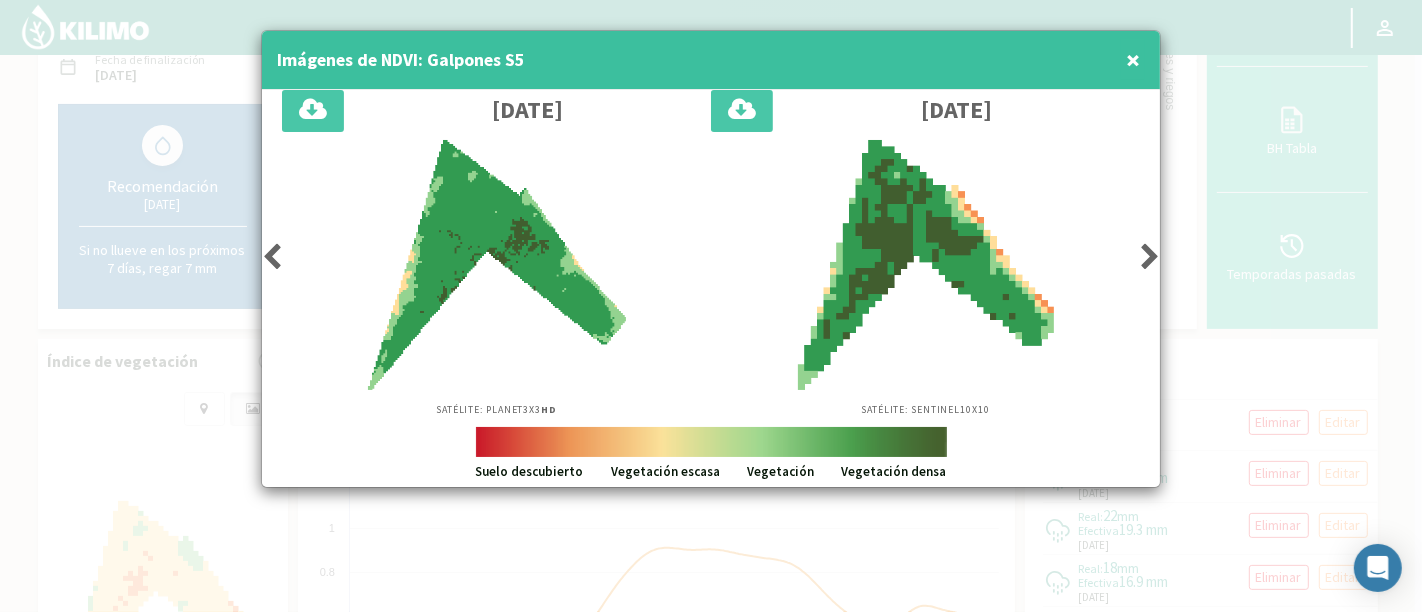 click at bounding box center (272, 257) 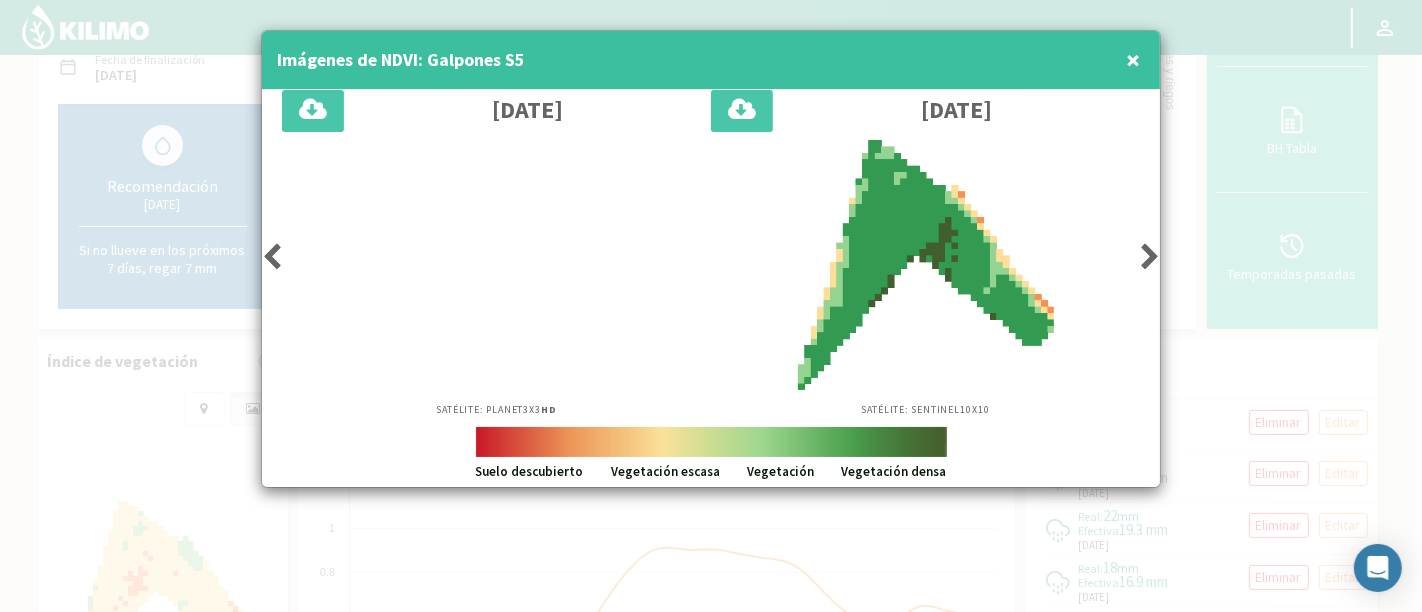 click at bounding box center (272, 257) 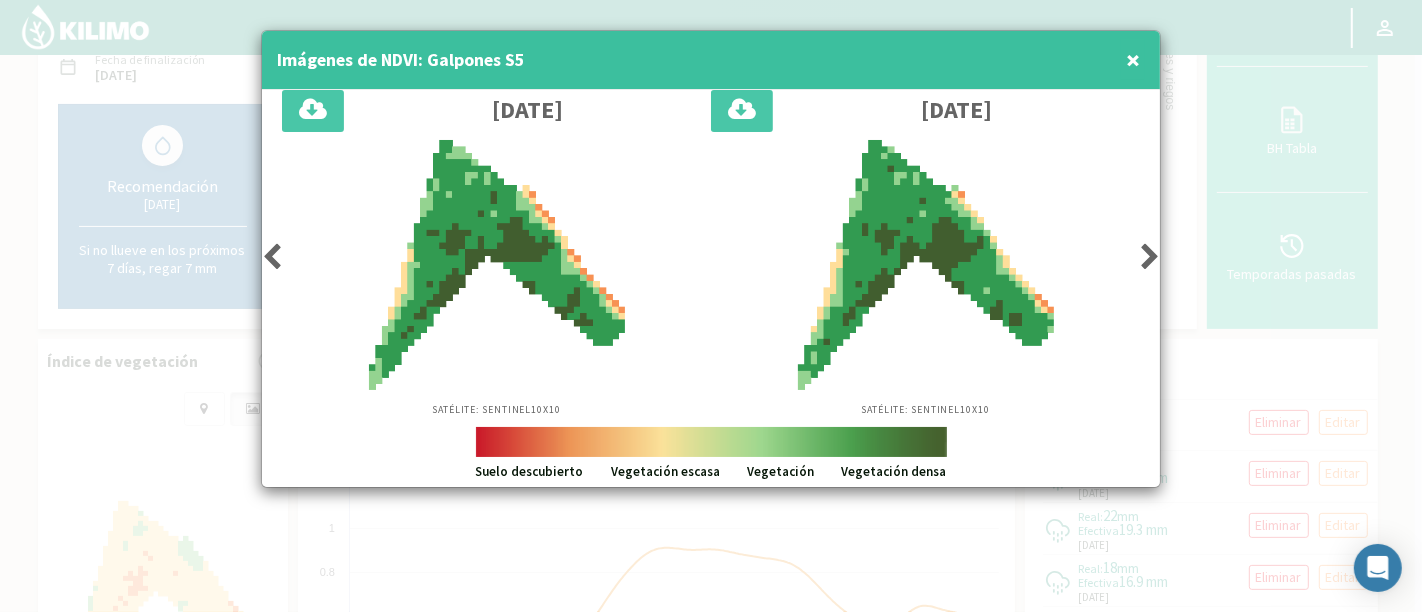 click at bounding box center (272, 257) 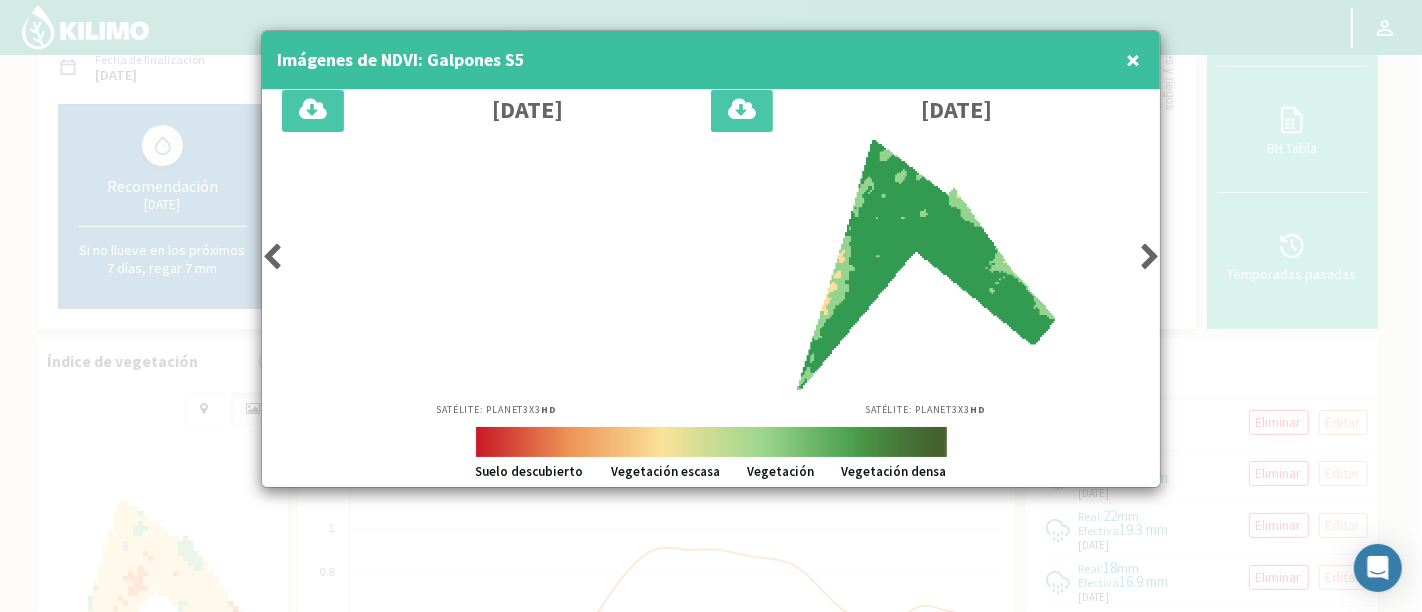 click at bounding box center (272, 257) 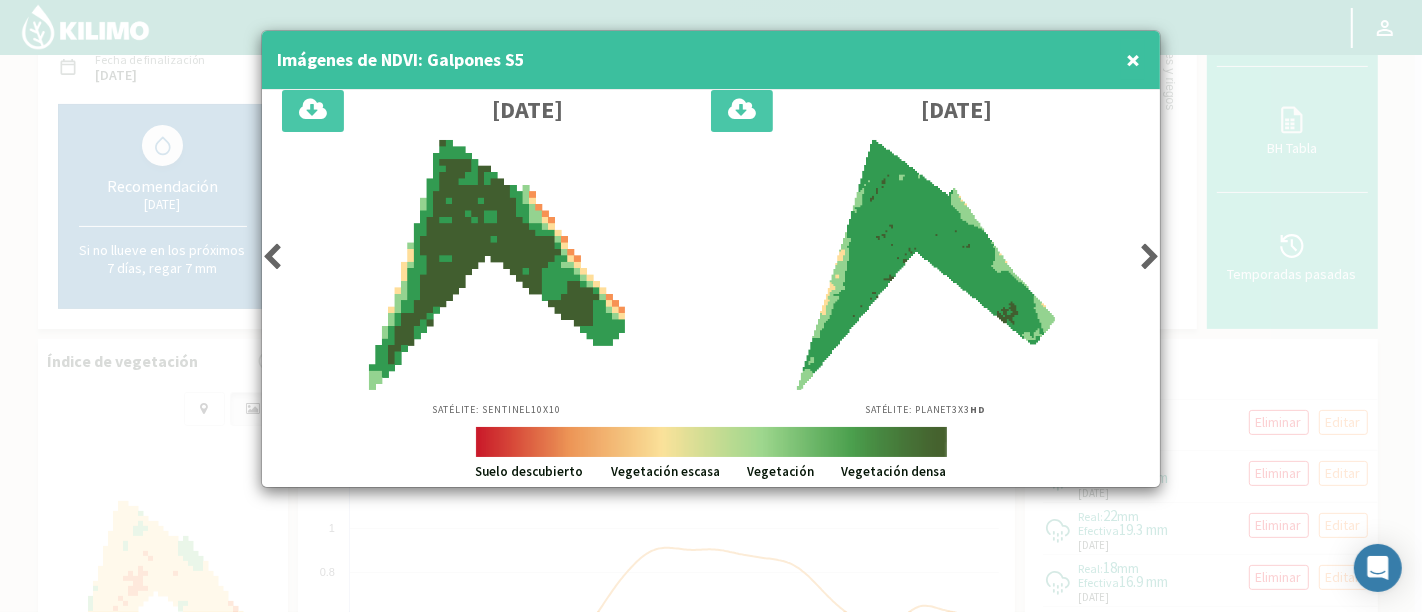 click at bounding box center (272, 257) 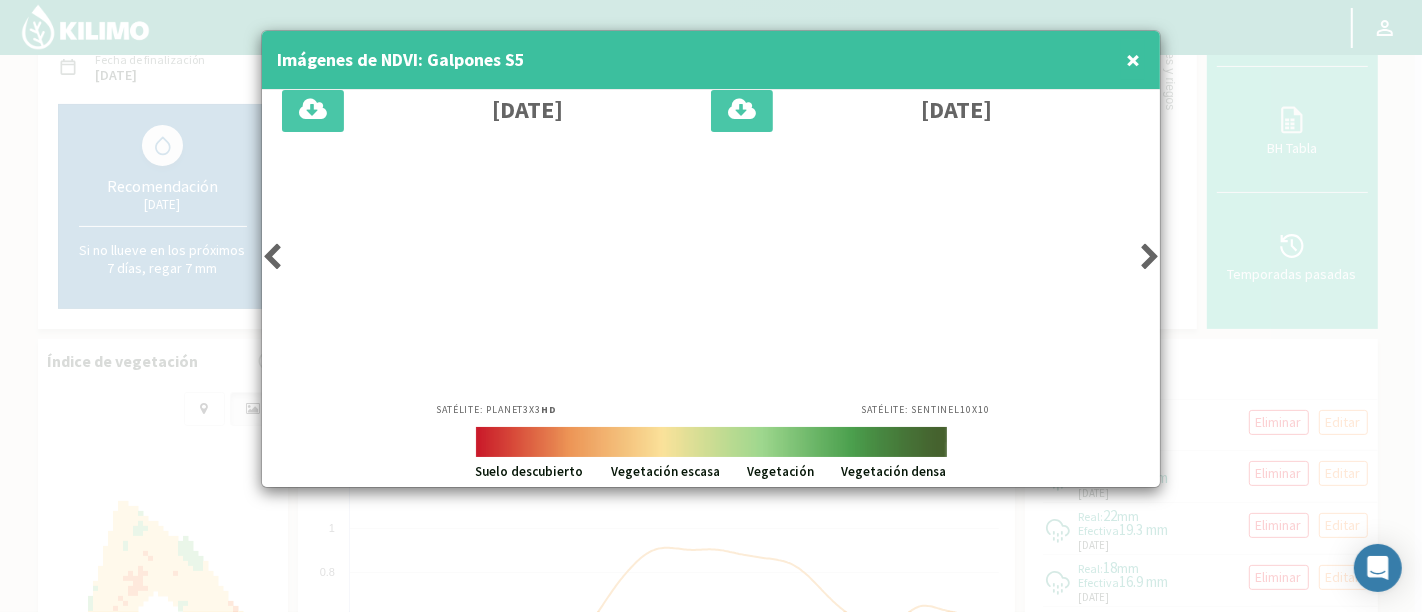 click at bounding box center [272, 257] 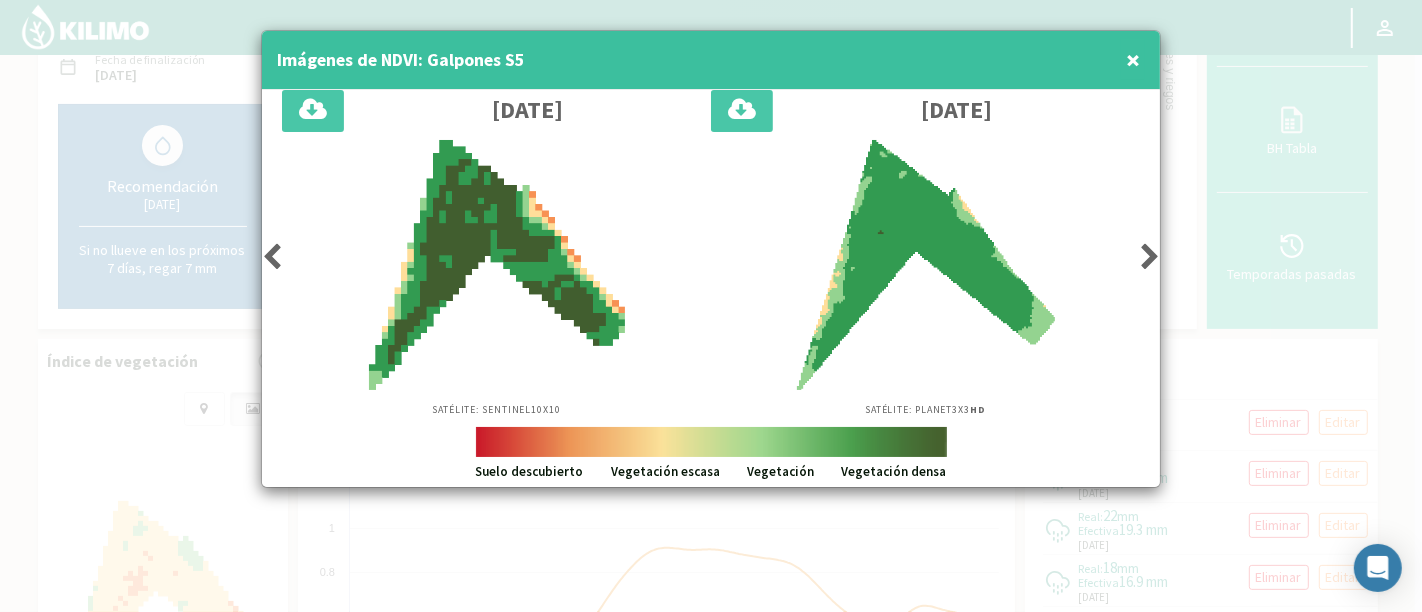 click at bounding box center (272, 257) 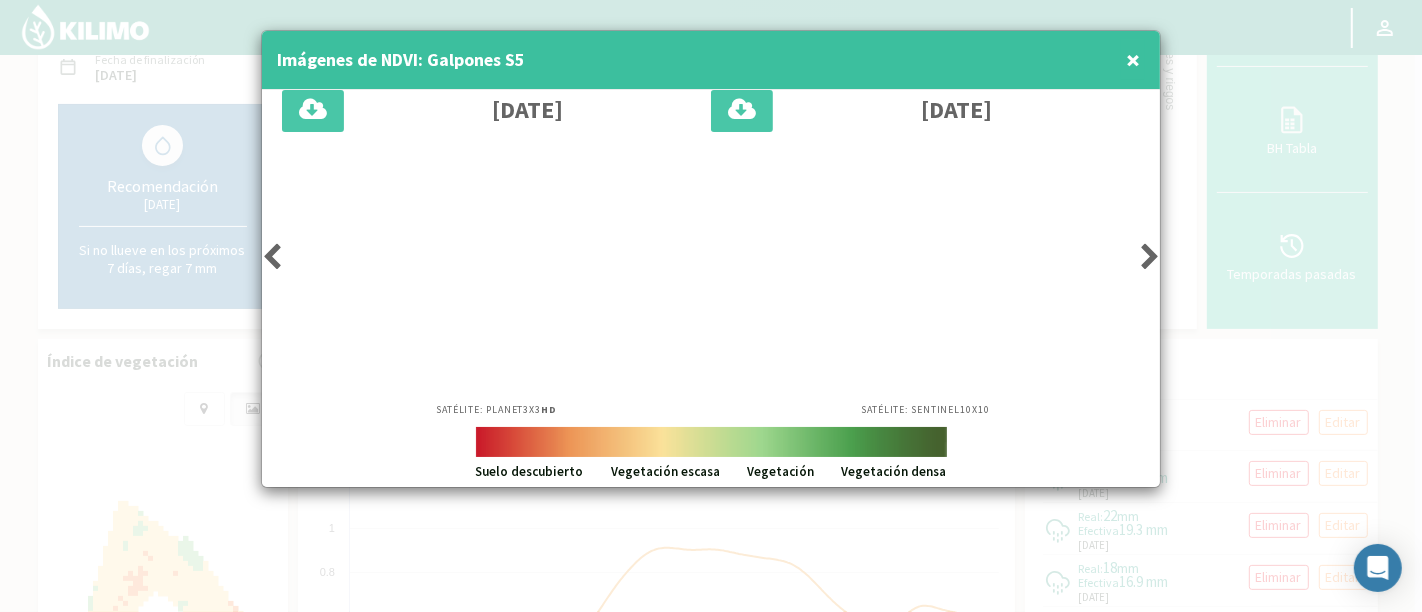 click at bounding box center (272, 257) 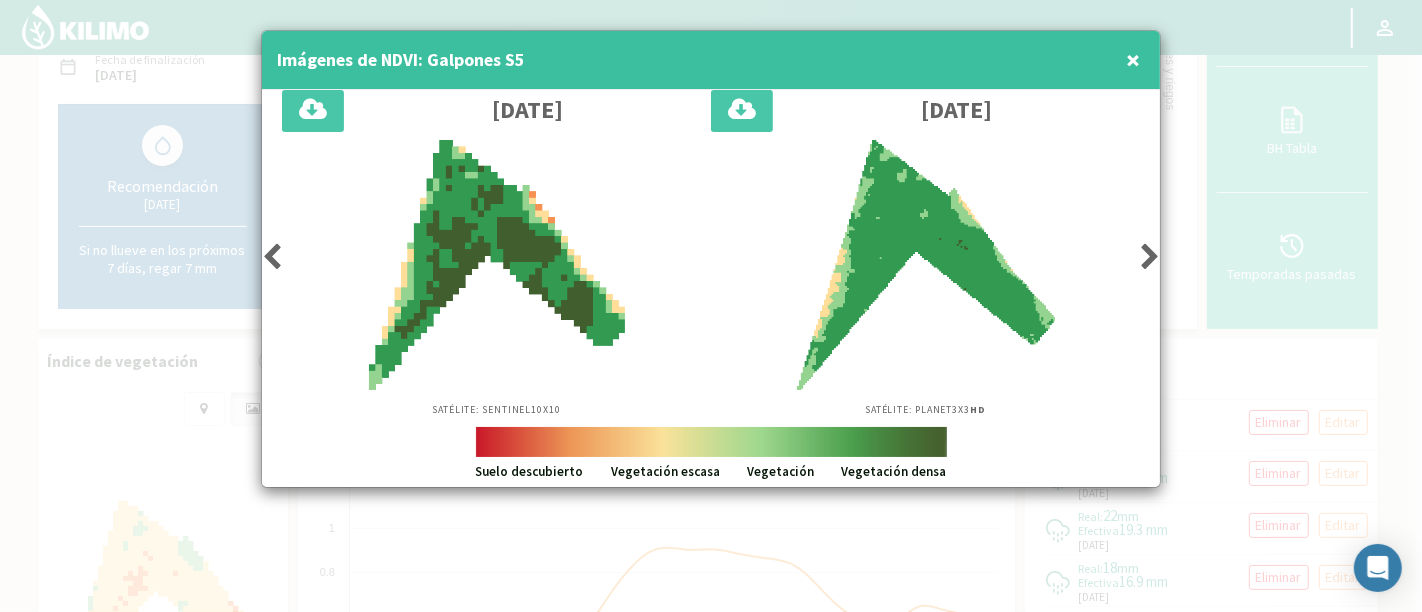 click at bounding box center [272, 257] 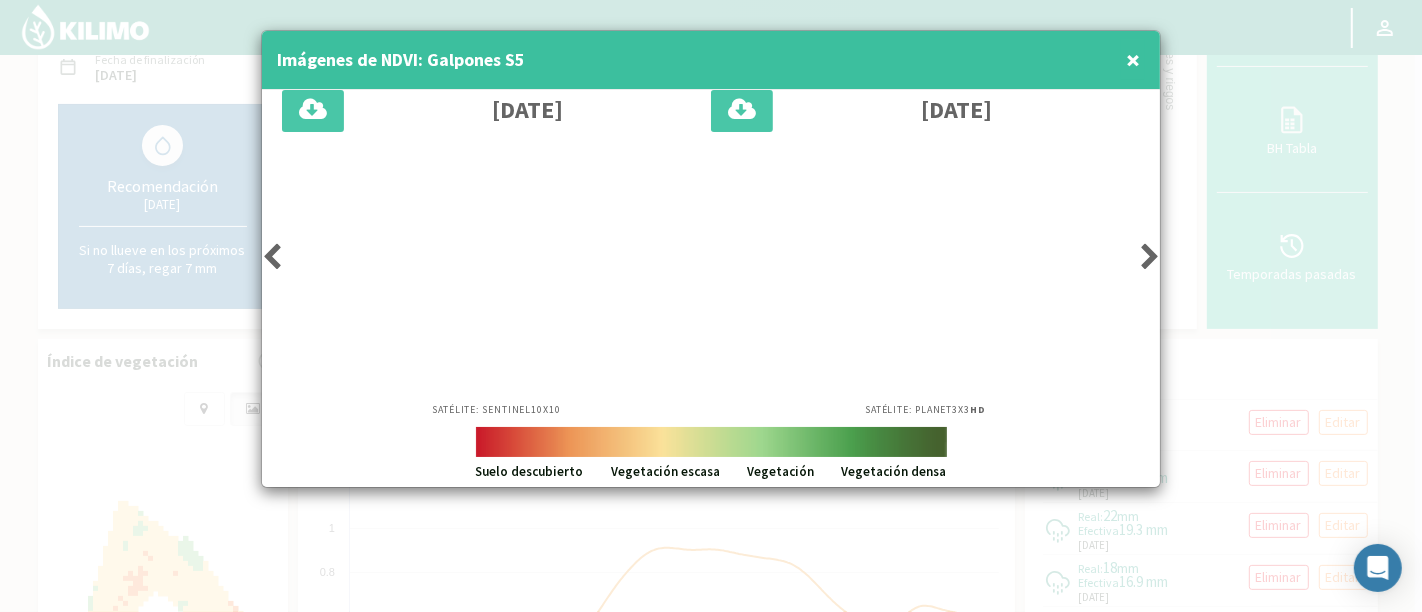 click at bounding box center (272, 257) 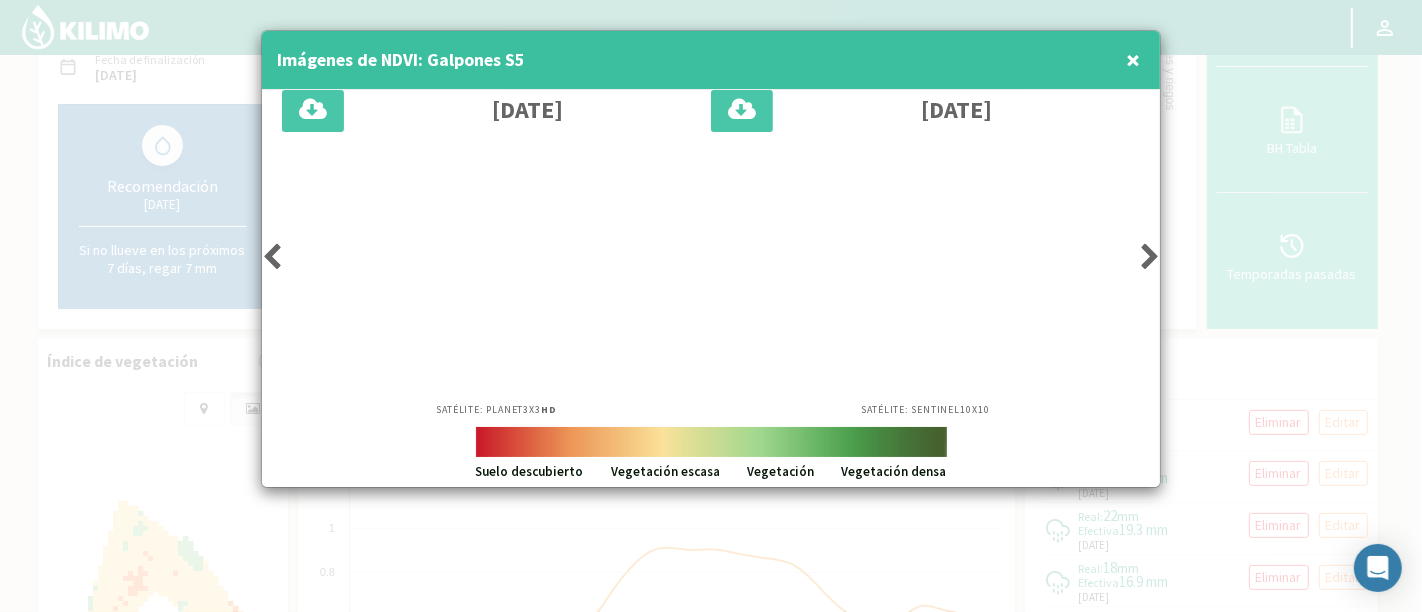 click at bounding box center (272, 257) 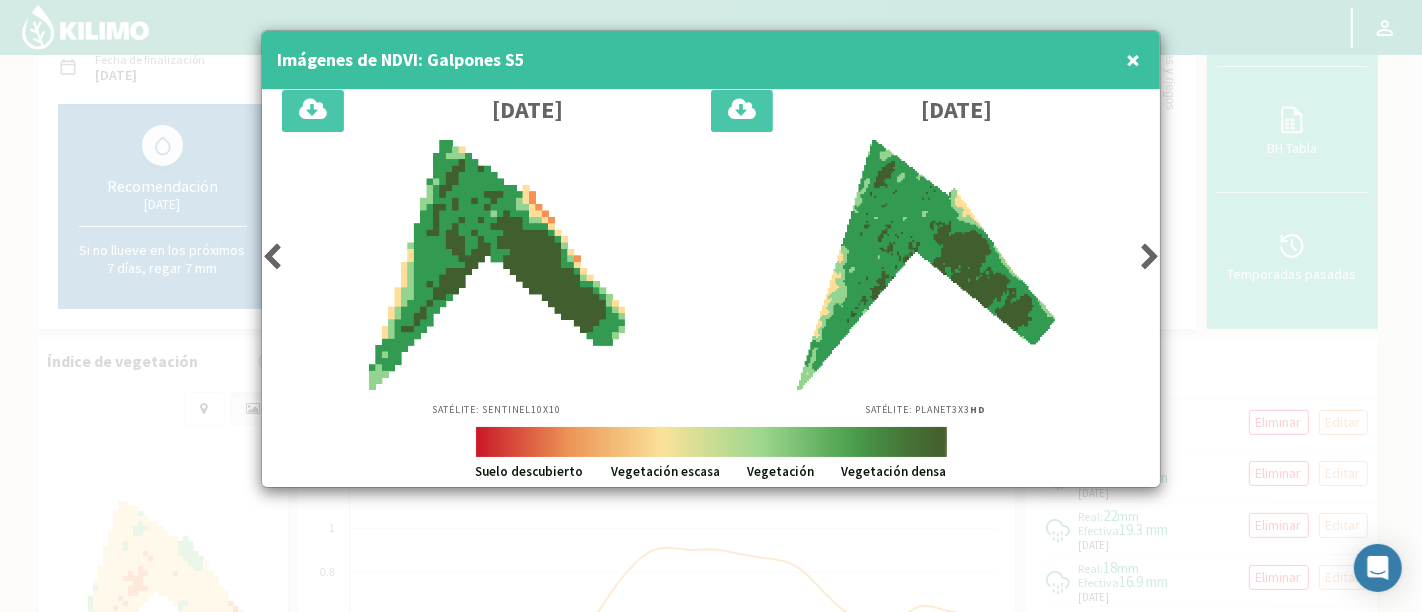 click at bounding box center [272, 257] 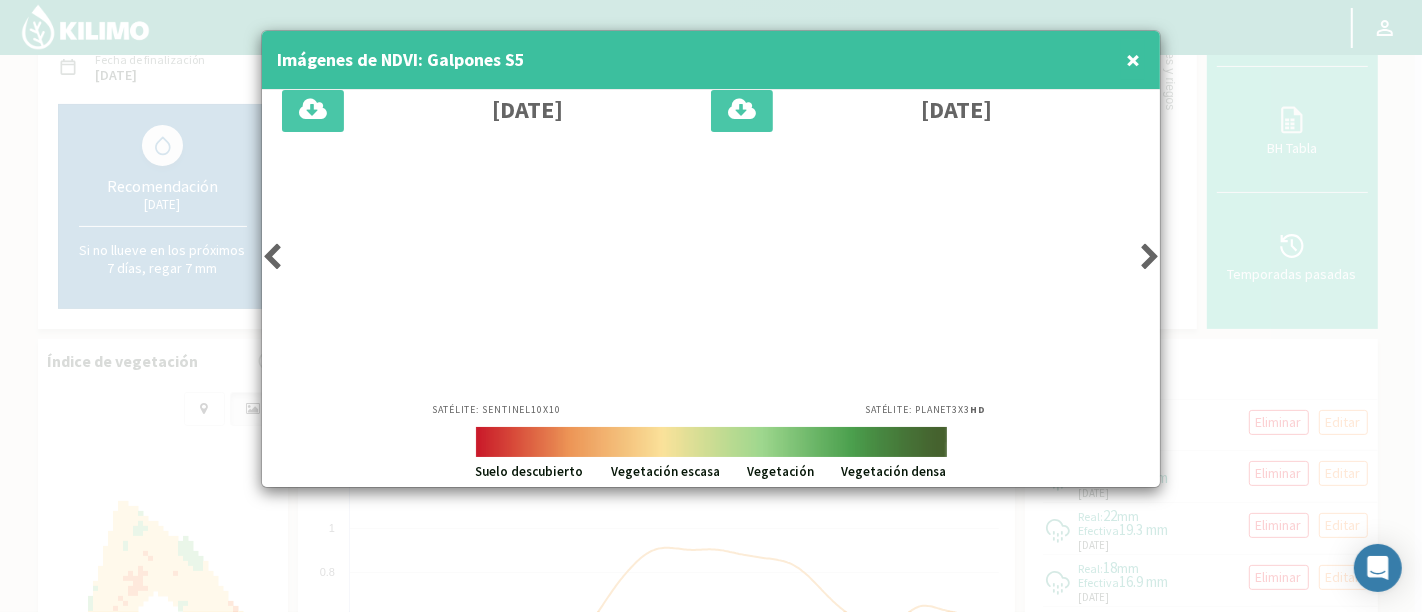 click at bounding box center [272, 257] 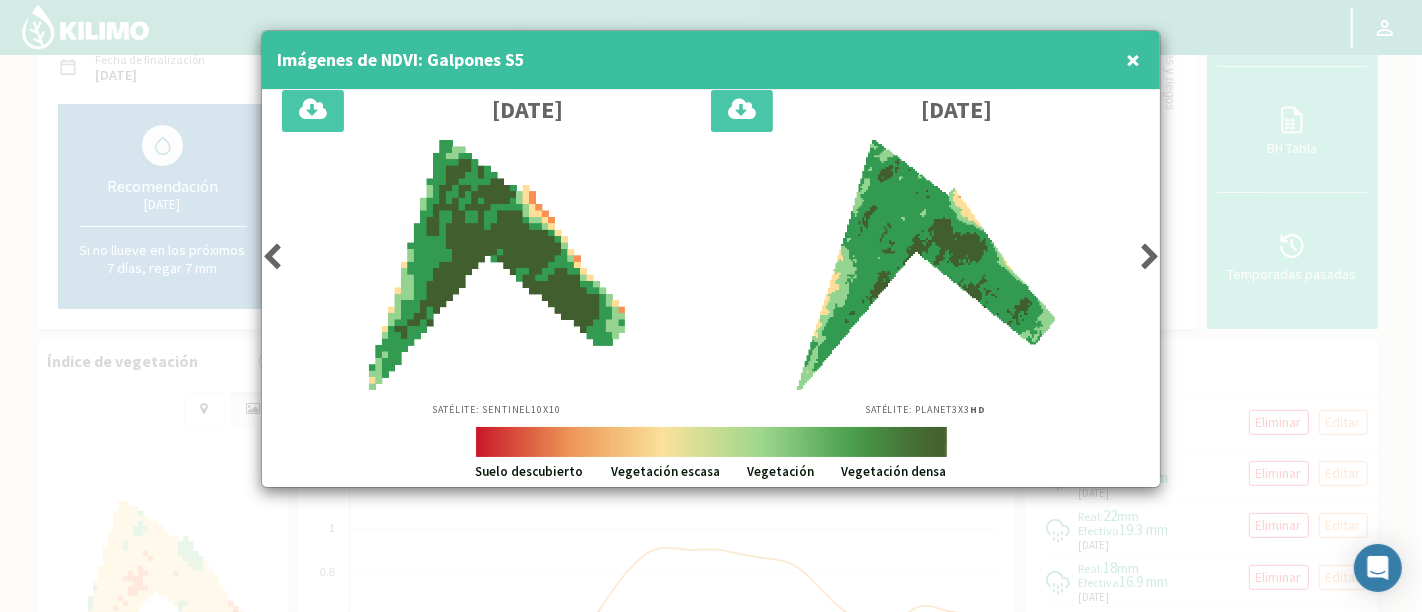 click at bounding box center [272, 257] 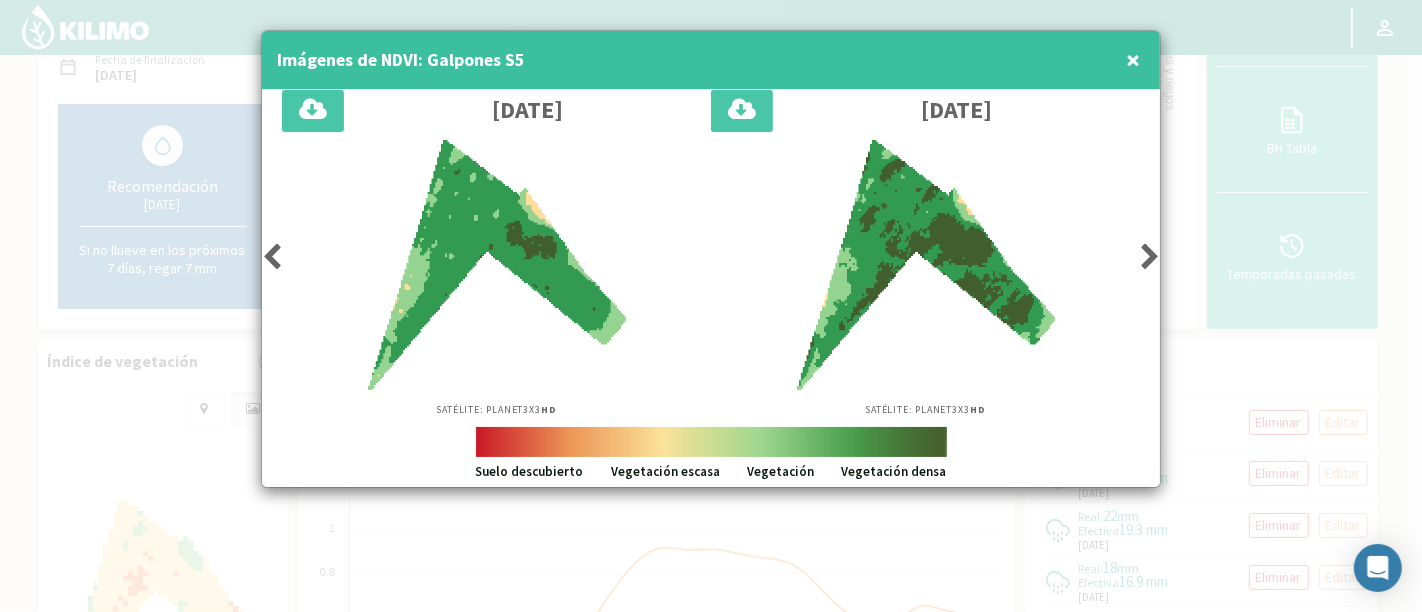 click at bounding box center (272, 257) 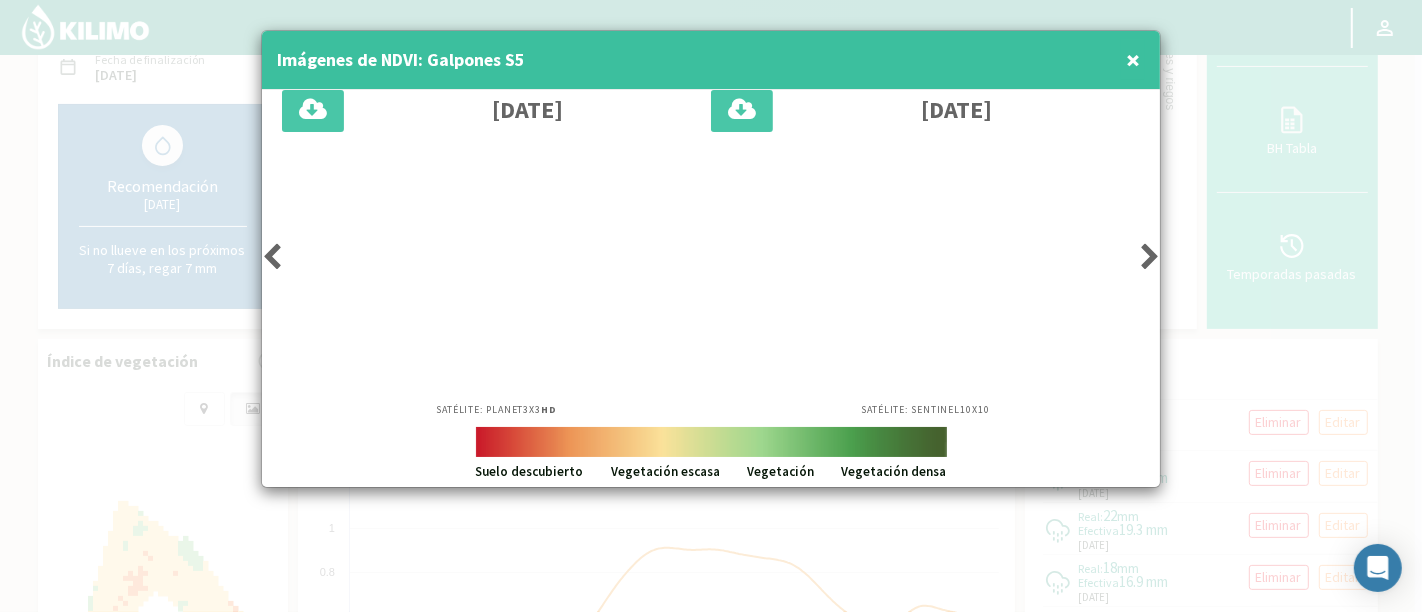 click at bounding box center [272, 257] 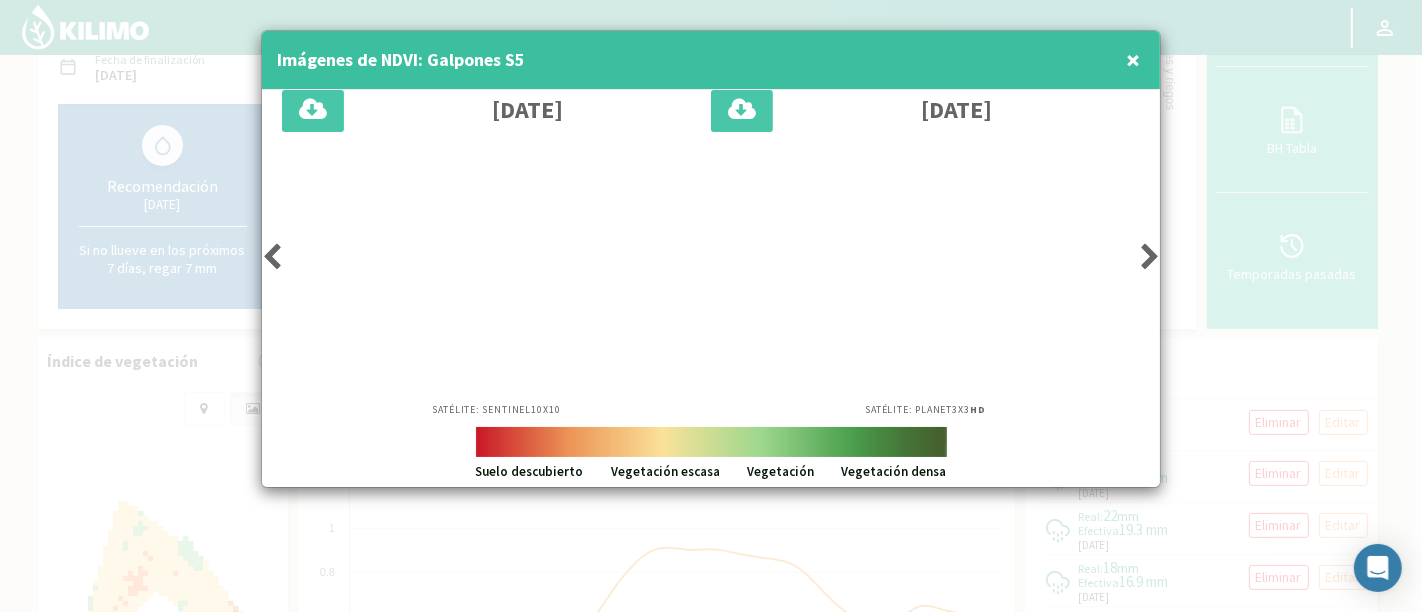 click at bounding box center [272, 257] 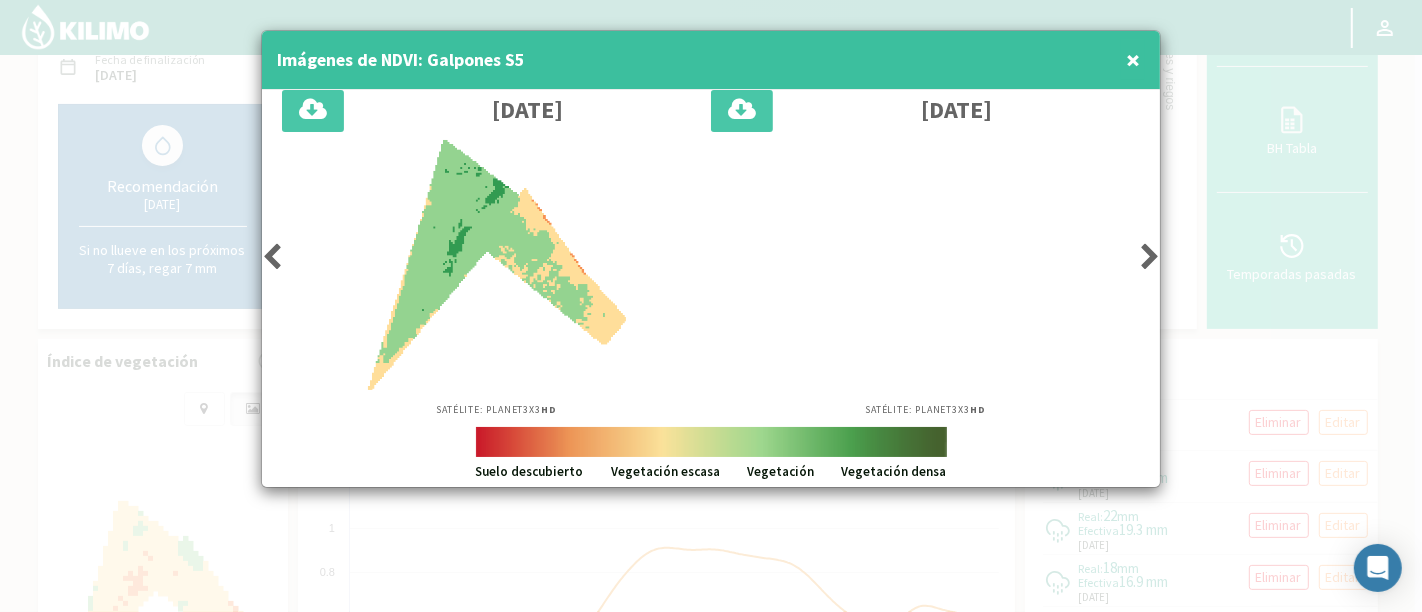 click at bounding box center [272, 257] 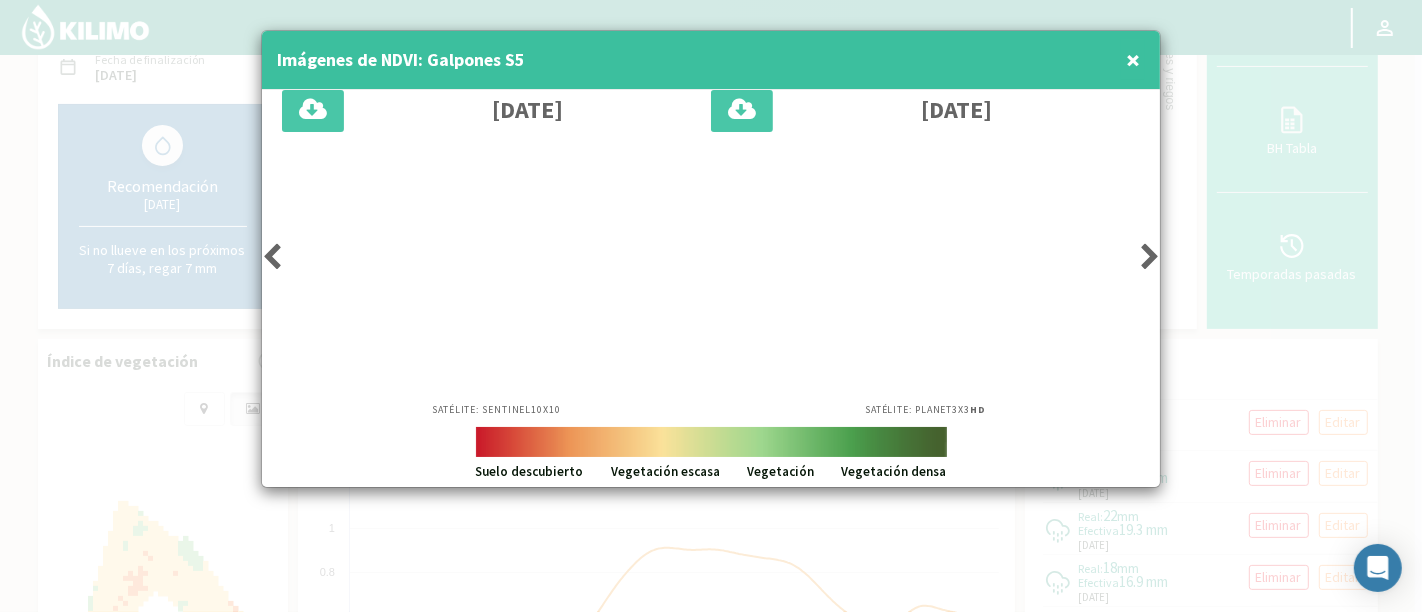 click at bounding box center (272, 257) 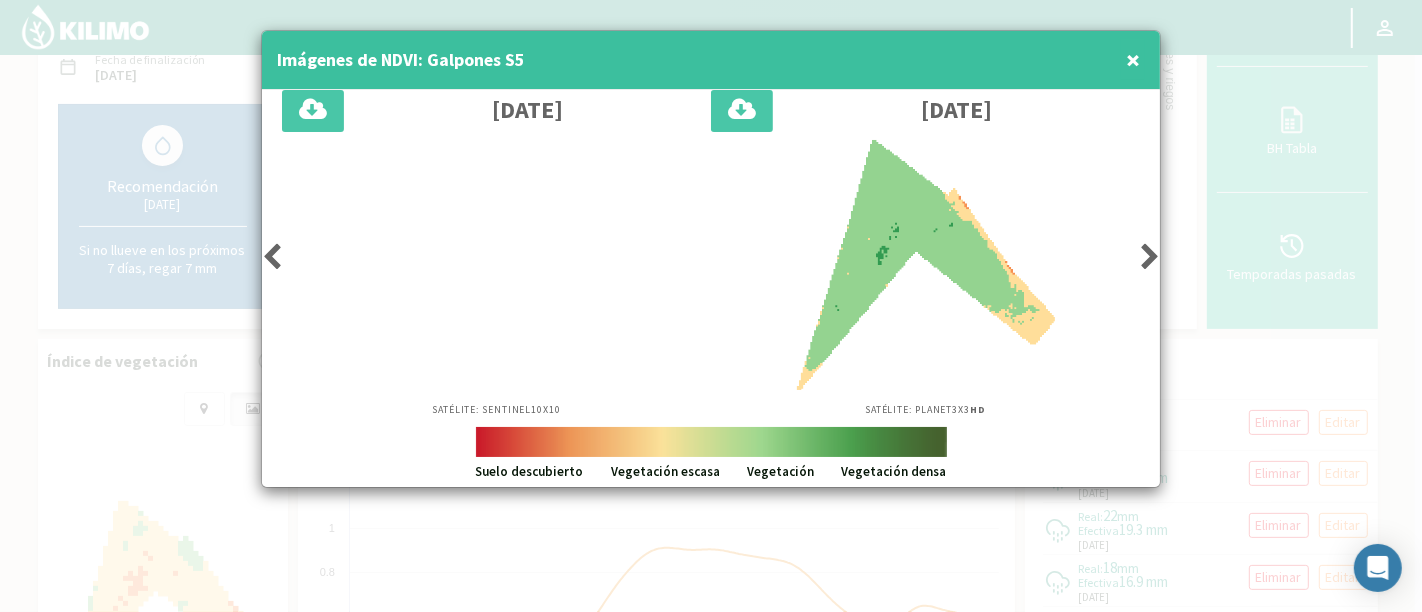 click at bounding box center (1150, 257) 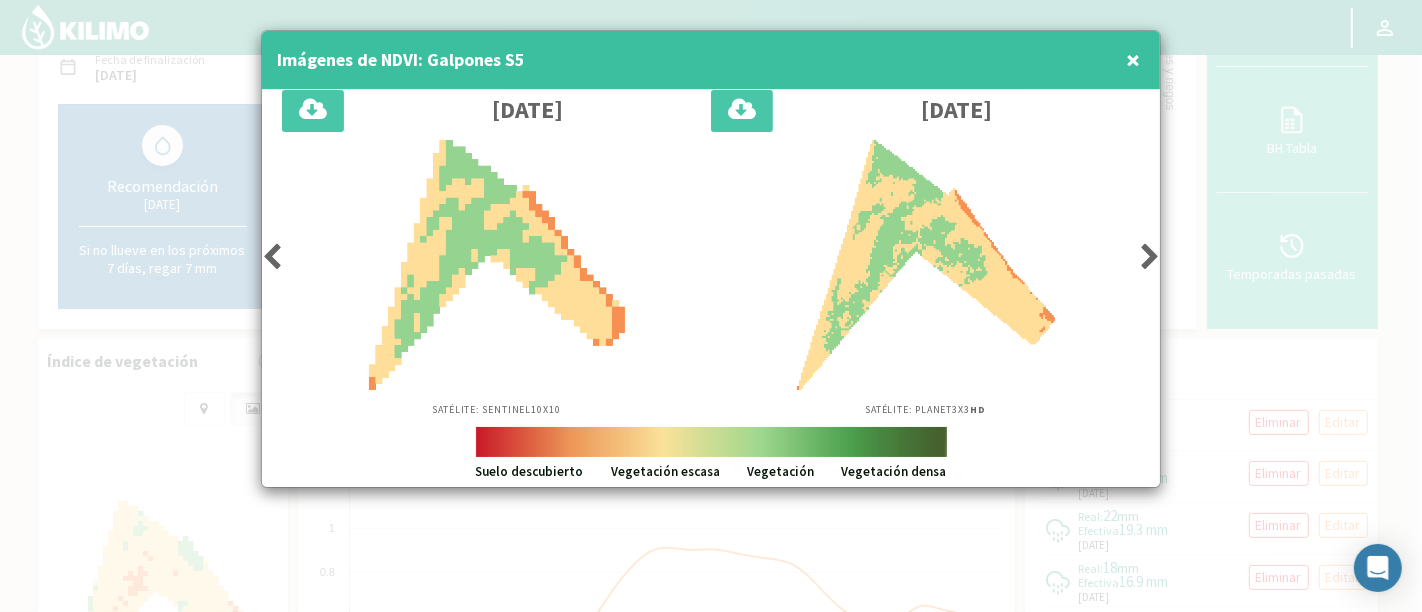 click at bounding box center (1150, 257) 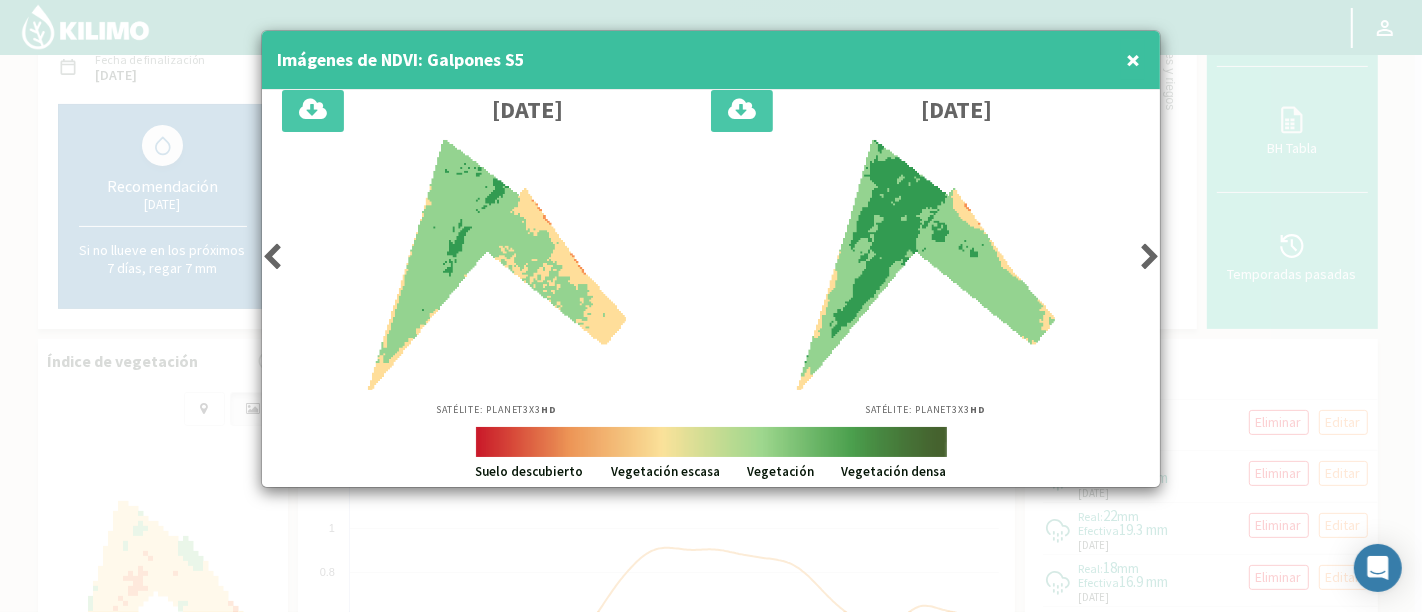 click at bounding box center (1150, 257) 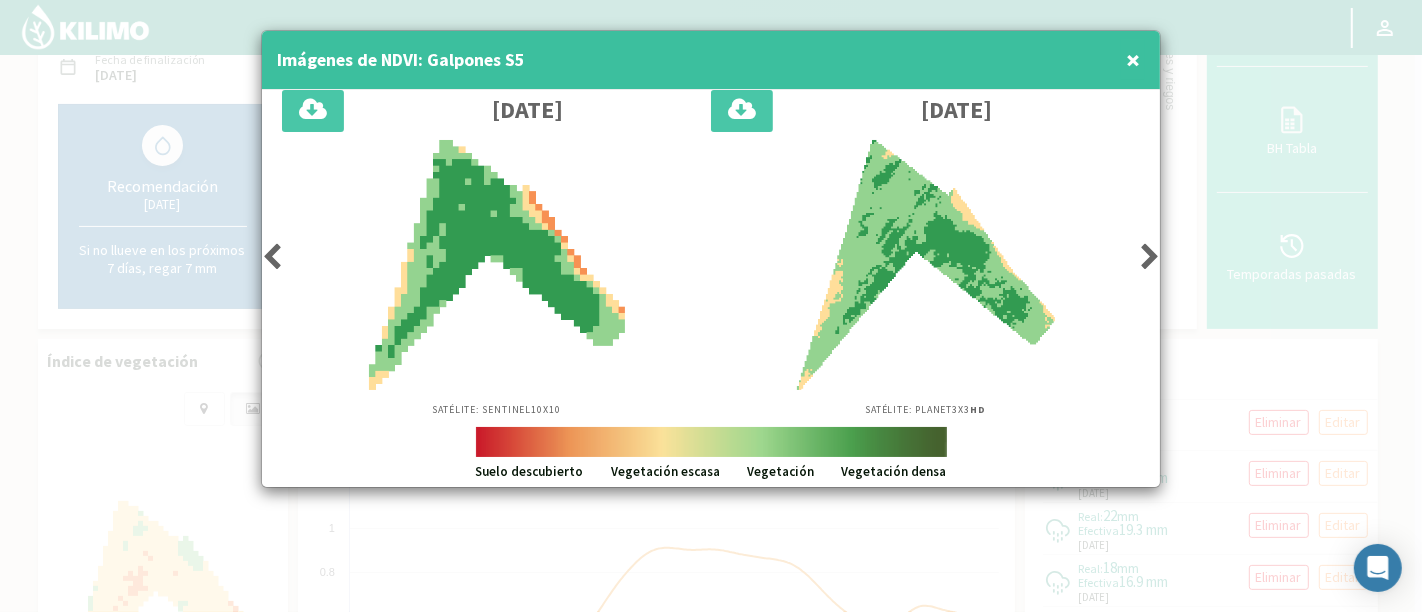 click at bounding box center [1150, 257] 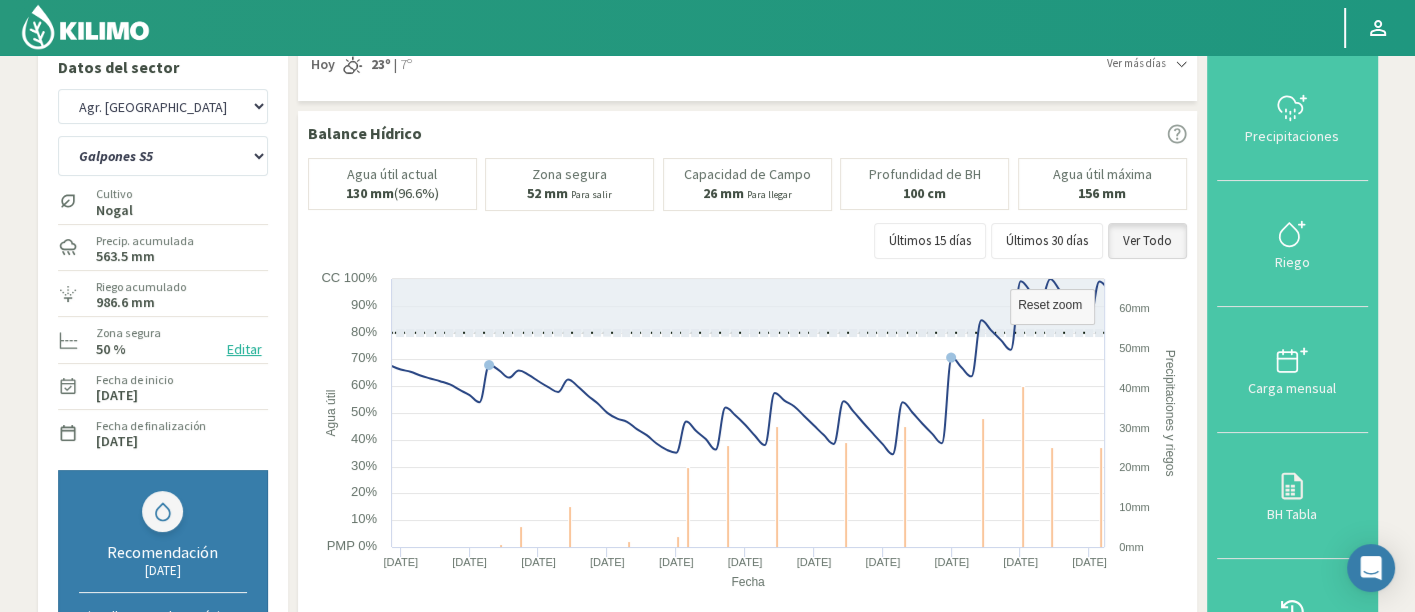 scroll, scrollTop: 16, scrollLeft: 0, axis: vertical 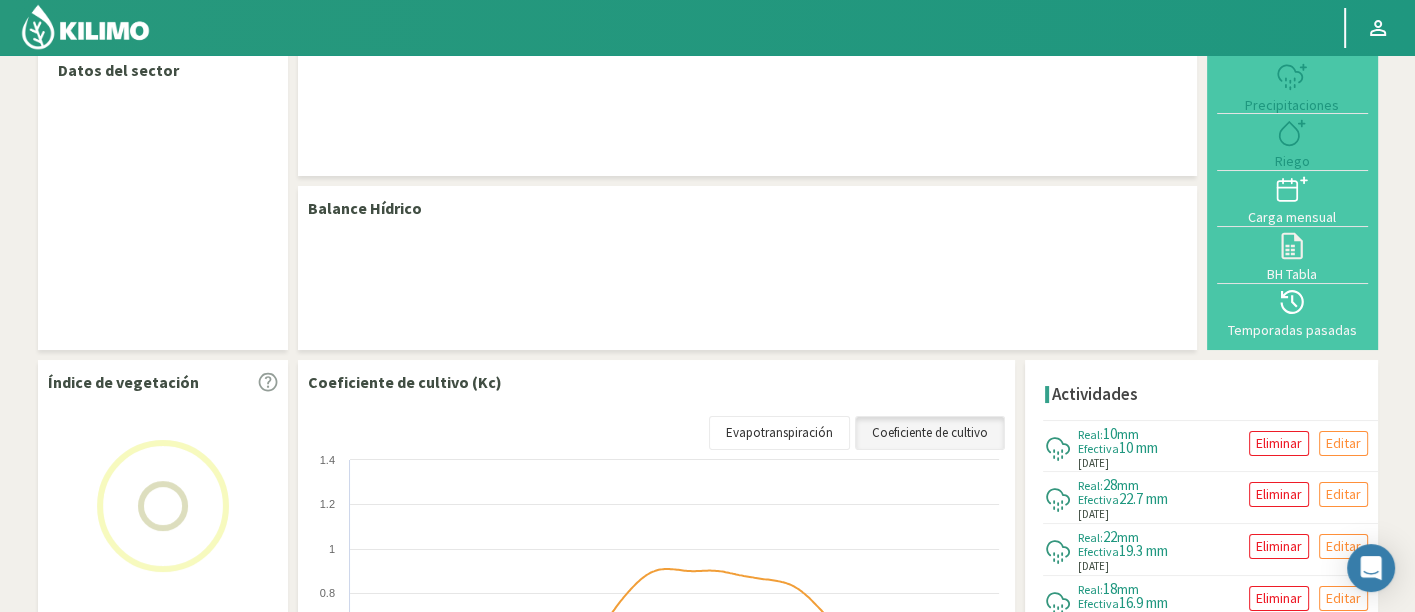 select on "23: Object" 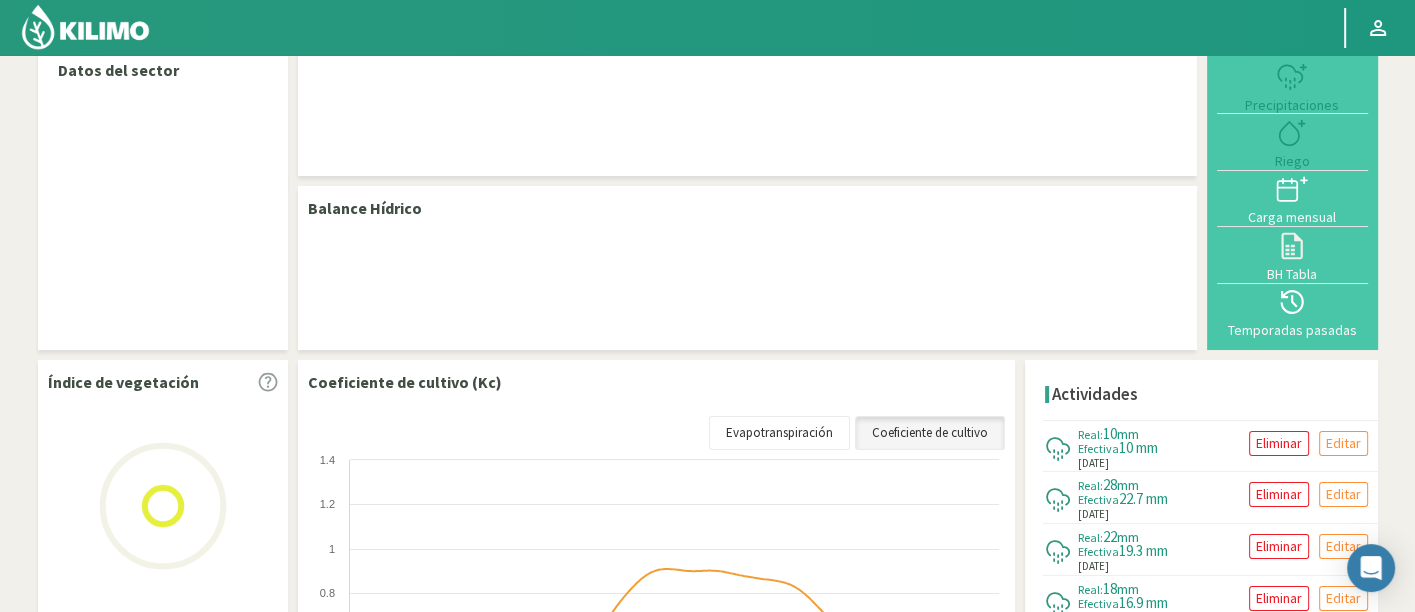 select on "7: Object" 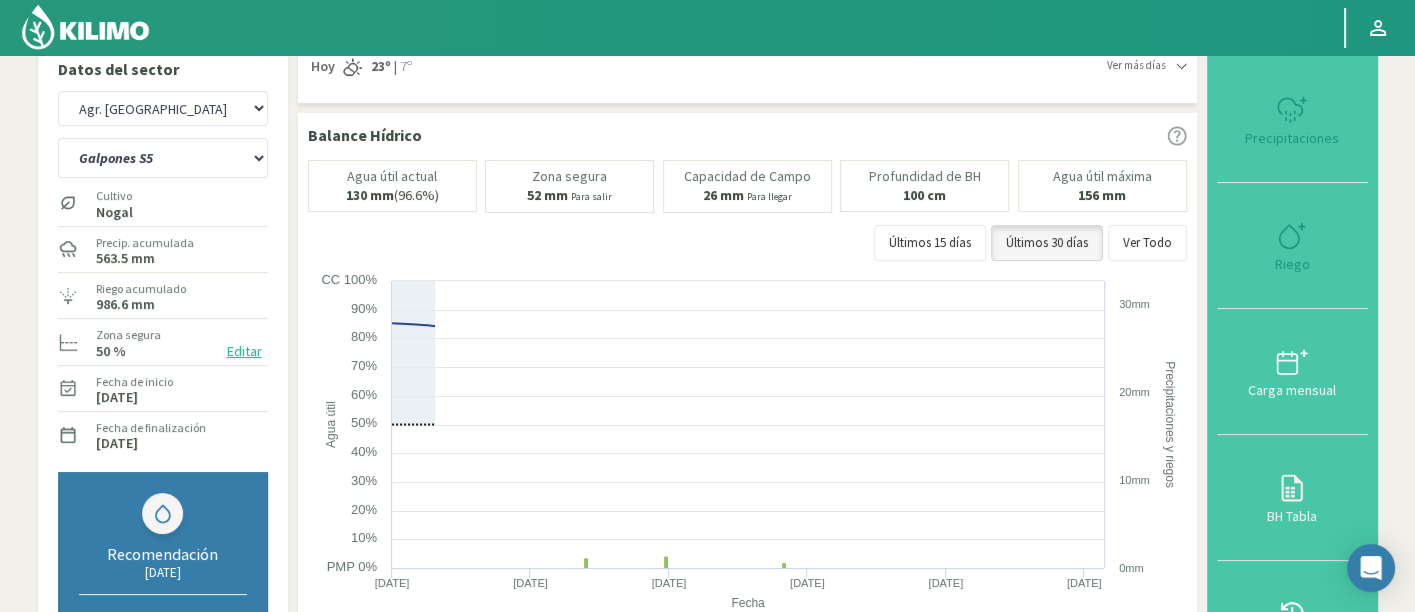scroll, scrollTop: 16, scrollLeft: 0, axis: vertical 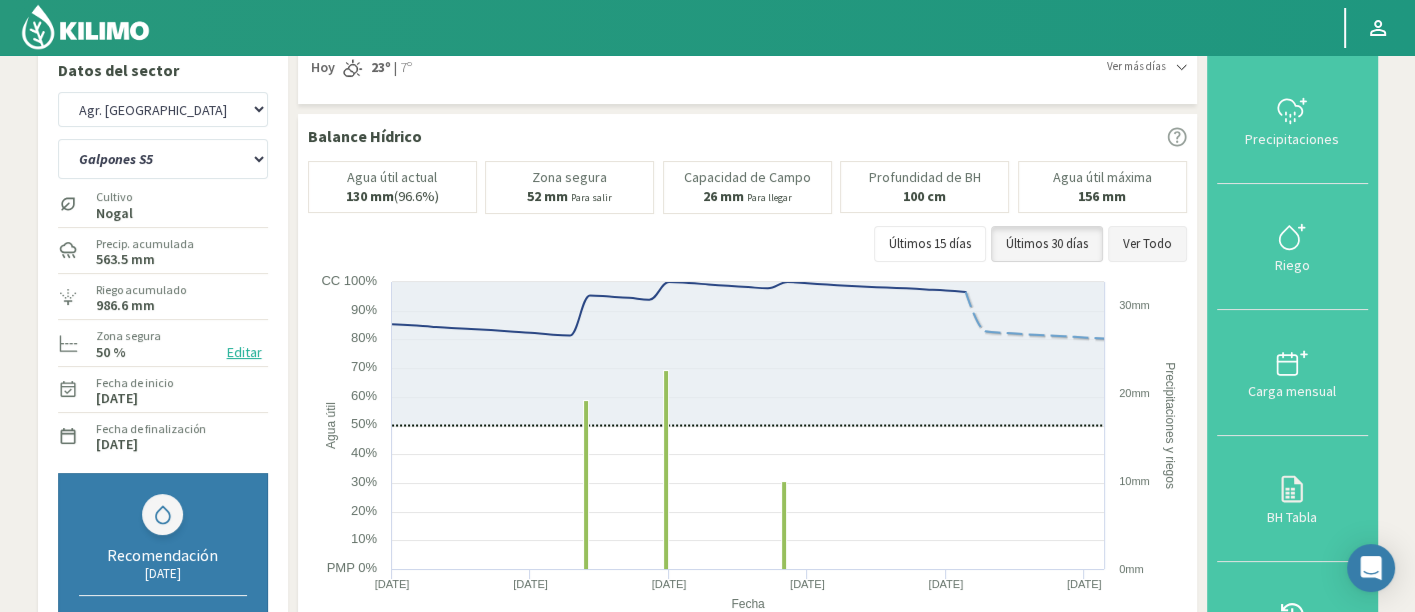 click on "Ver Todo" at bounding box center (1147, 244) 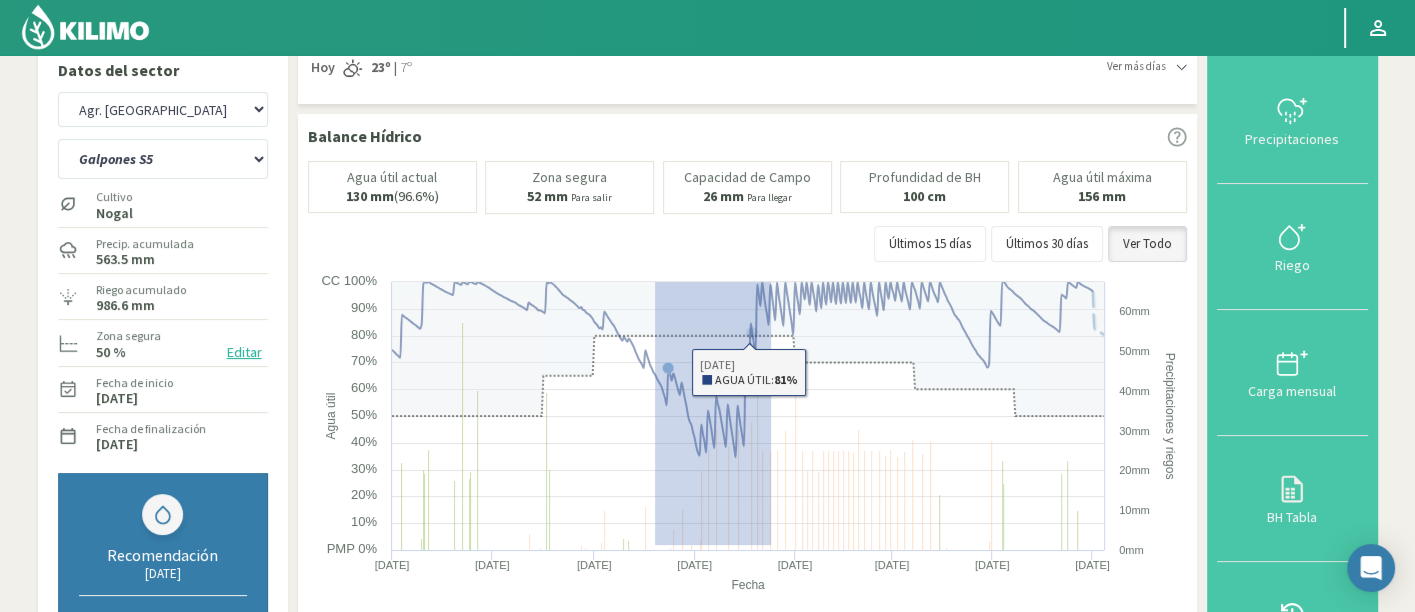 drag, startPoint x: 653, startPoint y: 543, endPoint x: 834, endPoint y: 233, distance: 358.97214 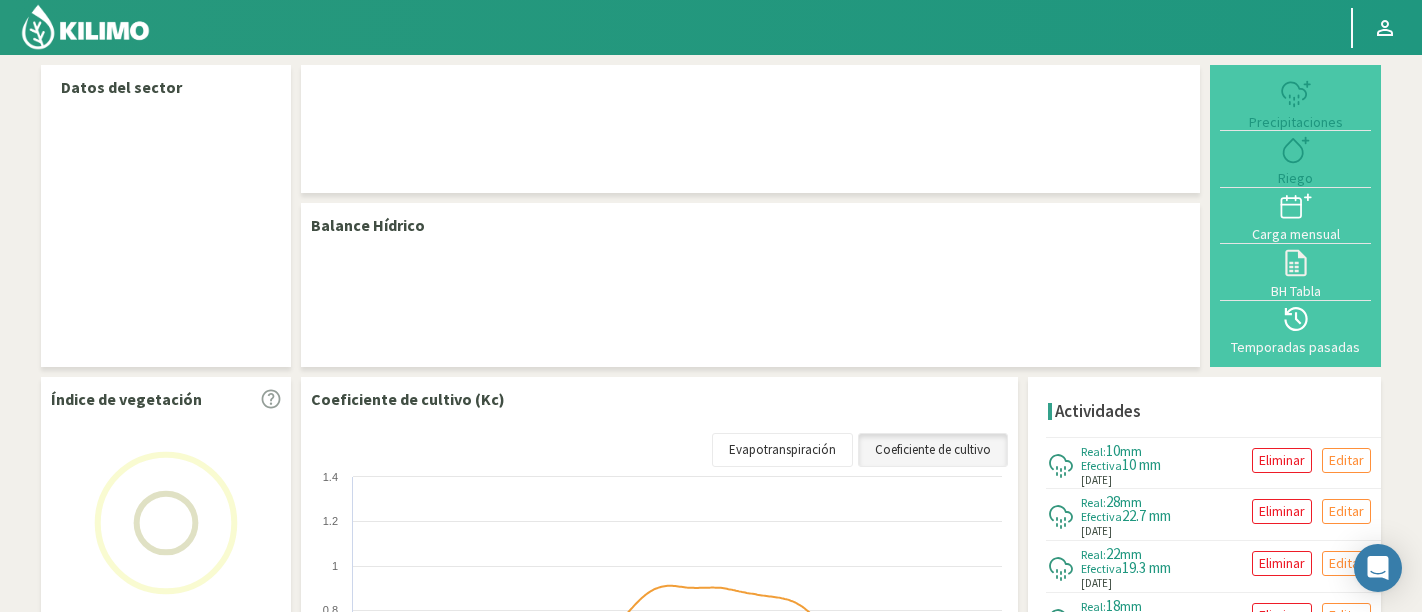 select on "23: Object" 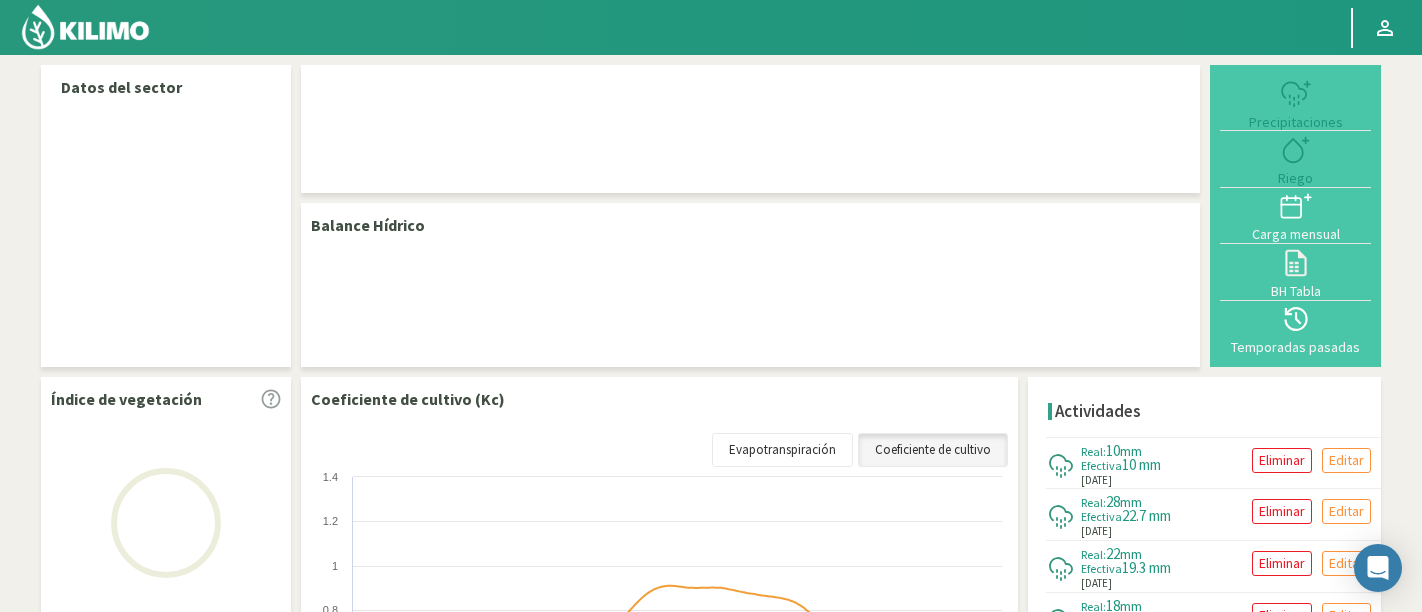 select on "7: Object" 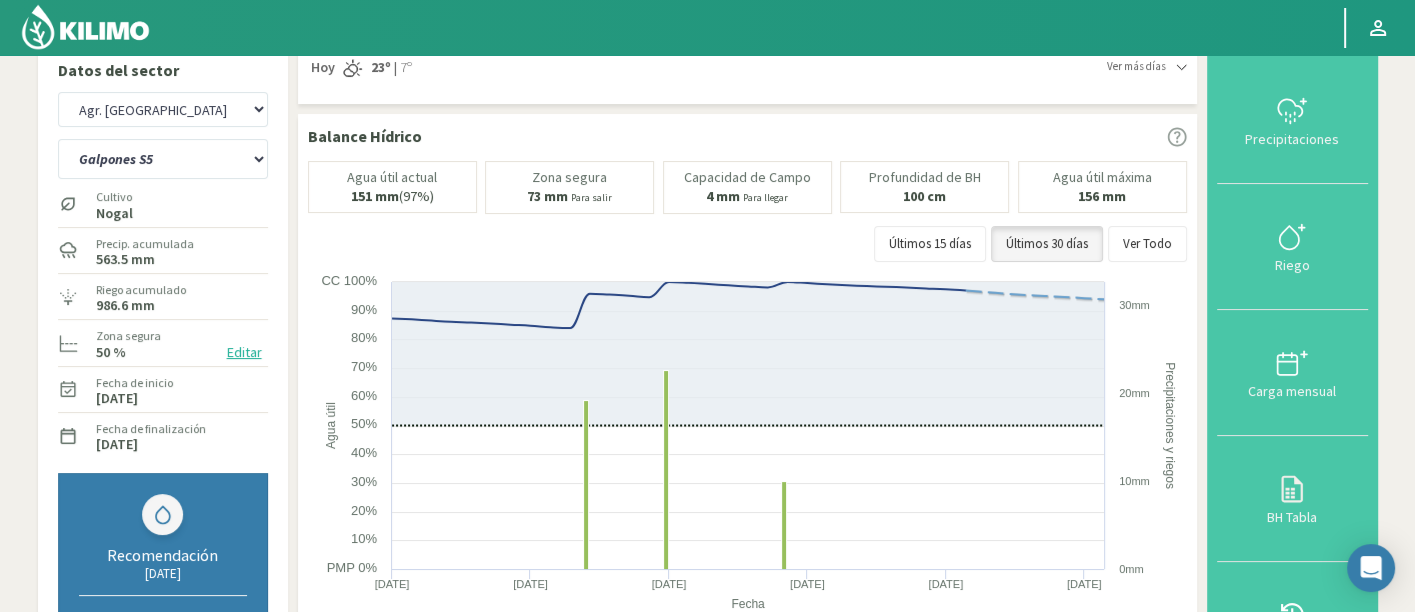 scroll, scrollTop: 16, scrollLeft: 0, axis: vertical 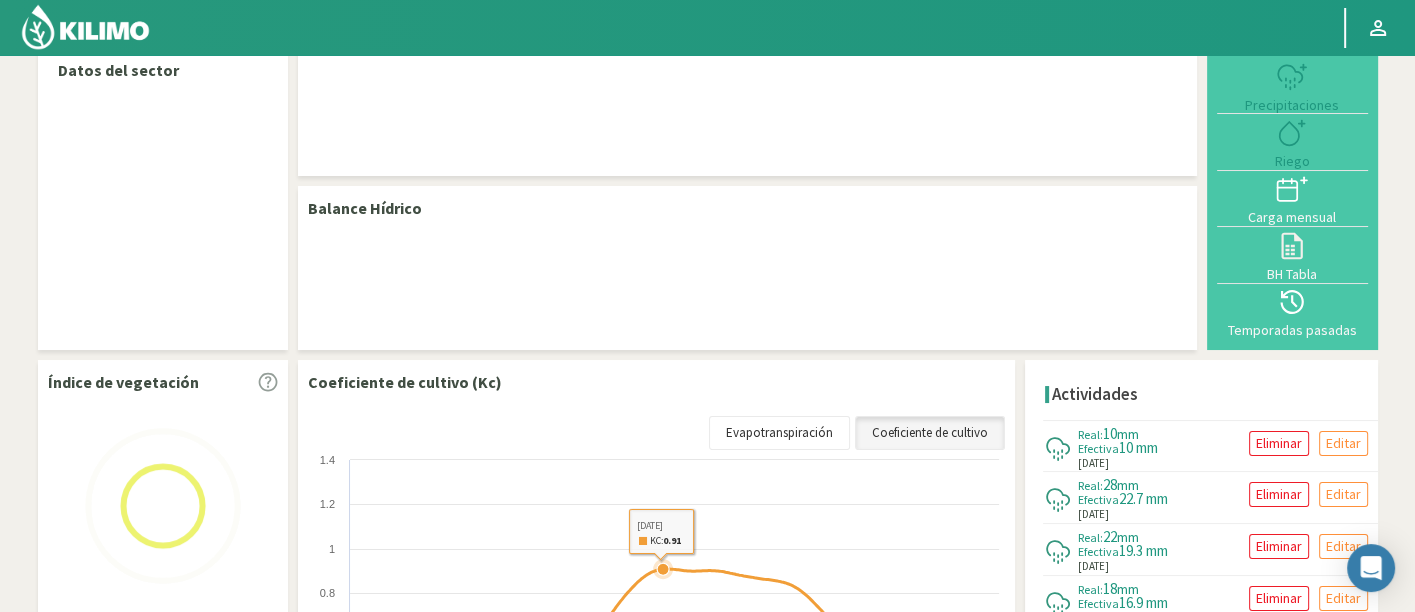 select on "23: Object" 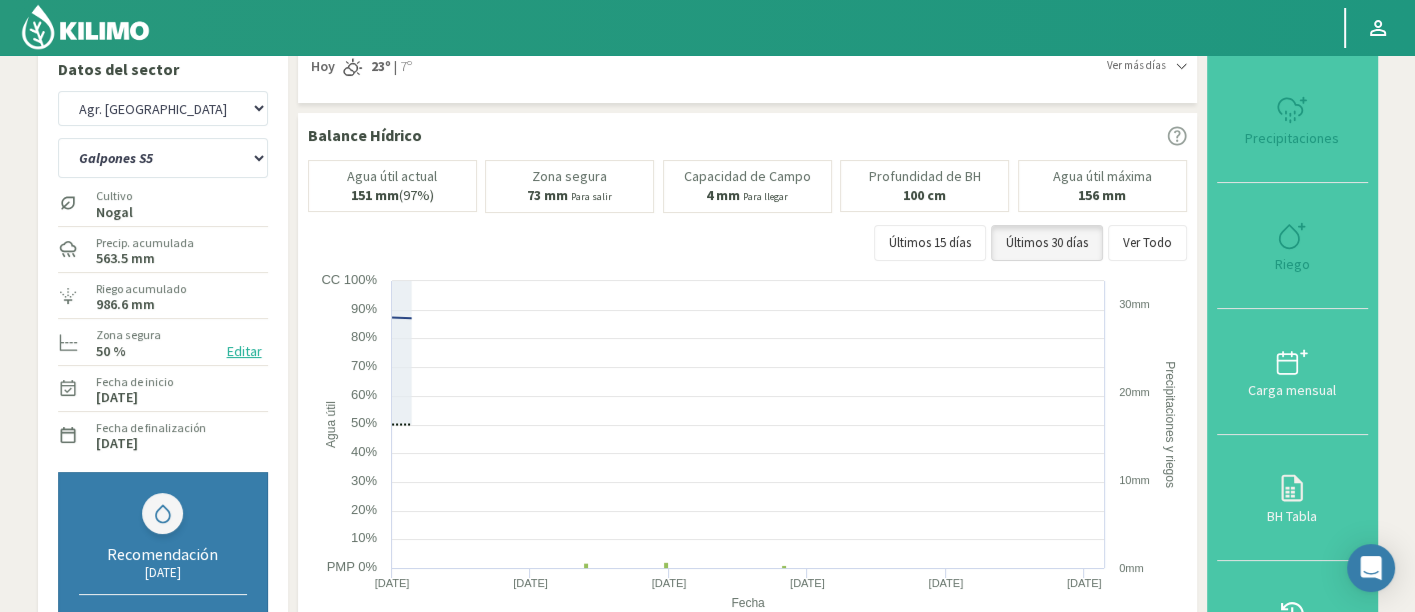 scroll, scrollTop: 16, scrollLeft: 0, axis: vertical 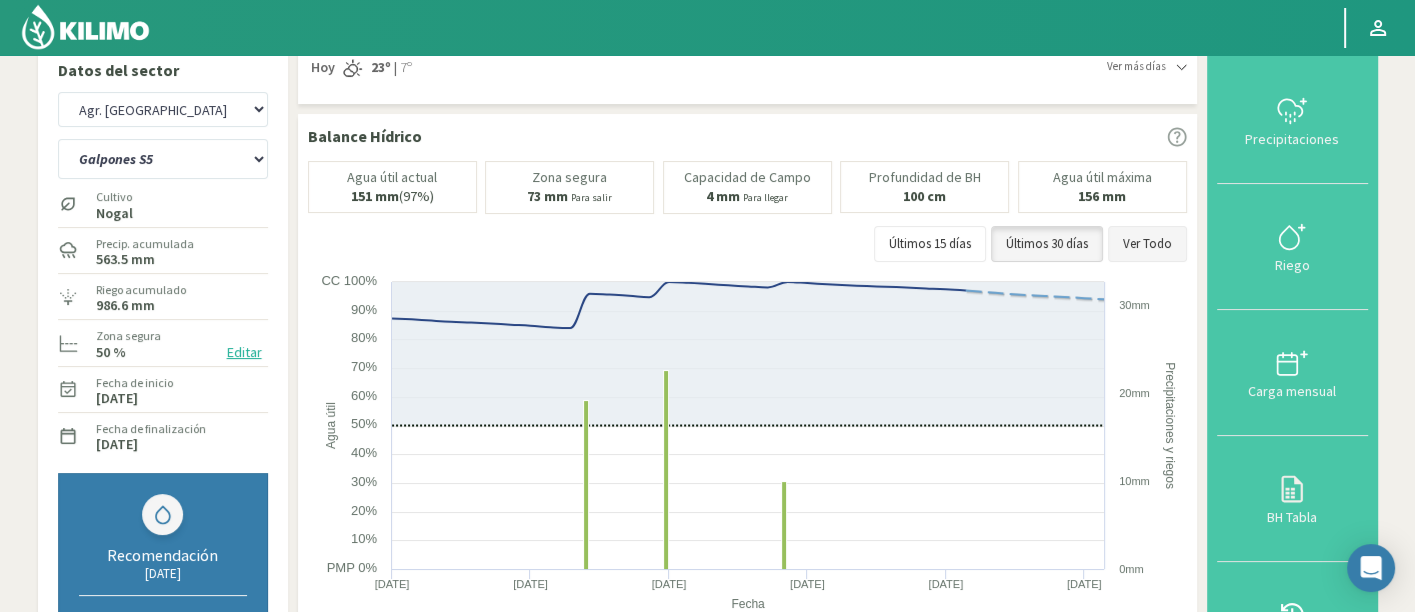 click on "Ver Todo" at bounding box center [1147, 244] 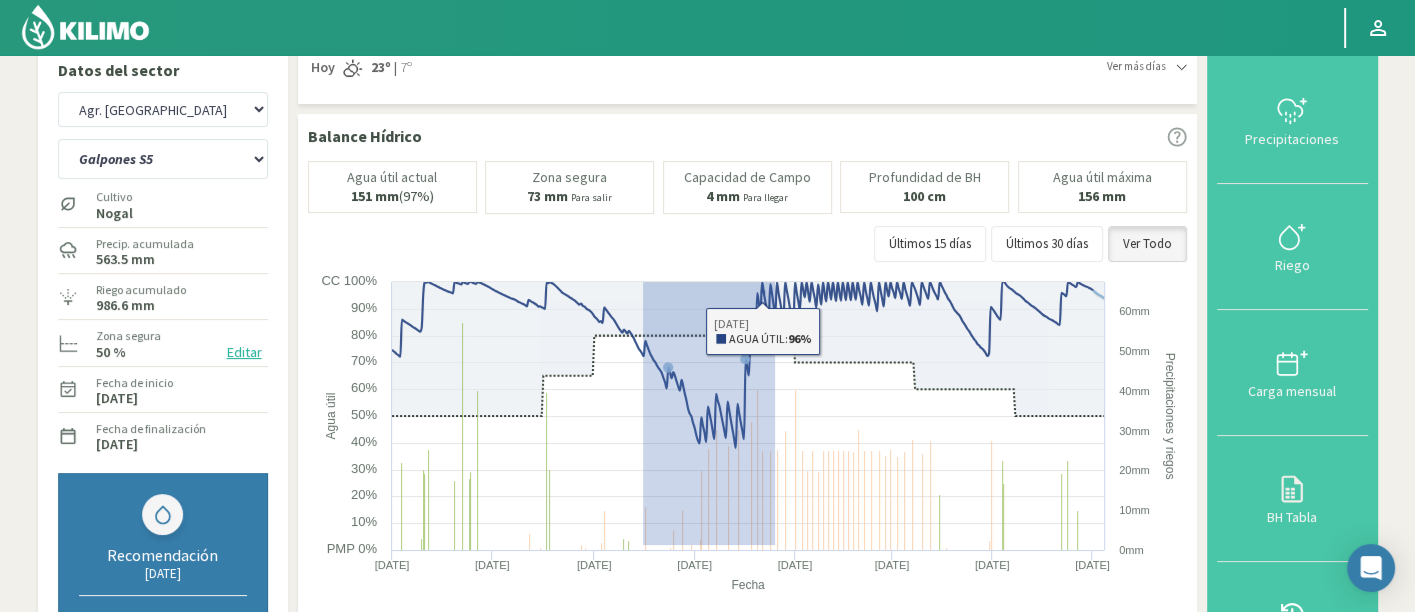 drag, startPoint x: 642, startPoint y: 543, endPoint x: 821, endPoint y: 209, distance: 378.94196 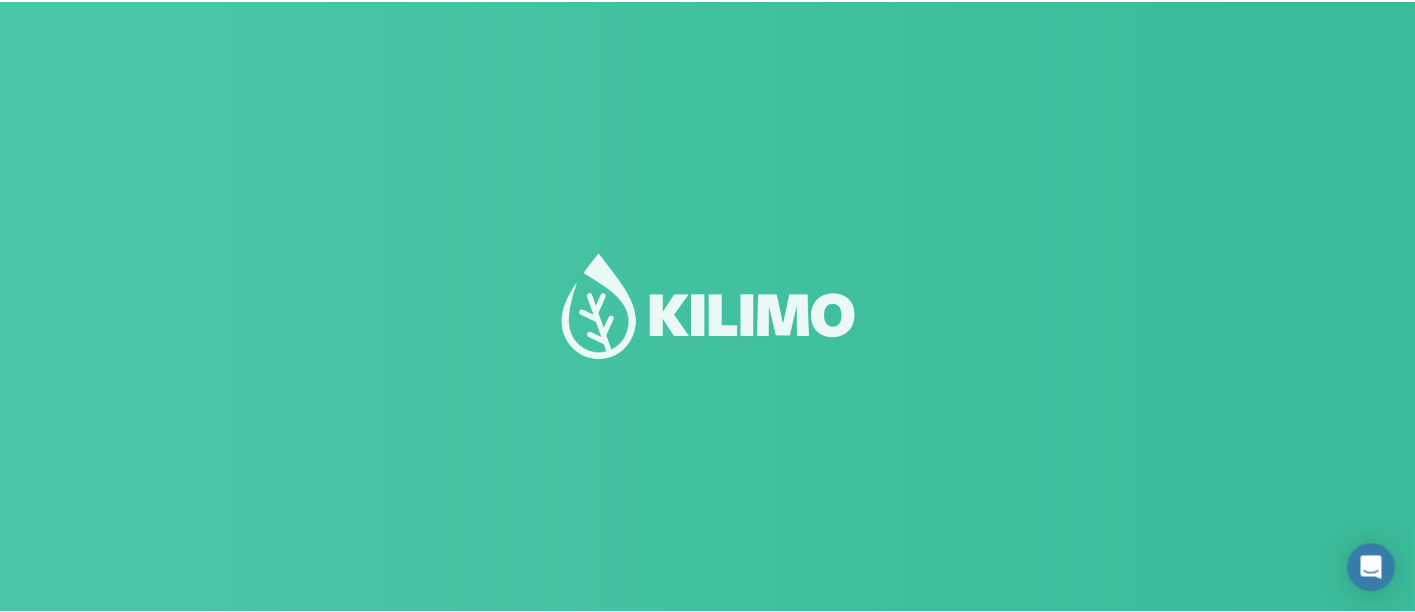 scroll, scrollTop: 17, scrollLeft: 0, axis: vertical 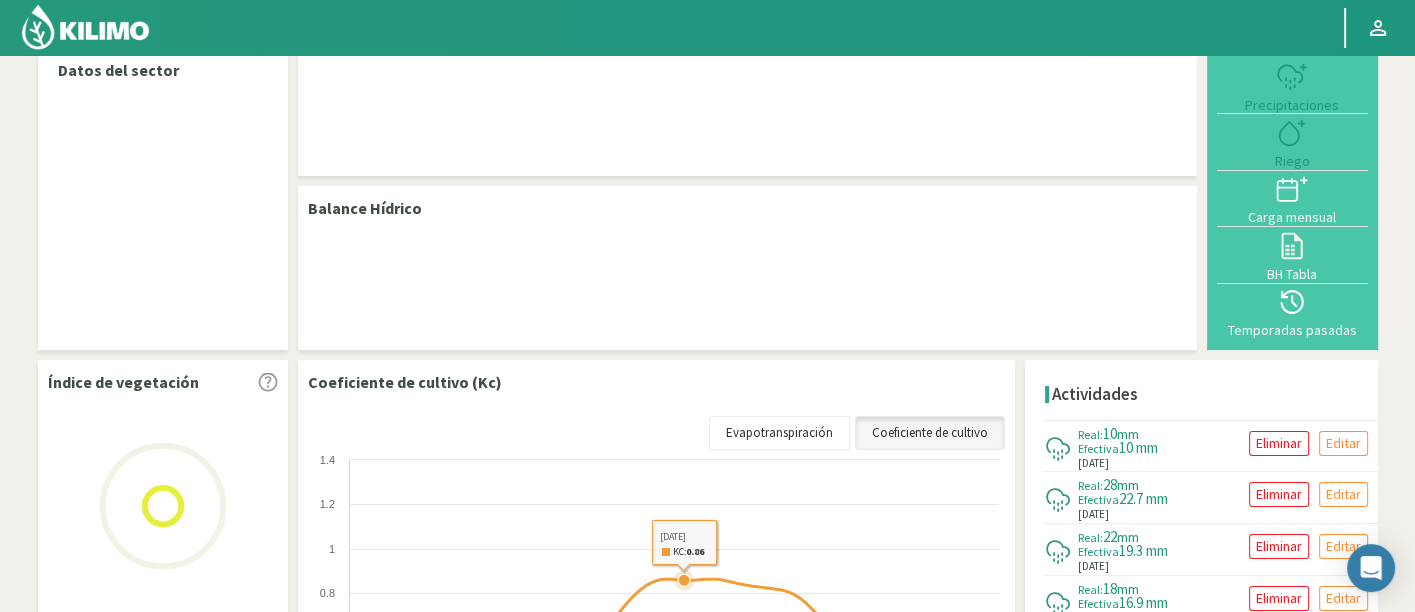 select on "23: Object" 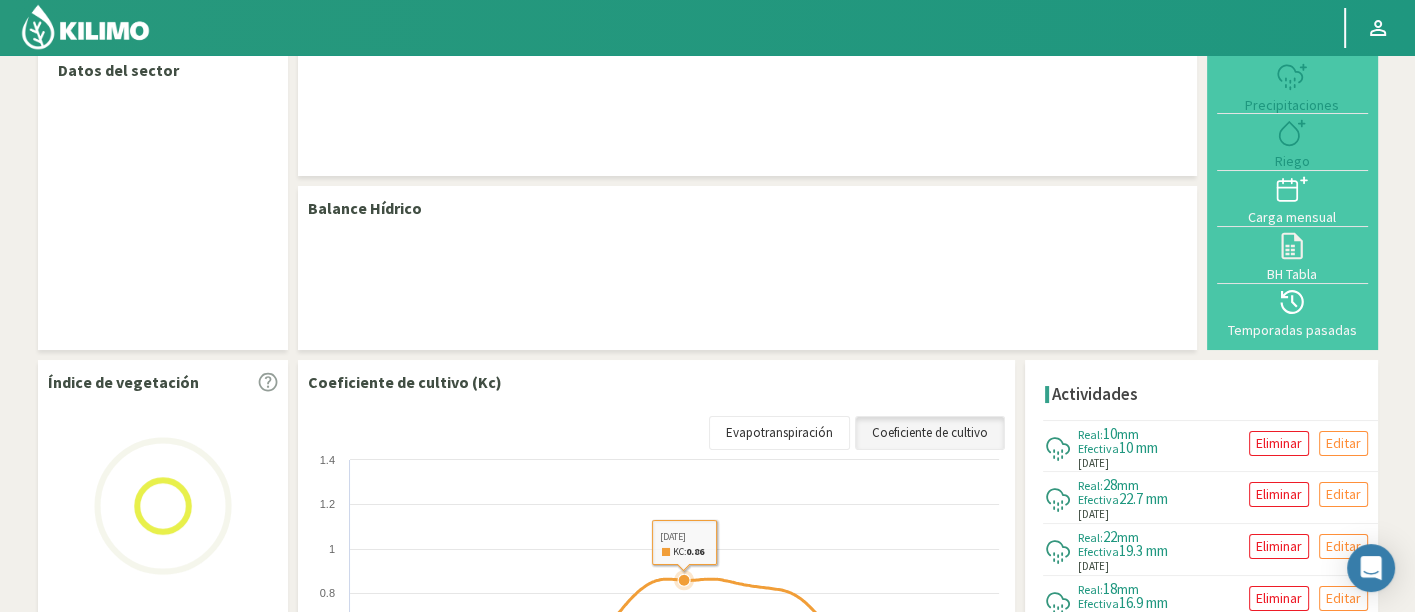 select on "7: Object" 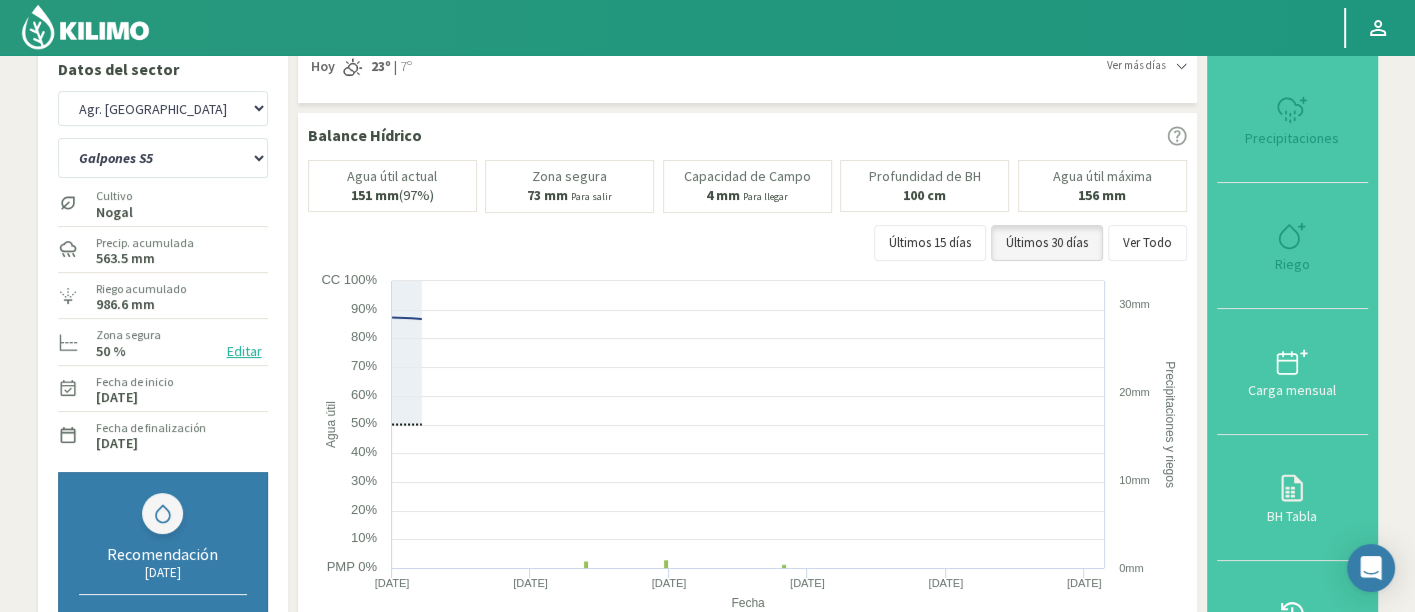 scroll, scrollTop: 16, scrollLeft: 0, axis: vertical 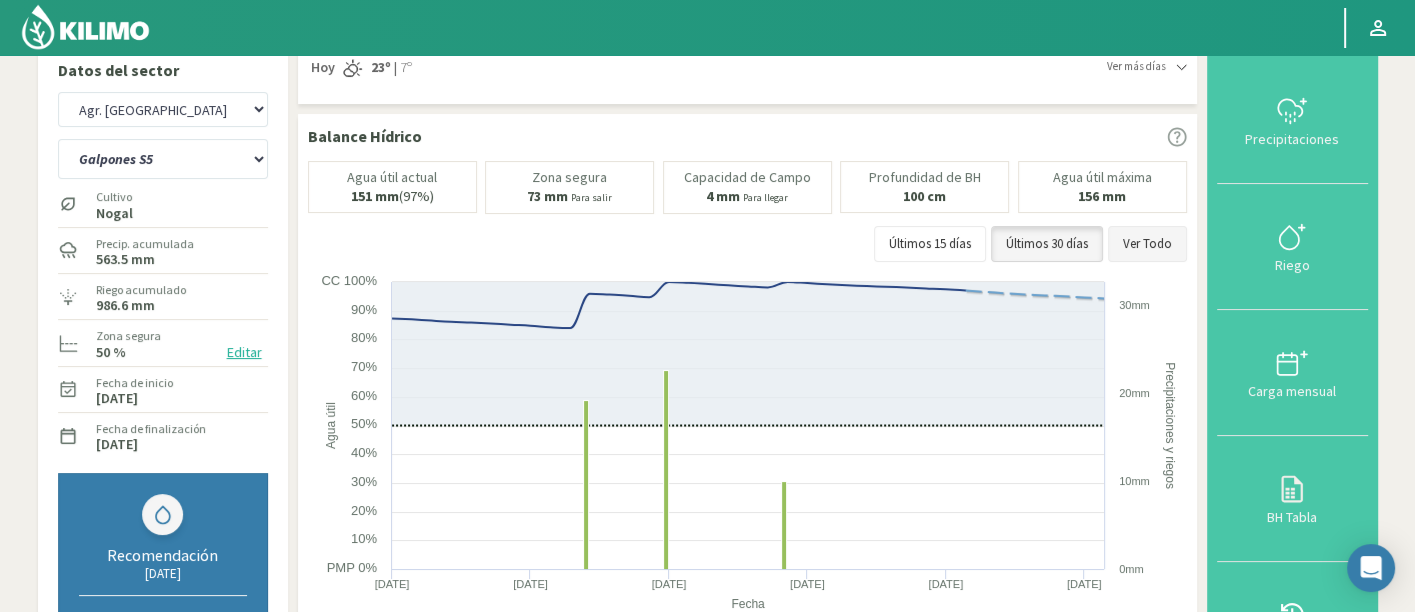 click on "Ver Todo" at bounding box center (1147, 244) 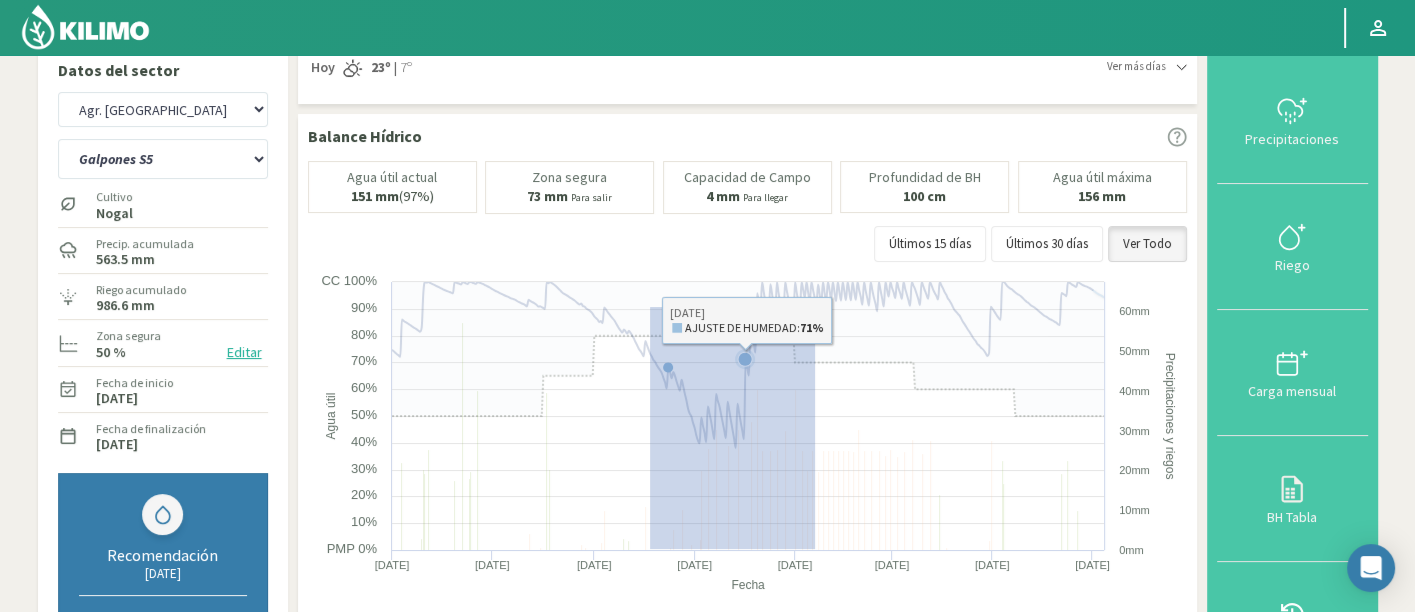 drag, startPoint x: 649, startPoint y: 547, endPoint x: 814, endPoint y: 305, distance: 292.89758 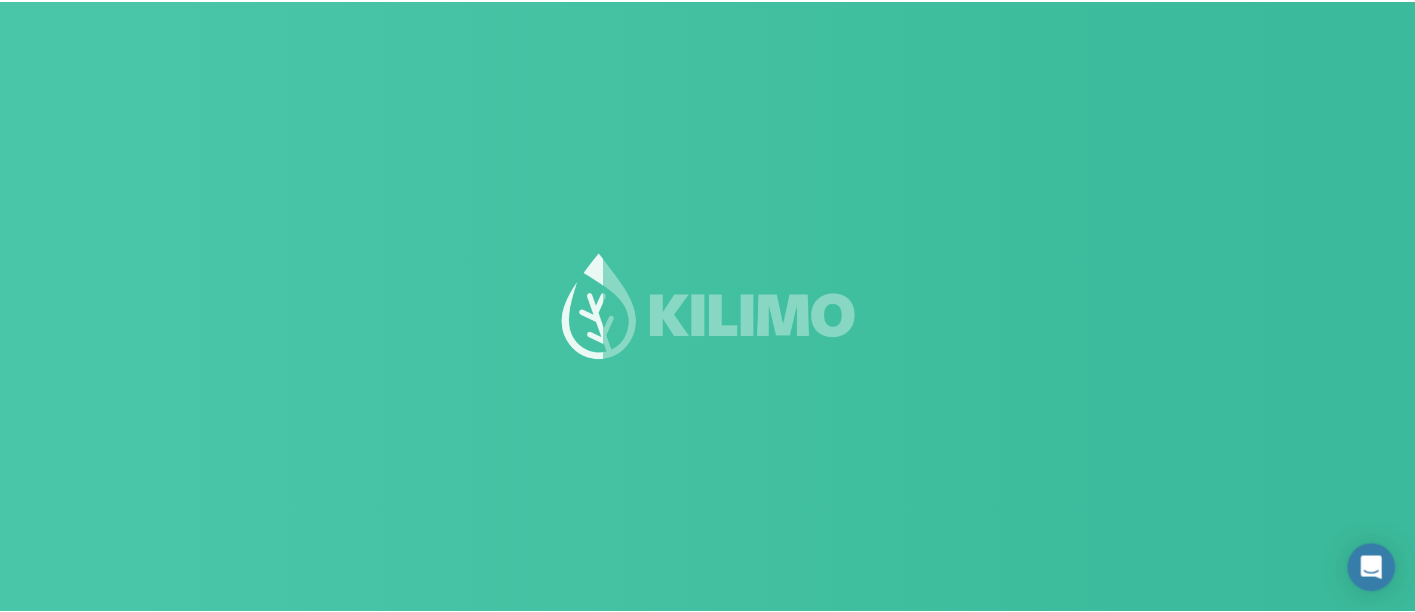 scroll, scrollTop: 17, scrollLeft: 0, axis: vertical 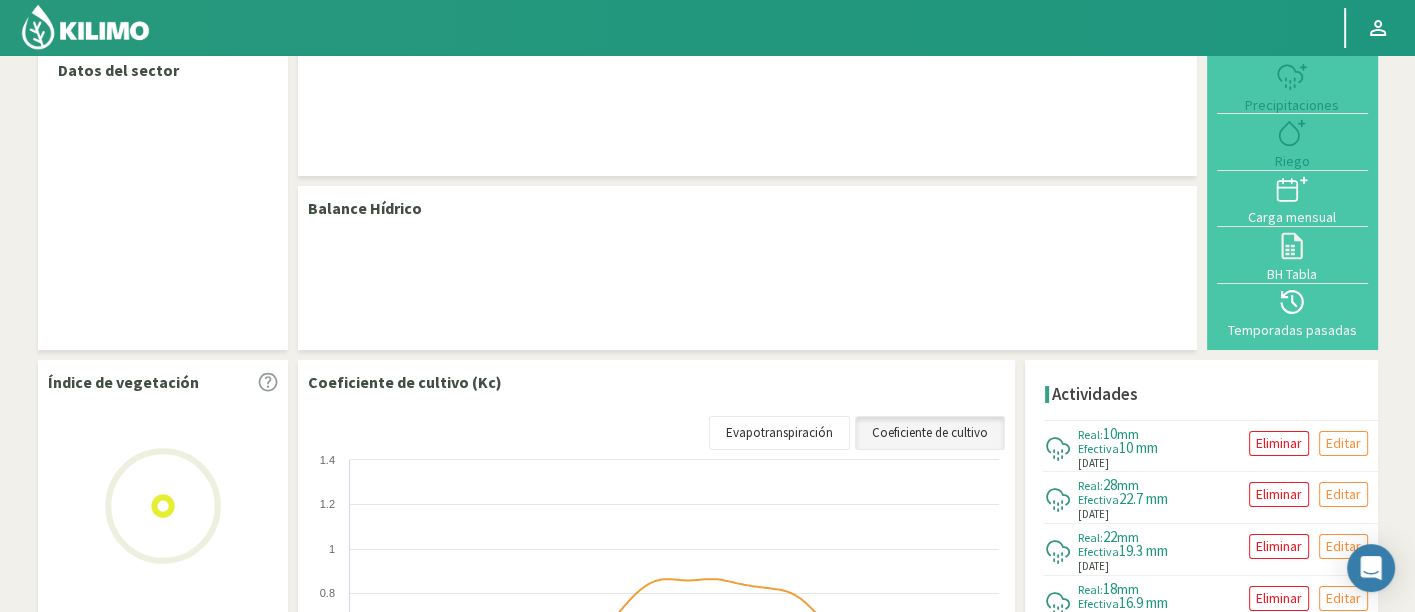 select on "23: Object" 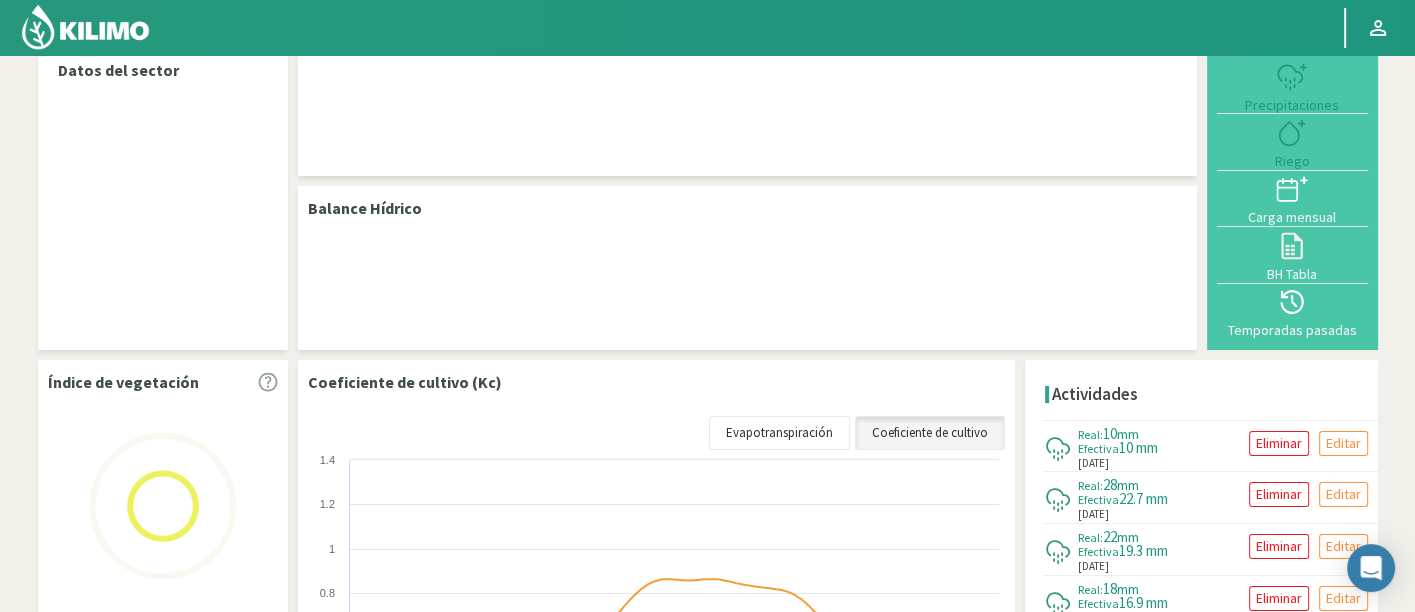 select on "7: Object" 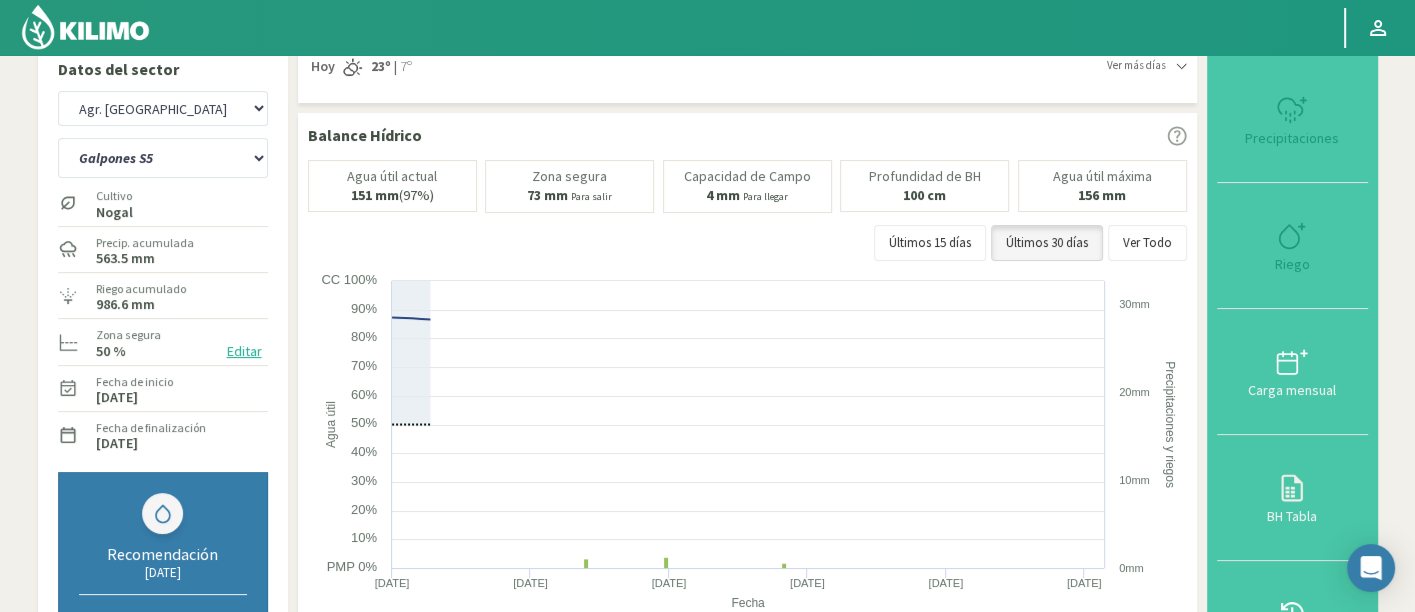 scroll, scrollTop: 16, scrollLeft: 0, axis: vertical 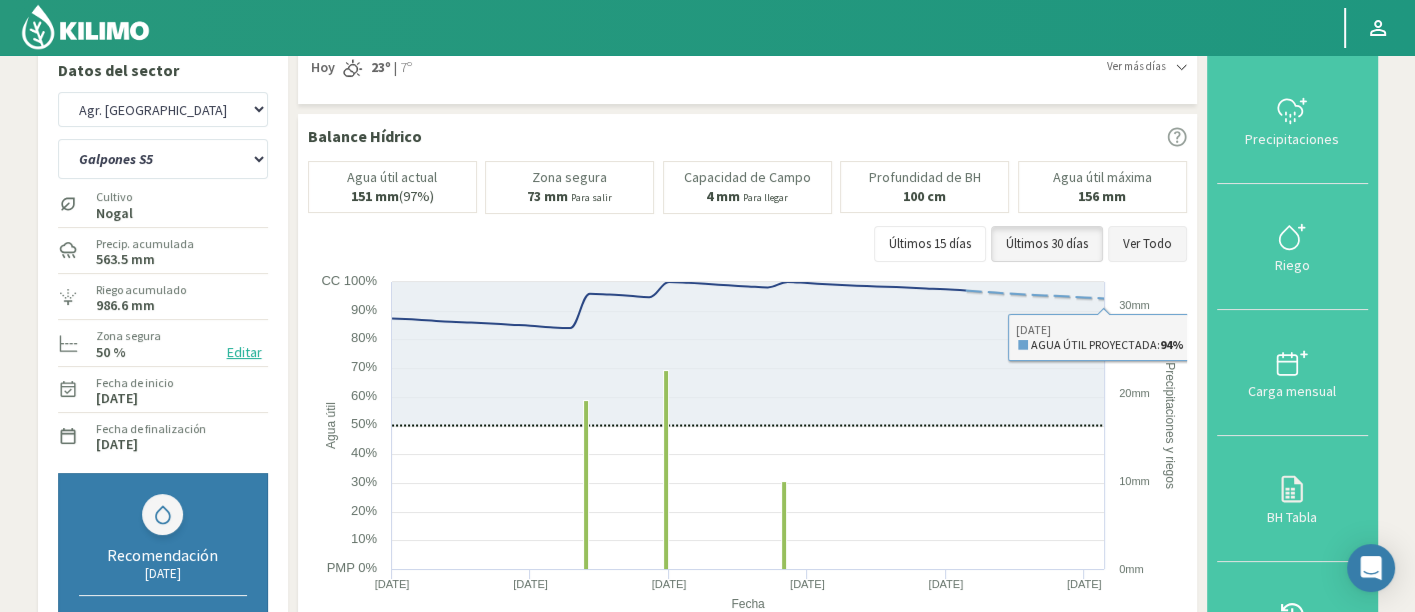 click on "Ver Todo" at bounding box center [1147, 244] 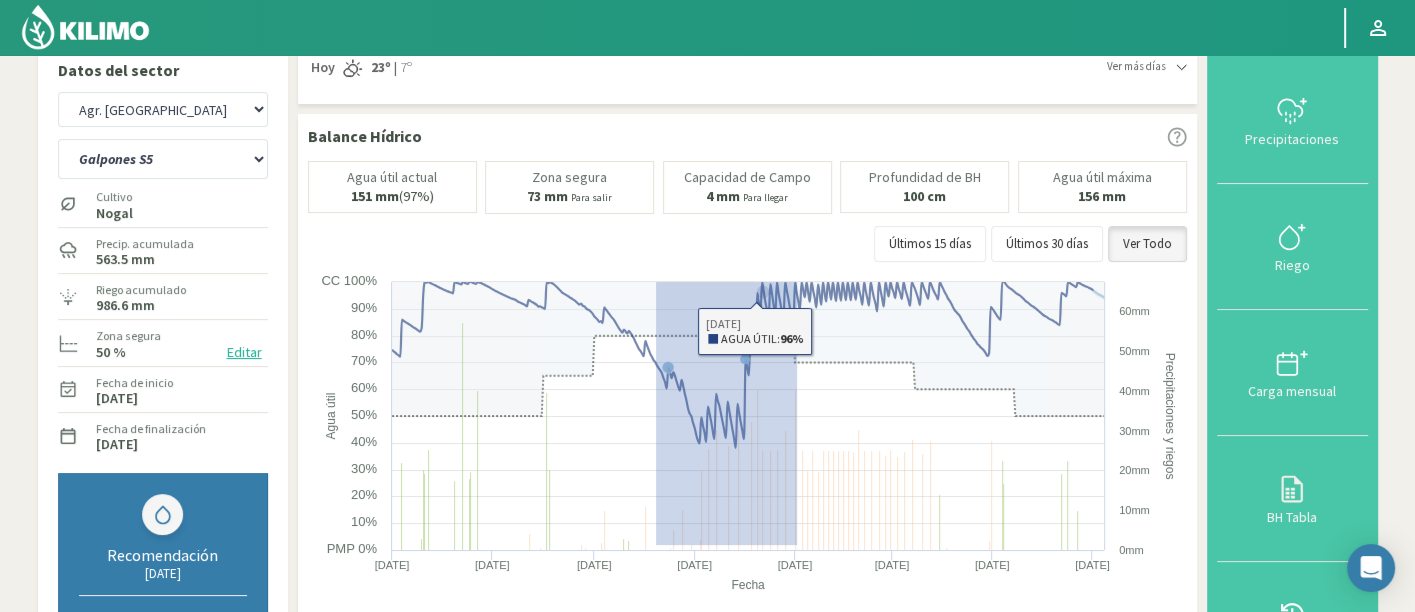 drag, startPoint x: 655, startPoint y: 543, endPoint x: 883, endPoint y: 204, distance: 408.54007 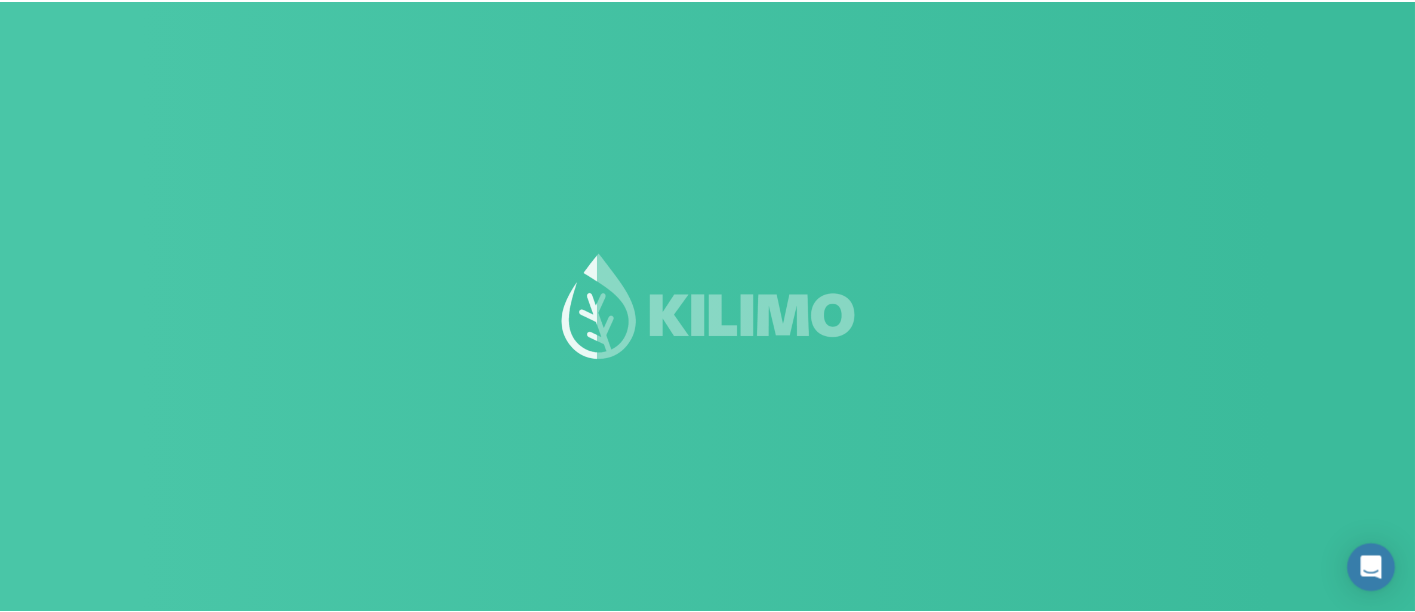 scroll, scrollTop: 17, scrollLeft: 0, axis: vertical 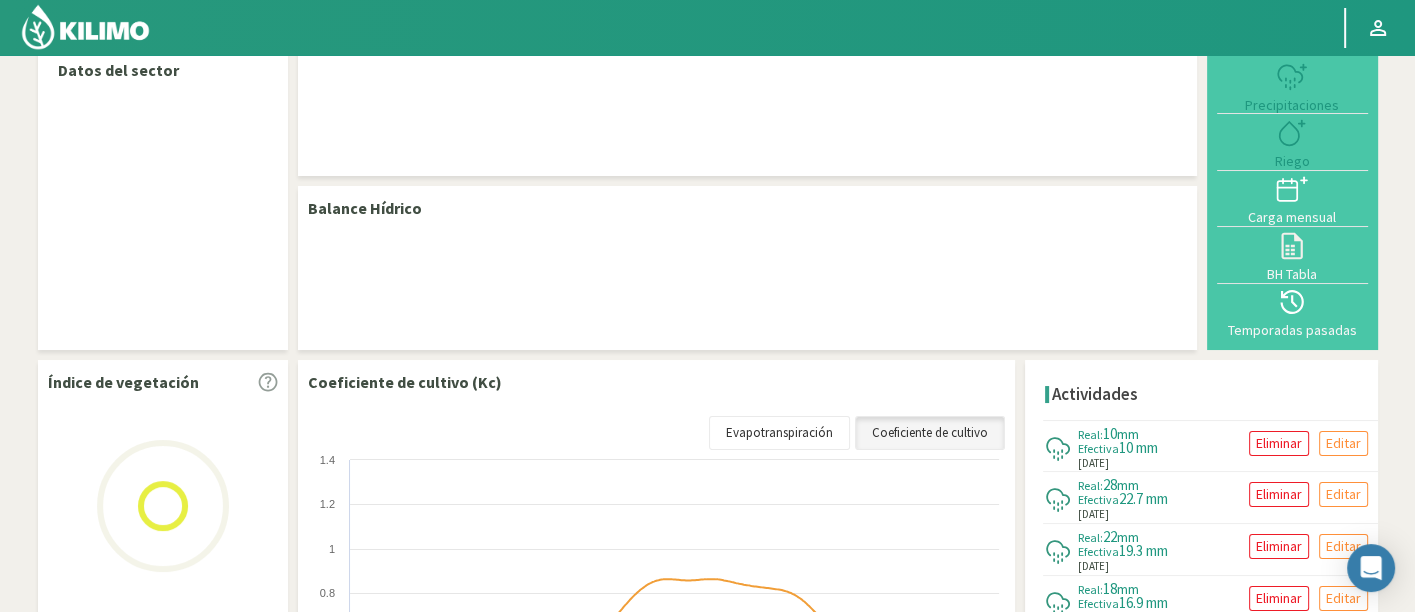 select on "23: Object" 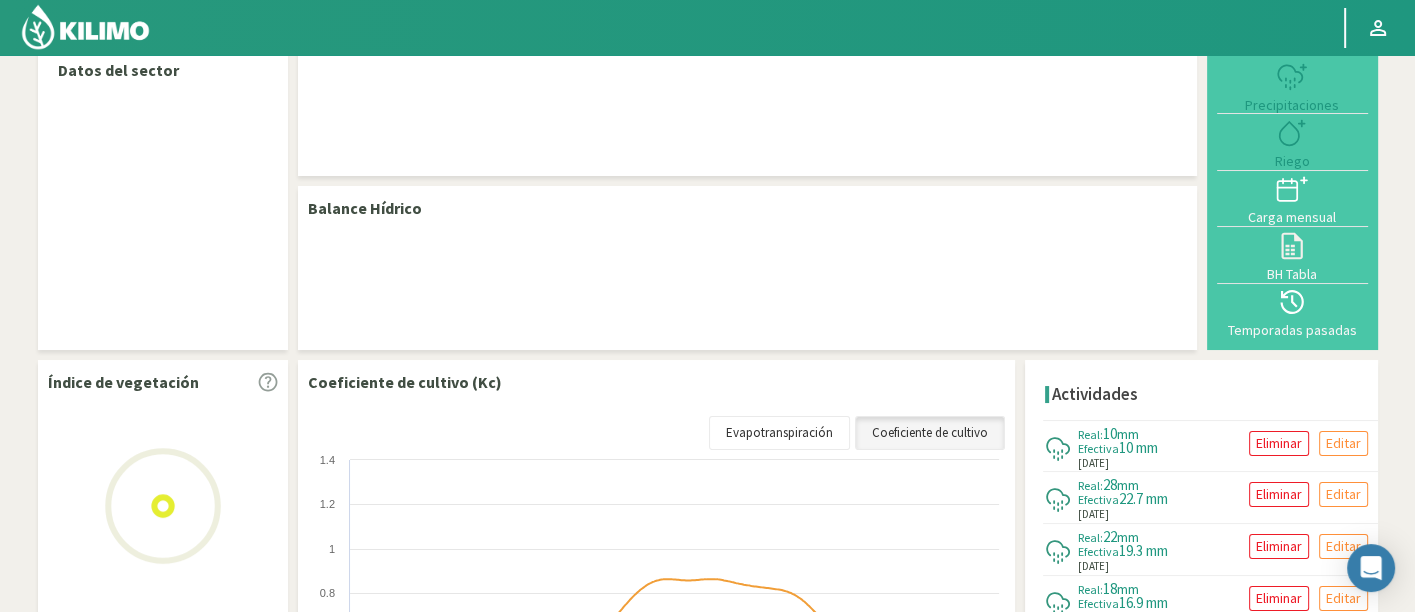 select on "7: Object" 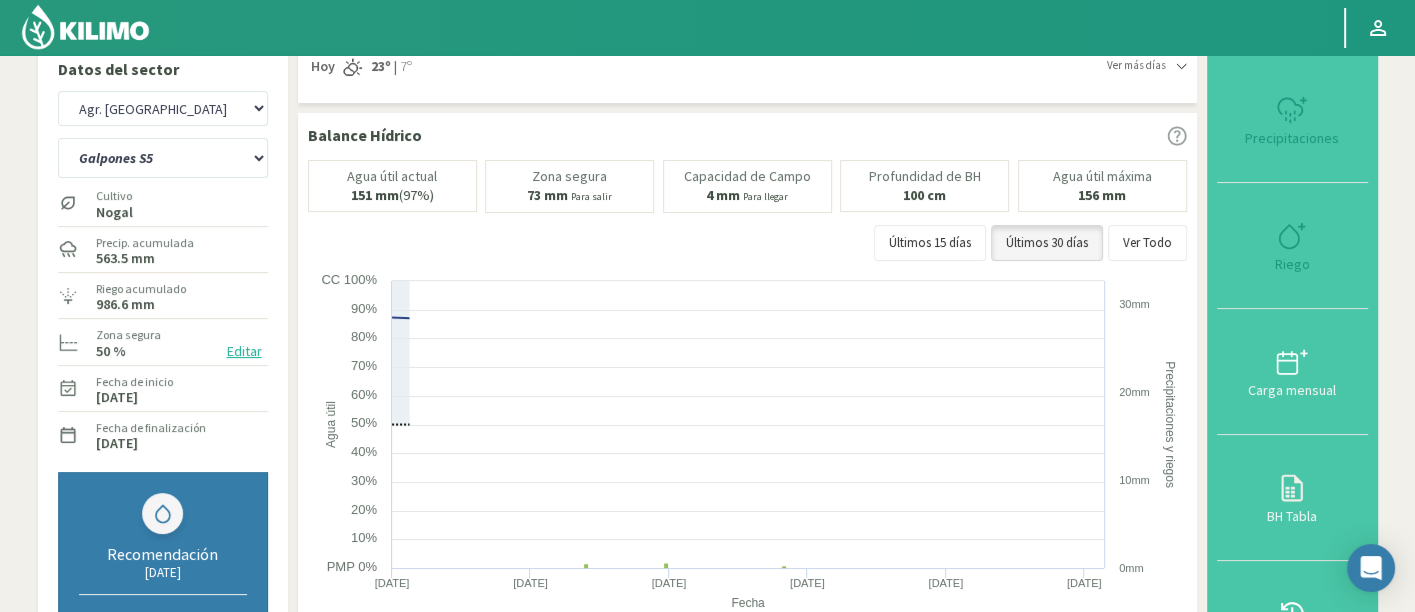 scroll, scrollTop: 16, scrollLeft: 0, axis: vertical 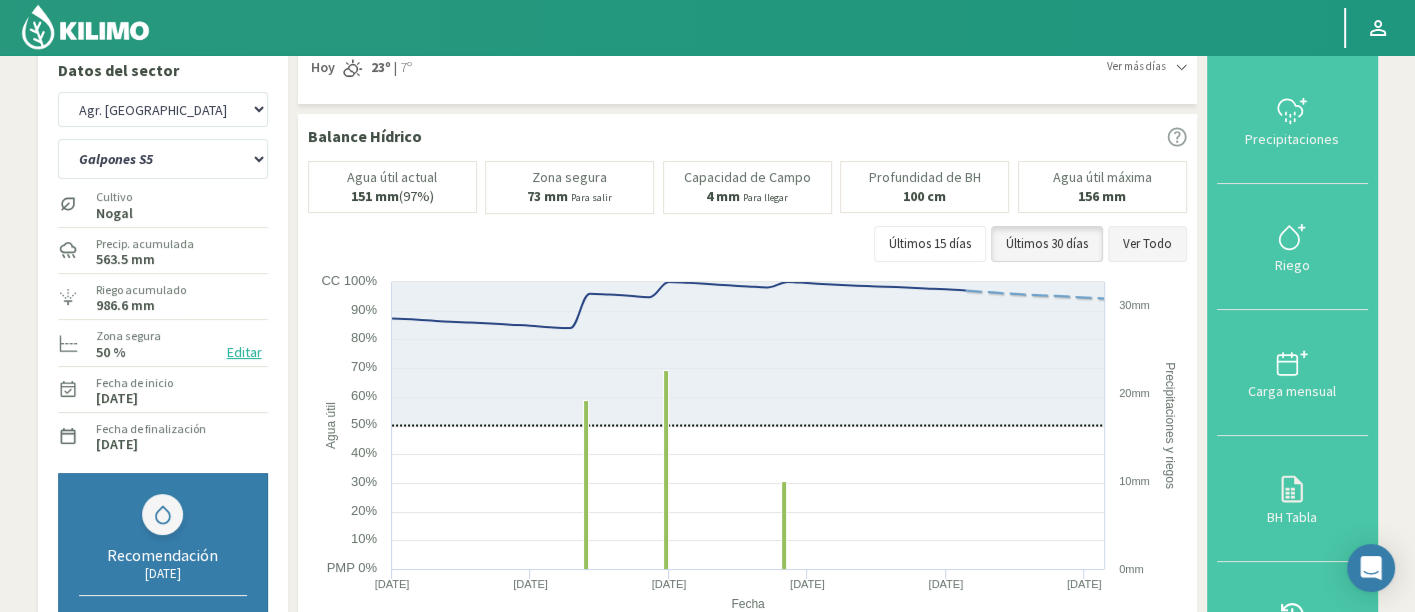 click on "Ver Todo" at bounding box center (1147, 244) 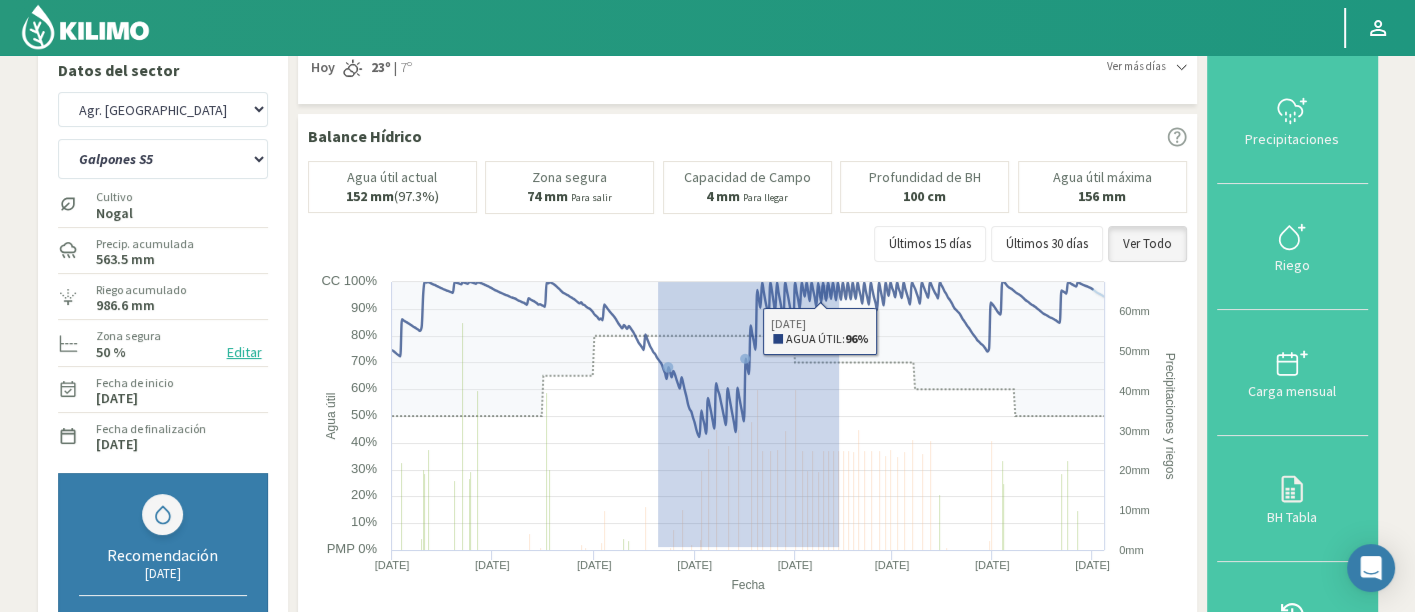 drag, startPoint x: 657, startPoint y: 544, endPoint x: 872, endPoint y: 252, distance: 362.6141 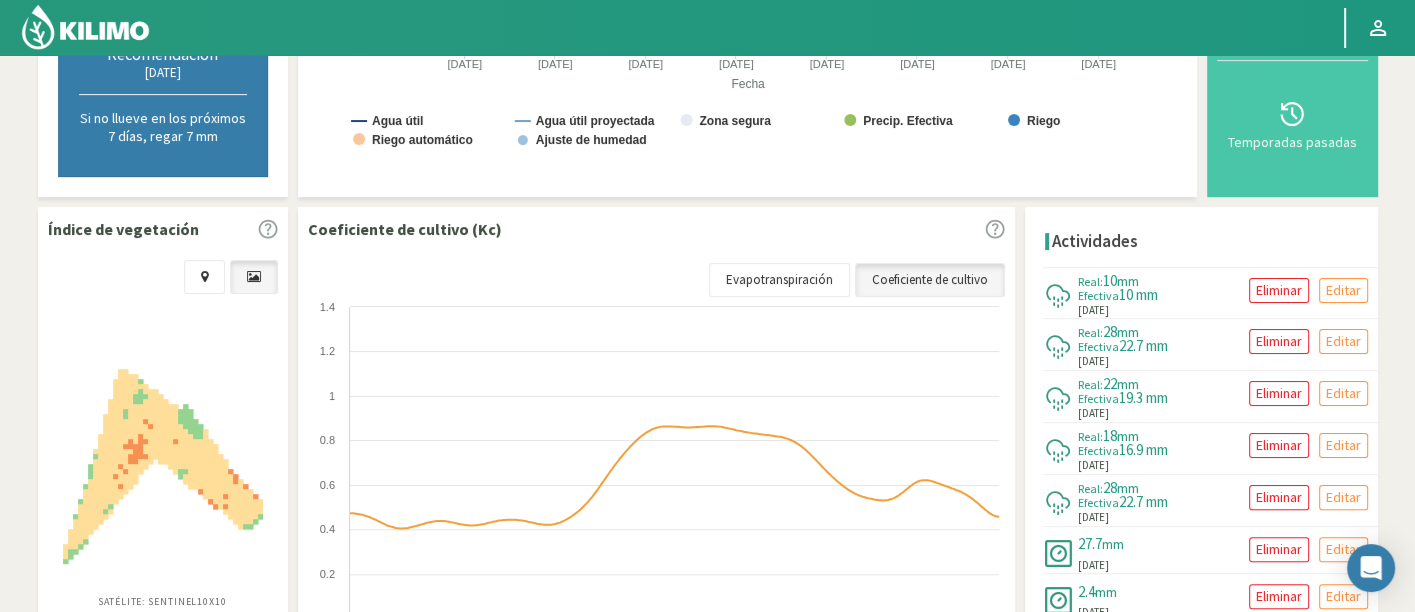 scroll, scrollTop: 519, scrollLeft: 0, axis: vertical 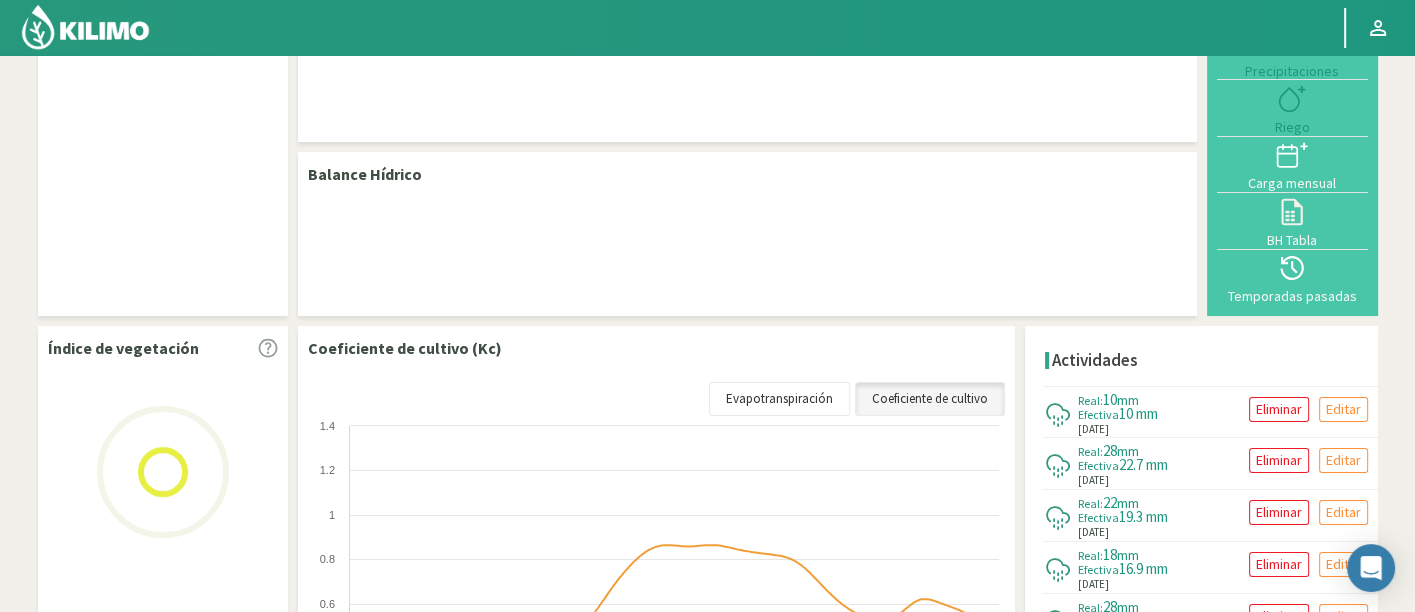 select on "23: Object" 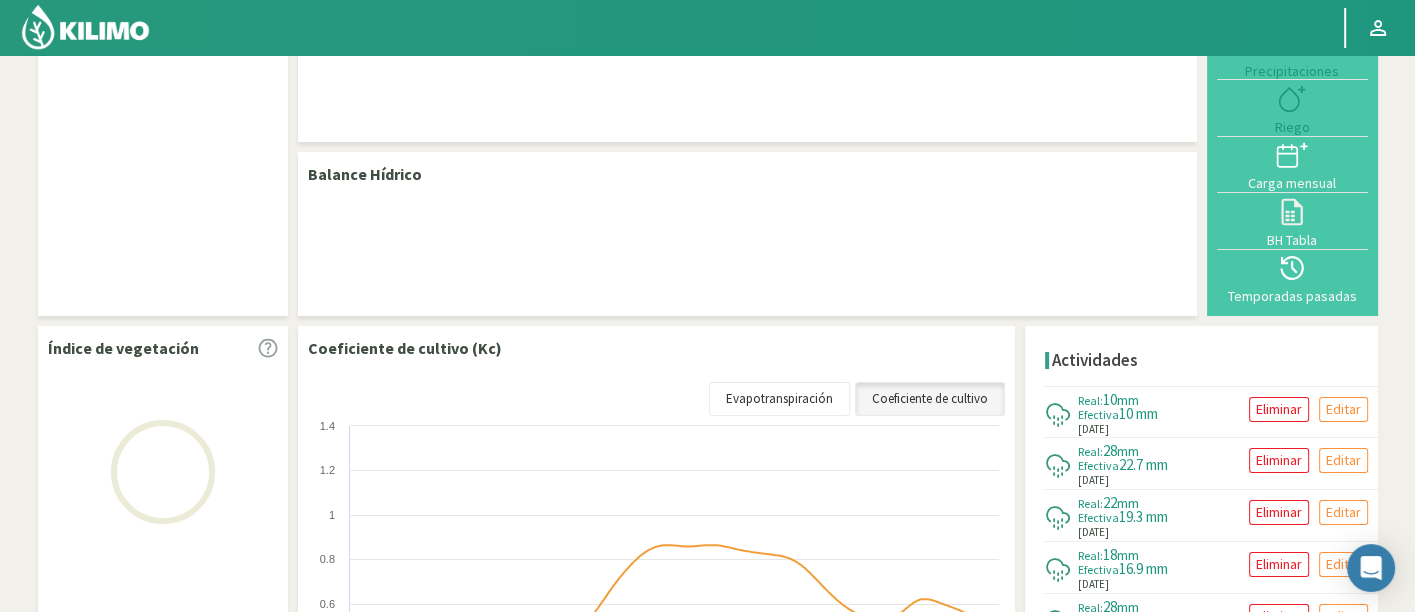 select on "7: Object" 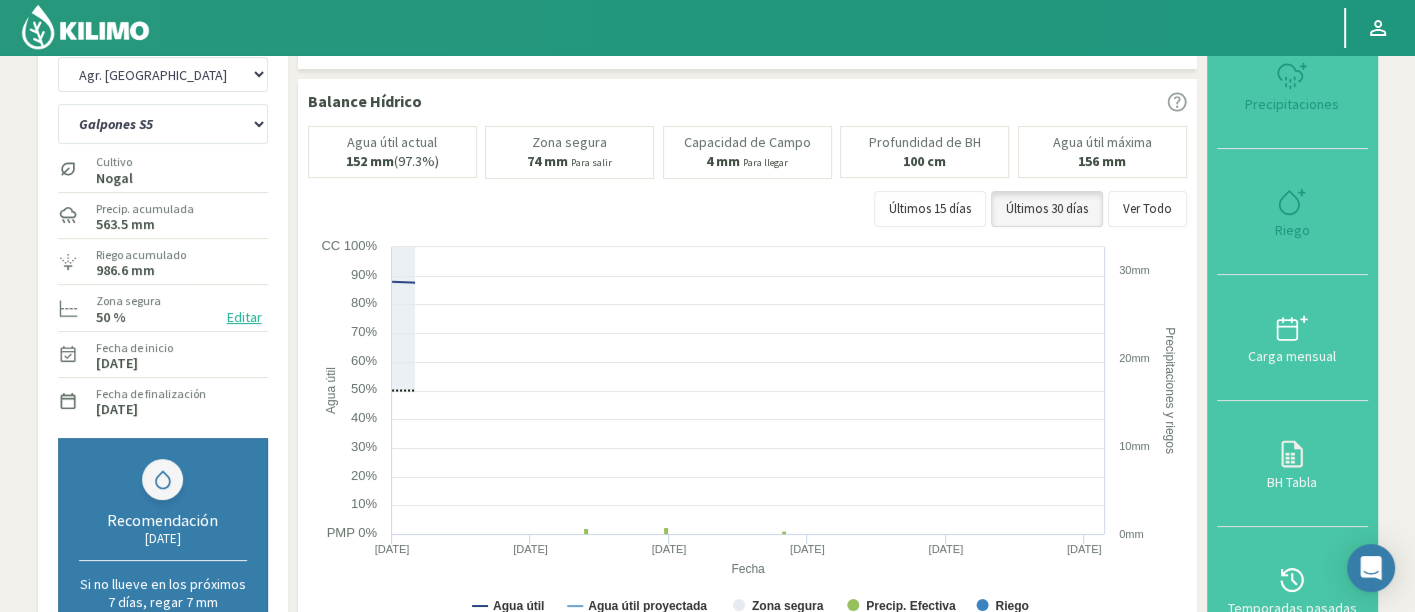 scroll, scrollTop: 51, scrollLeft: 0, axis: vertical 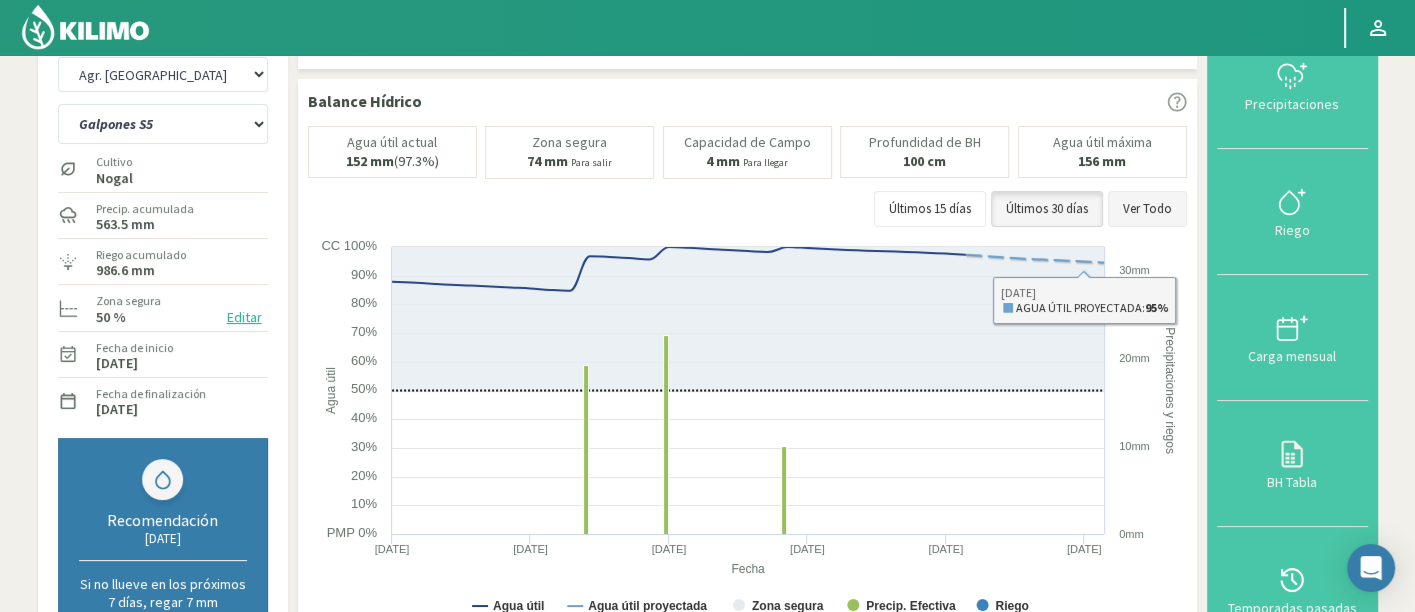 click on "Ver Todo" at bounding box center [1147, 209] 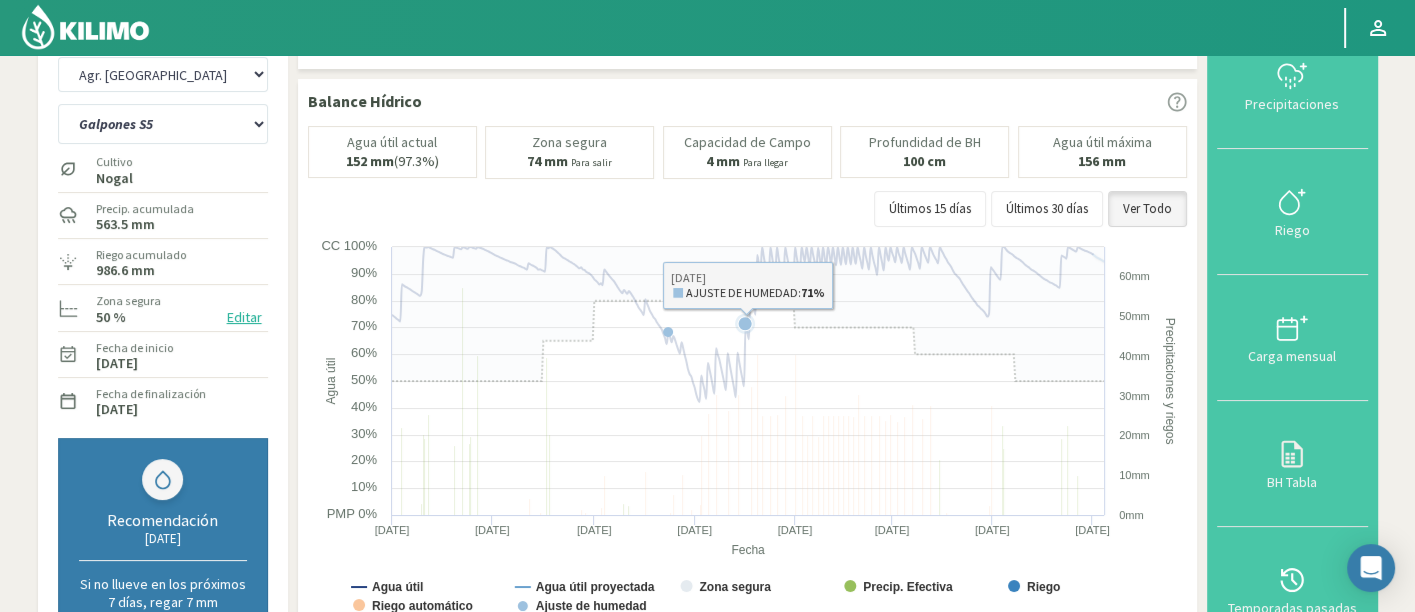 drag, startPoint x: 745, startPoint y: 515, endPoint x: 733, endPoint y: 247, distance: 268.26852 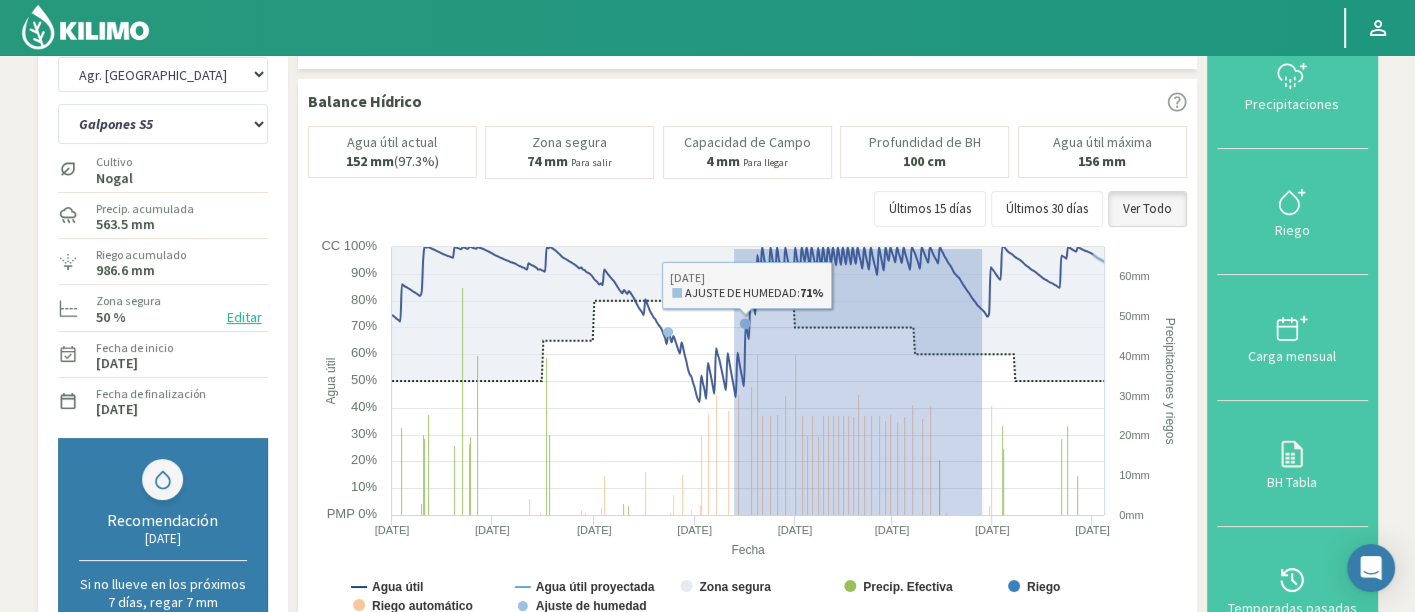 drag, startPoint x: 733, startPoint y: 247, endPoint x: 980, endPoint y: 598, distance: 429.19693 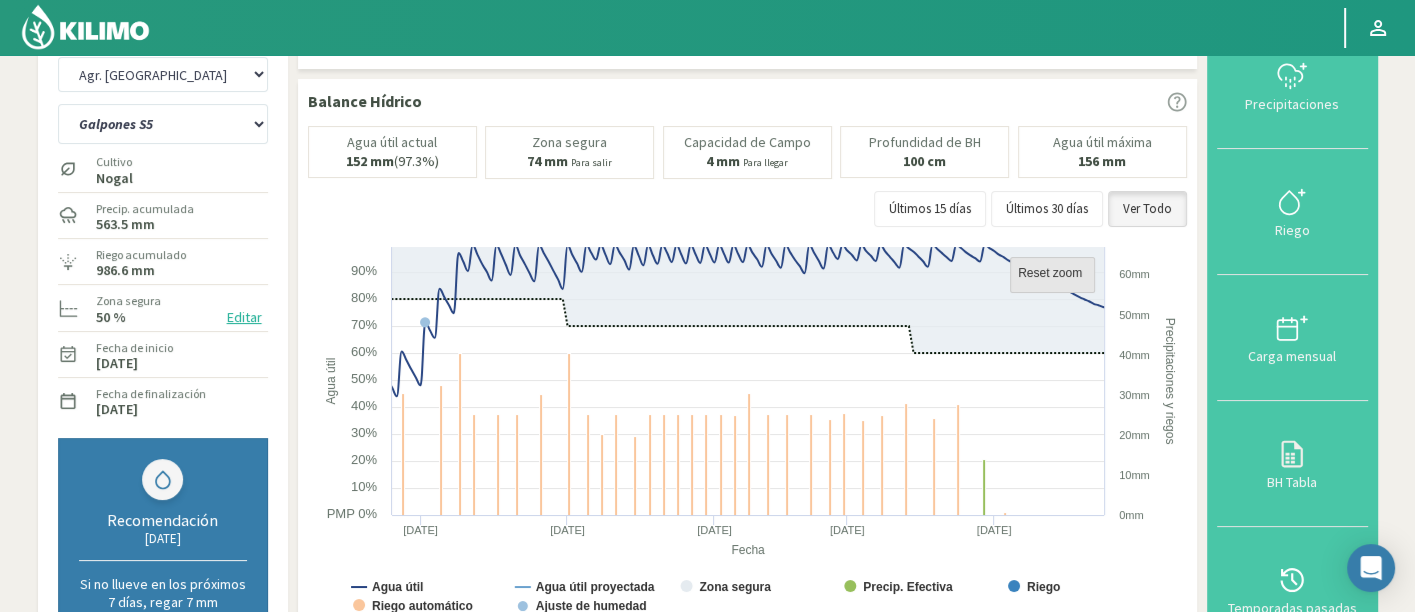 click on "Reset zoom" 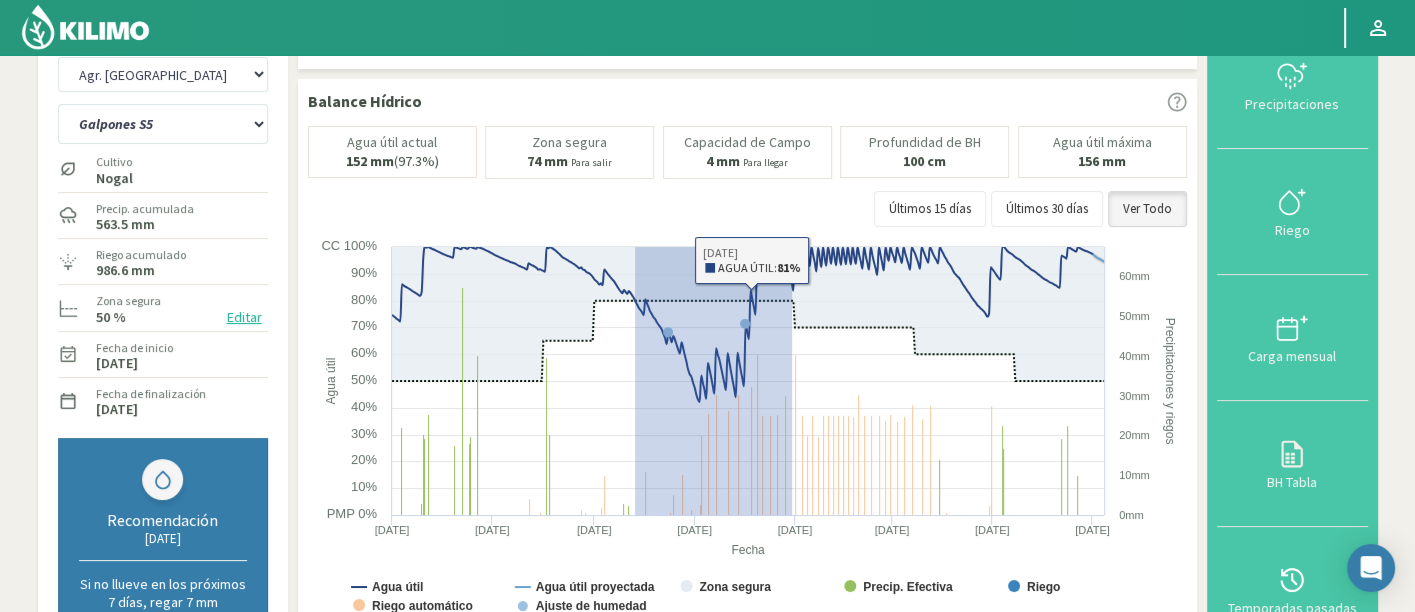 drag, startPoint x: 634, startPoint y: 512, endPoint x: 801, endPoint y: 224, distance: 332.9159 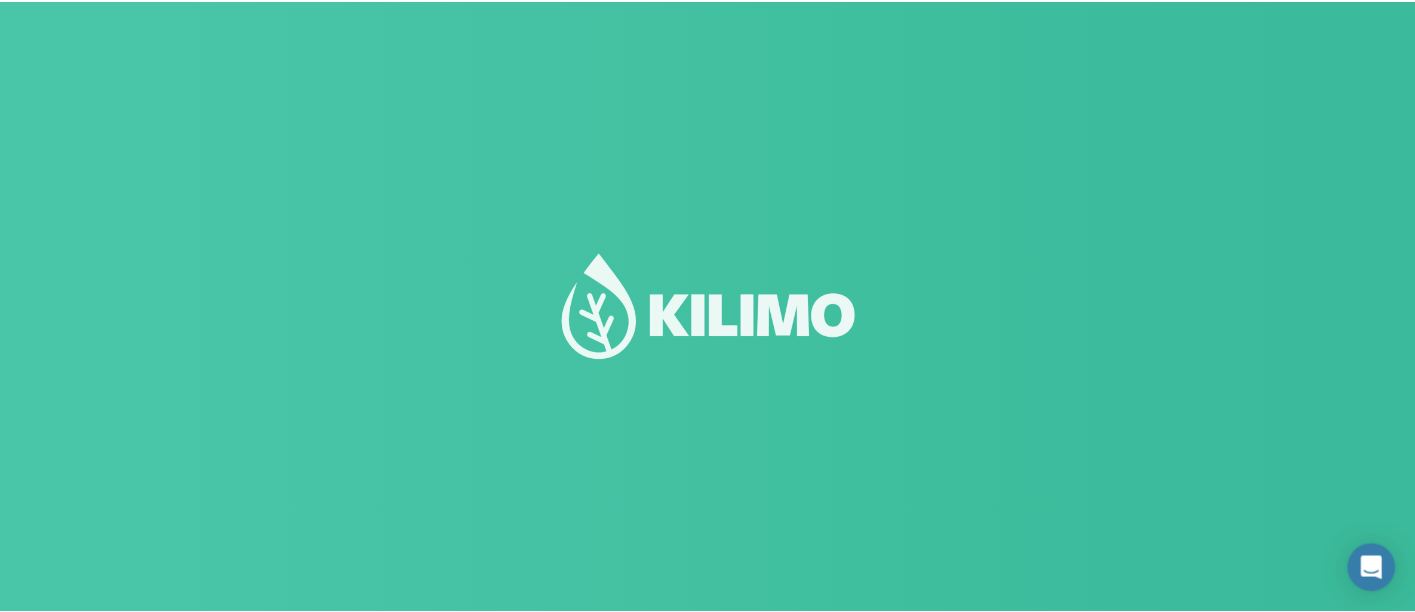 scroll, scrollTop: 51, scrollLeft: 0, axis: vertical 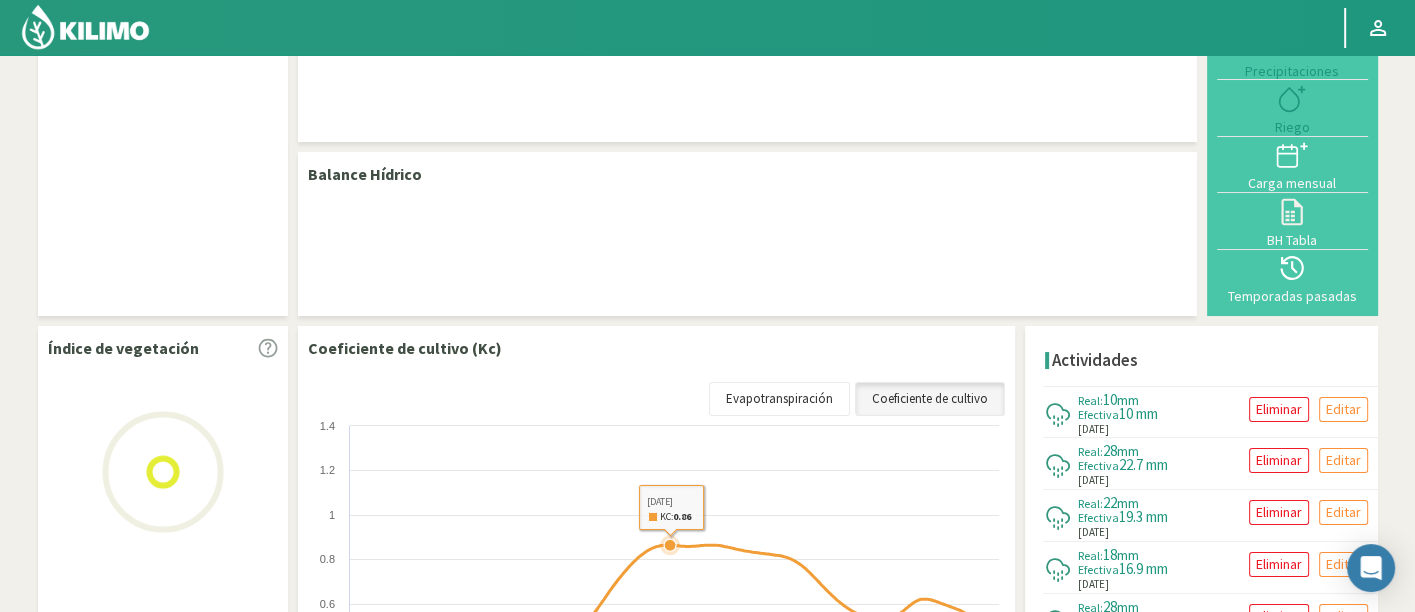 select on "23: Object" 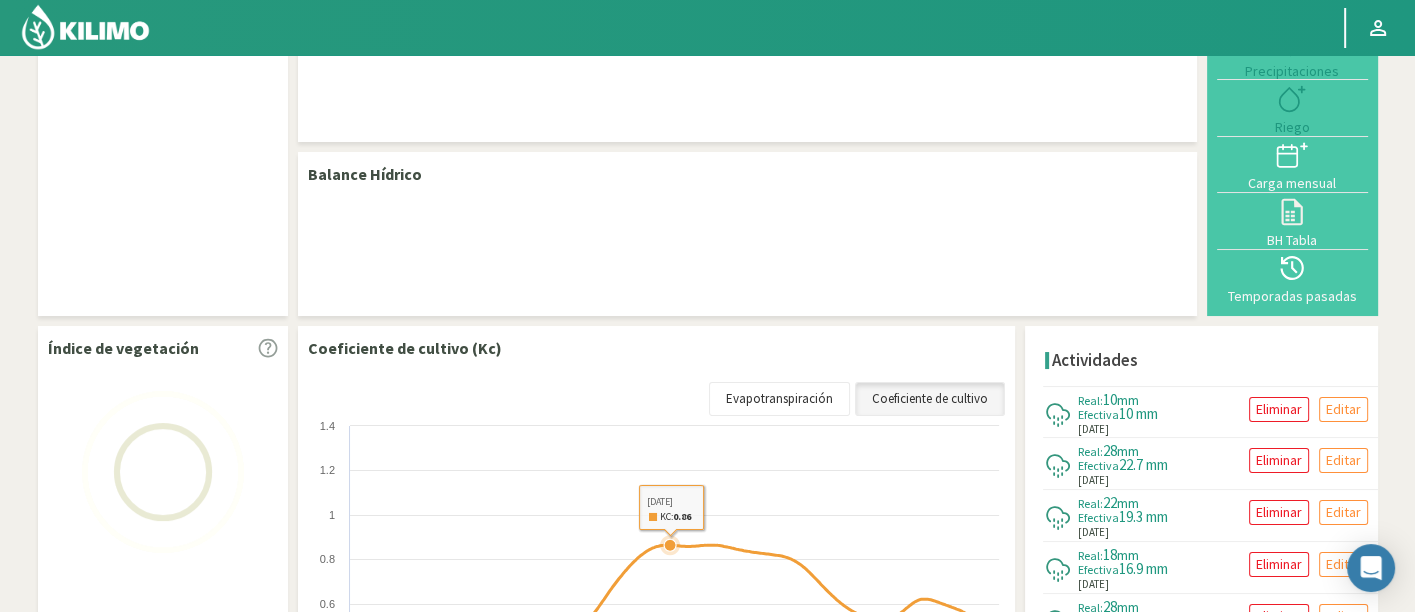 select on "7: Object" 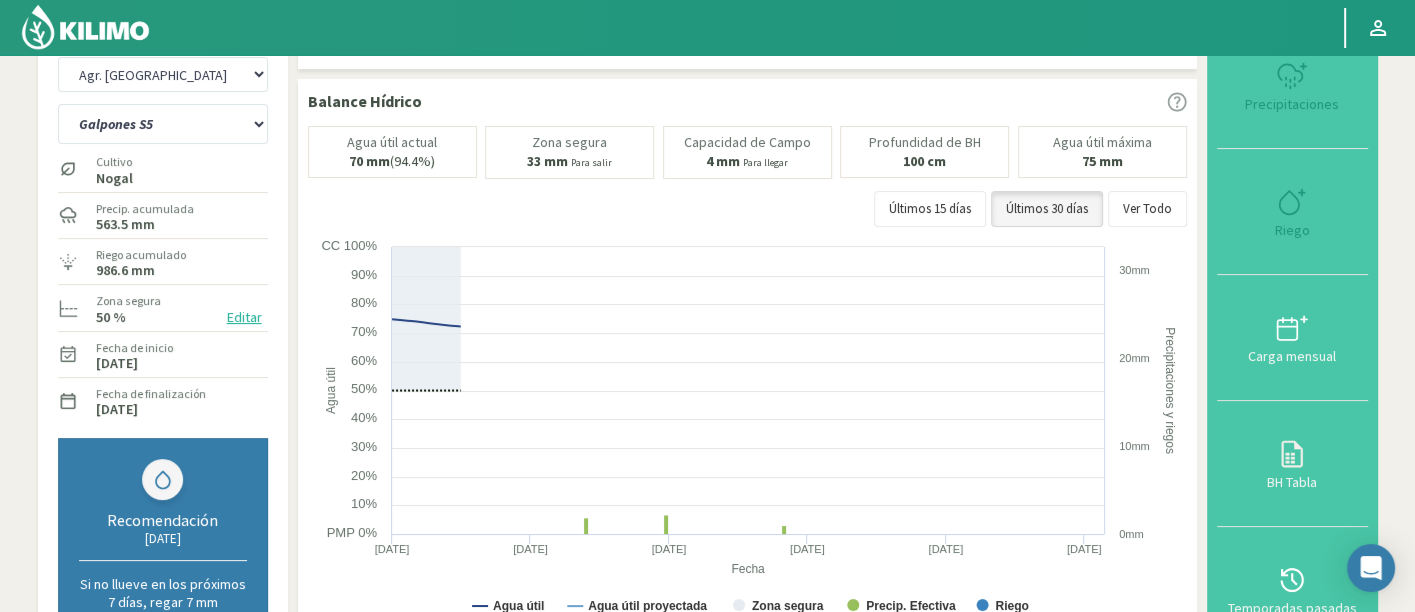scroll, scrollTop: 51, scrollLeft: 0, axis: vertical 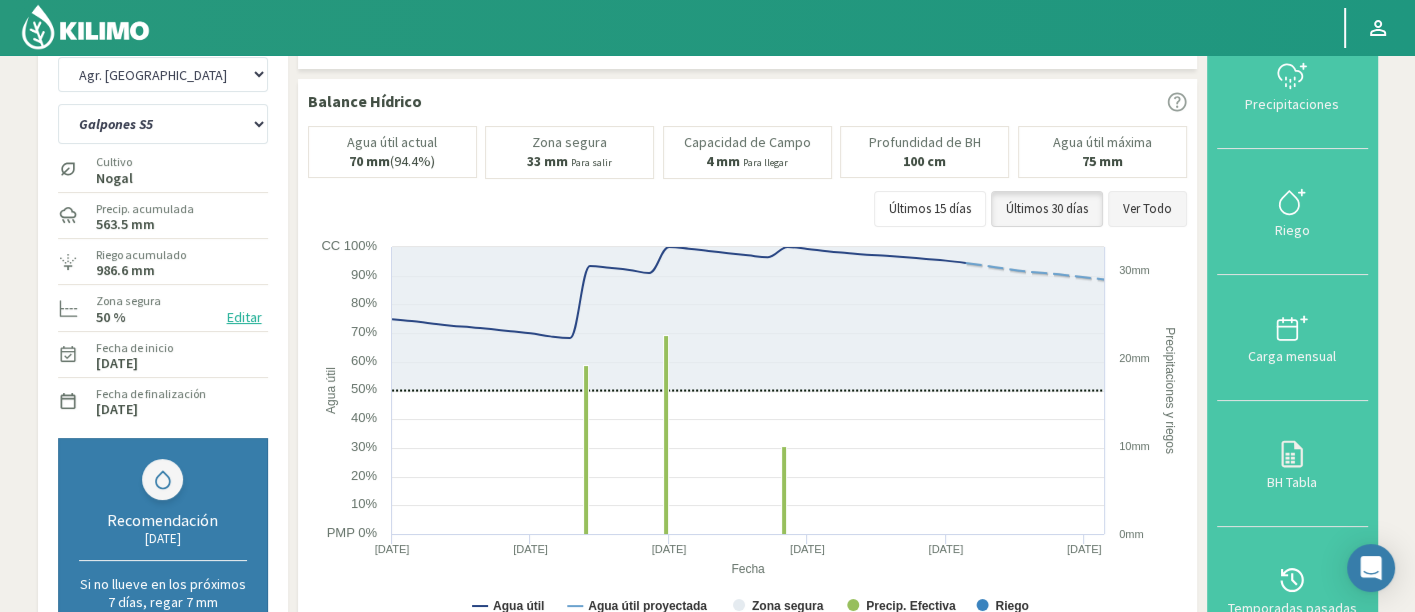 click on "Ver Todo" at bounding box center (1147, 209) 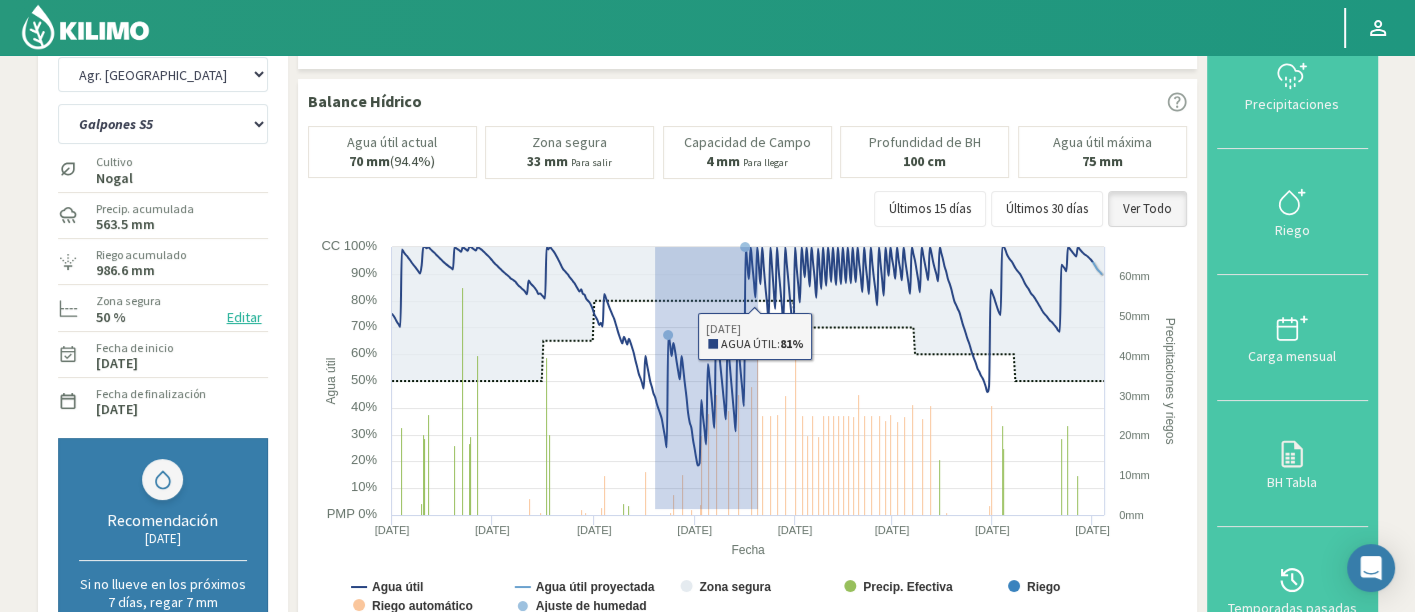 drag, startPoint x: 654, startPoint y: 507, endPoint x: 765, endPoint y: 203, distance: 323.63095 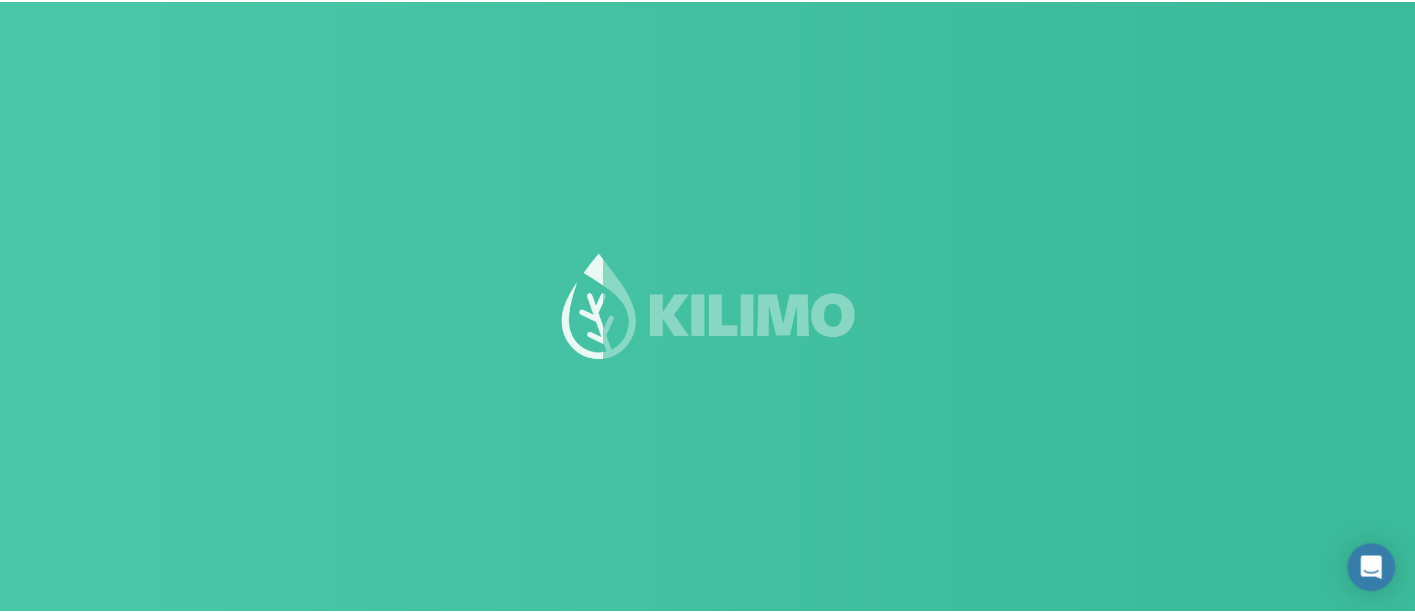 scroll, scrollTop: 51, scrollLeft: 0, axis: vertical 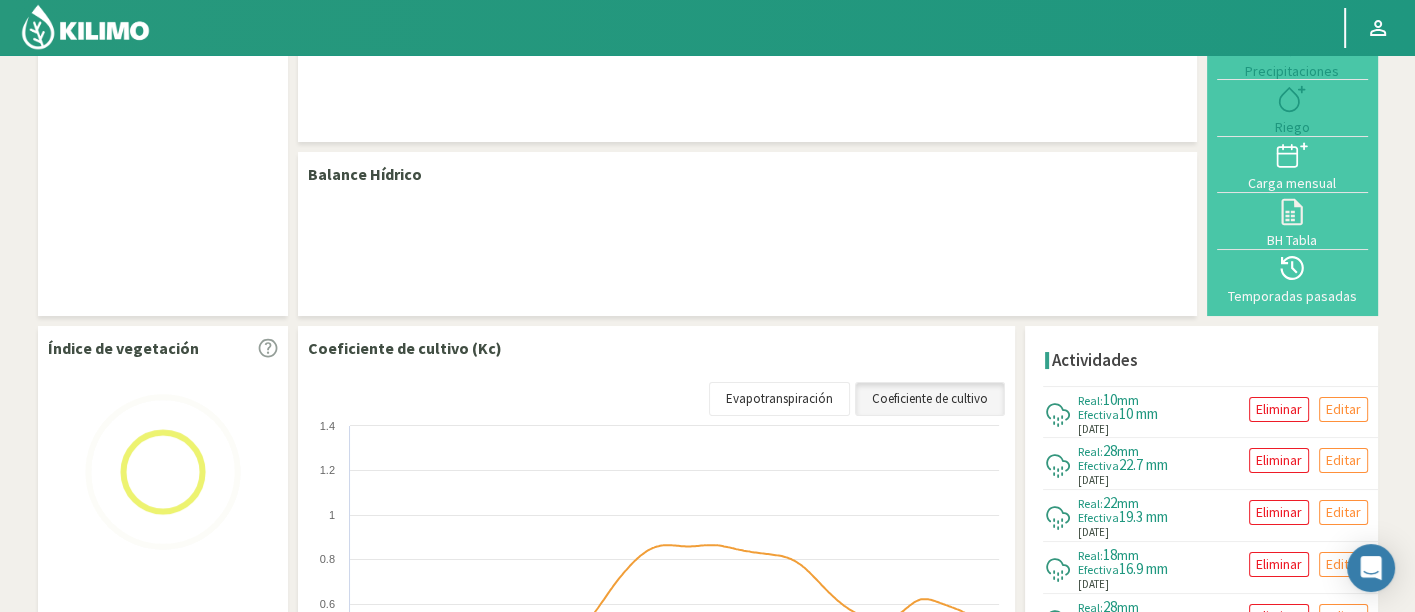 select on "23: Object" 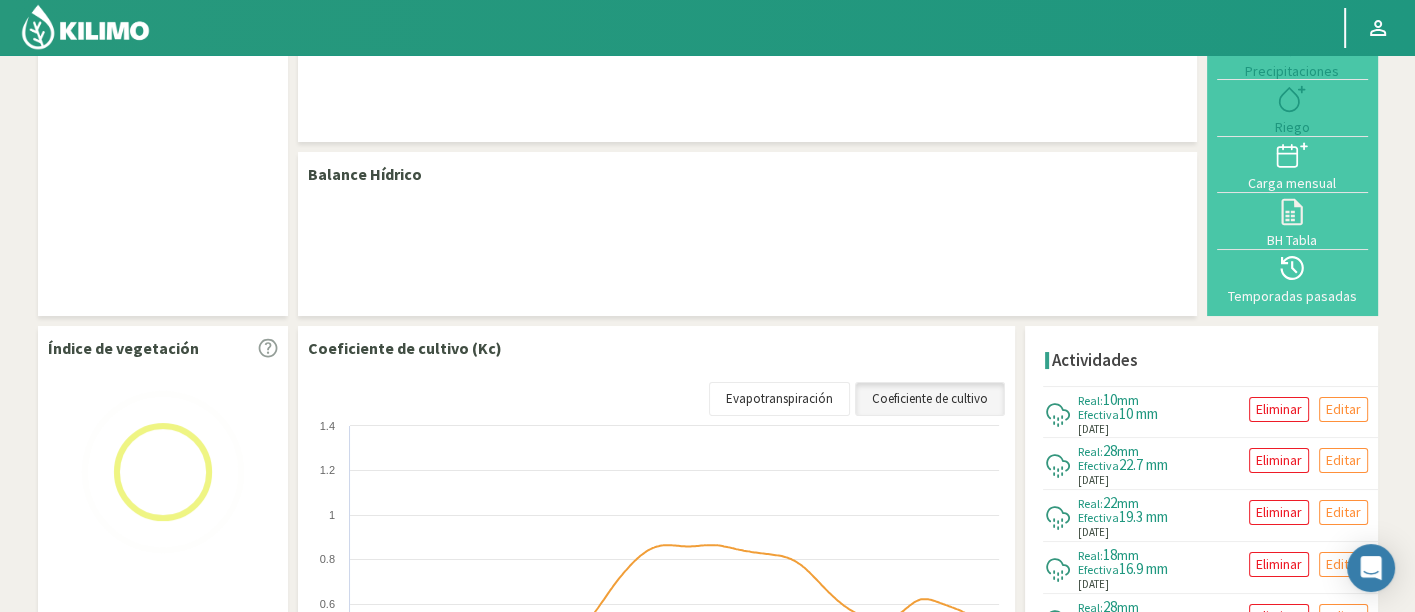 select on "7: Object" 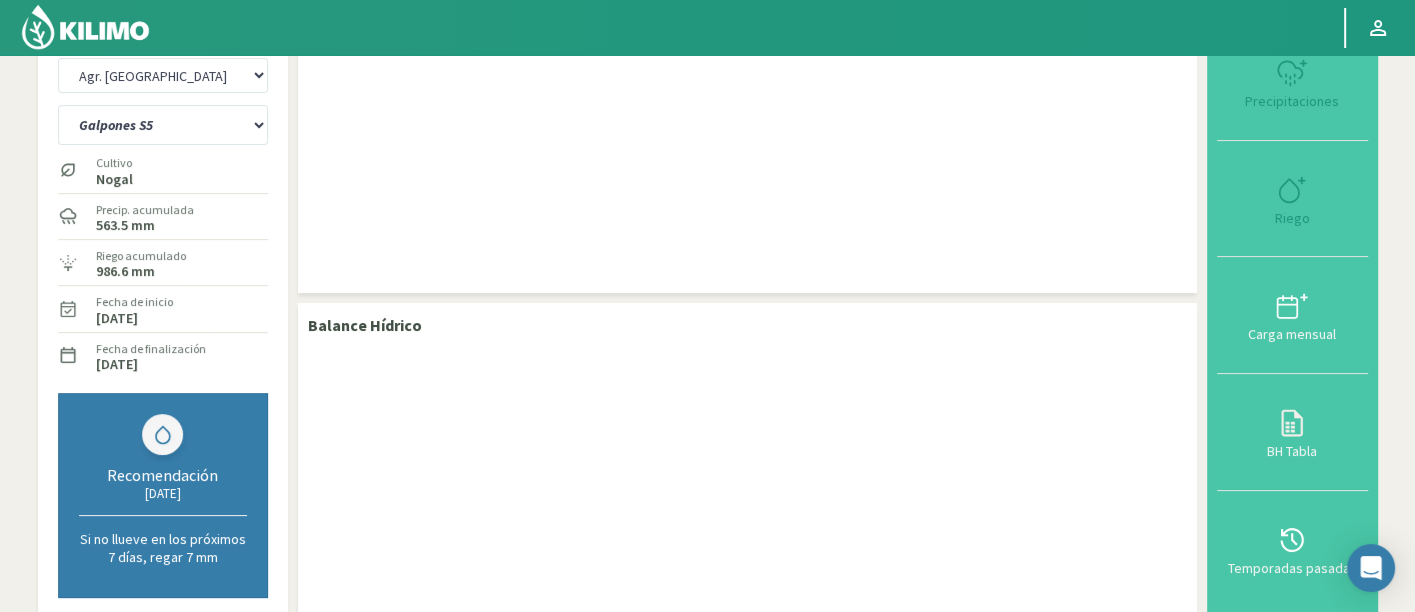 scroll, scrollTop: 51, scrollLeft: 0, axis: vertical 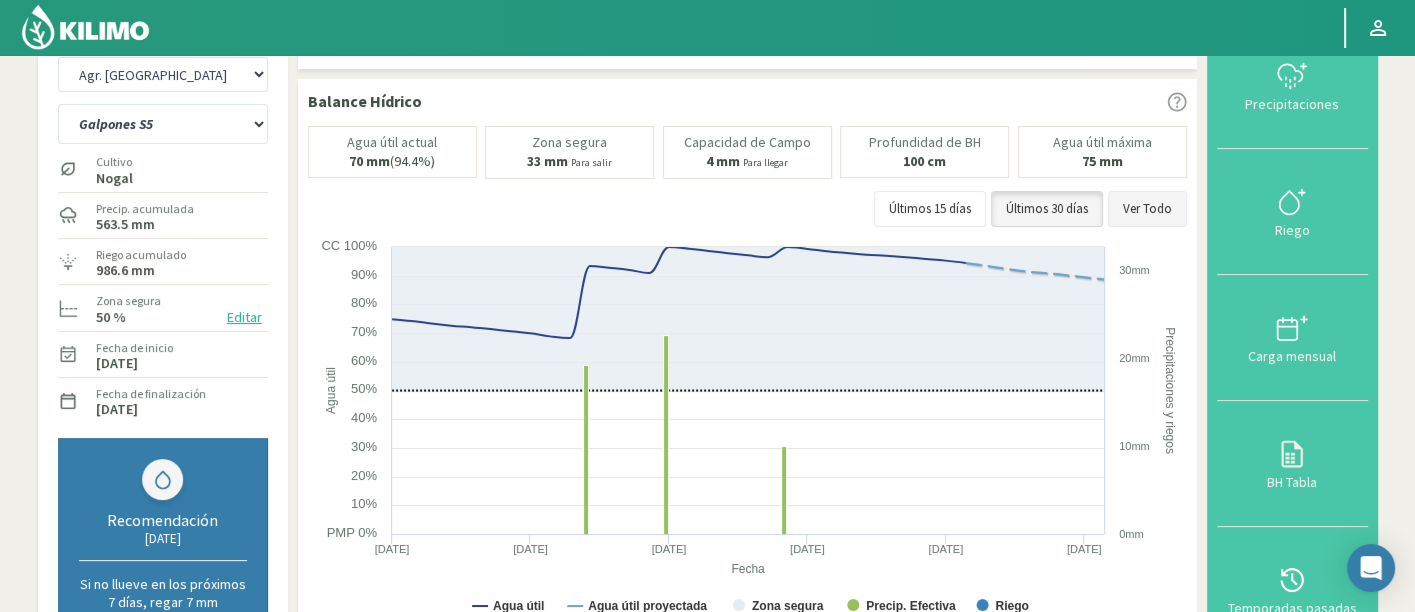 click on "Ver Todo" at bounding box center (1147, 209) 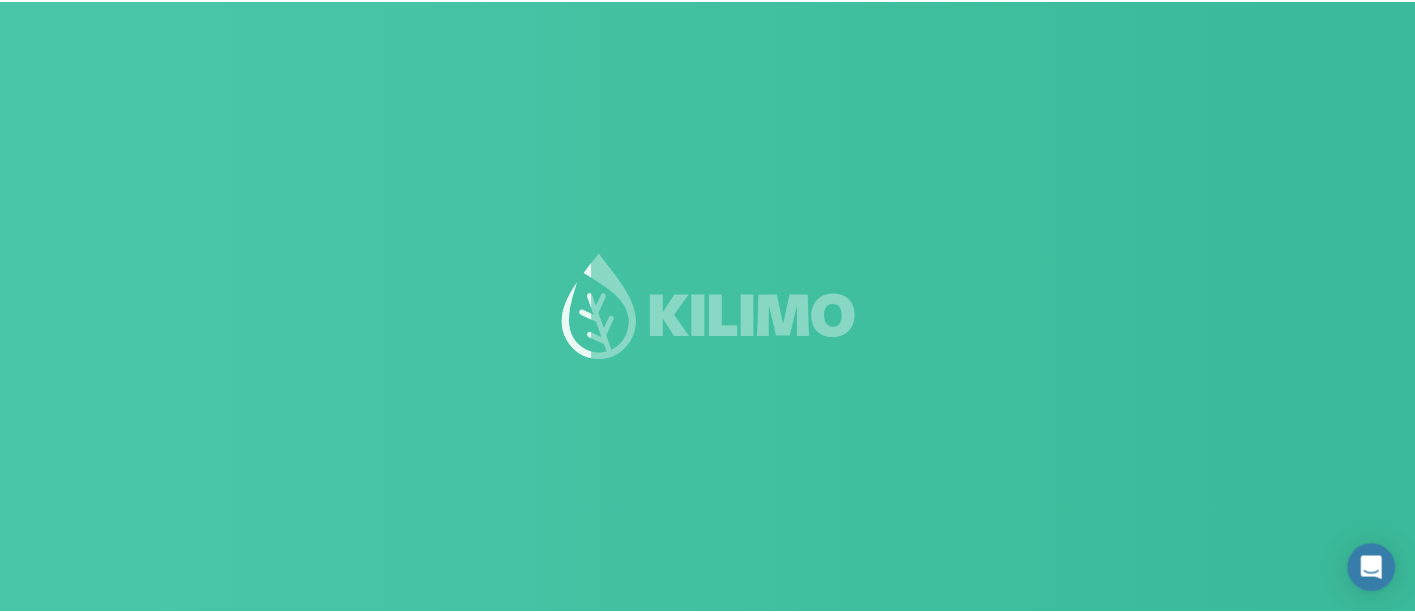 scroll, scrollTop: 0, scrollLeft: 0, axis: both 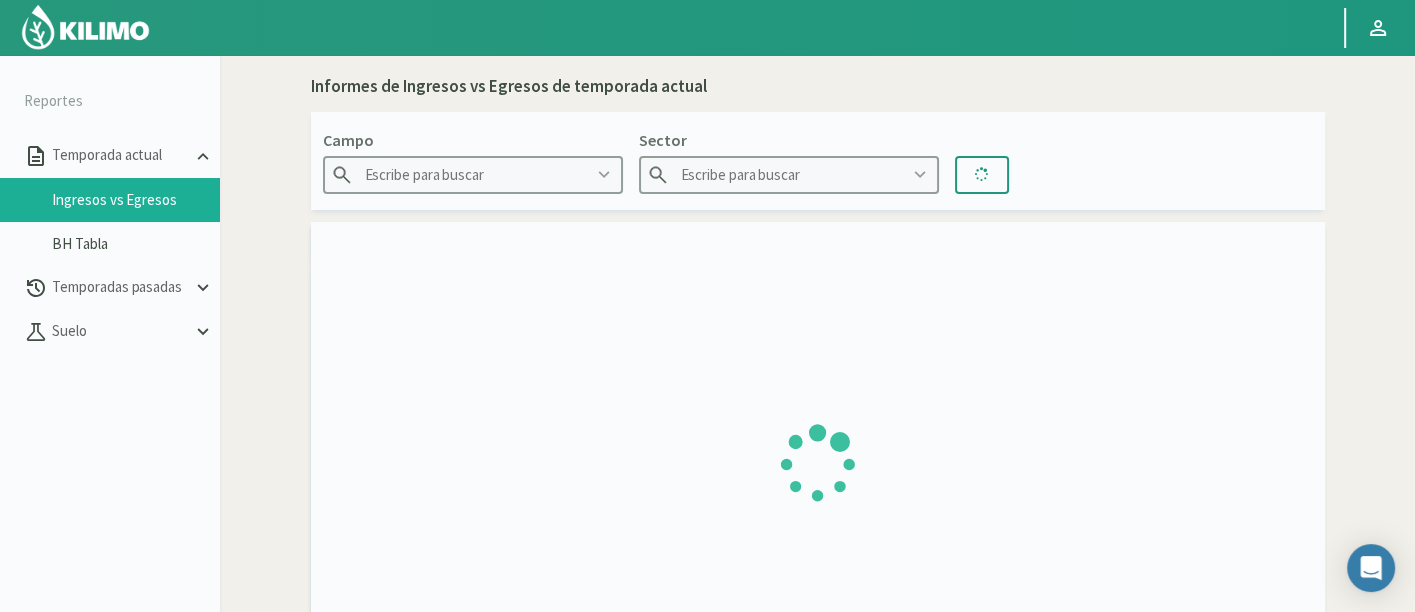 type on "Agr. [GEOGRAPHIC_DATA]" 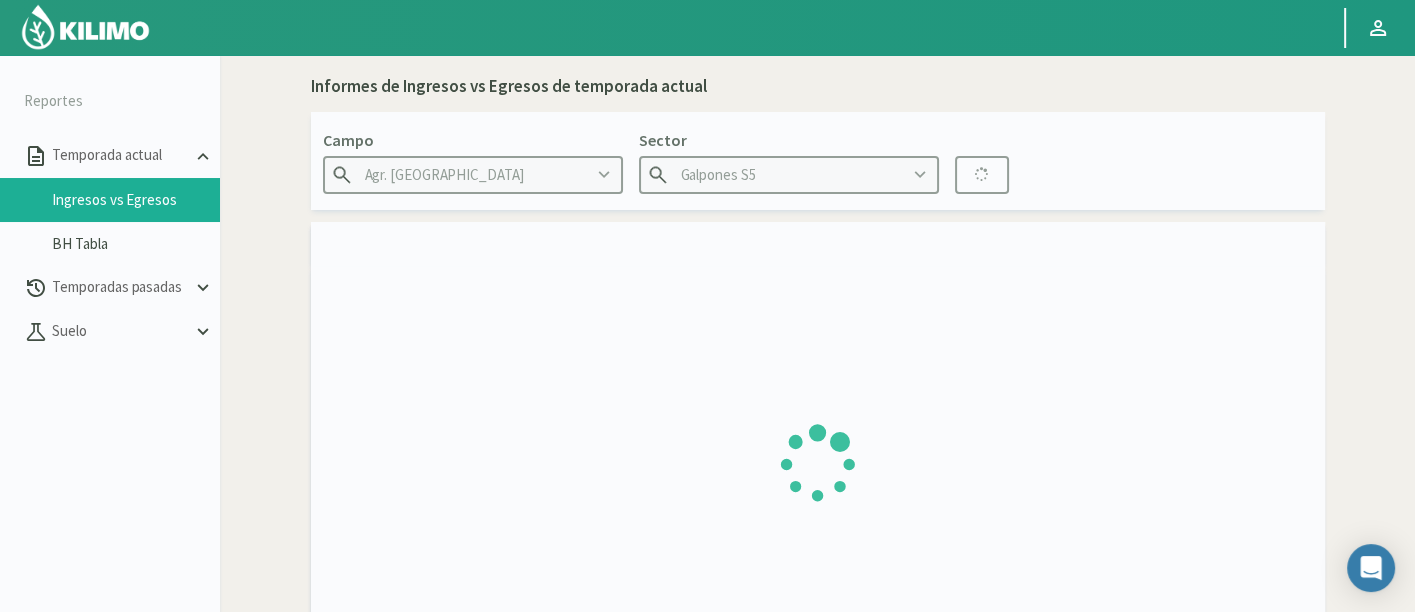 type on "29/04/2024 - 06/07/2025" 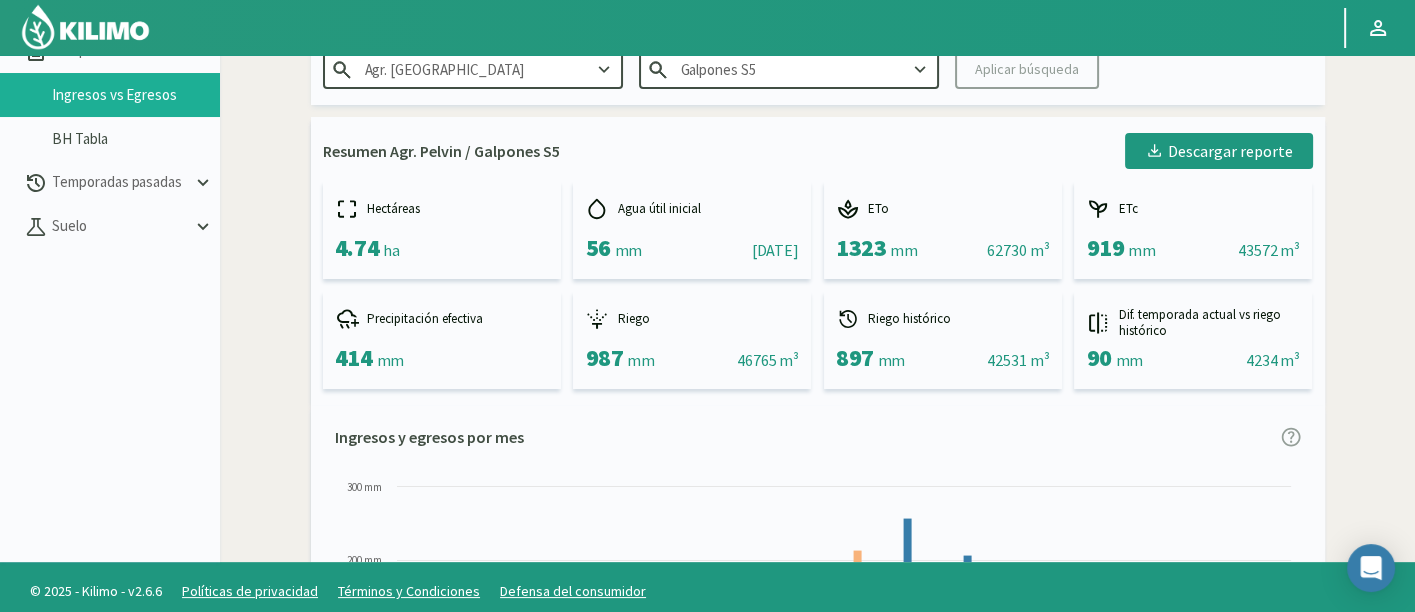 scroll, scrollTop: 114, scrollLeft: 0, axis: vertical 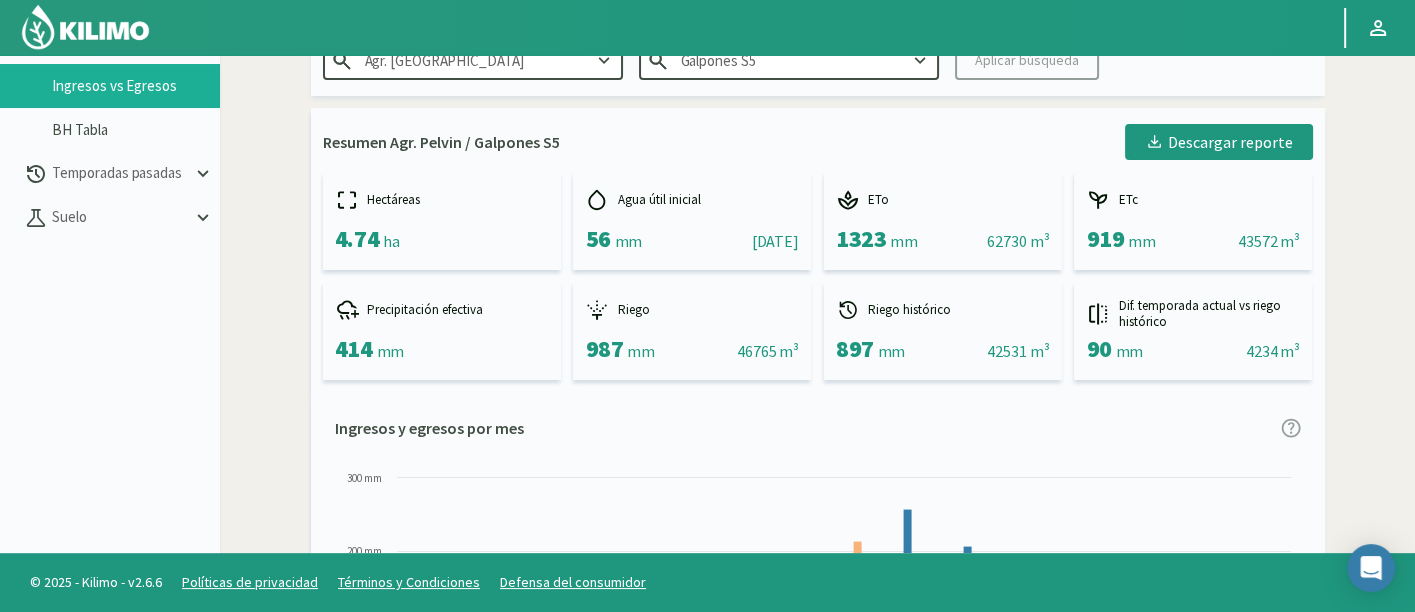 click on "Informes de Ingresos vs Egresos de temporada actual   Campo
Agr. Pelvin
Sector
Galpones S5
Aplicar búsqueda  Resumen Agr. Pelvin / Galpones S5
Descargar reporte
Hectáreas   4.74   ha
Agua útil inicial   56   mm    ||    01/05/2024
ETo   1323   mm    ||    62730 m³
ETc   919   mm    ||    43572 m³
Precipitación efectiva   414   mm
Riego   987   mm    ||    46765 m³
Riego histórico   897   mm    ||    42531 m³
Dif. temporada actual vs riego histórico   90   mm    ||    4234 m³  Ingresos y egresos por mes
Created with Highcharts 9.2.2 ETo ETc Precipitación Efectiva Riegos Riego Historico May 24 Jun 24 Jul 24 Ago 24 Sep 24 Oct 24 Nov 24 Dic 24 Ene 25 Feb 25 Mar 25 Abr 25 May 25 Jun 25 Jul 25 0 mm 100 mm 200 mm 300 mm  Ingresos y egresos por semana
Descargar tabla   Fecha  29/04/2024 - 06/07/2025
Restablecer fecha   Semana   ETO (mm)   ETC (mm)" 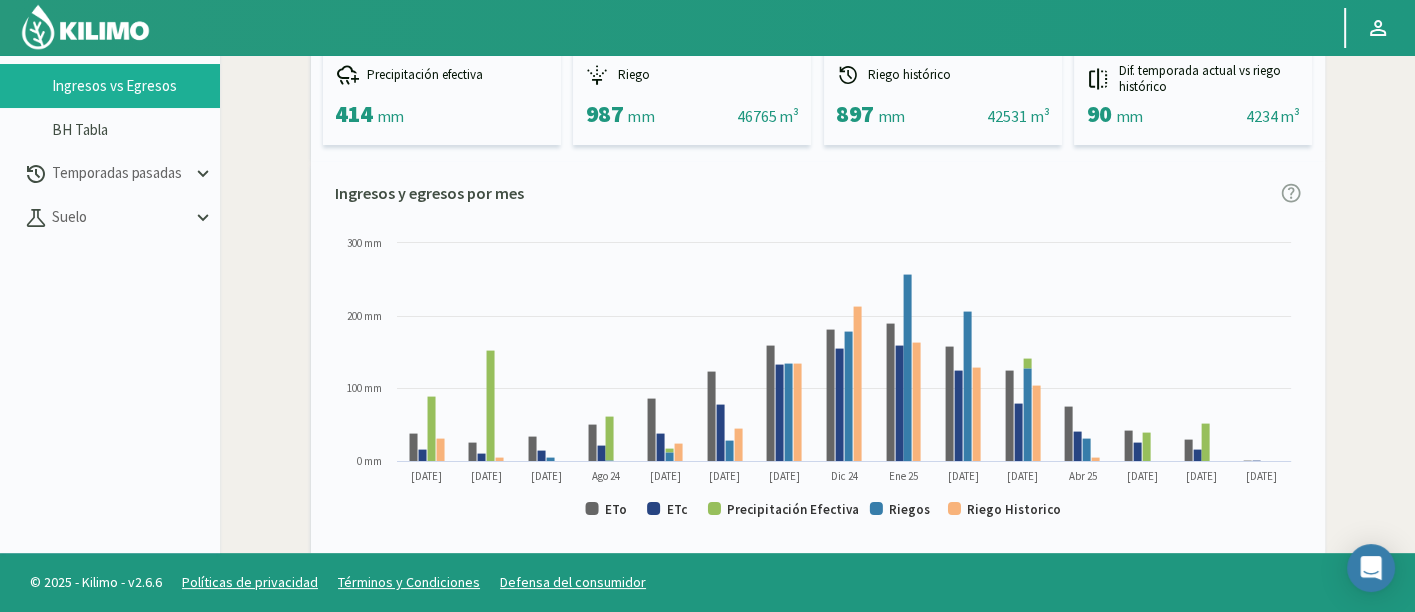 scroll, scrollTop: 355, scrollLeft: 0, axis: vertical 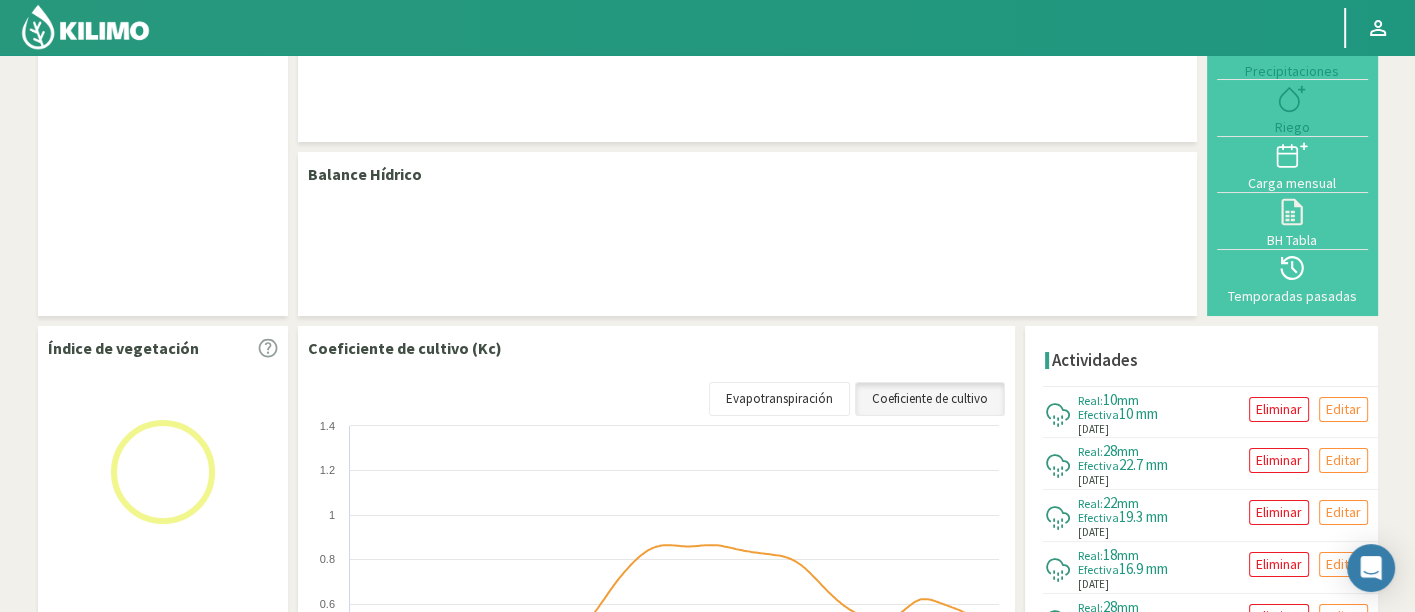 select on "23: Object" 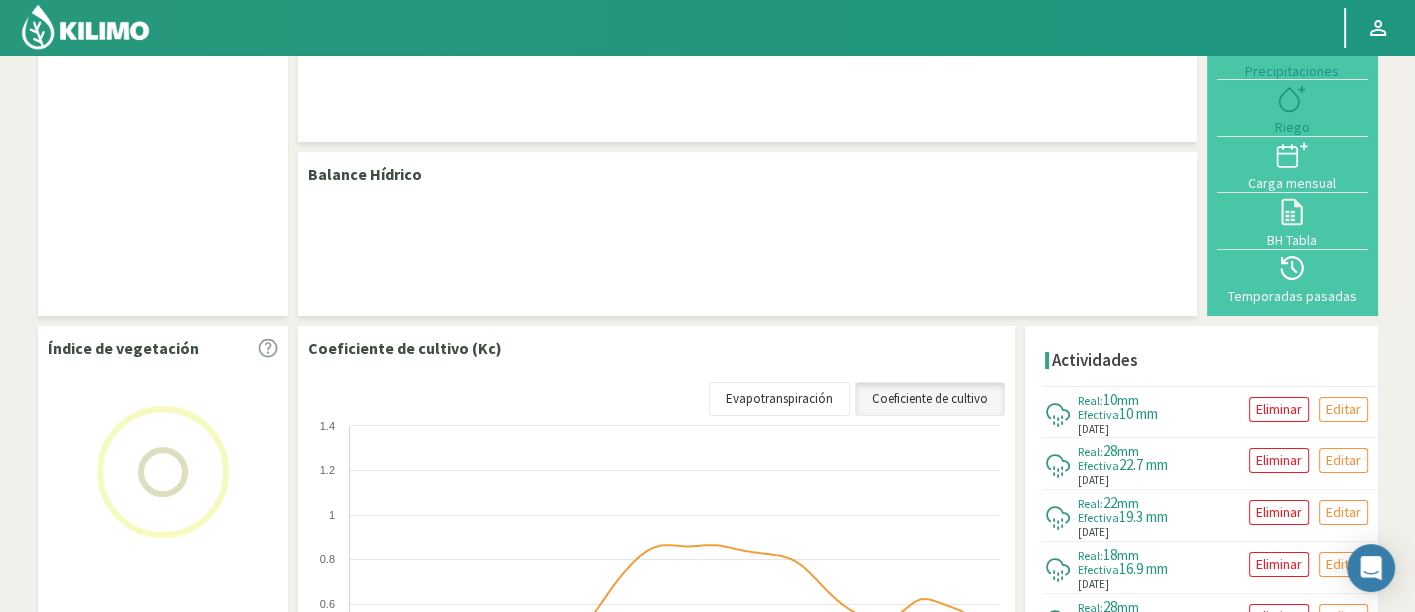 select on "7: Object" 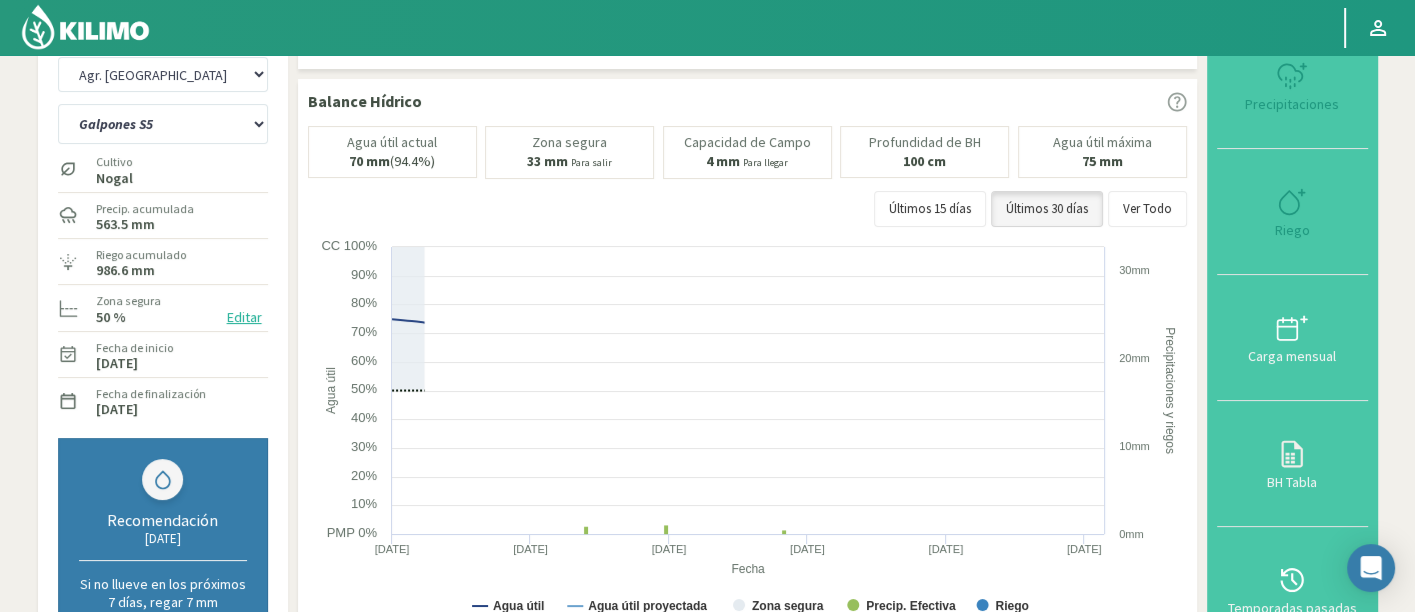scroll, scrollTop: 51, scrollLeft: 0, axis: vertical 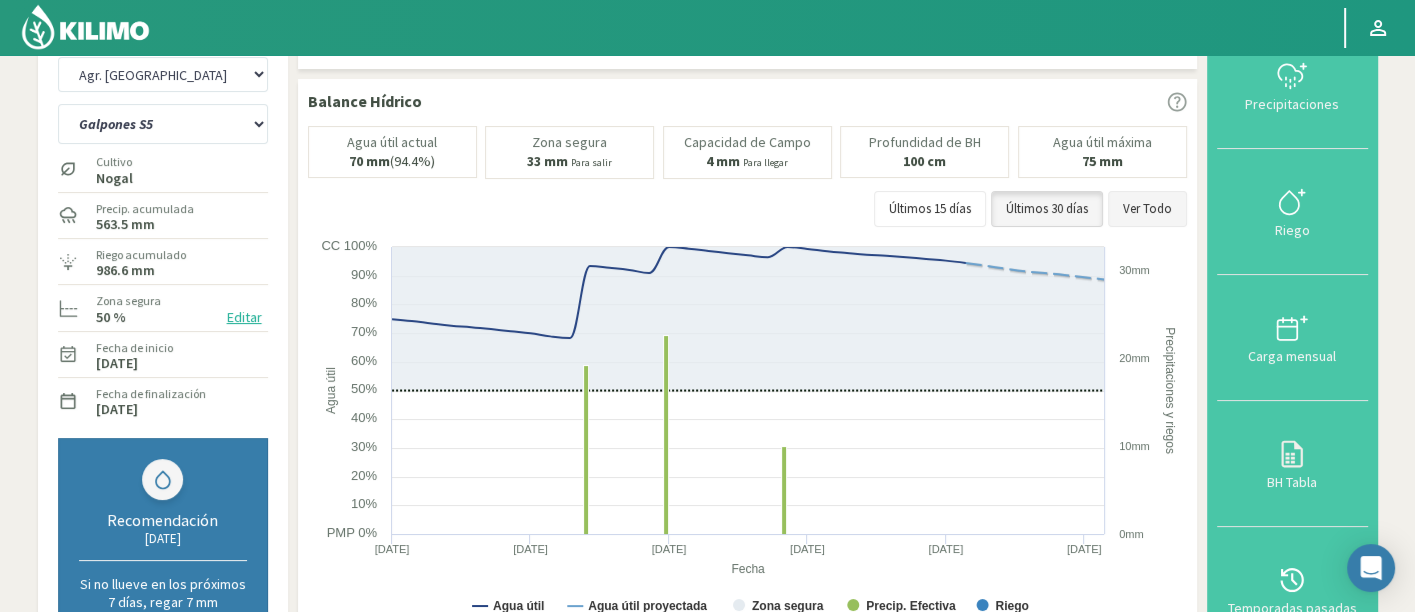 click on "Ver Todo" at bounding box center (1147, 209) 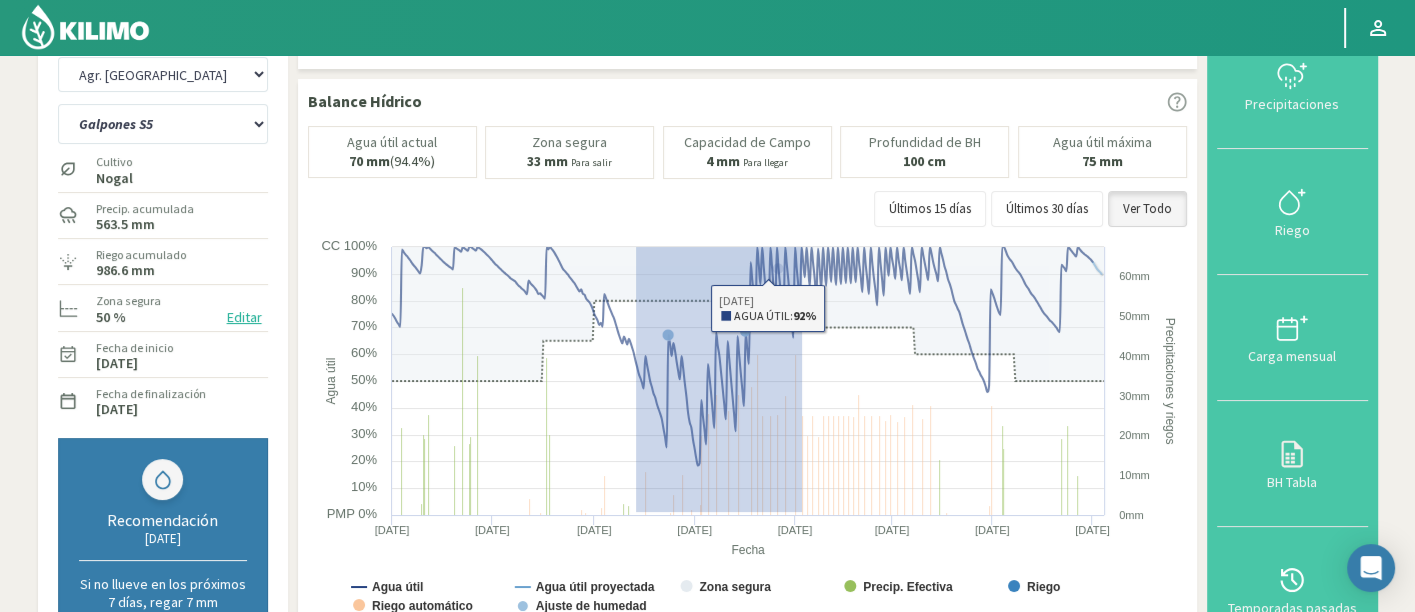 drag, startPoint x: 635, startPoint y: 510, endPoint x: 866, endPoint y: 154, distance: 424.37836 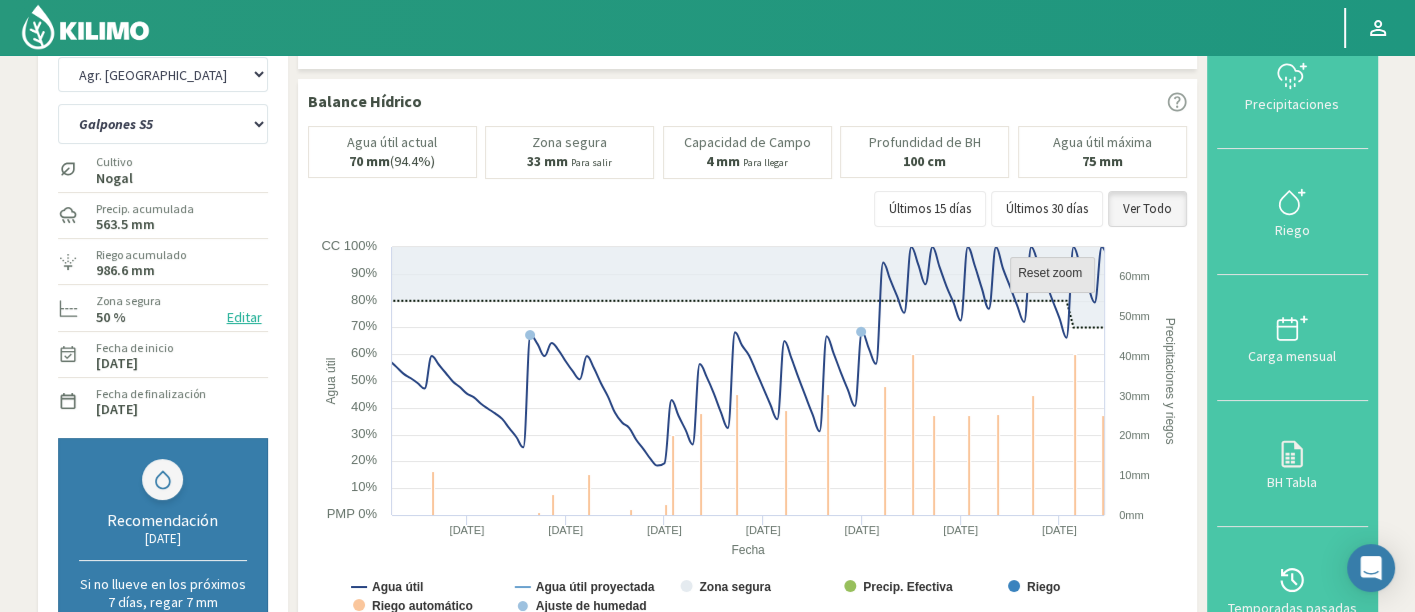 click 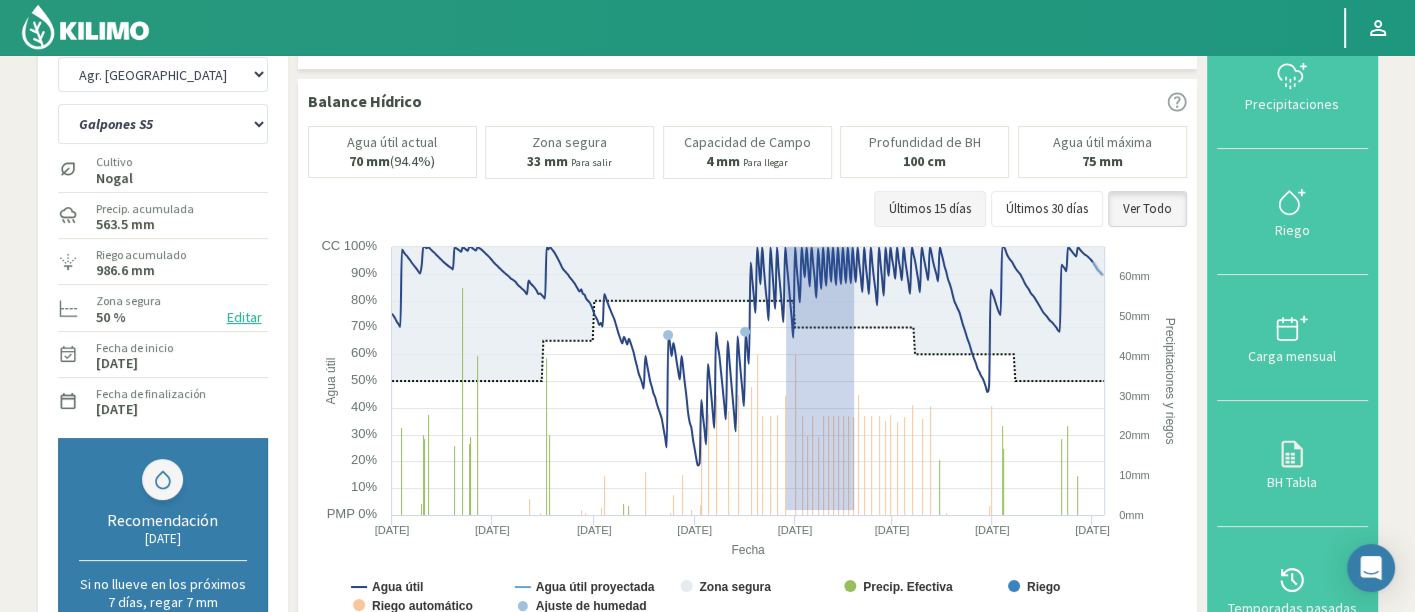 drag, startPoint x: 785, startPoint y: 508, endPoint x: 954, endPoint y: 221, distance: 333.06155 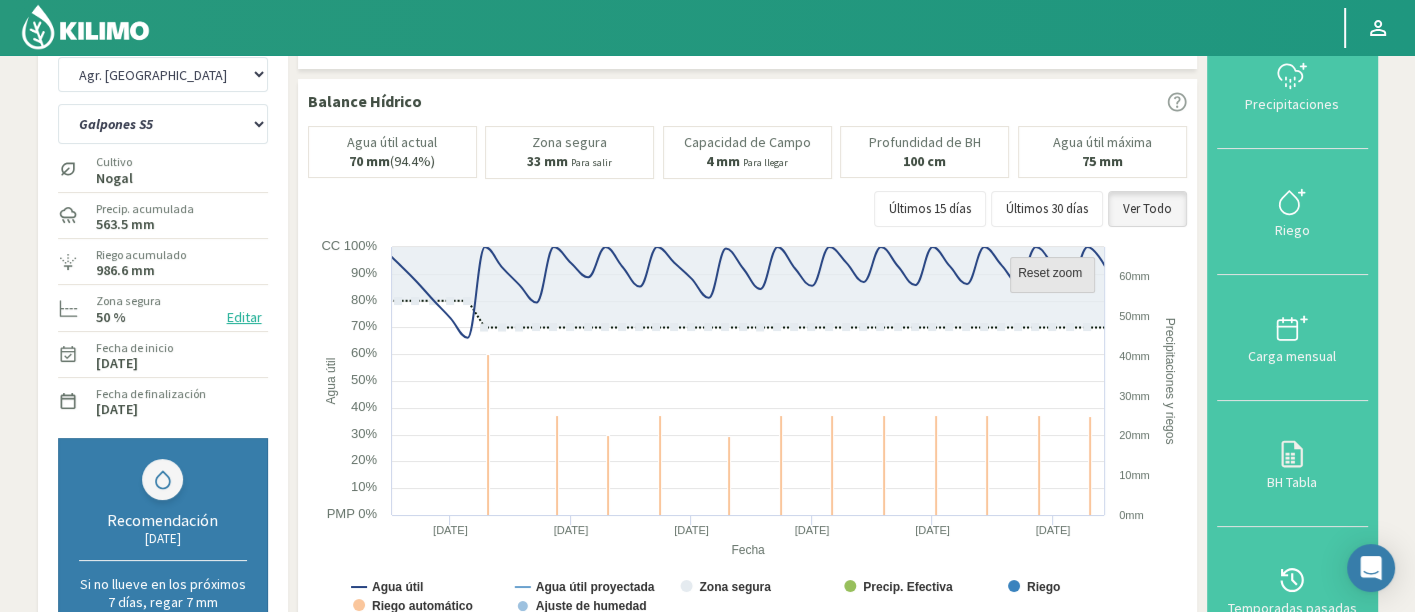 click on "Reset zoom" 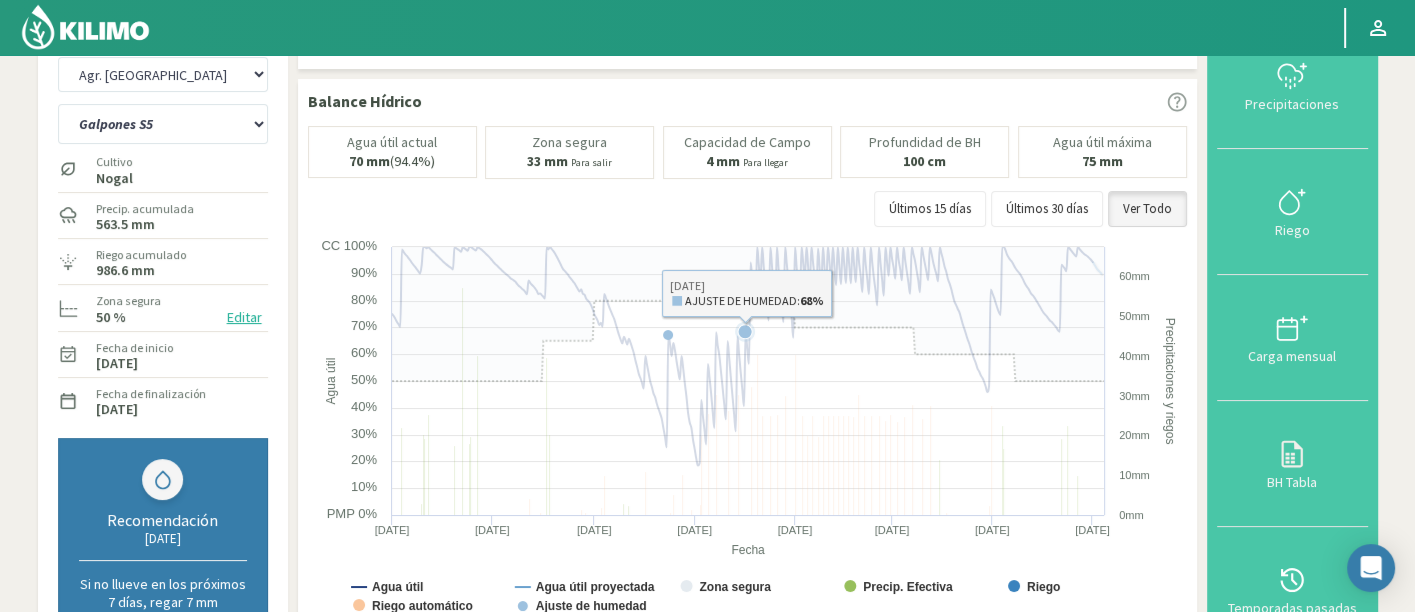 drag, startPoint x: 716, startPoint y: 514, endPoint x: 729, endPoint y: 250, distance: 264.3199 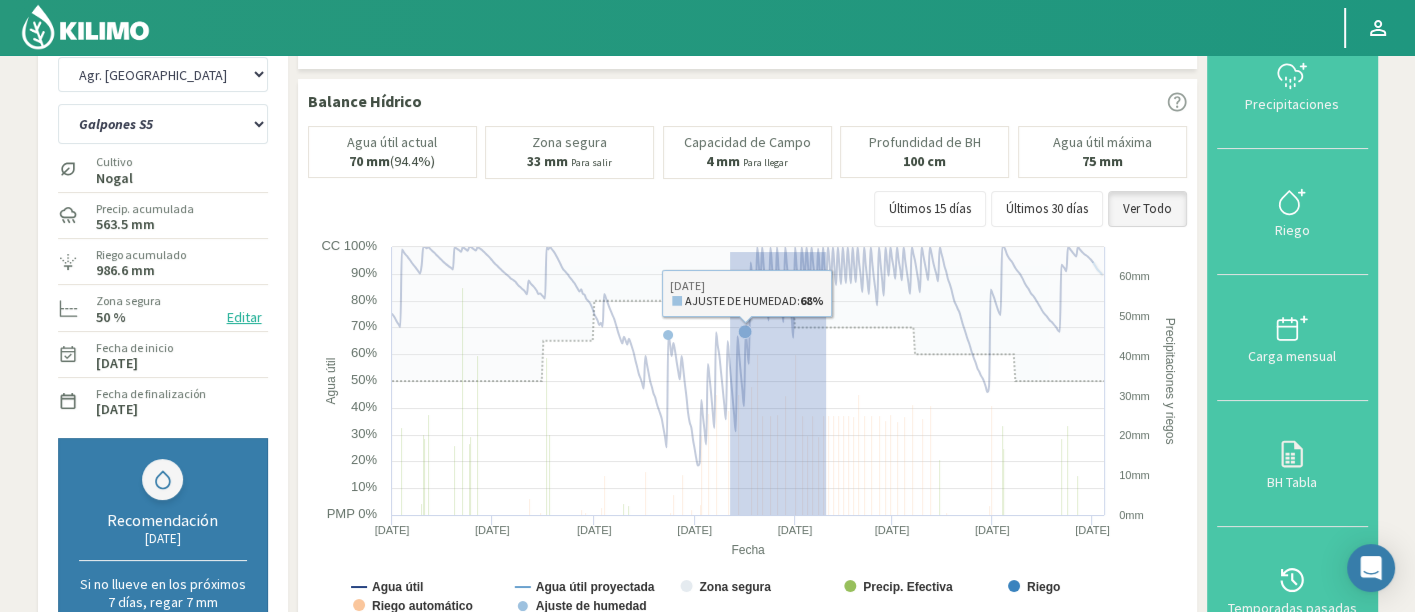drag, startPoint x: 729, startPoint y: 250, endPoint x: 825, endPoint y: 630, distance: 391.93878 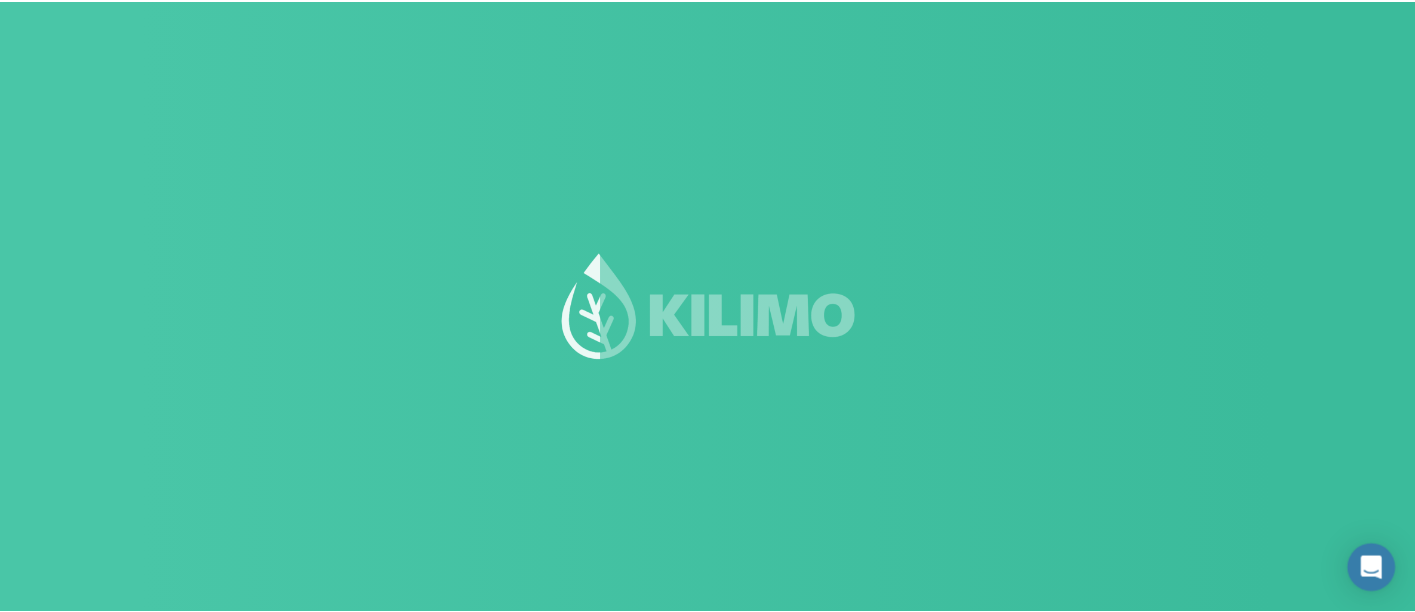 scroll, scrollTop: 51, scrollLeft: 0, axis: vertical 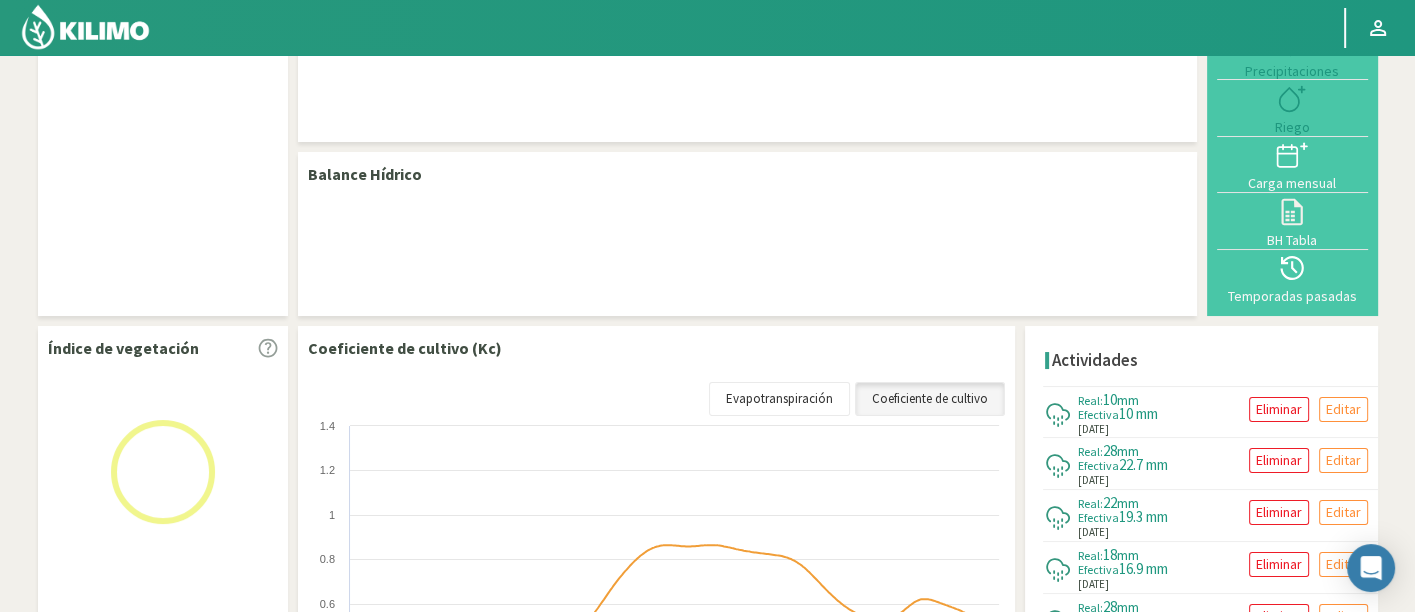 select on "23: Object" 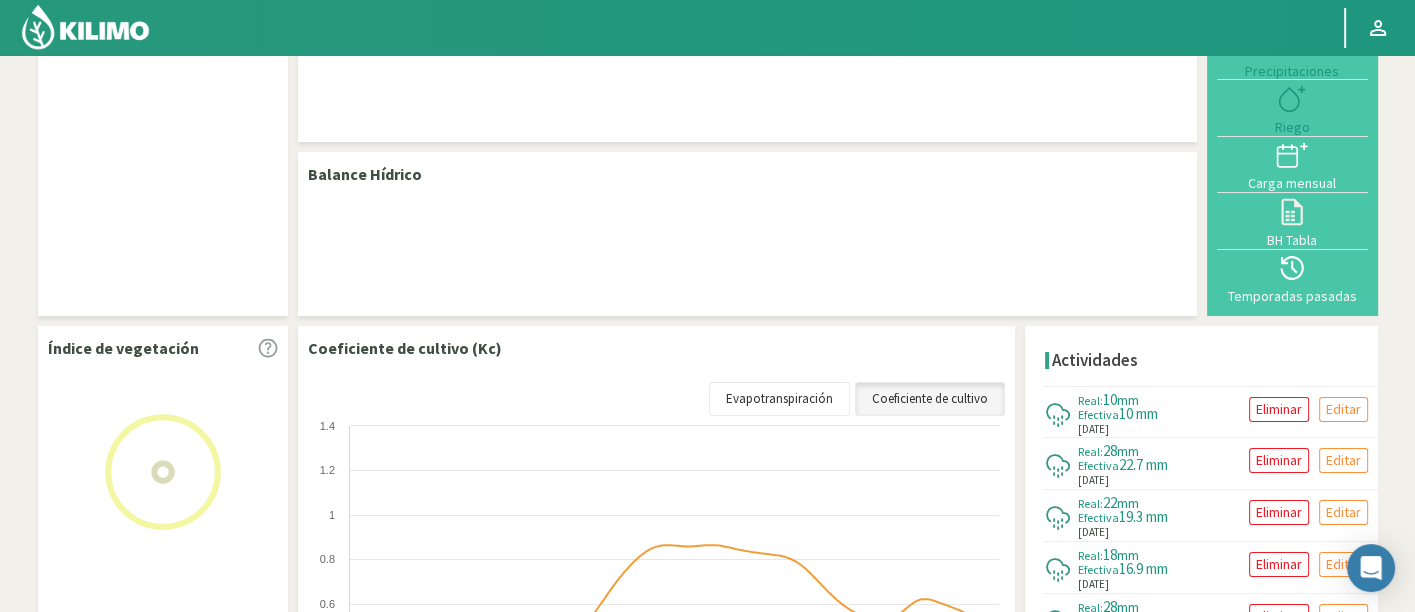 select on "7: Object" 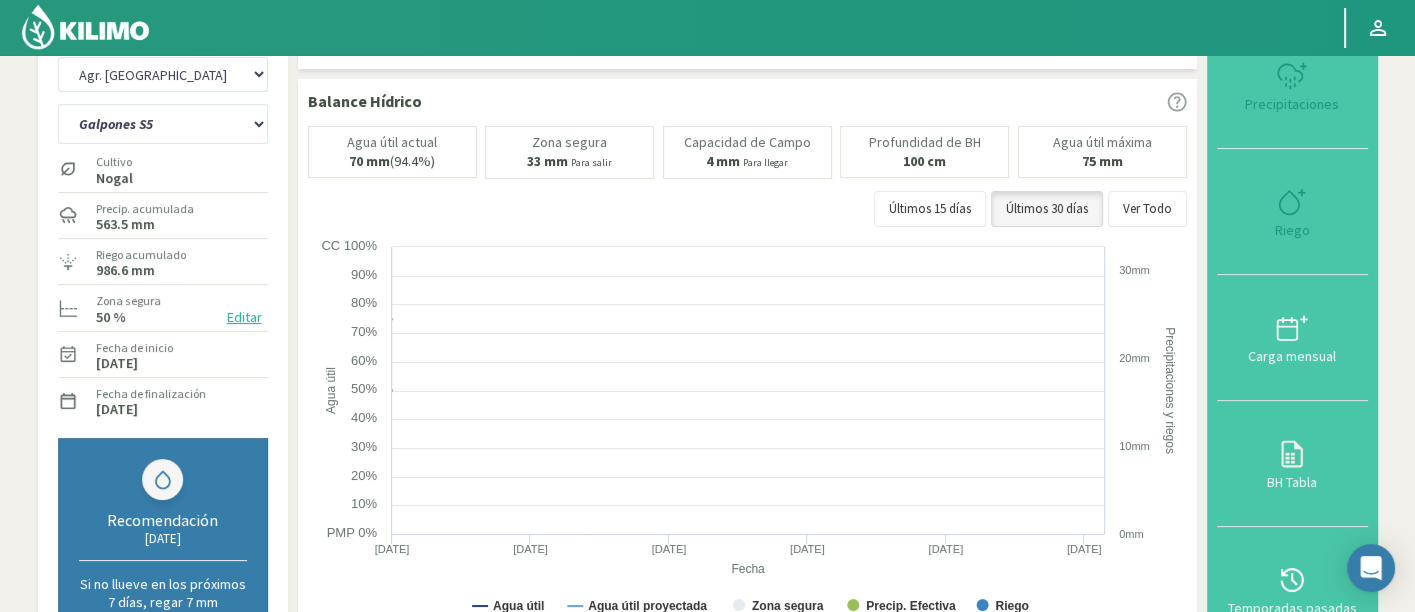 scroll, scrollTop: 51, scrollLeft: 0, axis: vertical 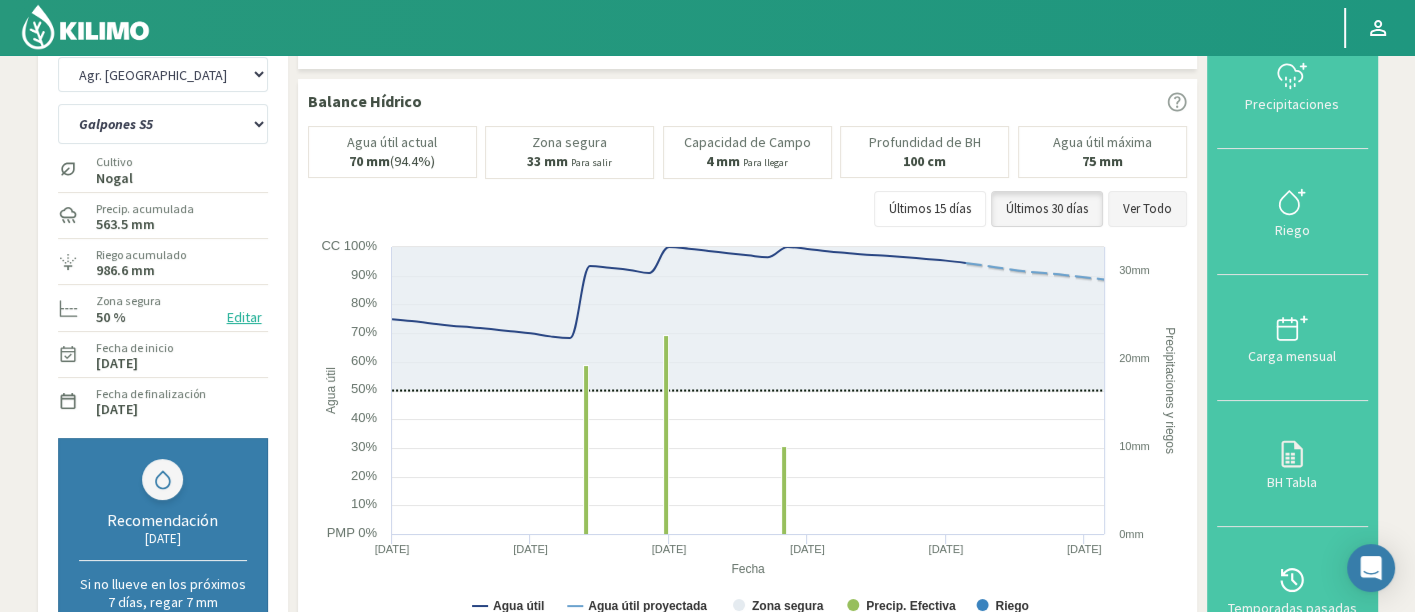click on "Ver Todo" at bounding box center (1147, 209) 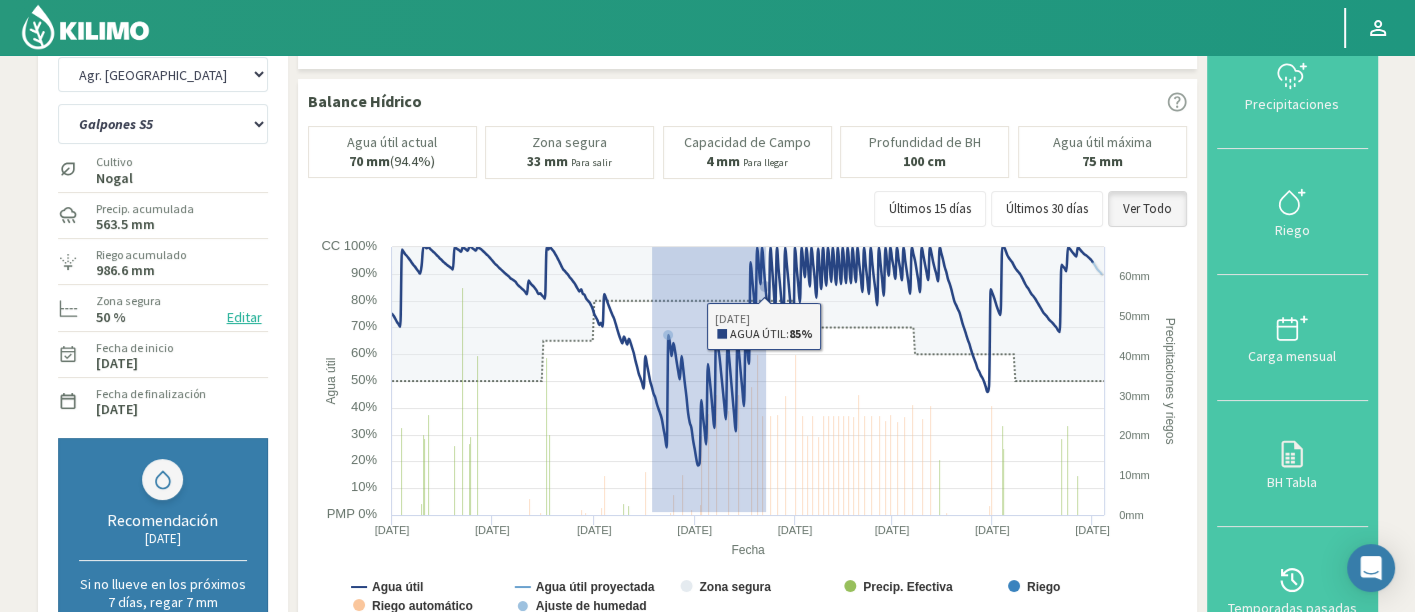 drag, startPoint x: 651, startPoint y: 510, endPoint x: 765, endPoint y: 222, distance: 309.74182 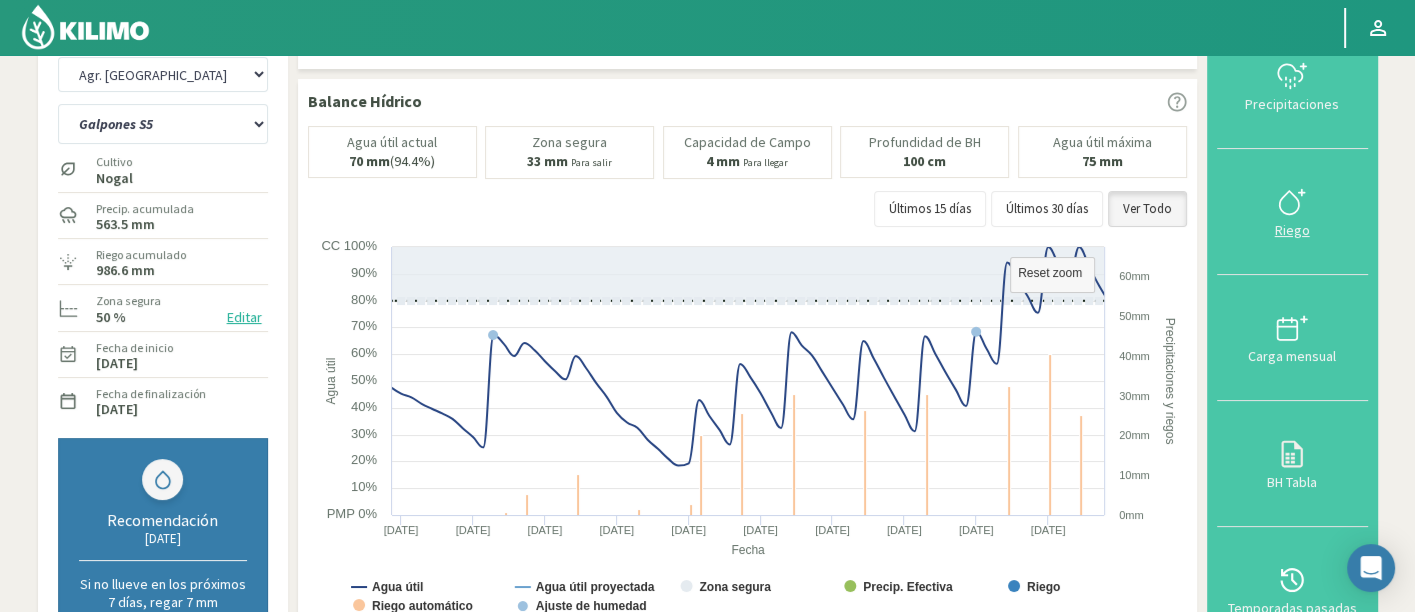 click 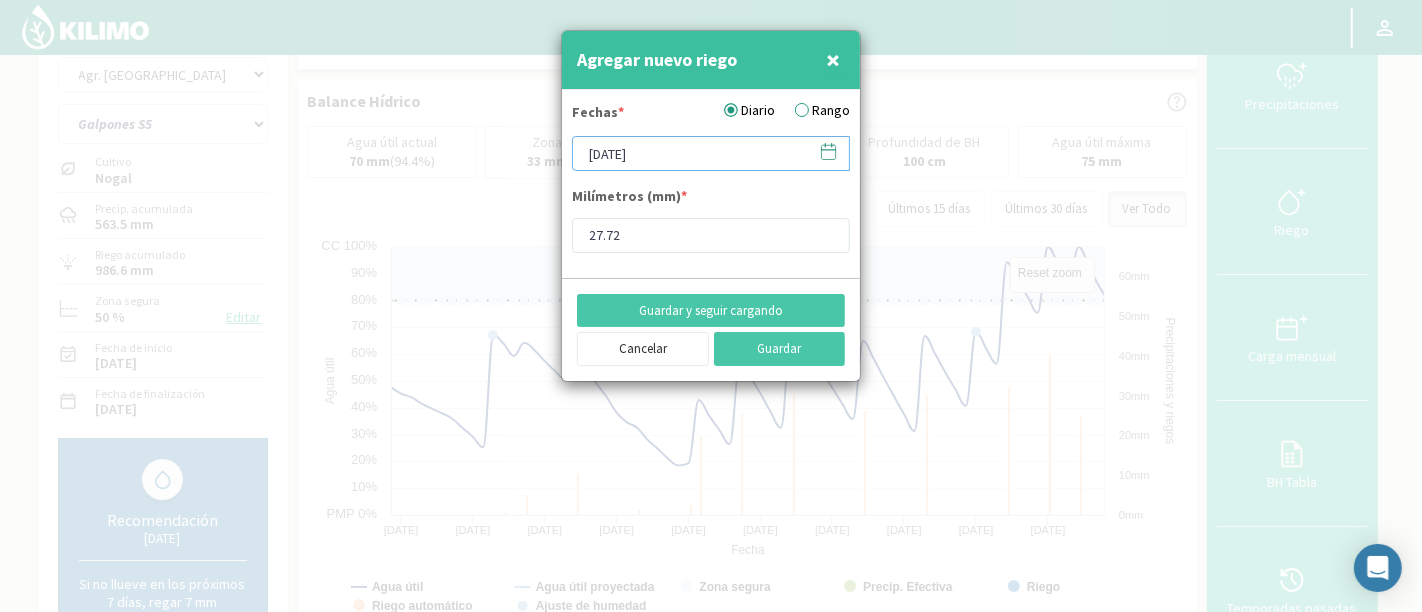 click on "02/07/2025" at bounding box center (711, 153) 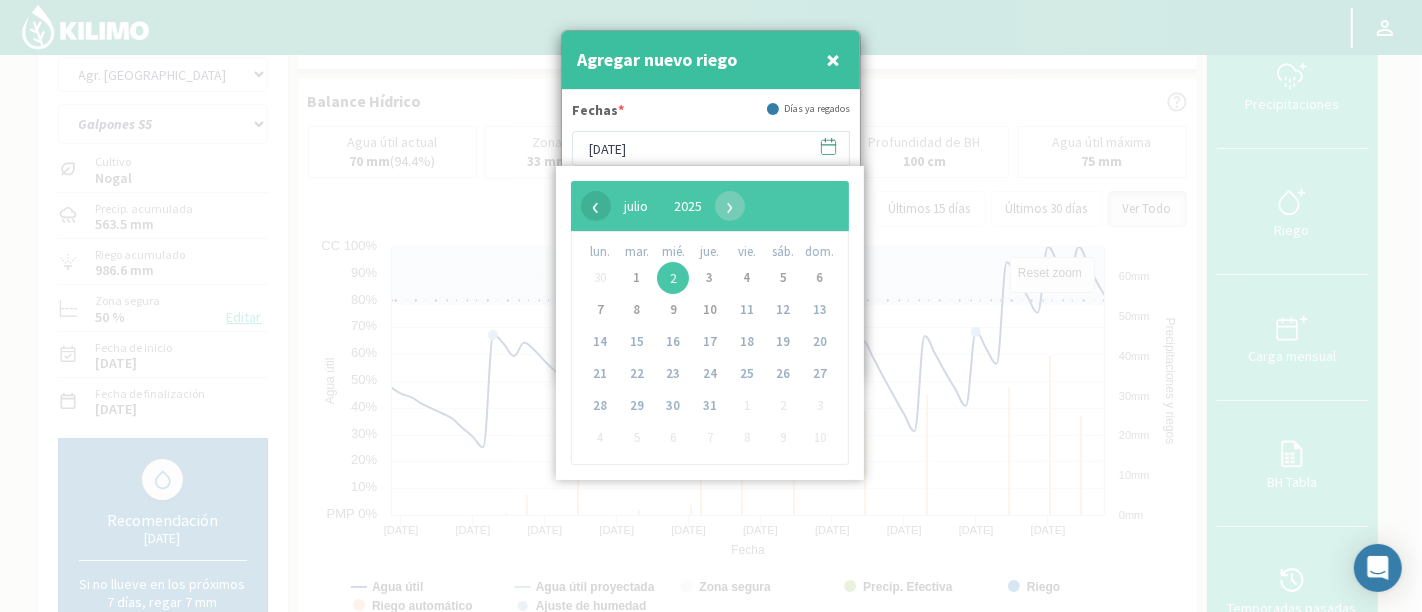 click on "‹" 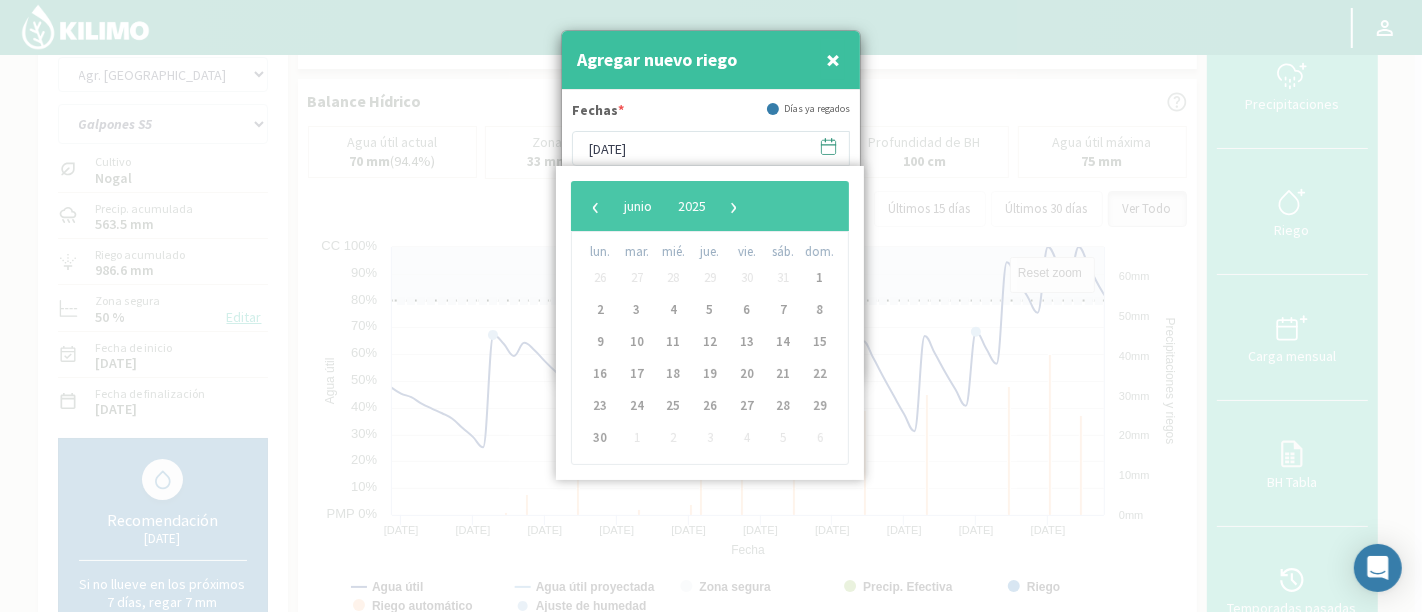 click on "‹" 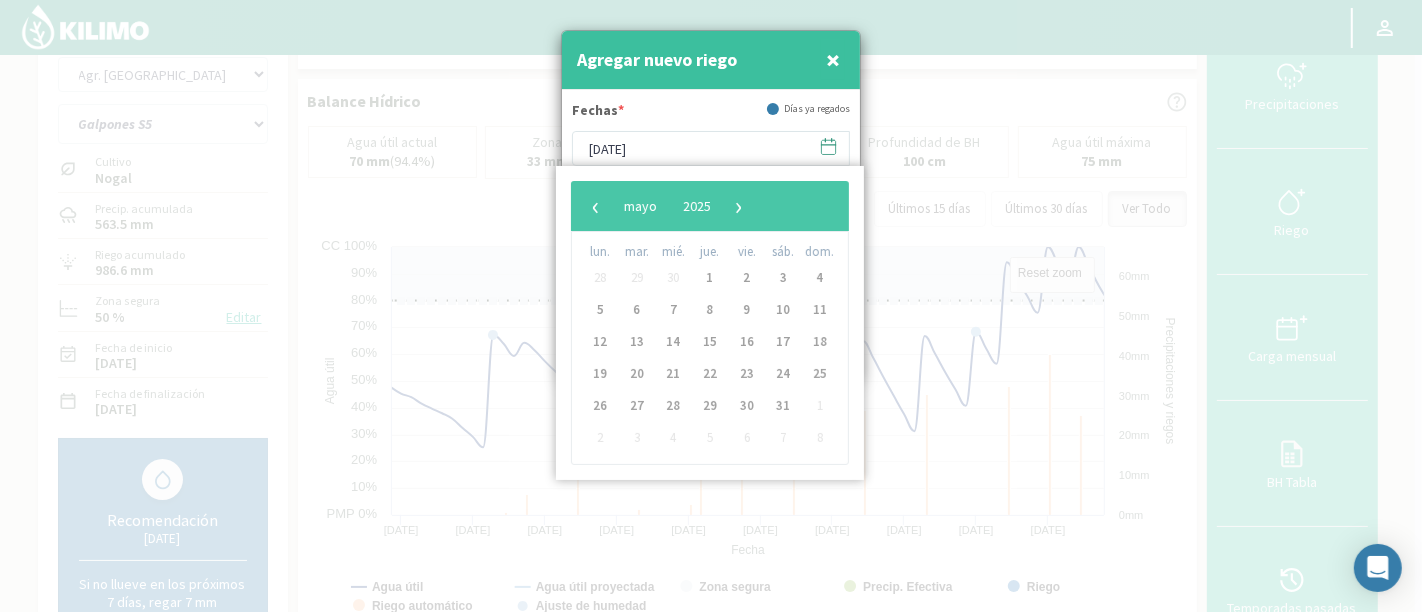 click on "‹" 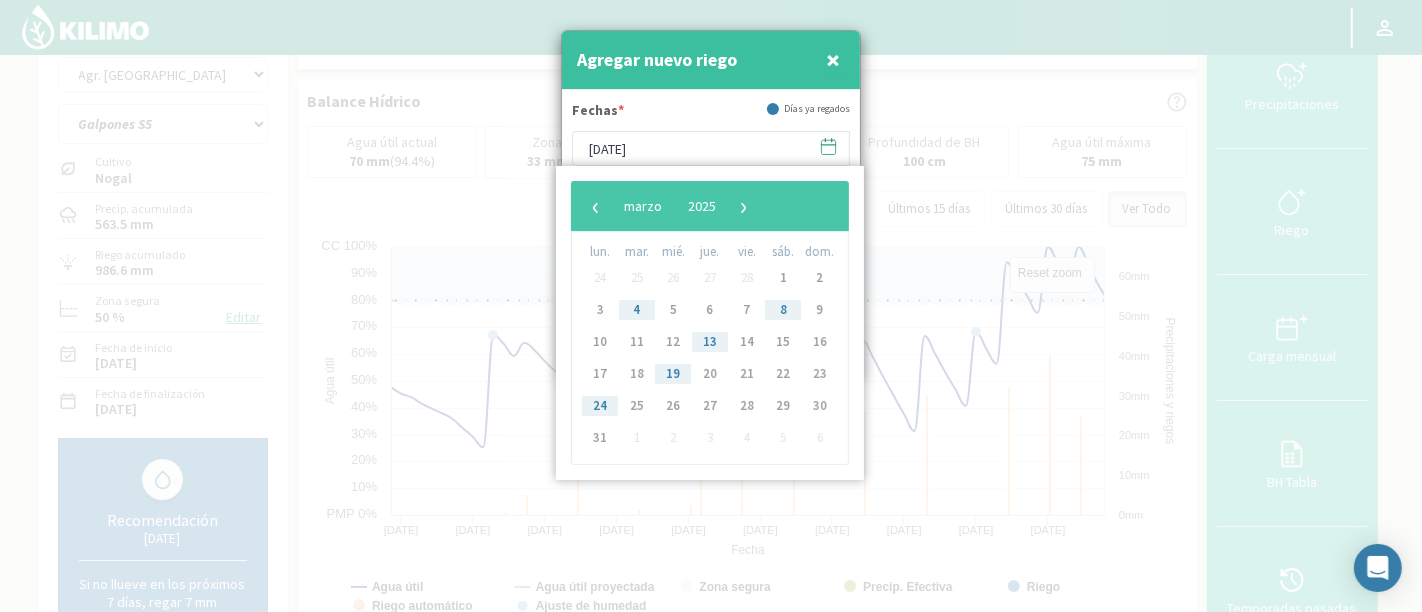 click on "‹" 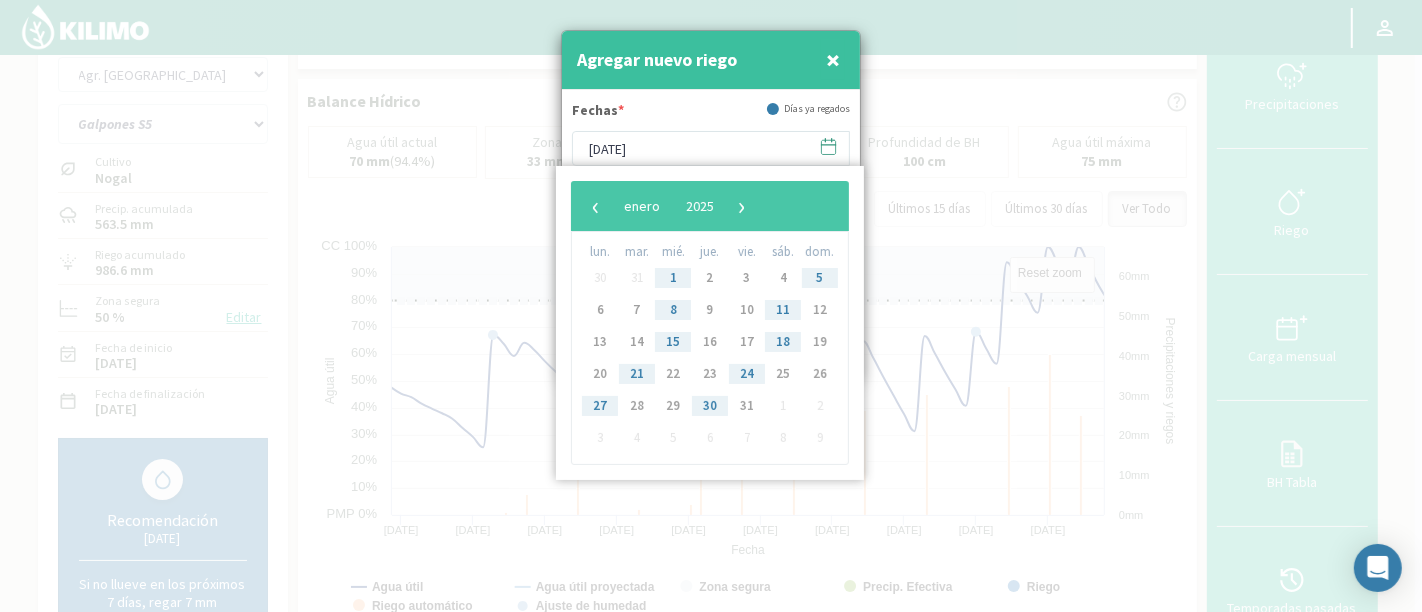 click on "‹" 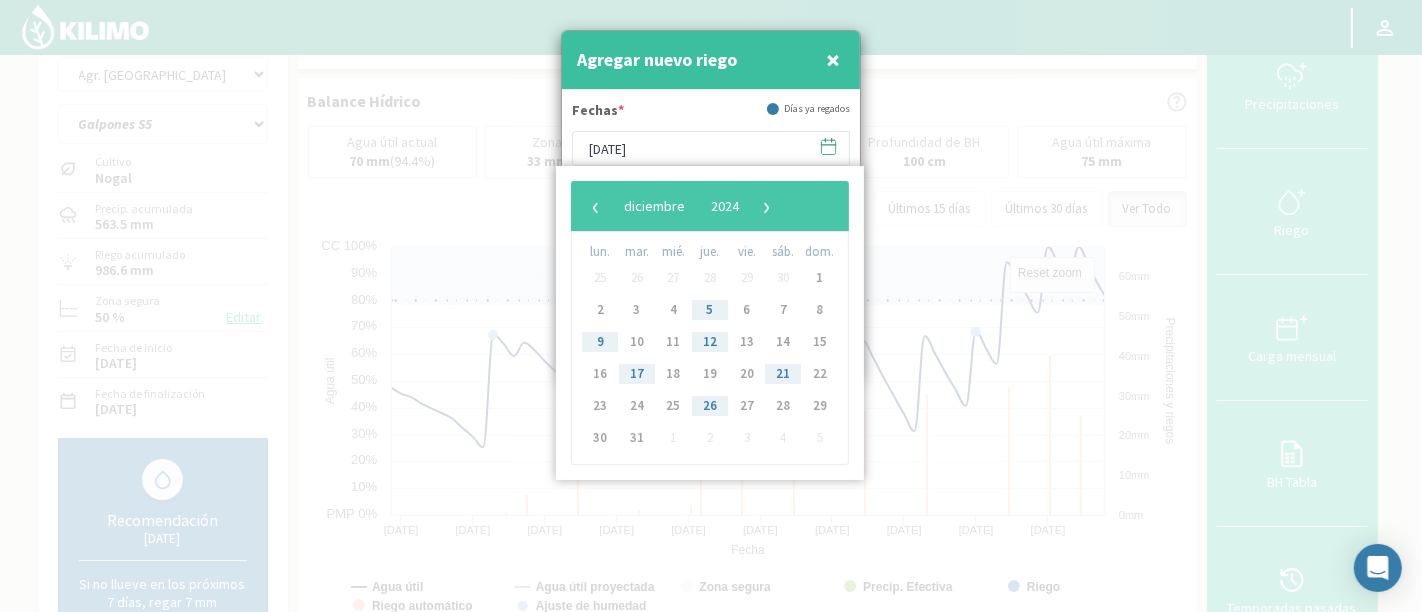 click on "‹" 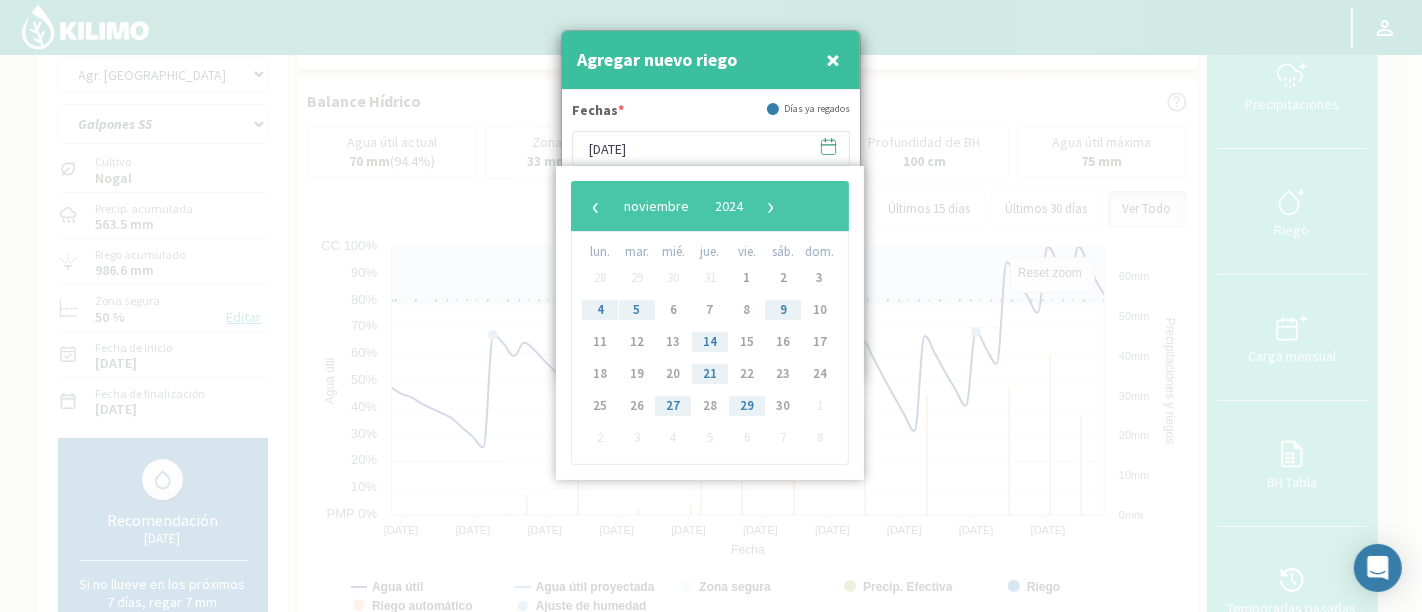 click on "‹" 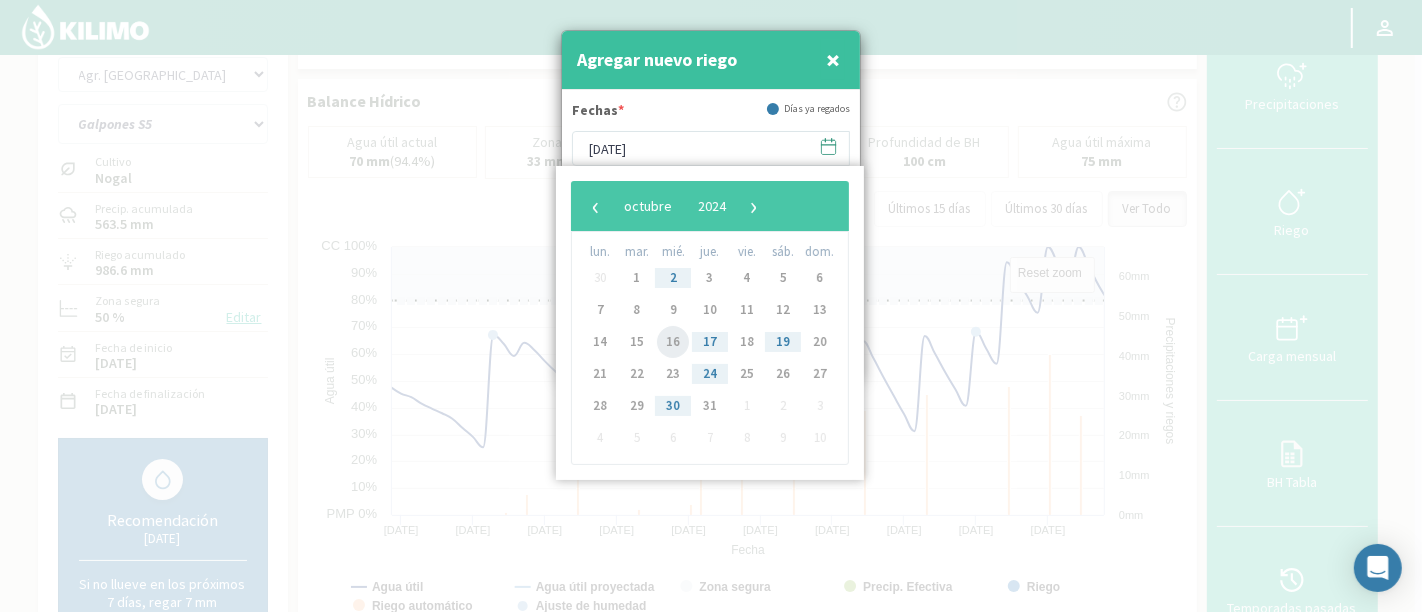 click on "16" 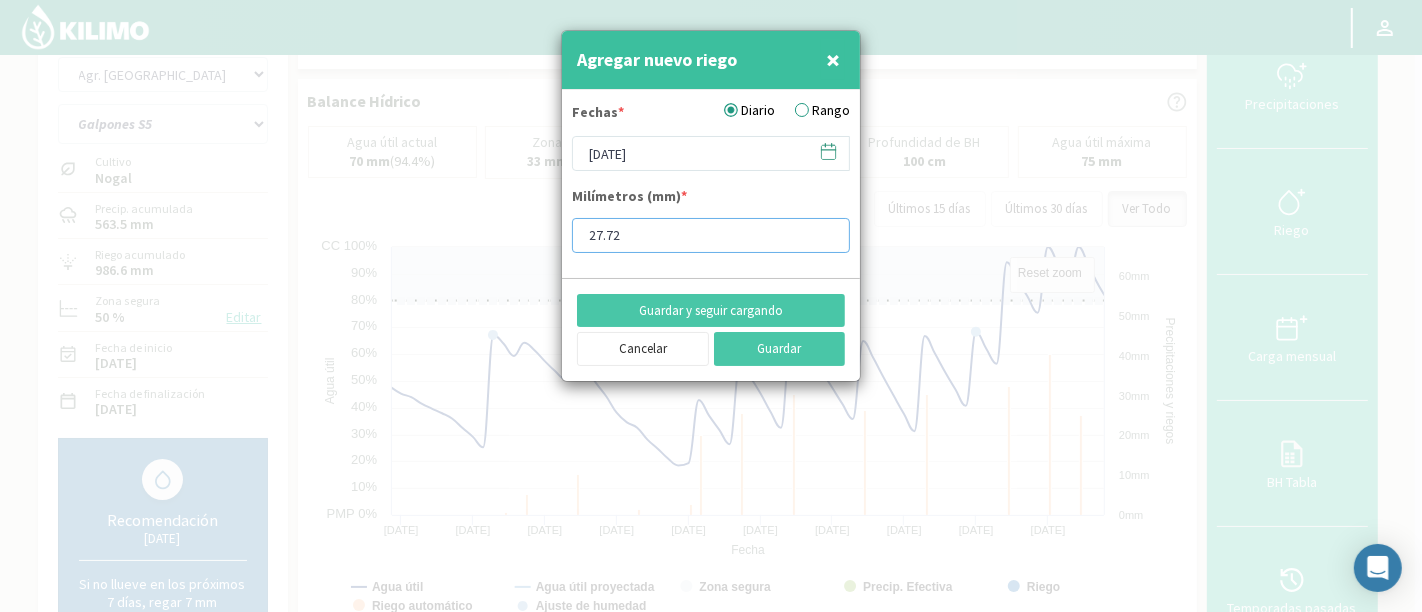 drag, startPoint x: 666, startPoint y: 235, endPoint x: 363, endPoint y: 184, distance: 307.26212 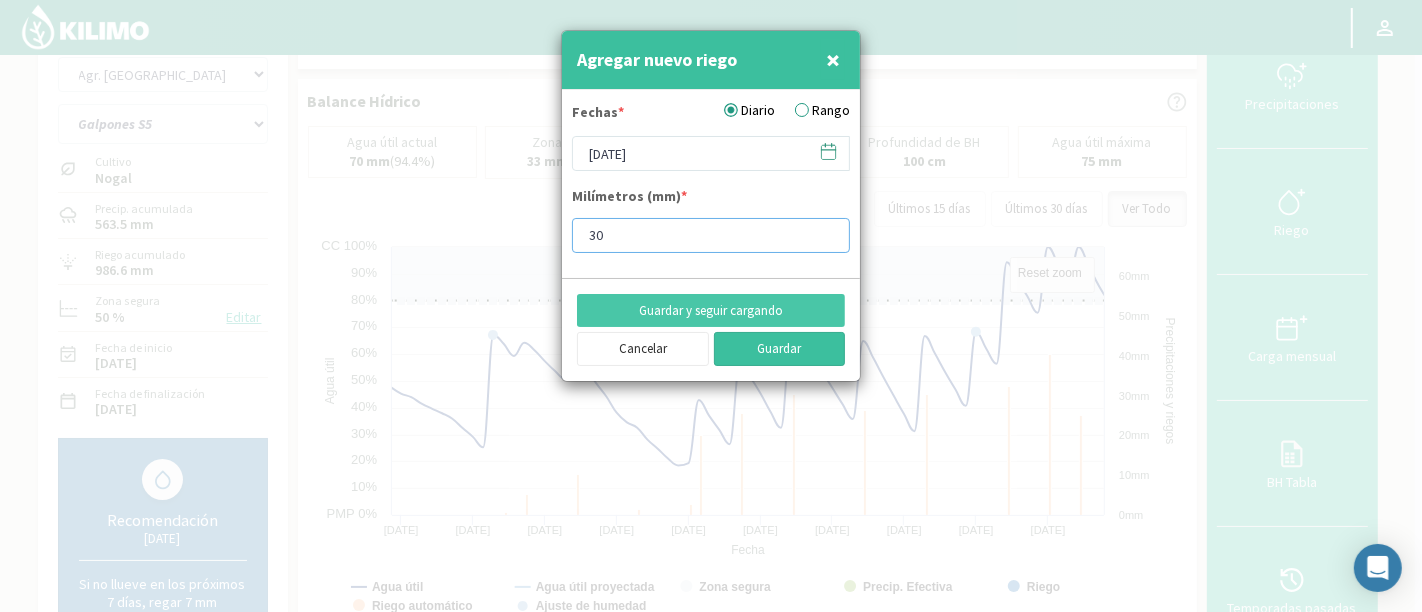 type on "30" 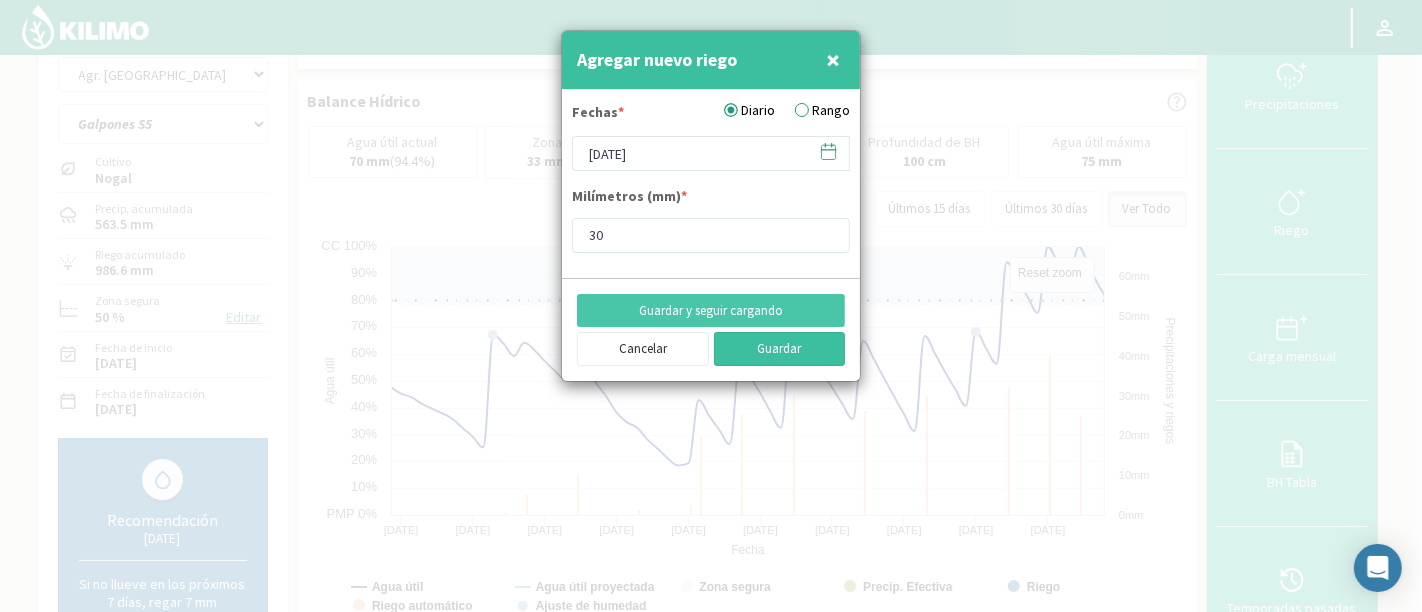 click on "Guardar" at bounding box center [780, 349] 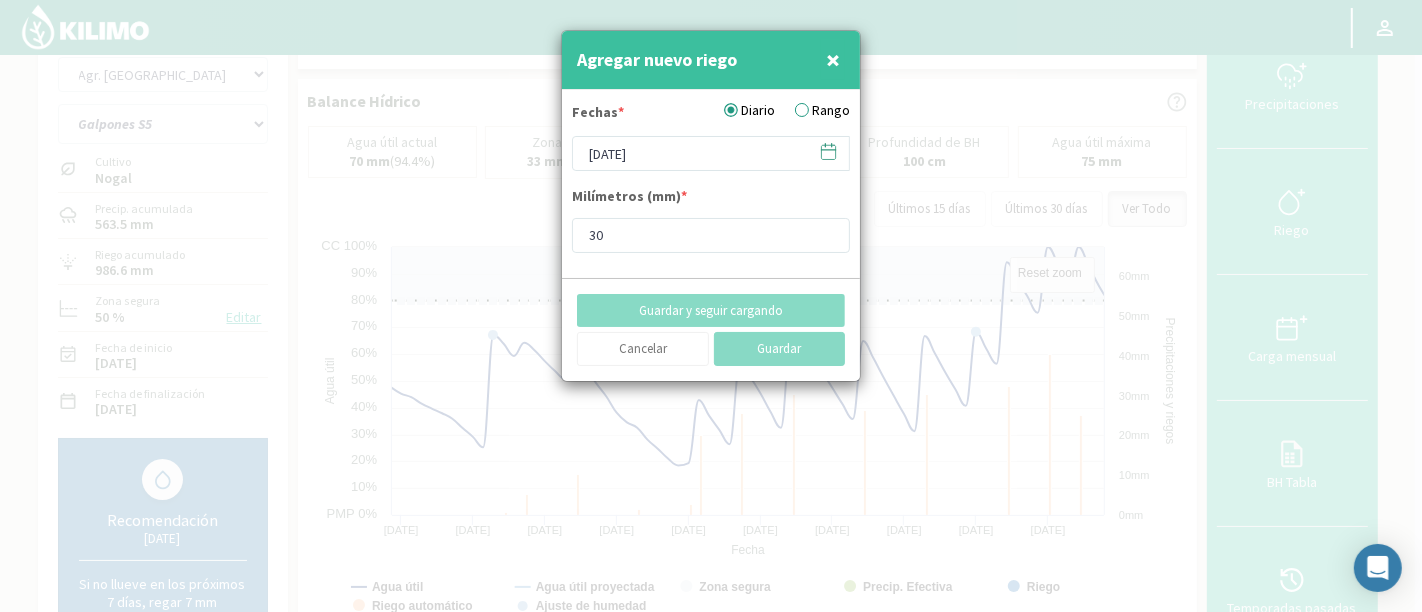 type on "[DATE]" 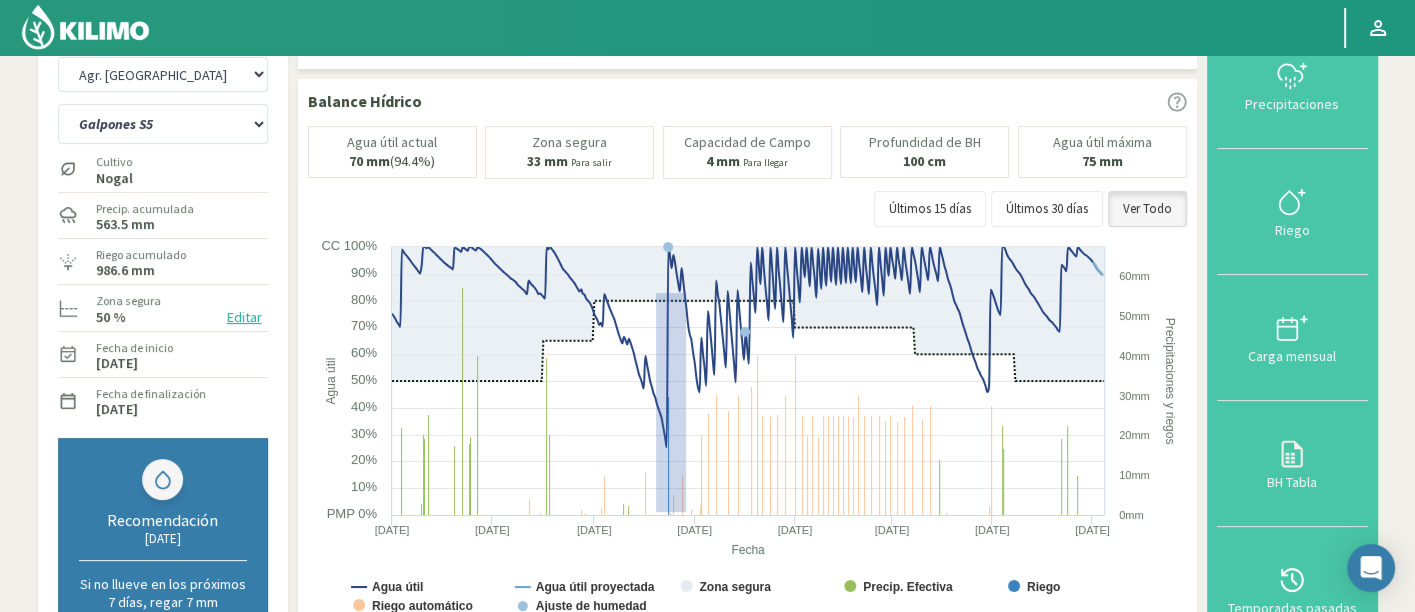 drag, startPoint x: 655, startPoint y: 510, endPoint x: 702, endPoint y: 198, distance: 315.5202 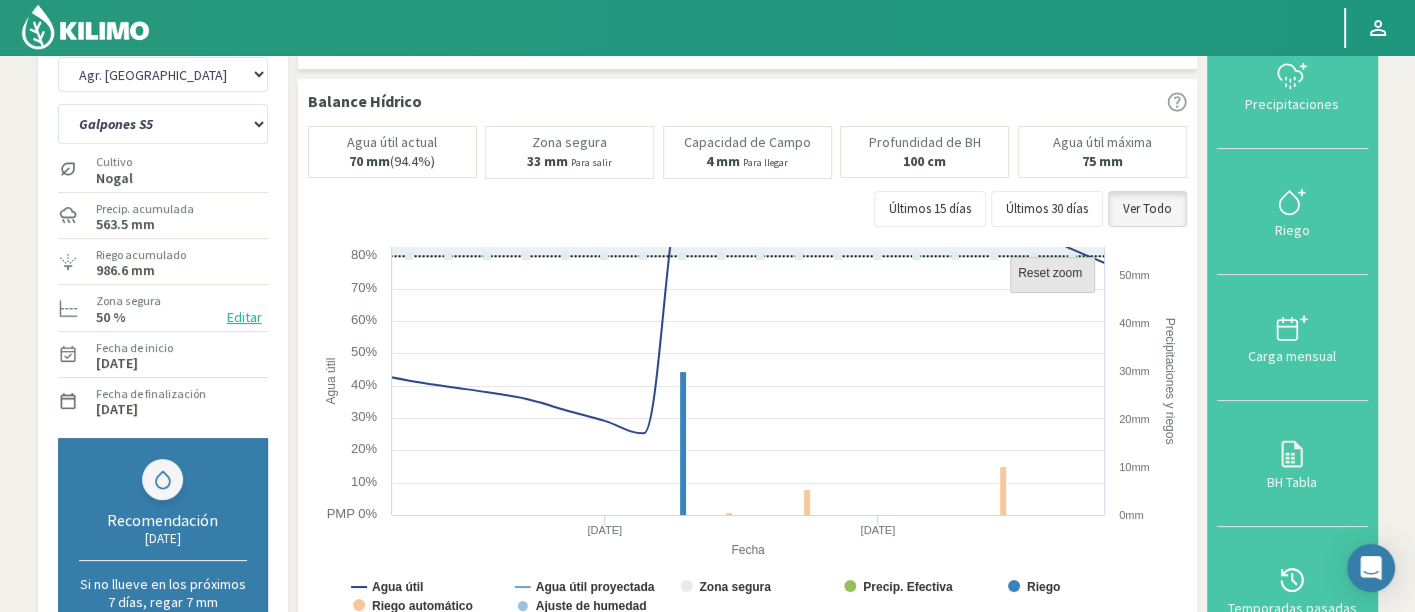 click on "Reset zoom" 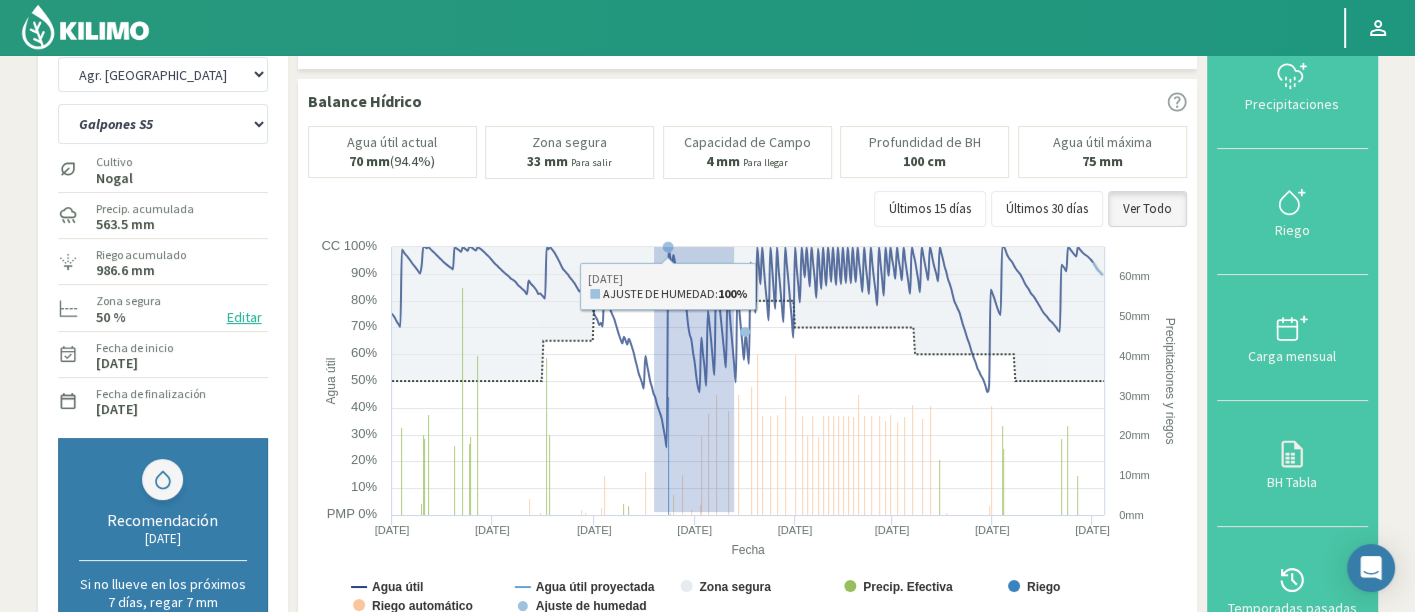 drag, startPoint x: 653, startPoint y: 510, endPoint x: 733, endPoint y: 226, distance: 295.05255 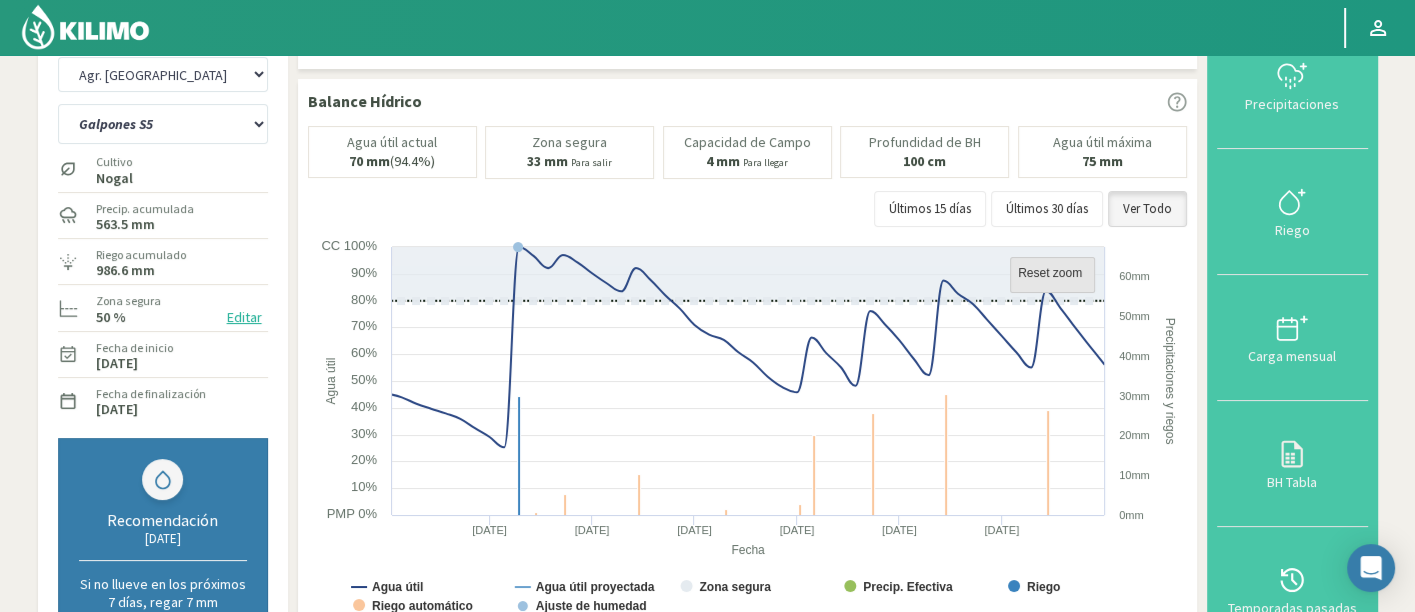 click on "Reset zoom" 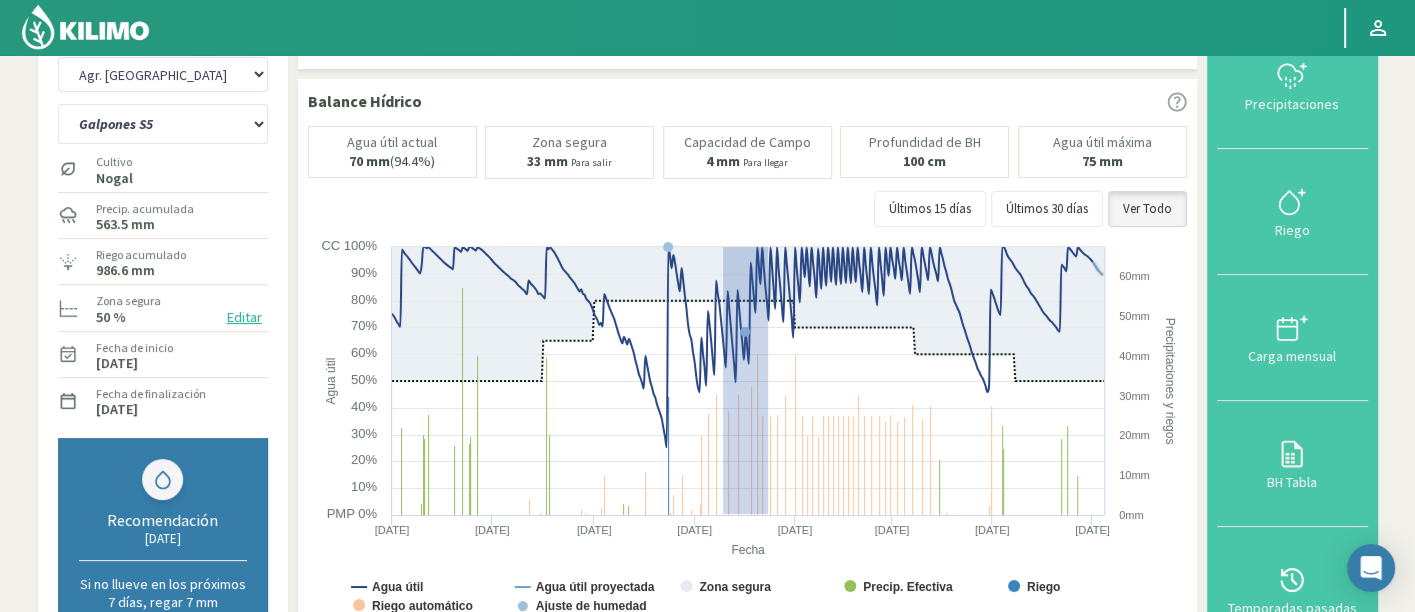 drag, startPoint x: 722, startPoint y: 512, endPoint x: 768, endPoint y: 237, distance: 278.82074 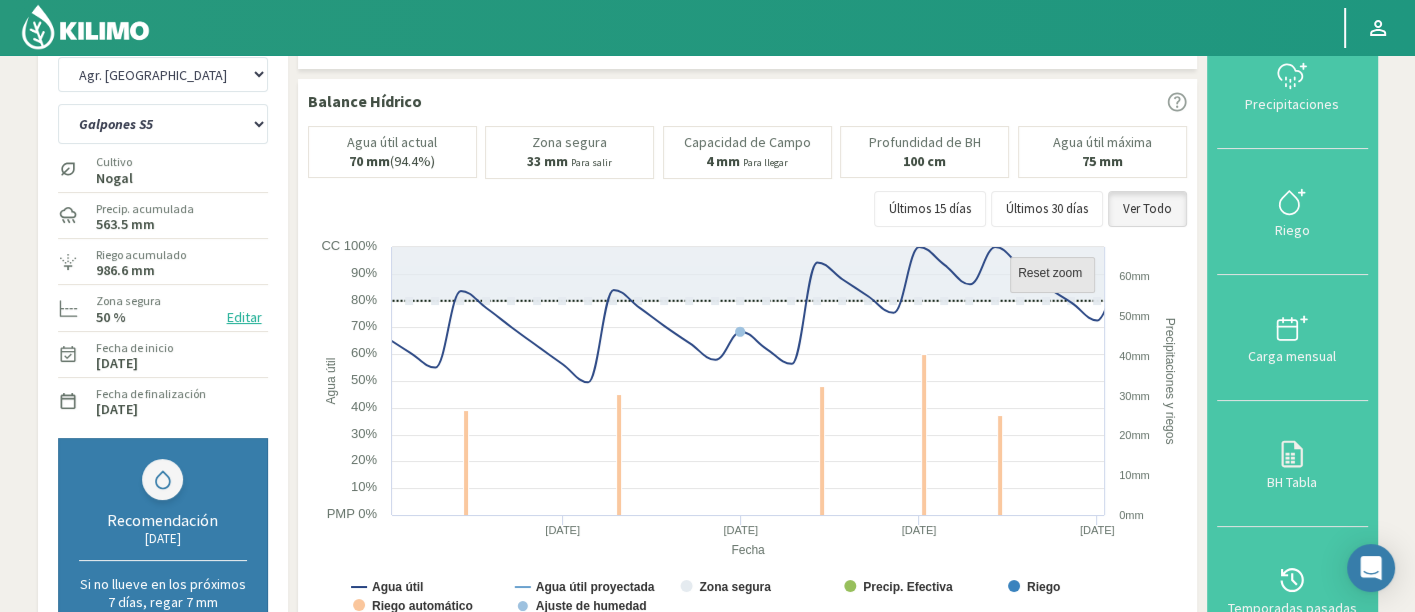 click 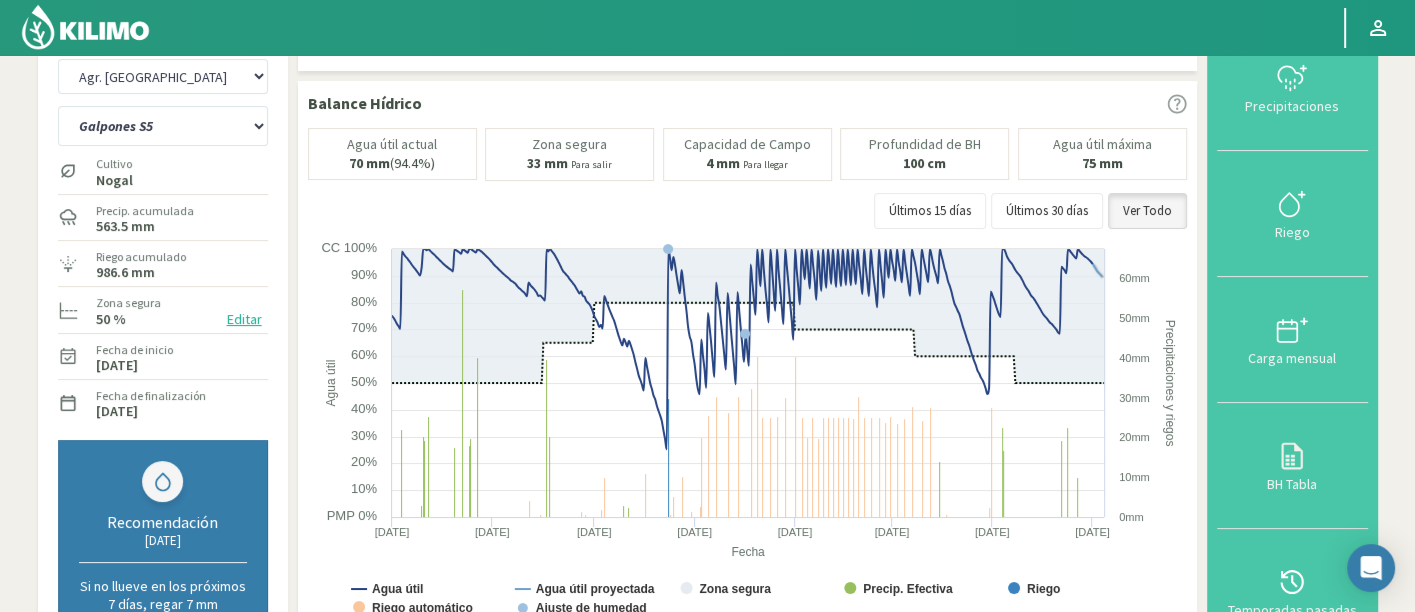 scroll, scrollTop: 0, scrollLeft: 0, axis: both 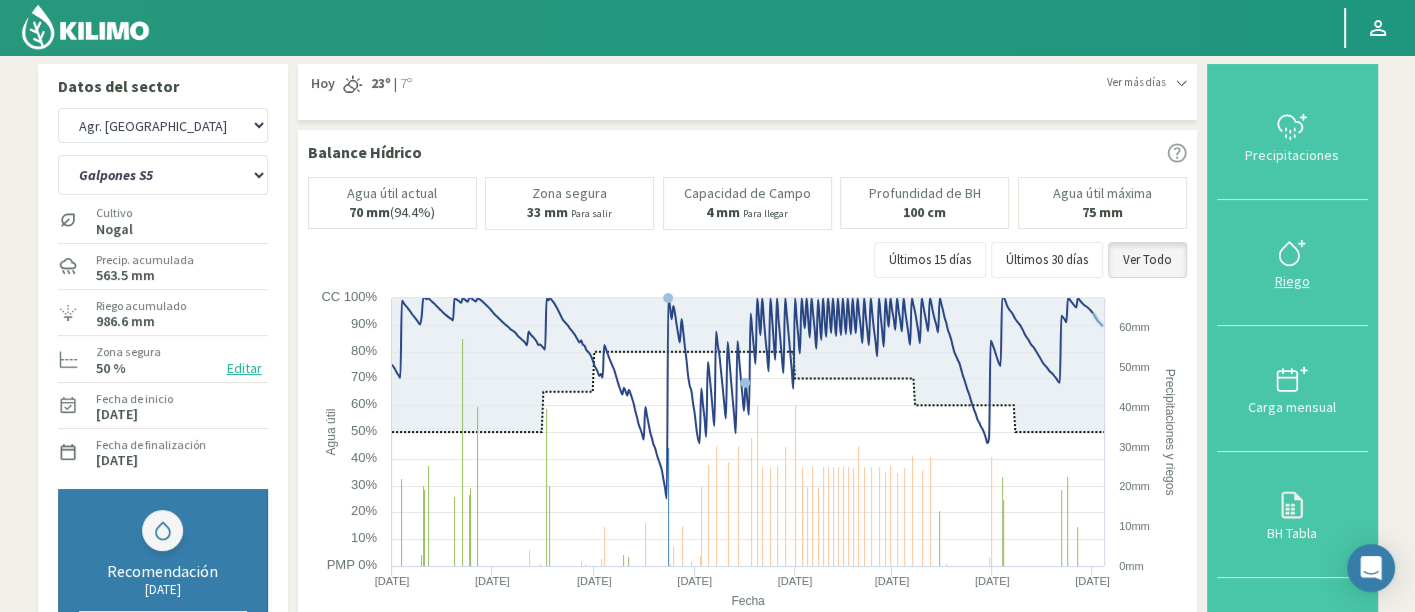 click 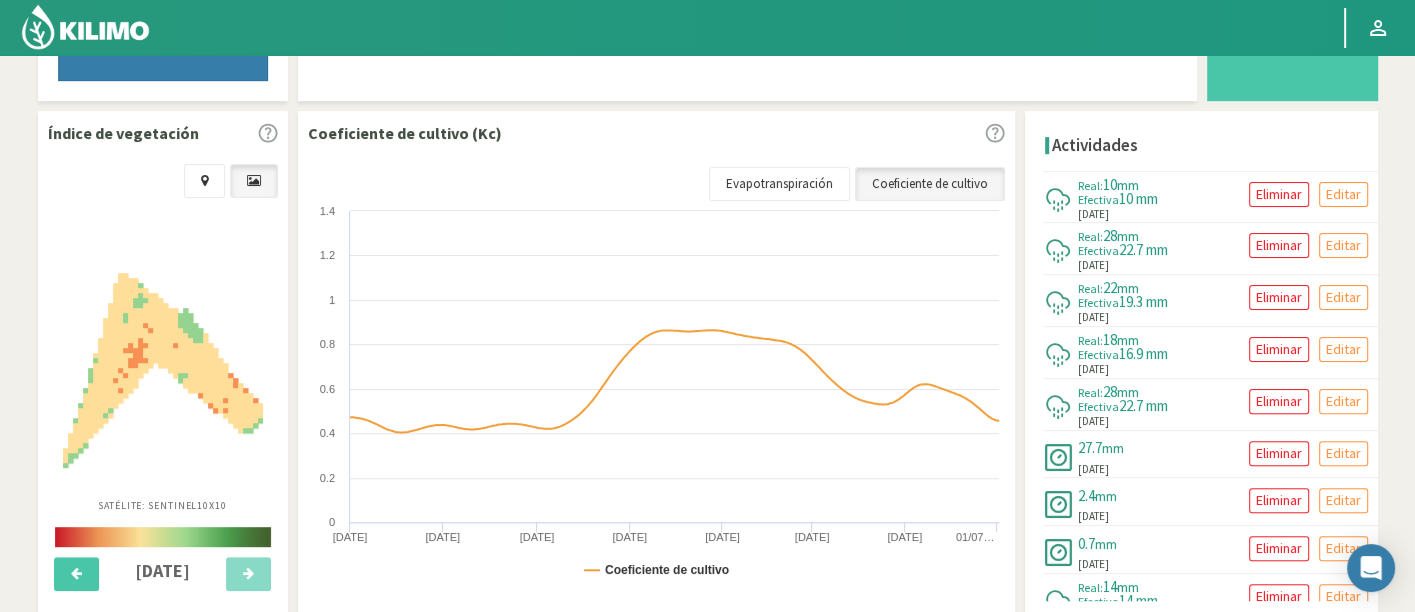 scroll, scrollTop: 712, scrollLeft: 0, axis: vertical 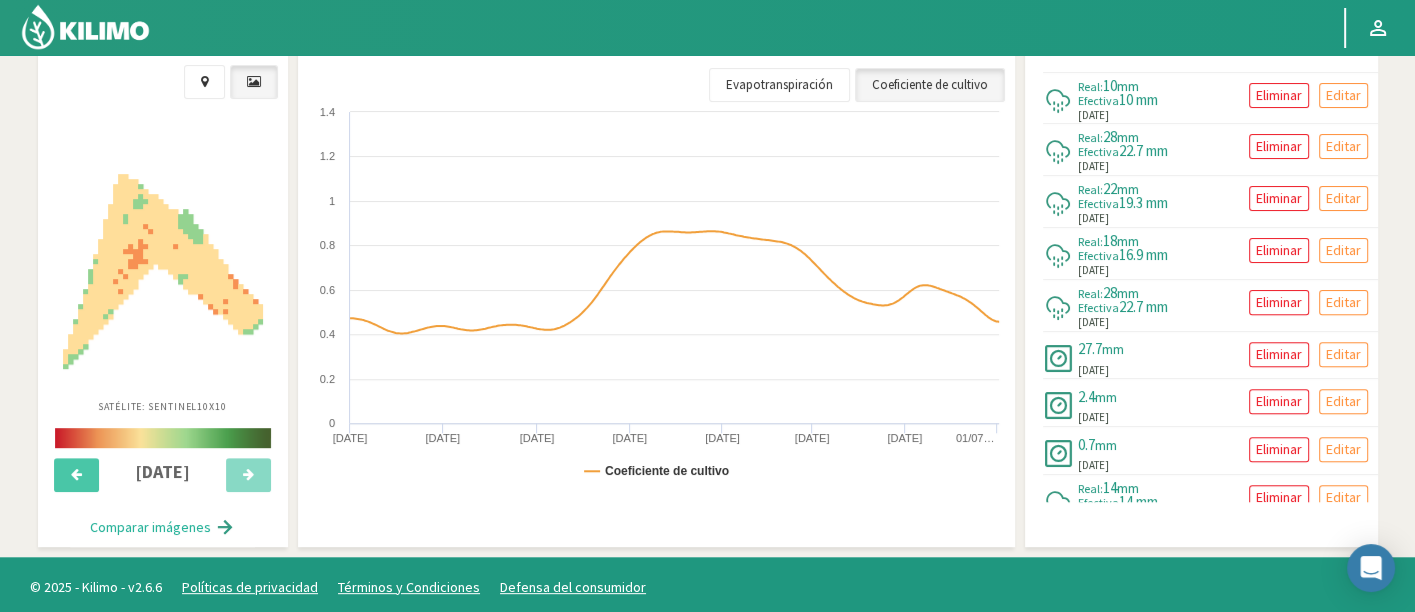 click on "Datos del sector   8 Fuegos   Agr. Andres Paul Errazuriz   Agr. Cardonal   Agr. El Carmelo   Agr. Huertos de Chocalan   Agrícola AJL   Agrícola Bakia   Agrícola Bakia - IC   Agrícola Exser - Campo Los Andes   Agricola FM Hermanos   Agrícola La Laguna (Samuel Ovalle) - IC   Agrícola Santa Magdalena (E. Ovalle) - IC   Agr. Las Riendas   Agr. Nieto - Florencia   Agr. Nieto - San Andrés   Agrorreina Parcela 27   Agrorreina Parcela 42   Agrorreina Parcela 44   Agrorreina Parcela 46   Agrorreina Parcela 47   Agrorreina San Ramon   AgroUC - IC   Agr. Pabellón   Agr. Pelvin   Agr. San José   Agr. Santa Elena - Colina   Agr. Santa Laura - Romanini - Cítricos   Agr. Santa Magdalena   Agr. Sutil   Agr. Varagui - Rosario 2   Agr. Viconto Campo Maipo   Agr. Viconto Campo Viluco   Ag. Santa Laura -Cas1   Ag. Santa Laura -Cas2   Ag. Santa Laura -Cas3   Ag. Santa Laura - Santa Teresa   Agua del Valle - San Gregorio   Agua del Valle - San Lorenzo   Agua del Valle - Santa Emilia   Albigasta - 1m   Albigasta - 2m" 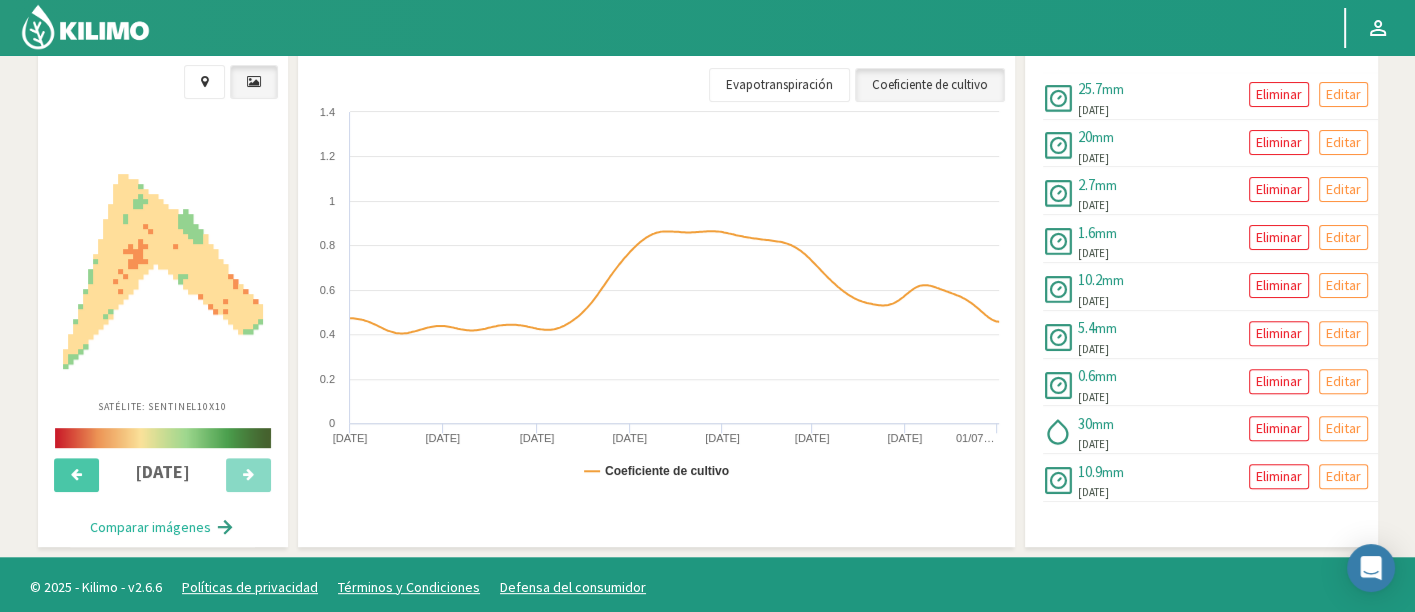 scroll, scrollTop: 2076, scrollLeft: 0, axis: vertical 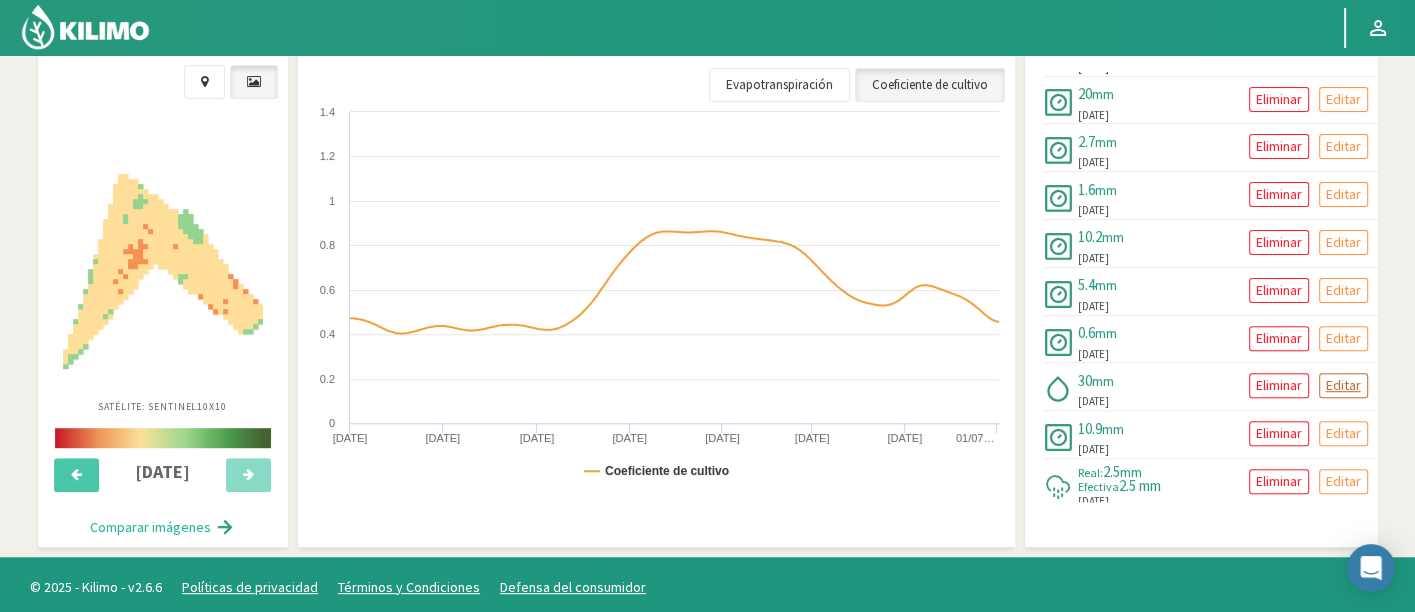 click on "Editar" 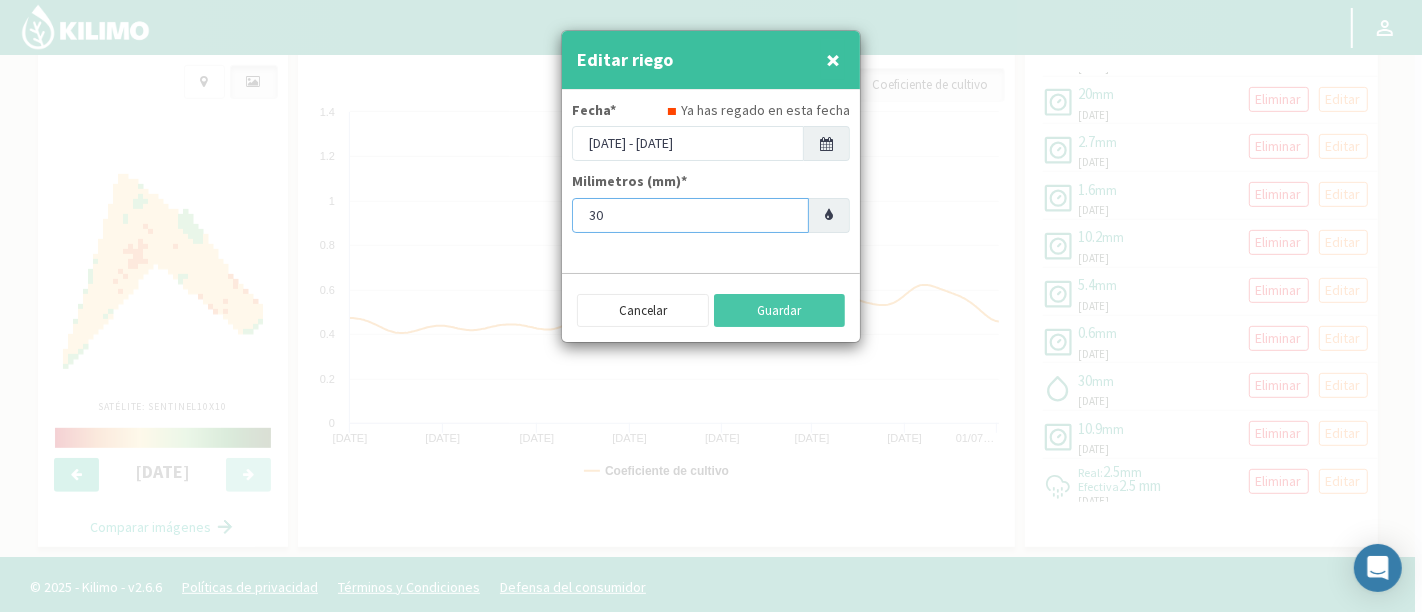 drag, startPoint x: 628, startPoint y: 208, endPoint x: 467, endPoint y: 213, distance: 161.07762 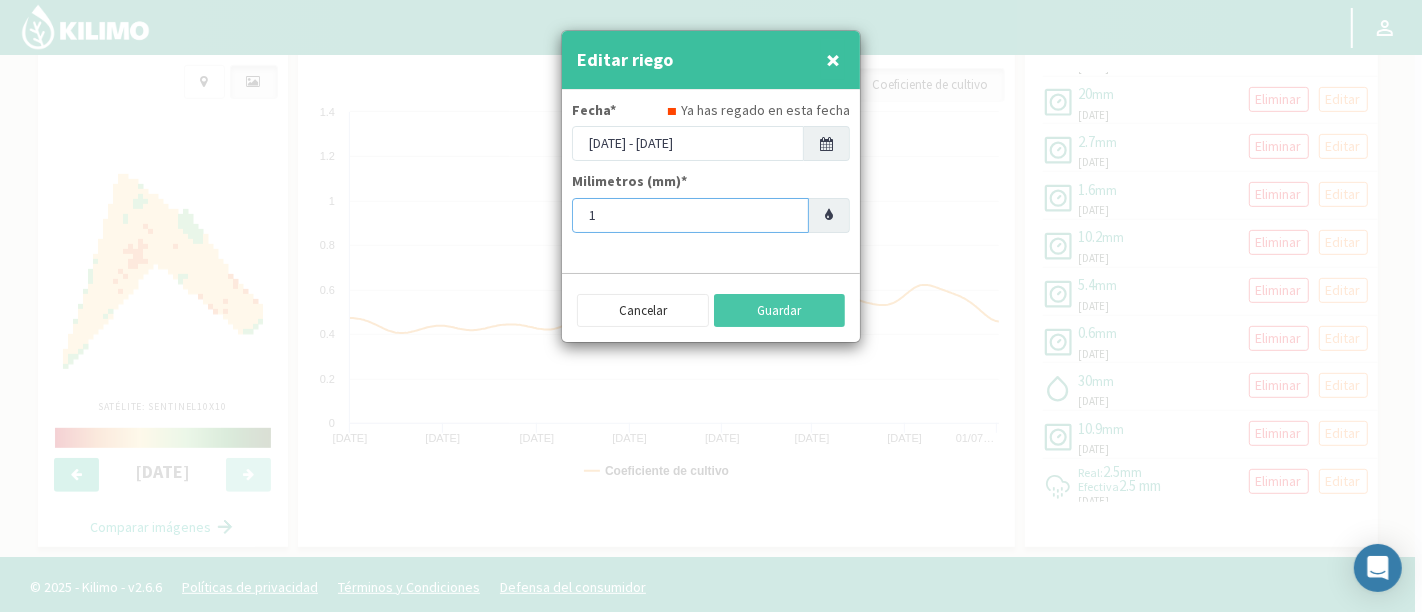 type on "4" 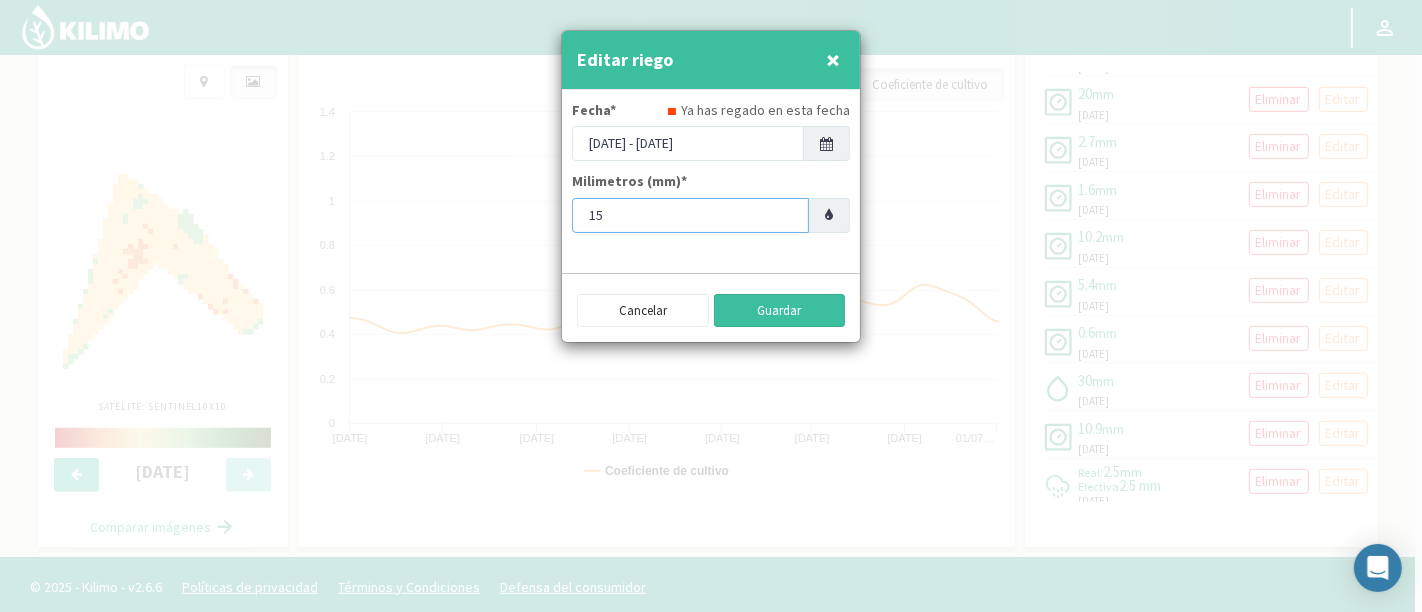 type on "15" 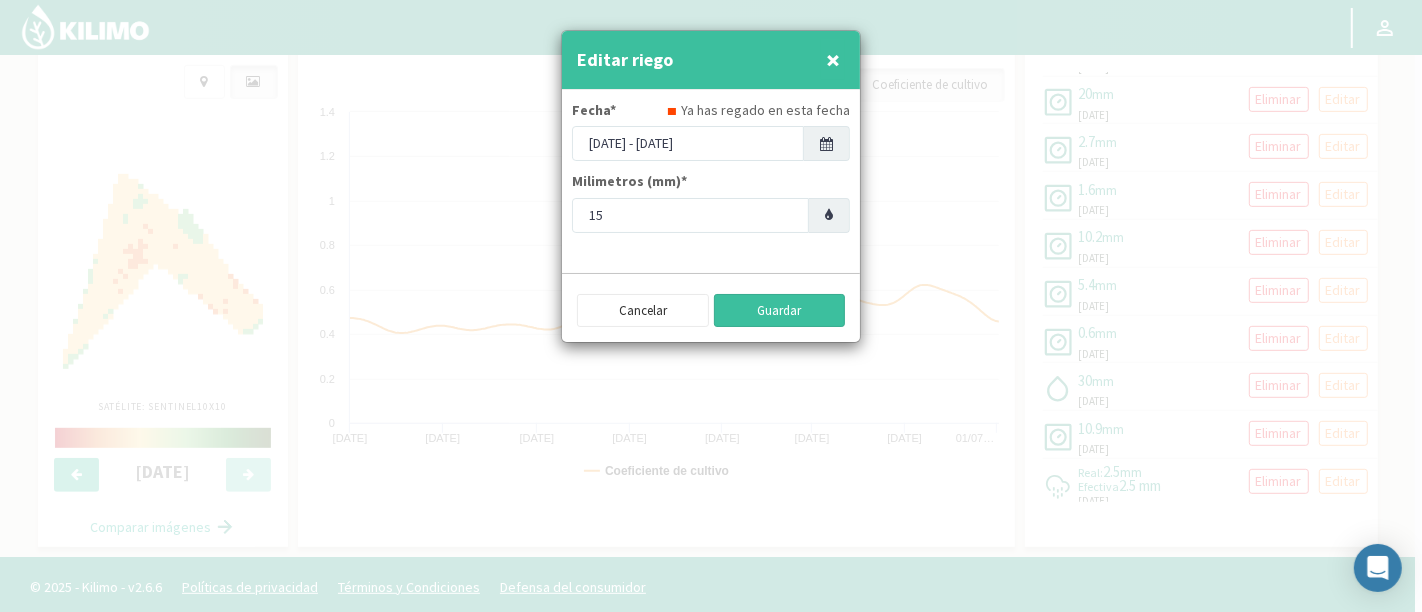 click on "Guardar" at bounding box center [780, 311] 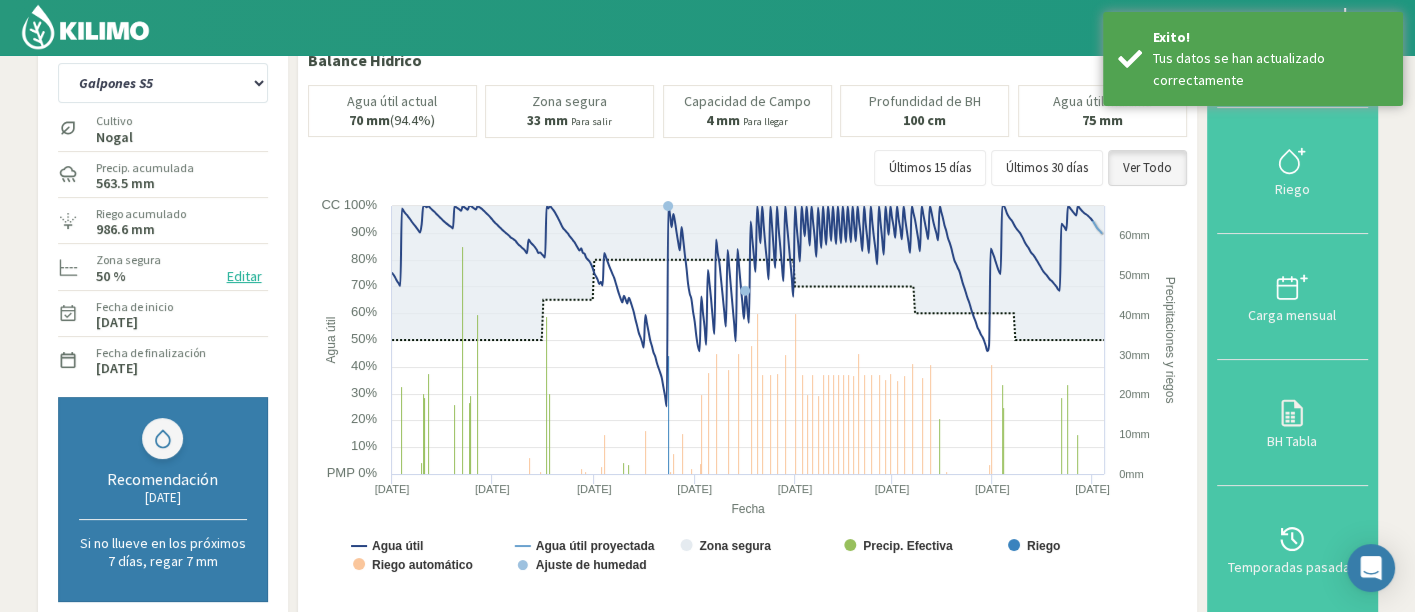 scroll, scrollTop: 89, scrollLeft: 0, axis: vertical 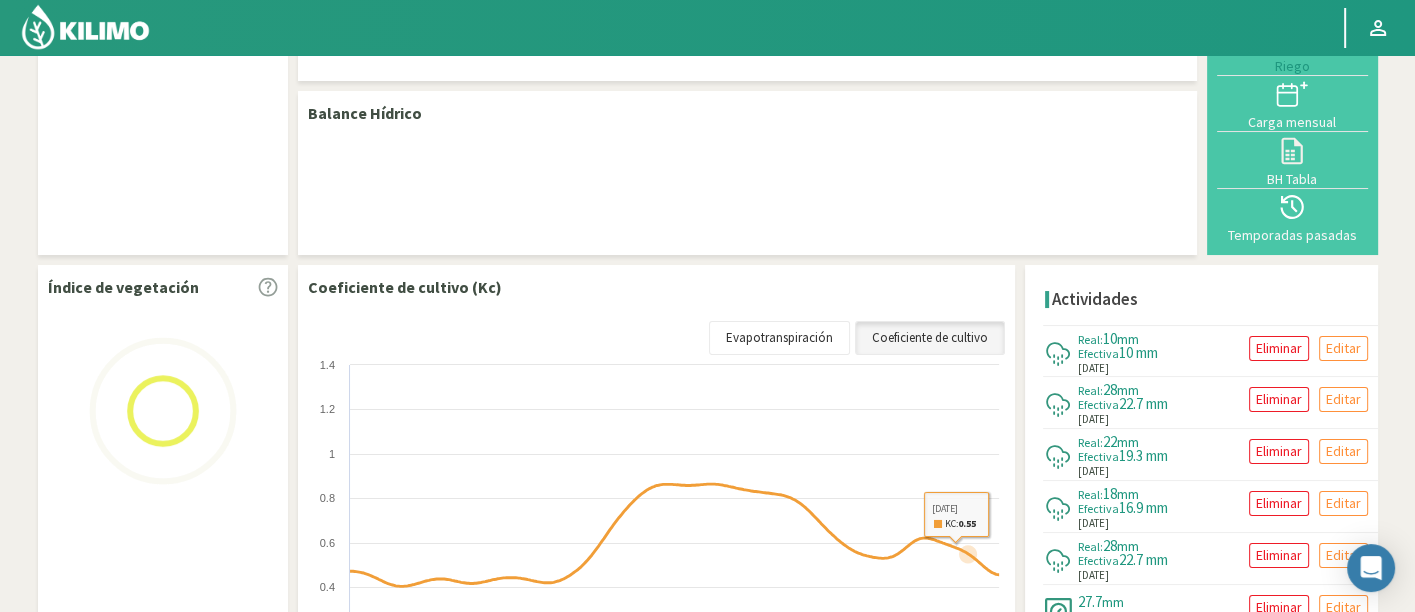 select on "23: Object" 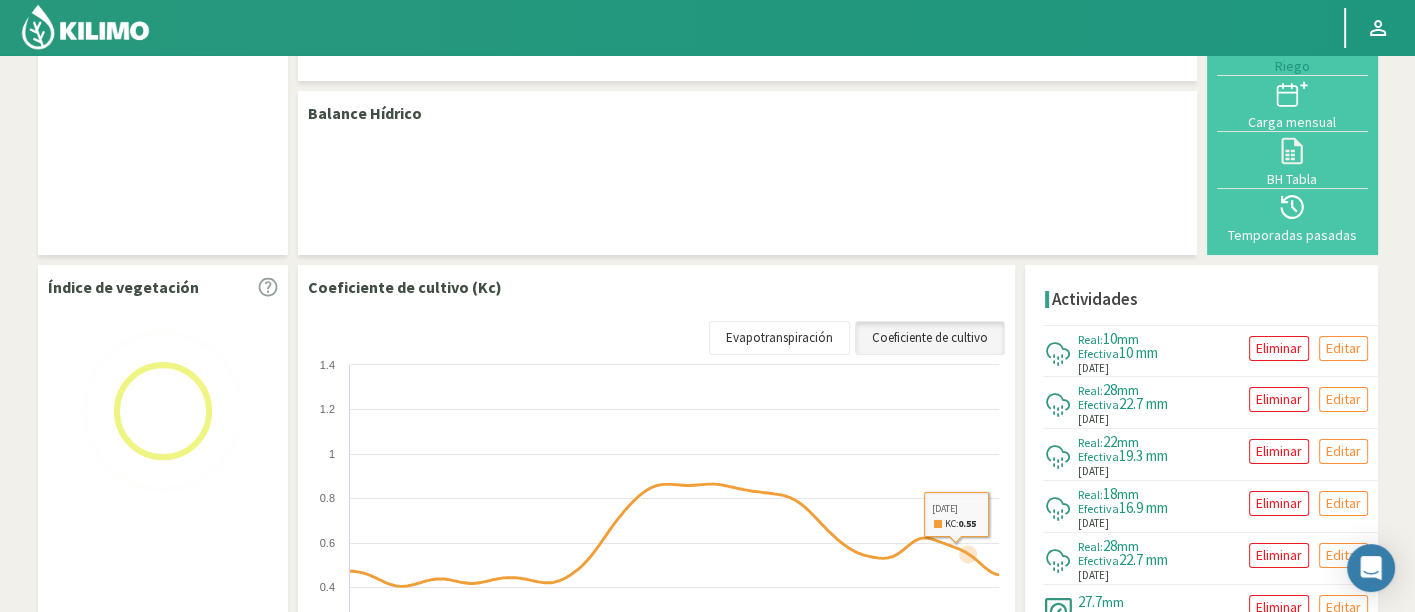 select on "7: Object" 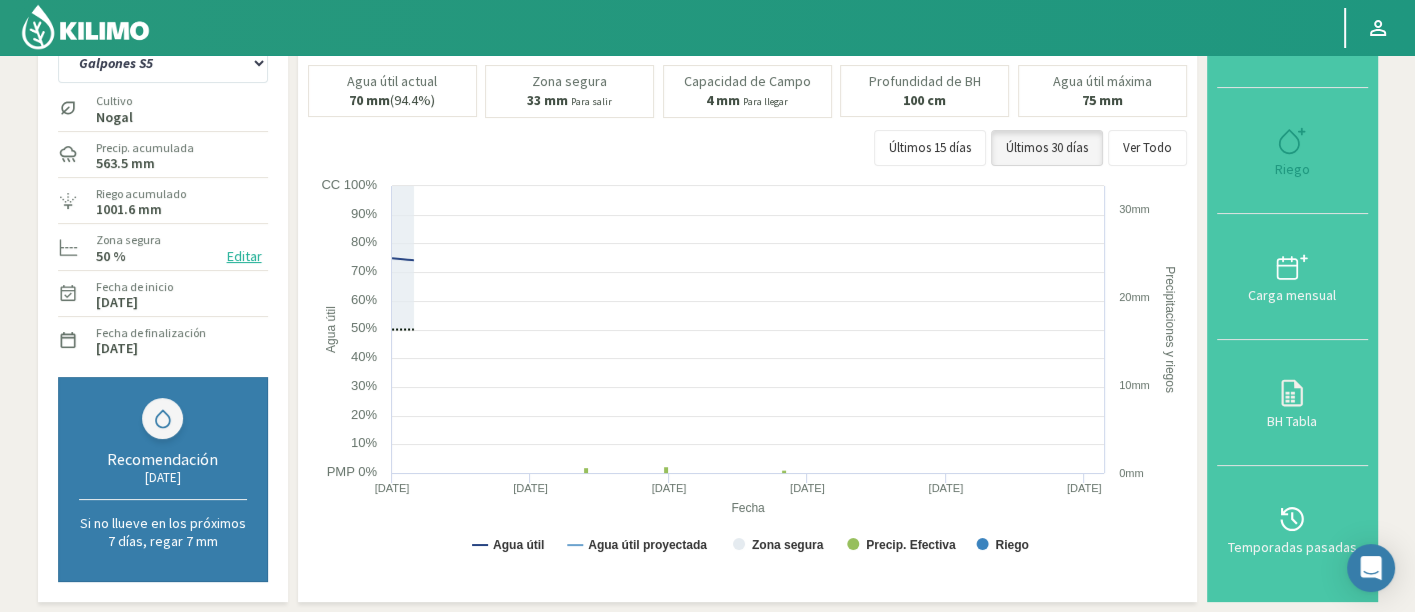 scroll, scrollTop: 111, scrollLeft: 0, axis: vertical 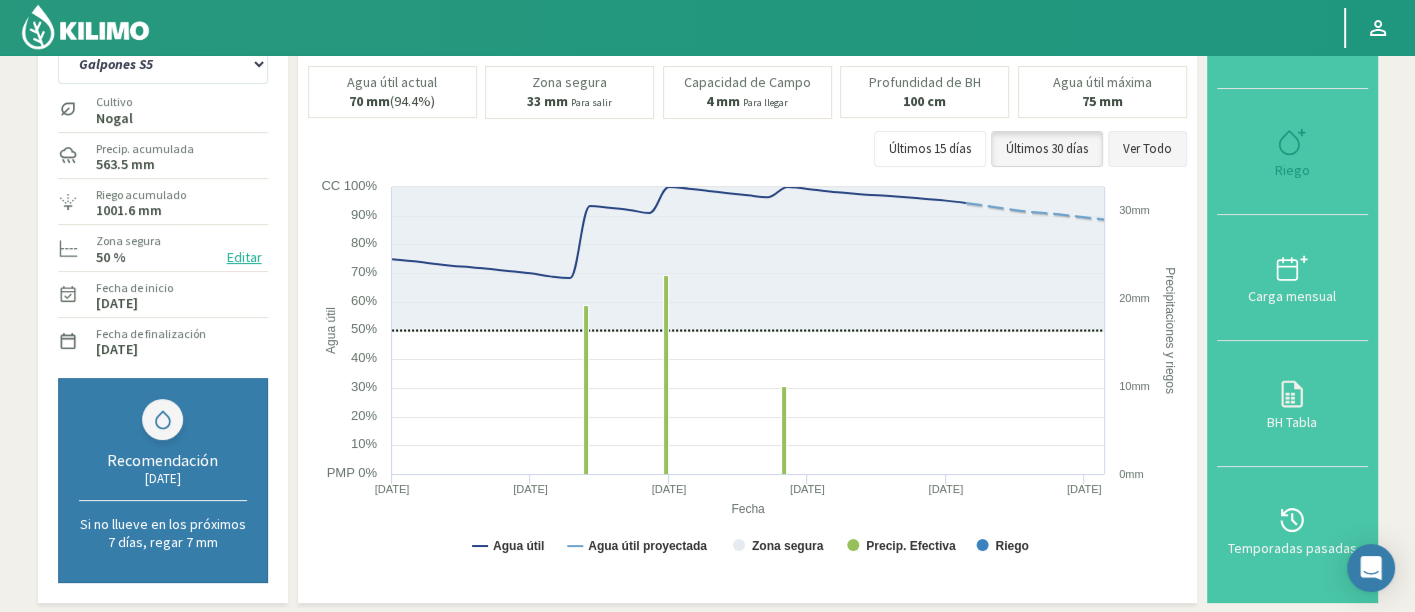 click on "Ver Todo" at bounding box center [1147, 149] 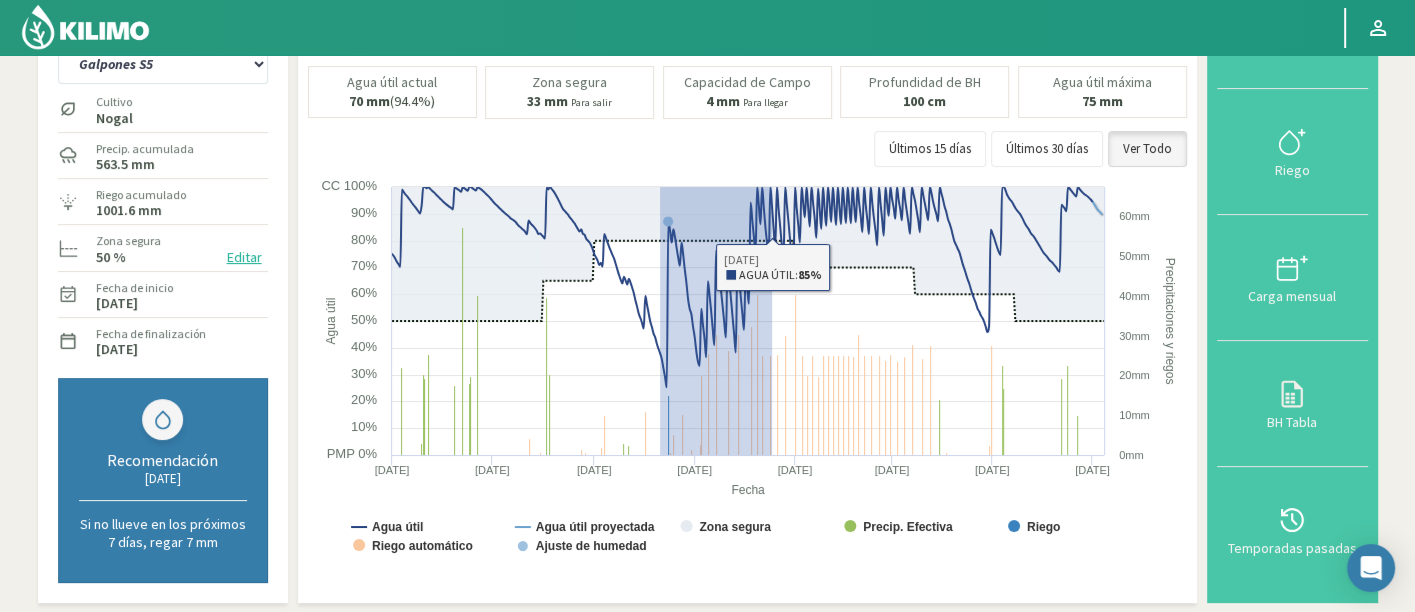 drag, startPoint x: 659, startPoint y: 452, endPoint x: 771, endPoint y: 158, distance: 314.61087 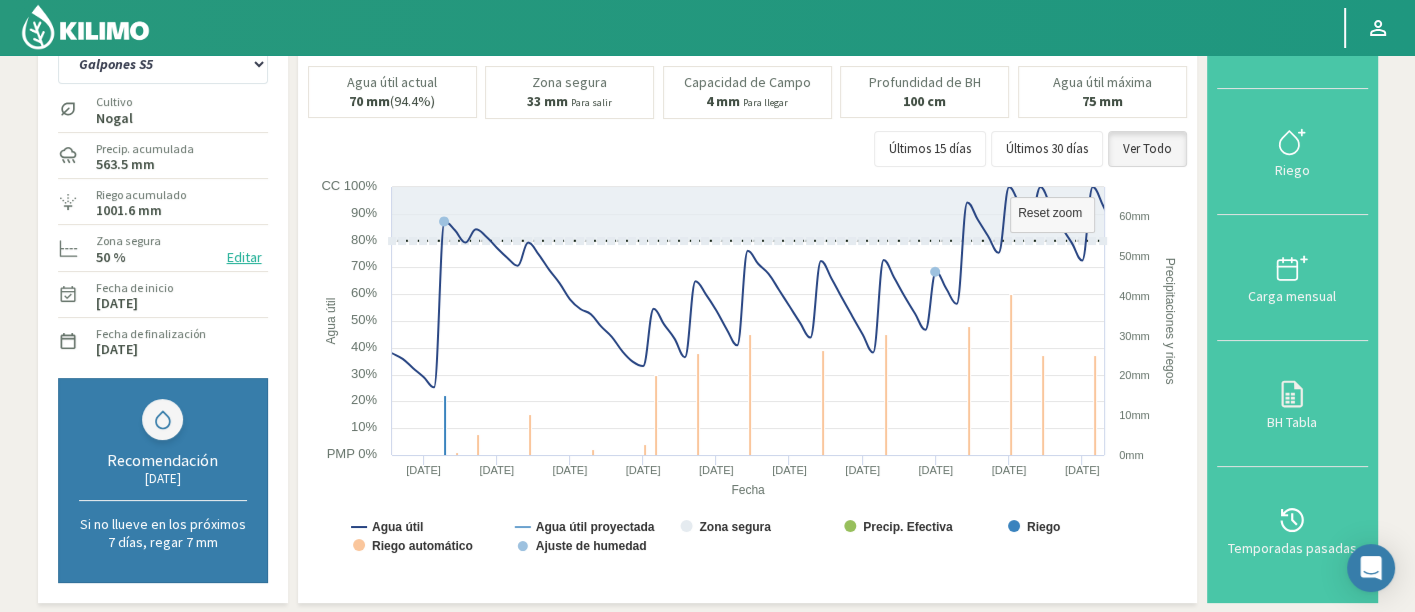 scroll, scrollTop: 0, scrollLeft: 0, axis: both 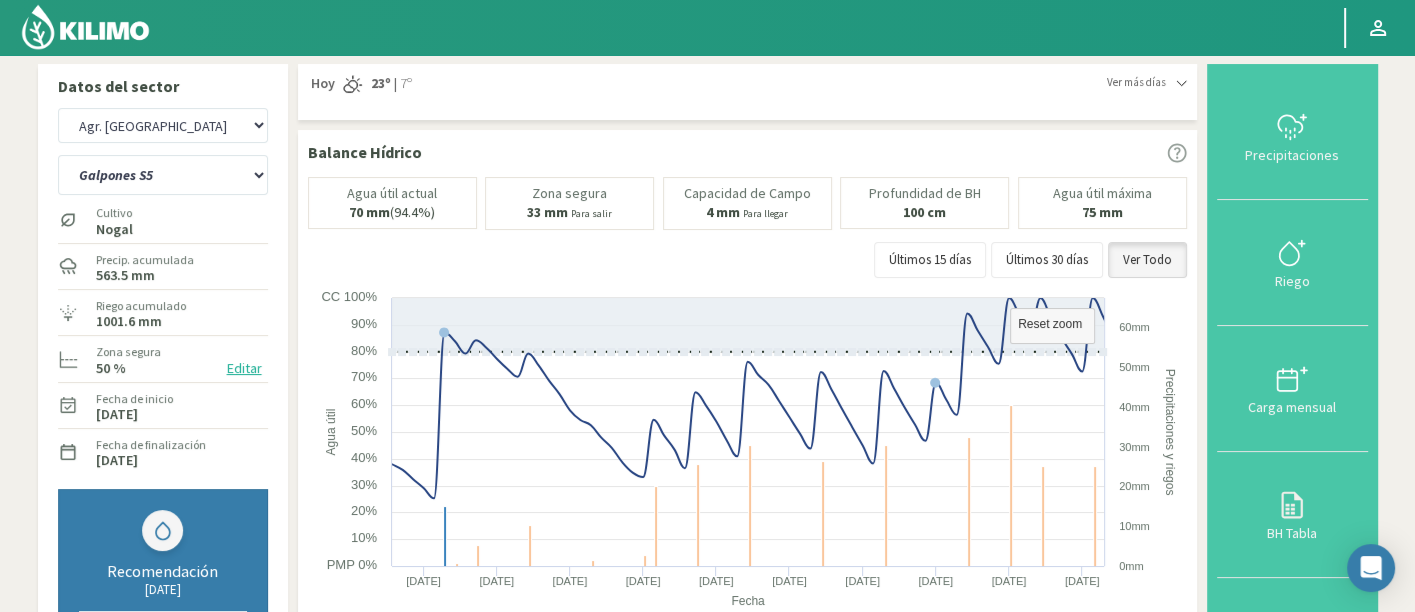 drag, startPoint x: 1411, startPoint y: 107, endPoint x: 1421, endPoint y: 161, distance: 54.91812 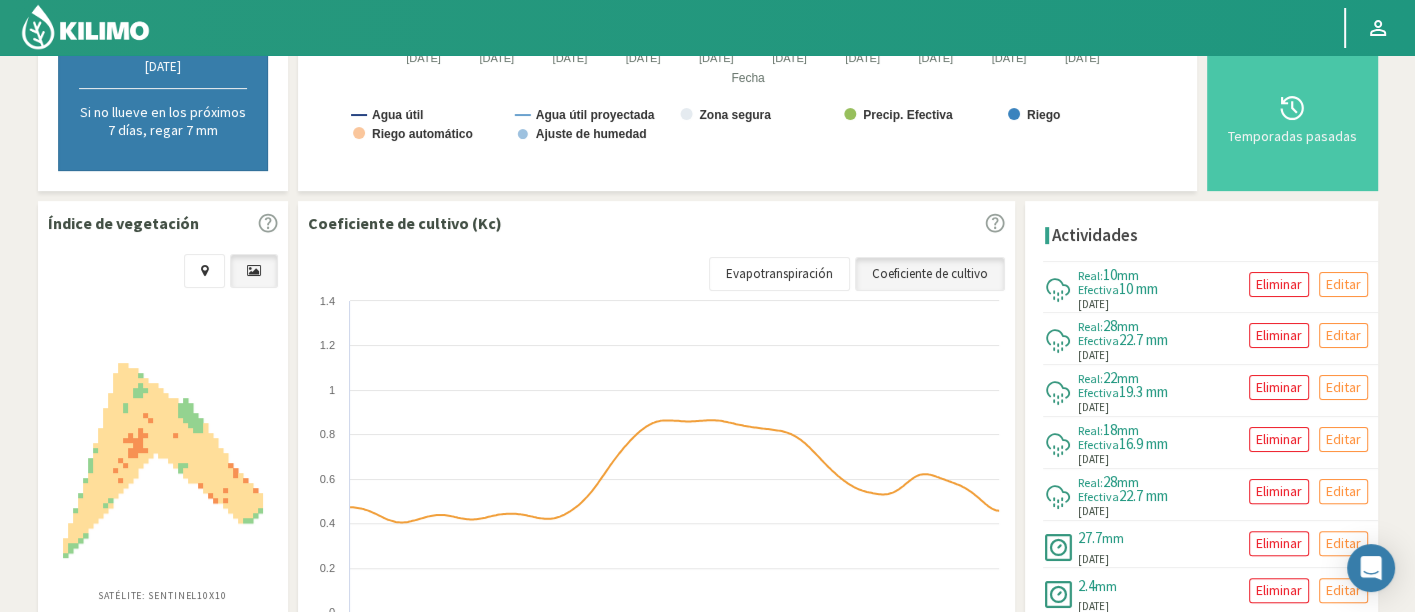 scroll, scrollTop: 0, scrollLeft: 0, axis: both 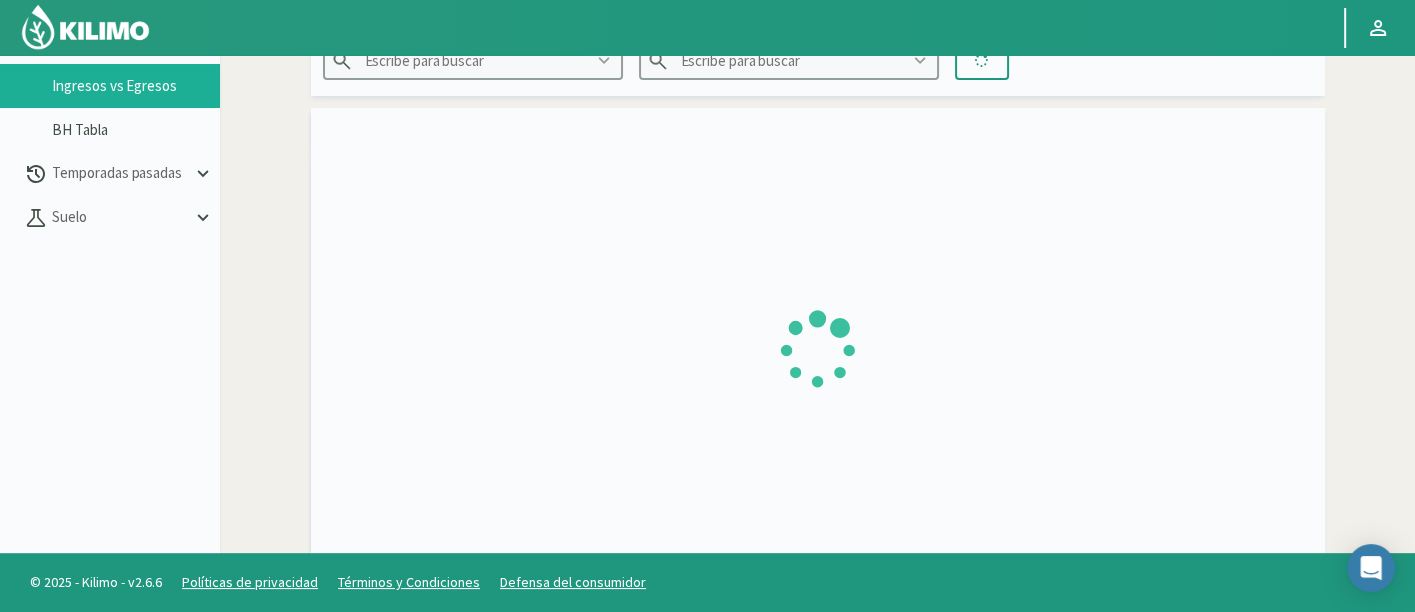 type on "Agr. [GEOGRAPHIC_DATA]" 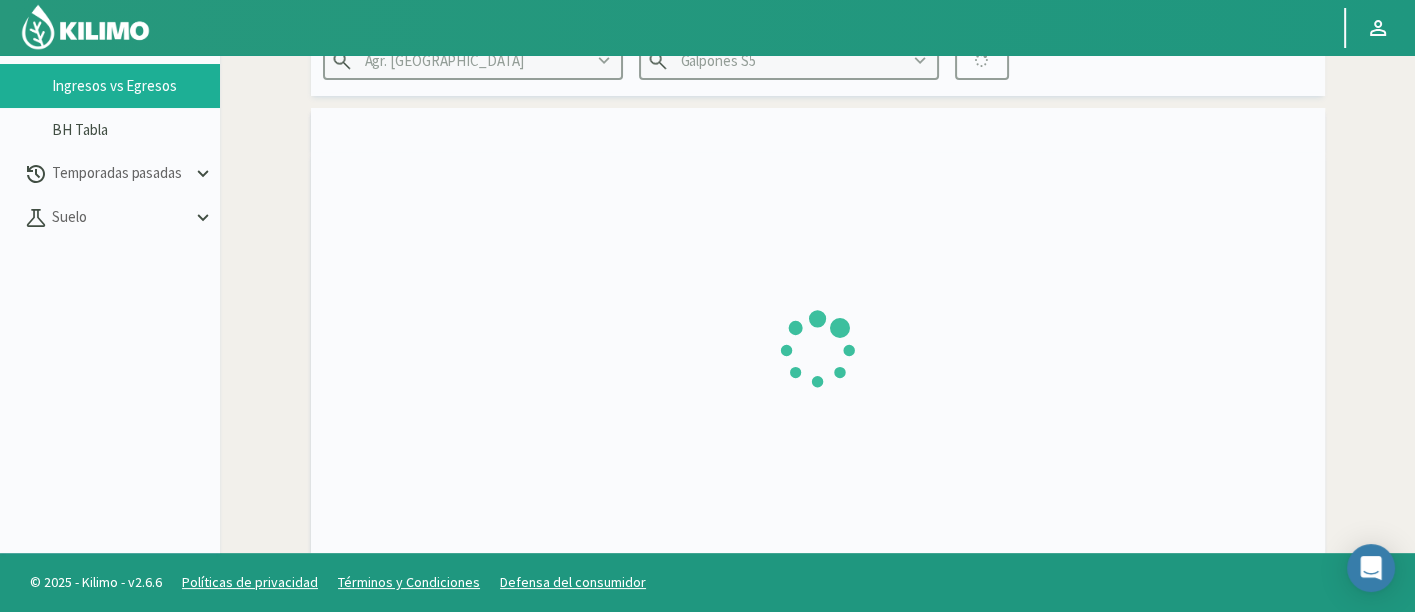 type on "[DATE] - [DATE]" 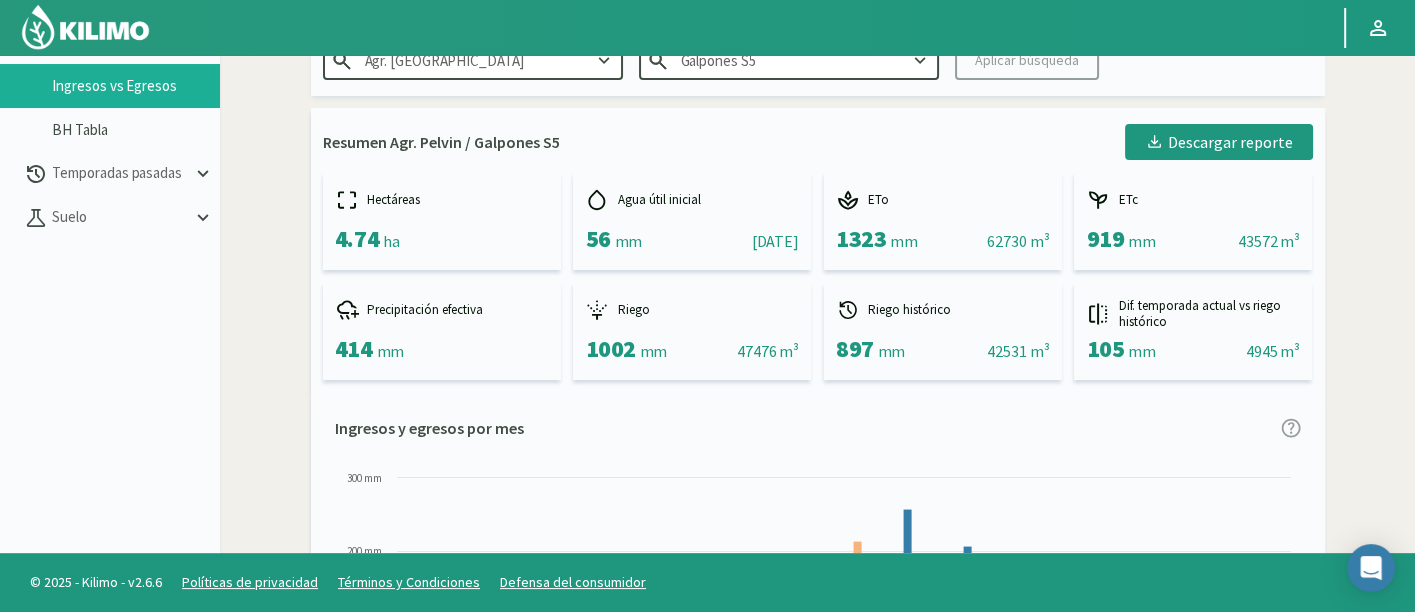 click on "Informes de Ingresos vs Egresos de temporada actual   Campo
Agr. Pelvin
Sector
Galpones S5
Aplicar búsqueda  Resumen Agr. Pelvin / Galpones S5
Descargar reporte
Hectáreas   4.74   ha
Agua útil inicial   56   mm    ||    01/05/2024
ETo   1323   mm    ||    62730 m³
ETc   919   mm    ||    43572 m³
Precipitación efectiva   414   mm
Riego   1002   mm    ||    47476 m³
Riego histórico   897   mm    ||    42531 m³
Dif. temporada actual vs riego histórico   105   mm    ||    4945 m³  Ingresos y egresos por mes
Created with Highcharts 9.2.2 ETo ETc Precipitación Efectiva Riegos Riego Historico May 24 Jun 24 Jul 24 Ago 24 Sep 24 Oct 24 Nov 24 Dic 24 Ene 25 Feb 25 Mar 25 Abr 25 May 25 Jun 25 Jul 25 0 mm 100 mm 200 mm 300 mm  Ingresos y egresos por semana
Descargar tabla   Fecha  29/04/2024 - 06/07/2025
Restablecer fecha   Semana   ETO (mm)  7 4 0 0" 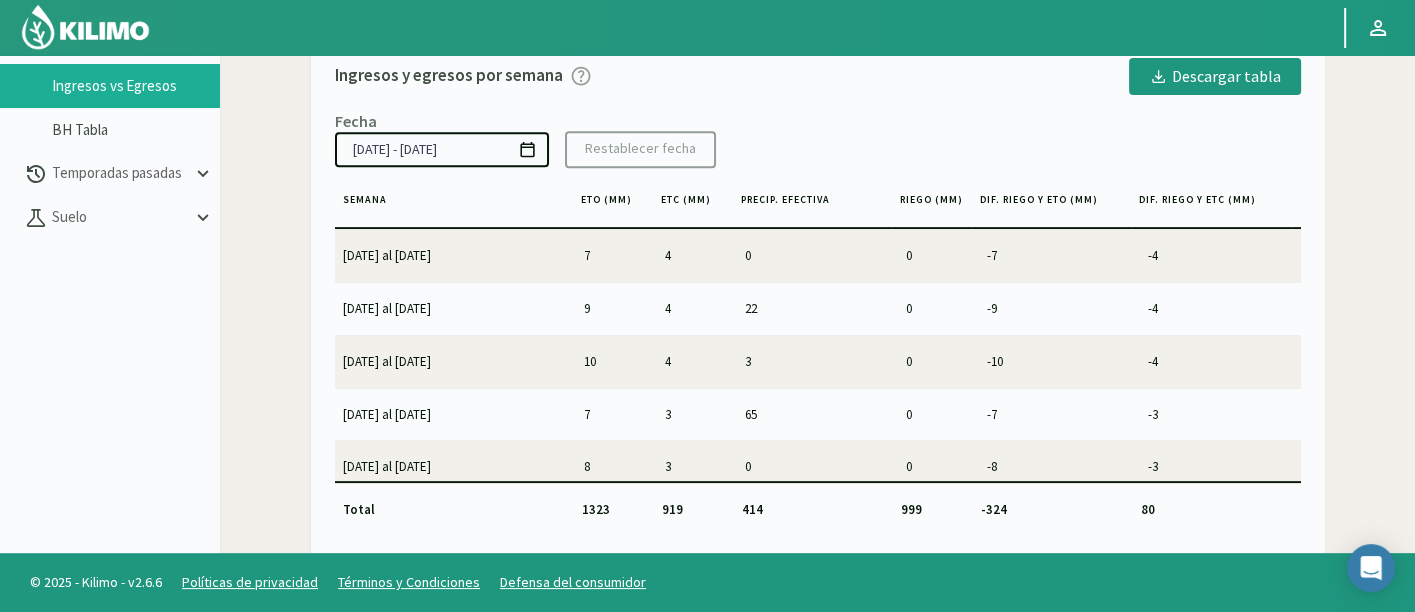 scroll, scrollTop: 803, scrollLeft: 0, axis: vertical 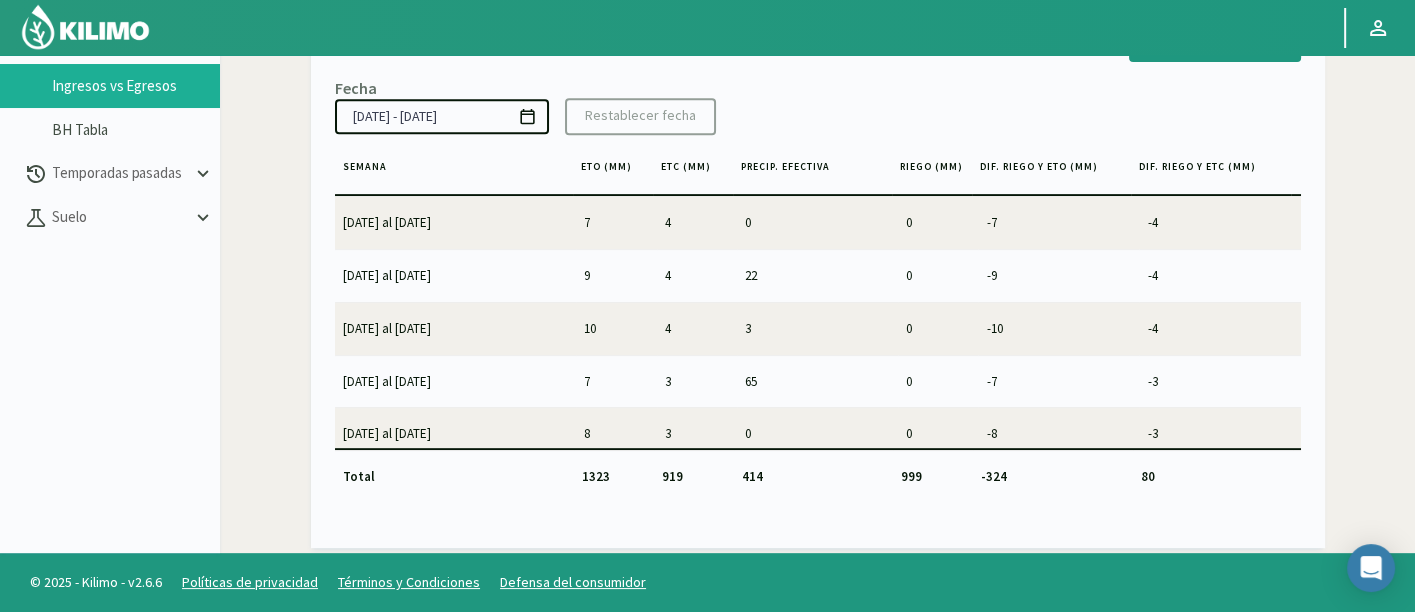 click on "-4" 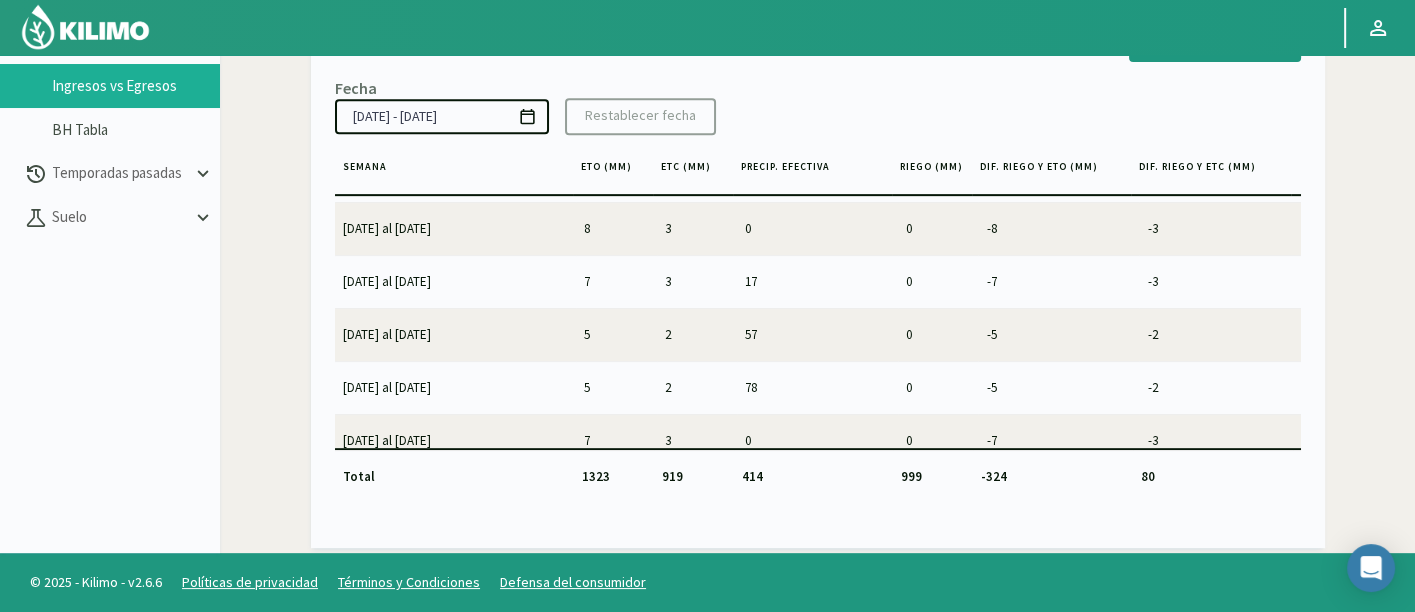 scroll, scrollTop: 0, scrollLeft: 0, axis: both 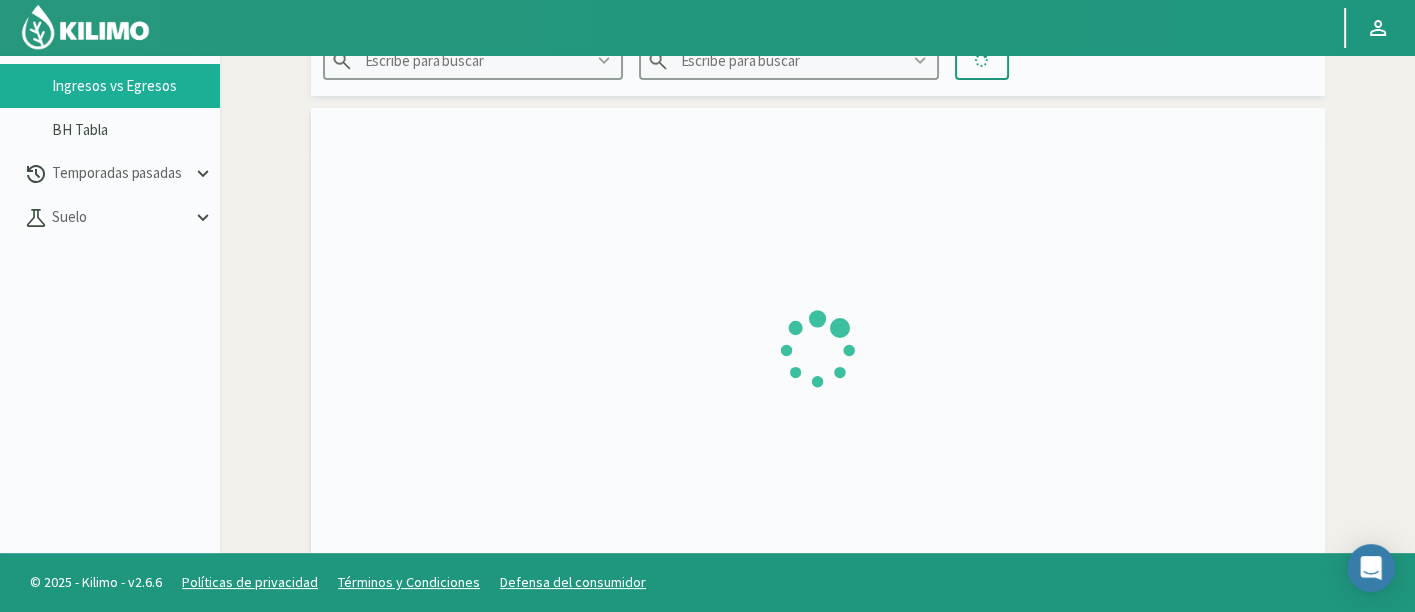 type on "Agr. [GEOGRAPHIC_DATA]" 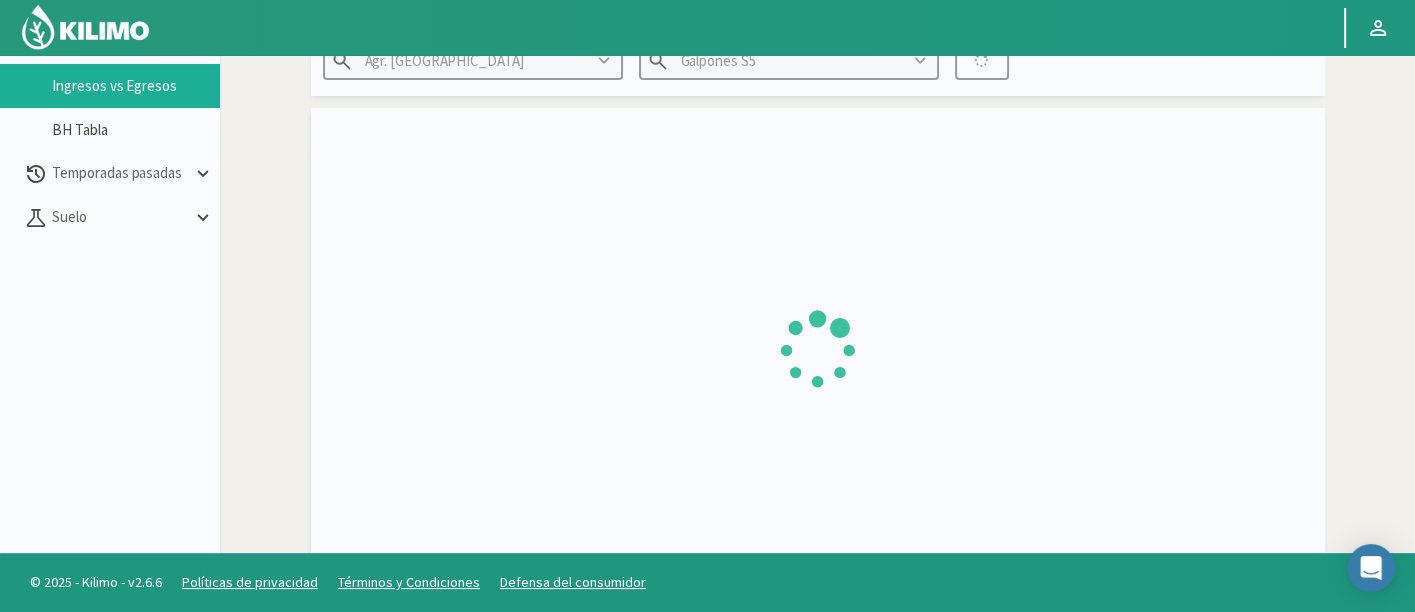 type on "[DATE] - [DATE]" 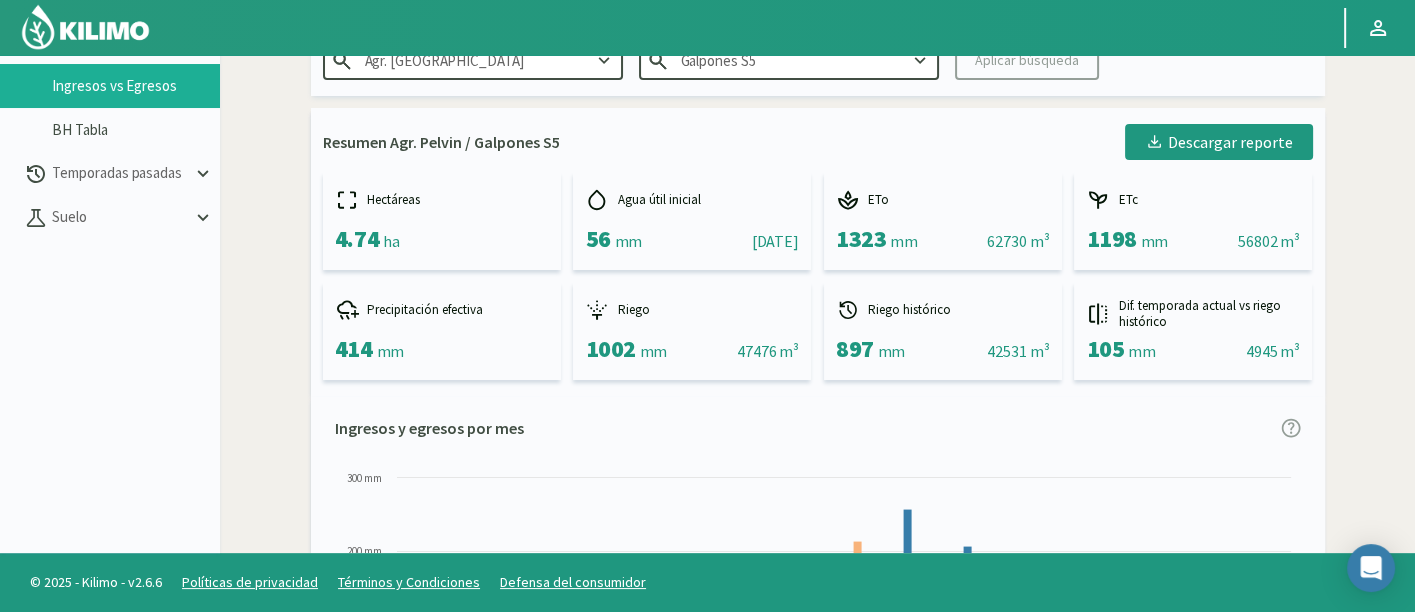 click on "Informes de Ingresos vs Egresos de temporada actual   Campo
Agr. [GEOGRAPHIC_DATA]
Sector
Galpones S5
Aplicar búsqueda  Resumen Agr. Pelvin / Galpones S5
Descargar reporte
Hectáreas   4.74   ha
Agua útil inicial   56   mm    ||    [DATE]
ETo   1323   mm    ||    62730 m³
ETc   1198   mm    ||    56802 m³
Precipitación efectiva   414   [PERSON_NAME]   1002   mm    ||    47476 m³
Riego histórico   897   mm    ||    42531 m³
Dif. temporada actual vs riego histórico   105   mm    ||    4945 m³  Ingresos y egresos por mes
Created with Highcharts 9.2.2 ETo ETc Precipitación Efectiva [PERSON_NAME] Historico [DATE] Jun [DATE] Ago [DATE] Oct [DATE] Dic 24 Ene [DATE] Mar 25 Abr [DATE] Jun [DATE] 0 mm 100 mm 200 mm 300 mm  Ingresos y egresos por semana
Descargar tabla   Fecha  [DATE] - [DATE]
Restablecer fecha   Semana   ETO (mm)  7 5 0 0" 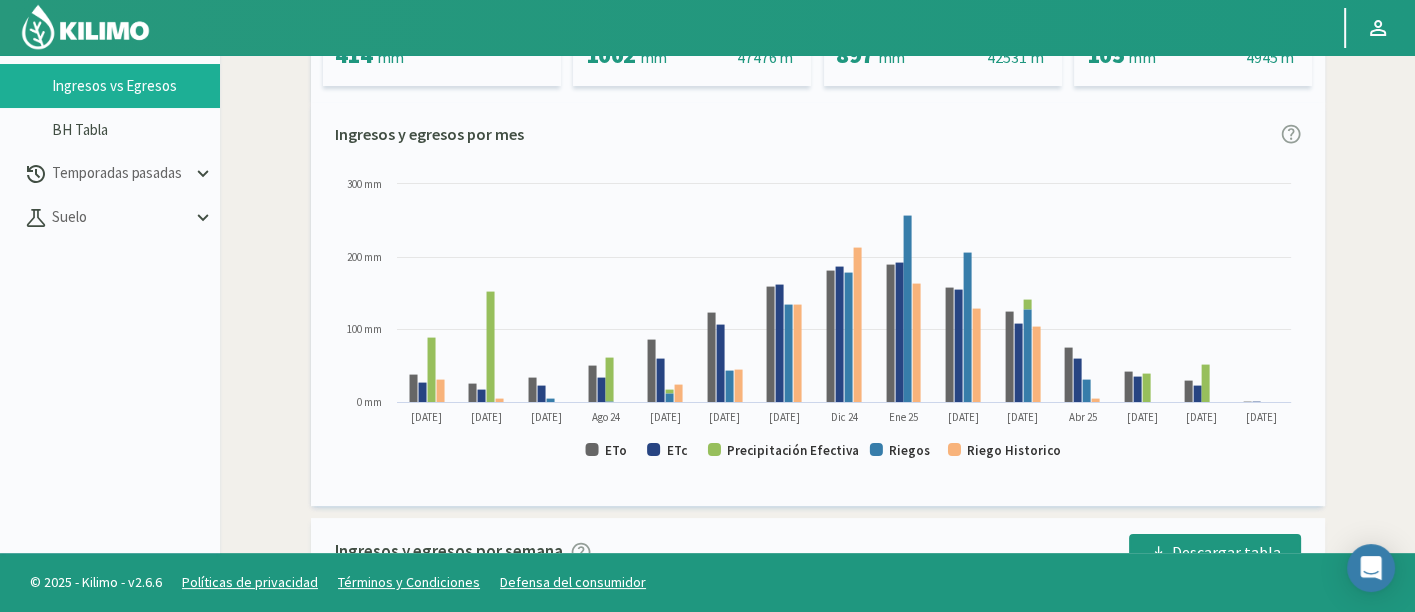 scroll, scrollTop: 355, scrollLeft: 0, axis: vertical 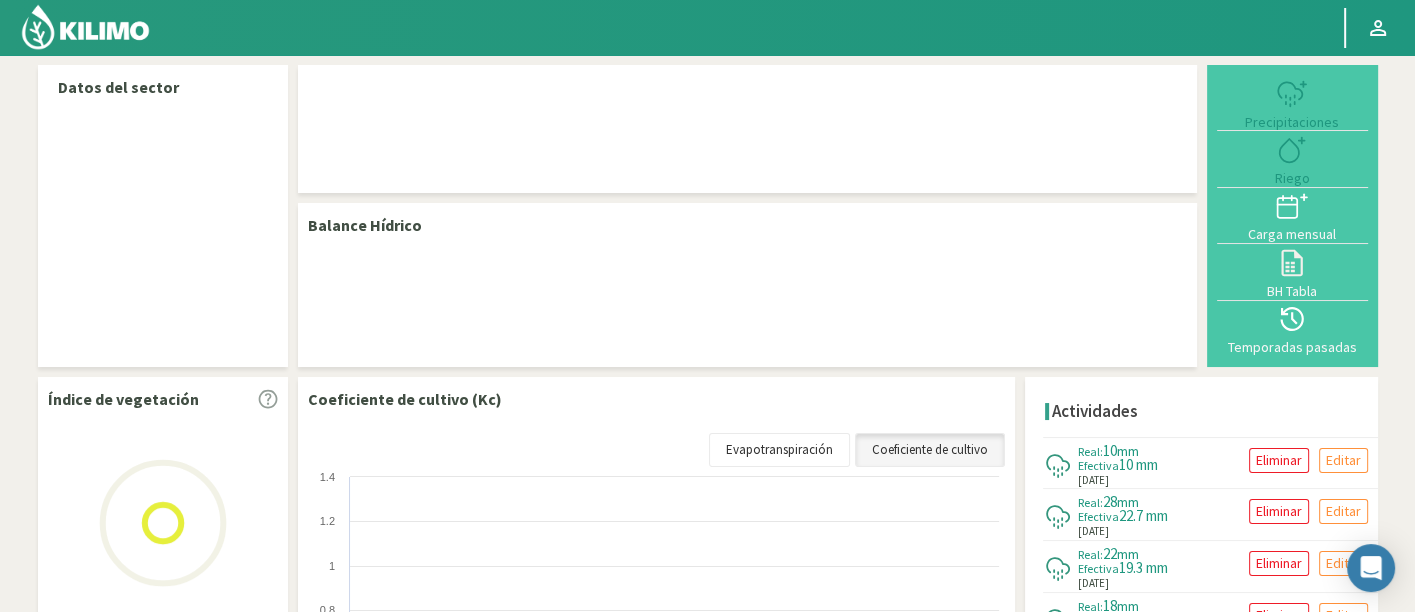 select on "23: Object" 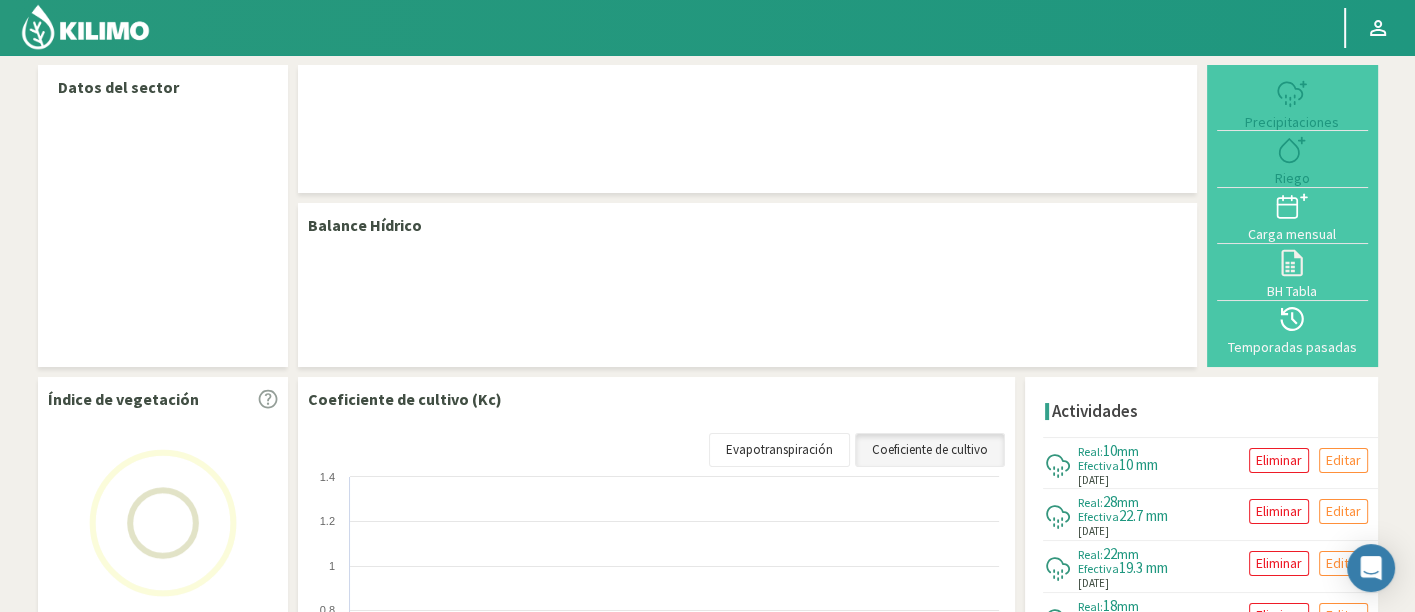 select on "7: Object" 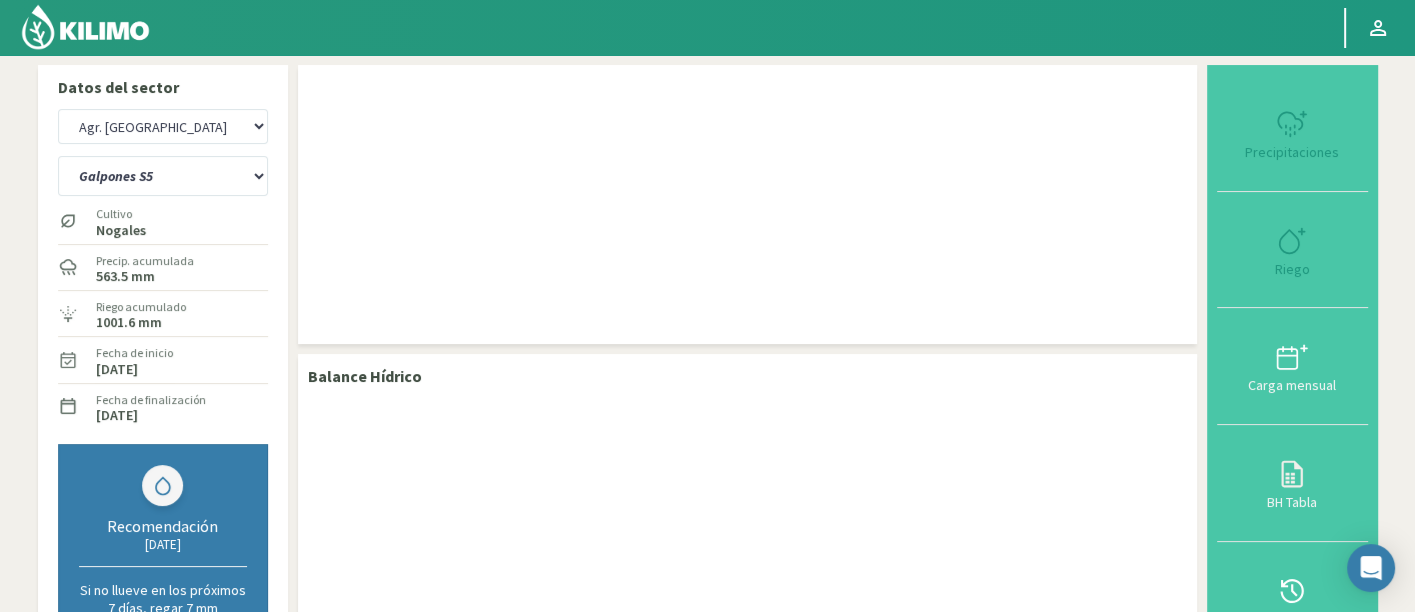 scroll, scrollTop: 0, scrollLeft: 0, axis: both 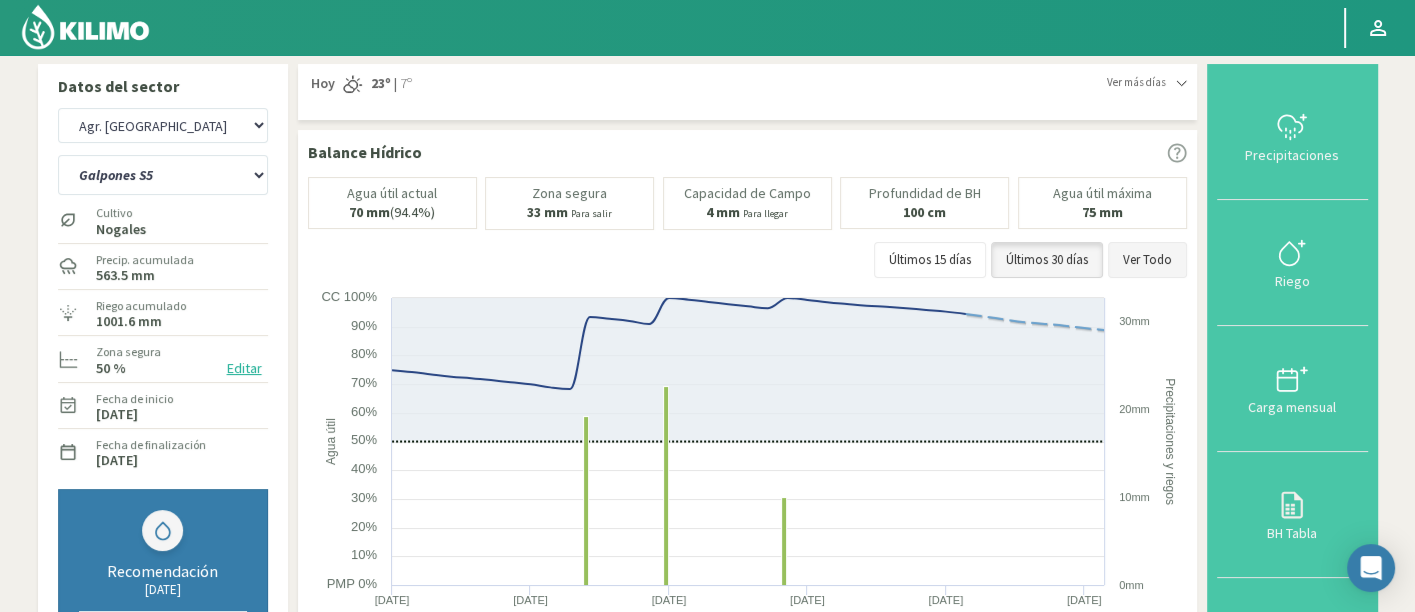 click on "Ver Todo" at bounding box center [1147, 260] 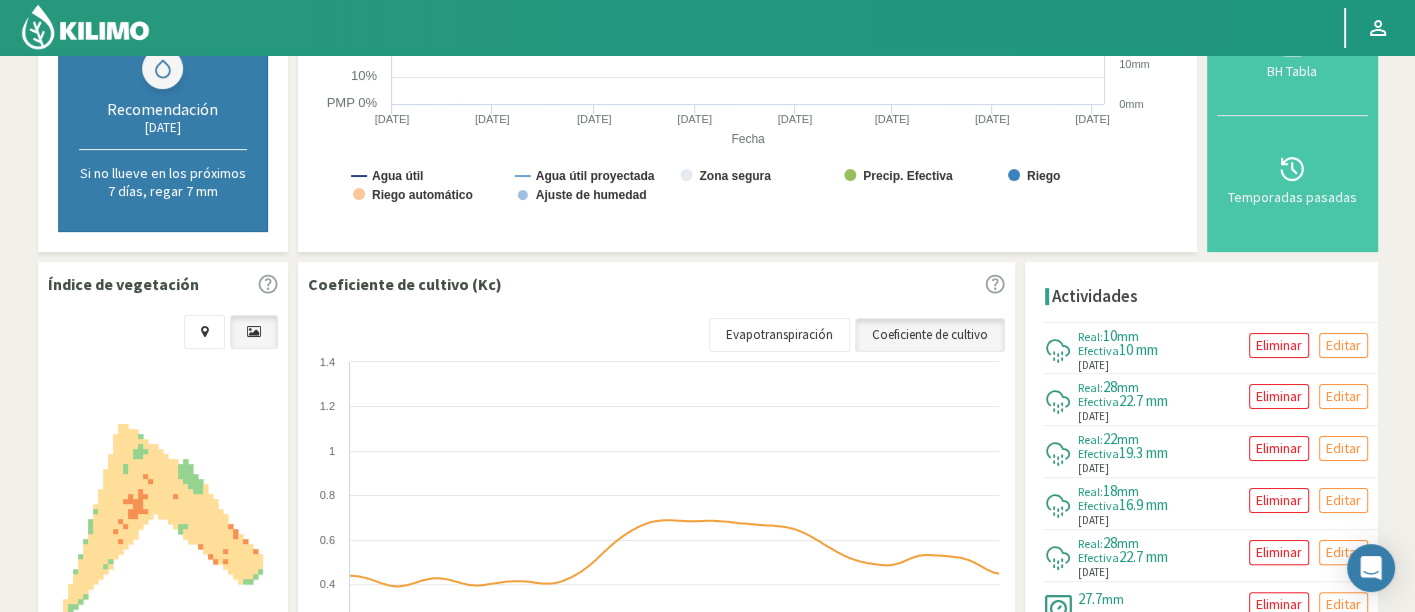scroll, scrollTop: 468, scrollLeft: 0, axis: vertical 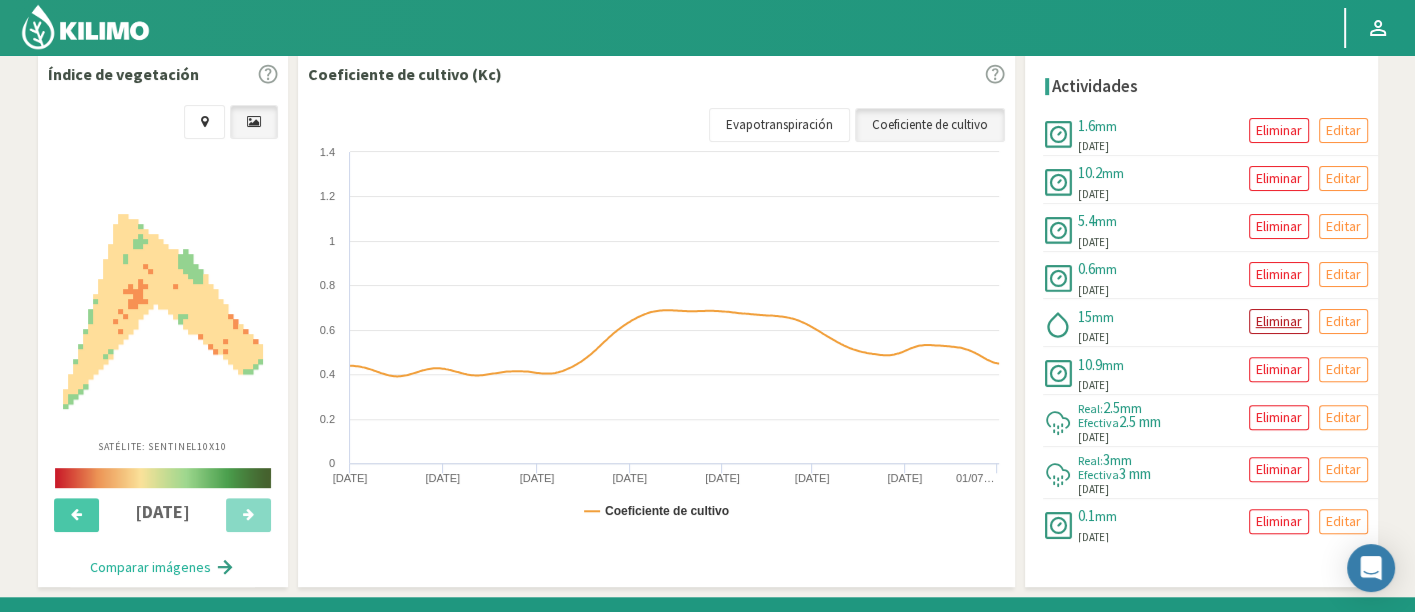 click on "Eliminar" 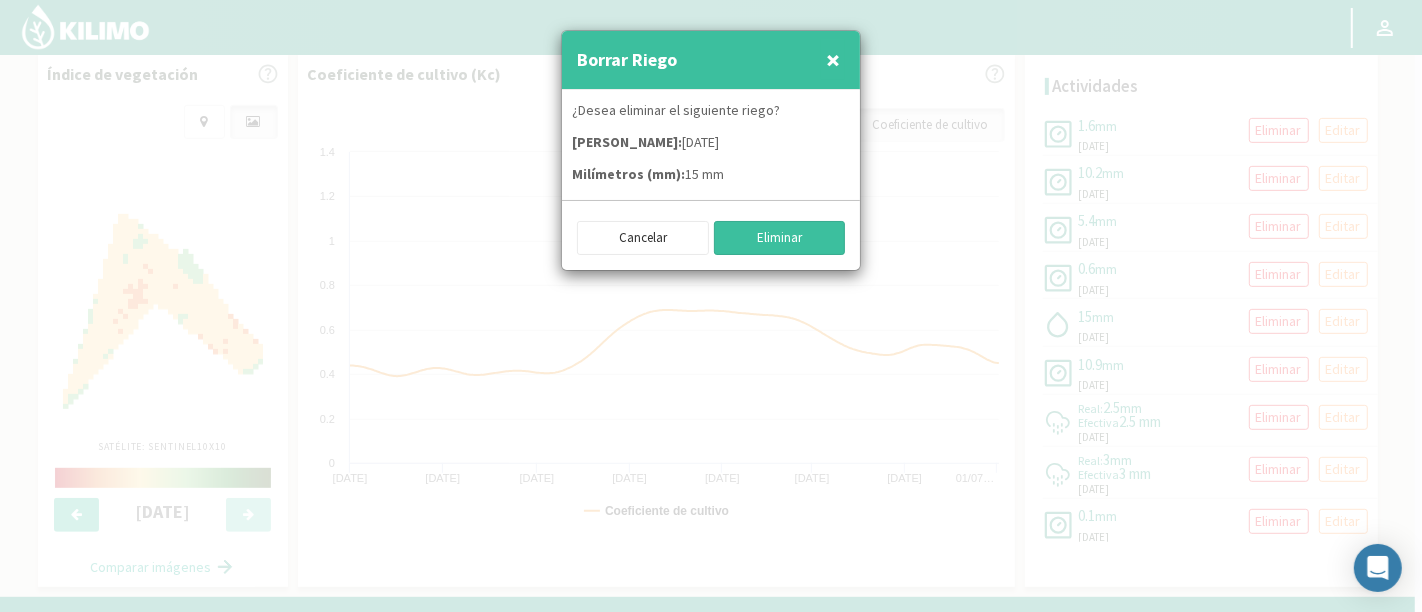 click on "Eliminar" at bounding box center (780, 238) 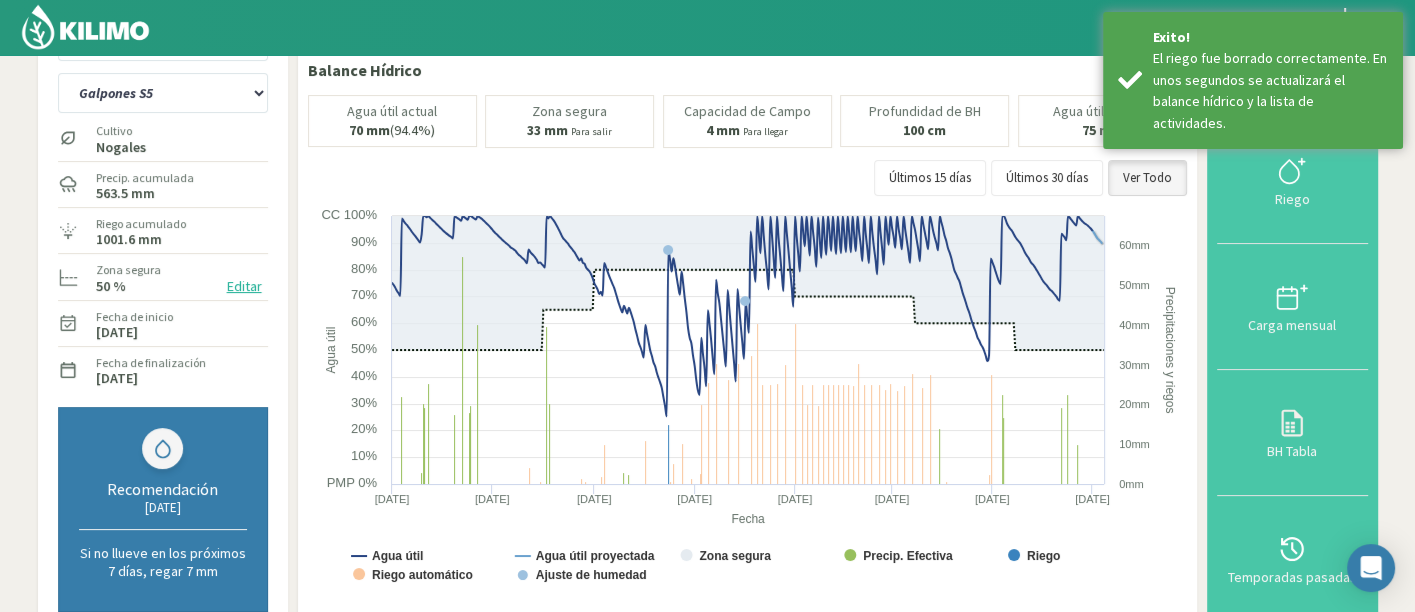 scroll, scrollTop: 77, scrollLeft: 0, axis: vertical 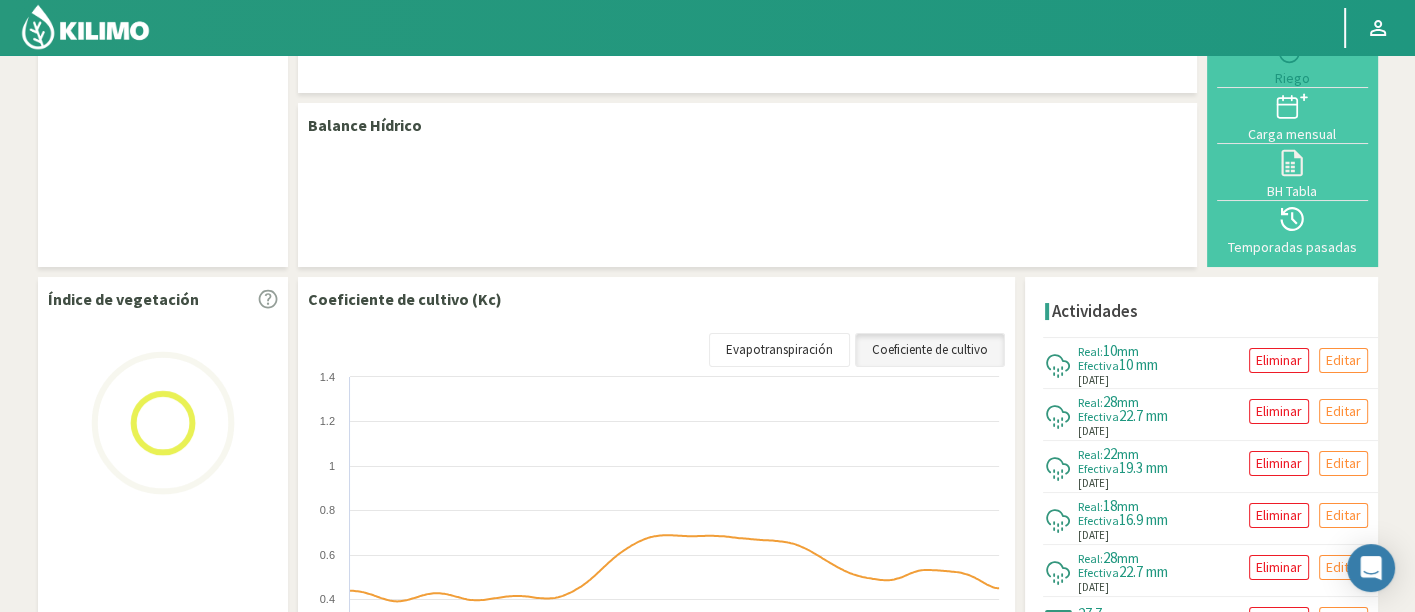 select on "23: Object" 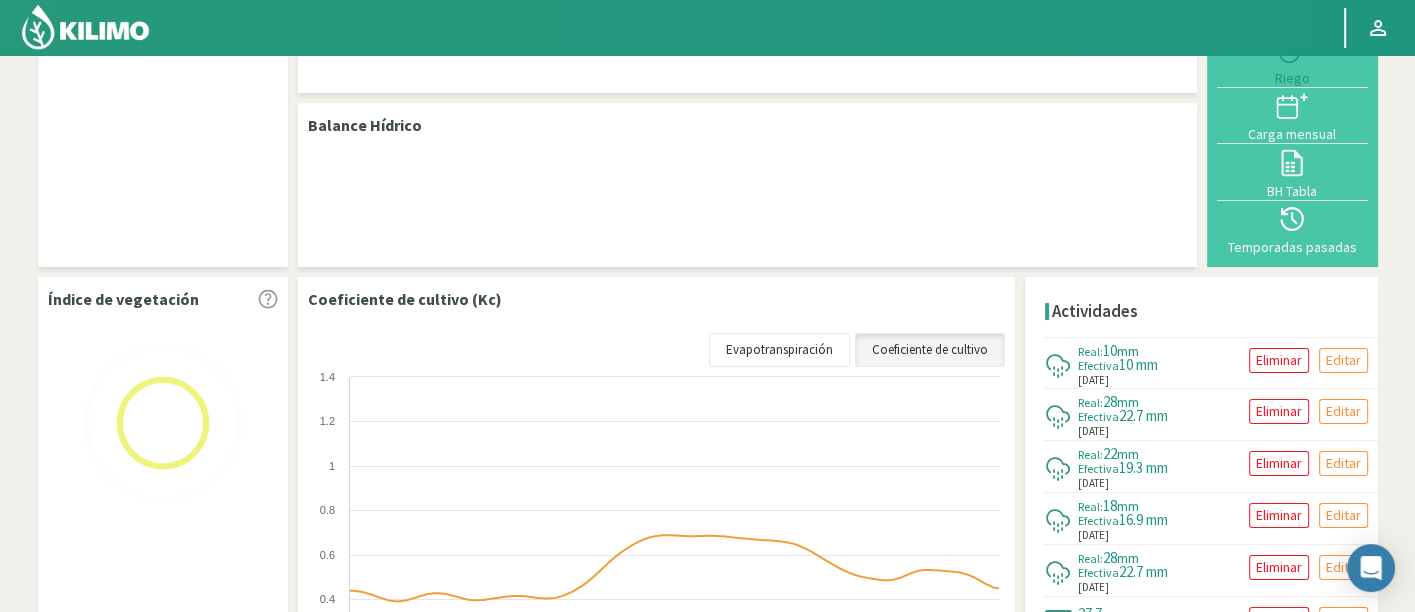 select on "7: Object" 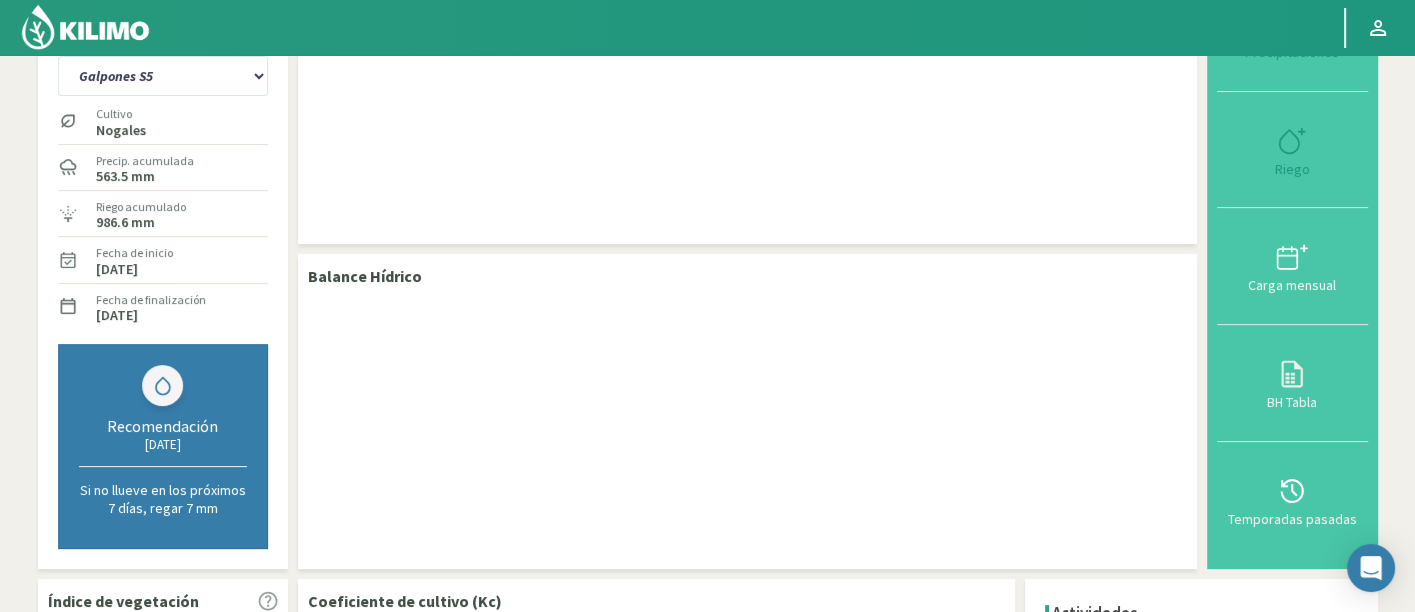 scroll, scrollTop: 99, scrollLeft: 0, axis: vertical 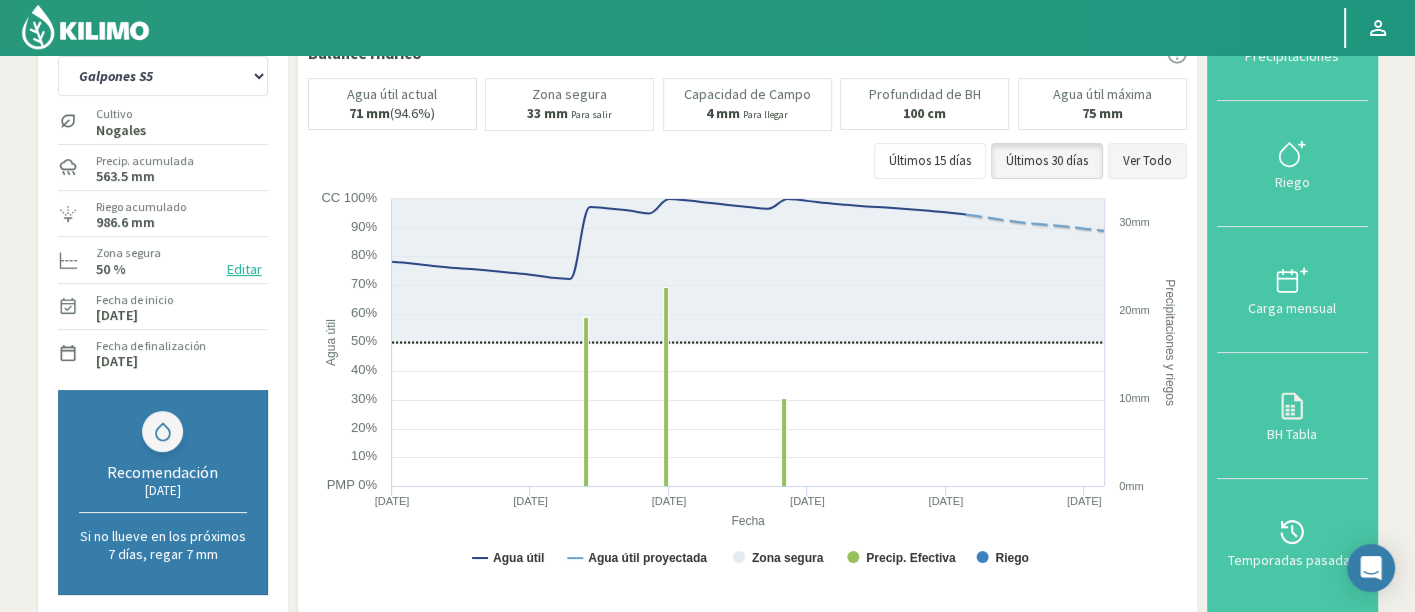 click on "Ver Todo" at bounding box center (1147, 161) 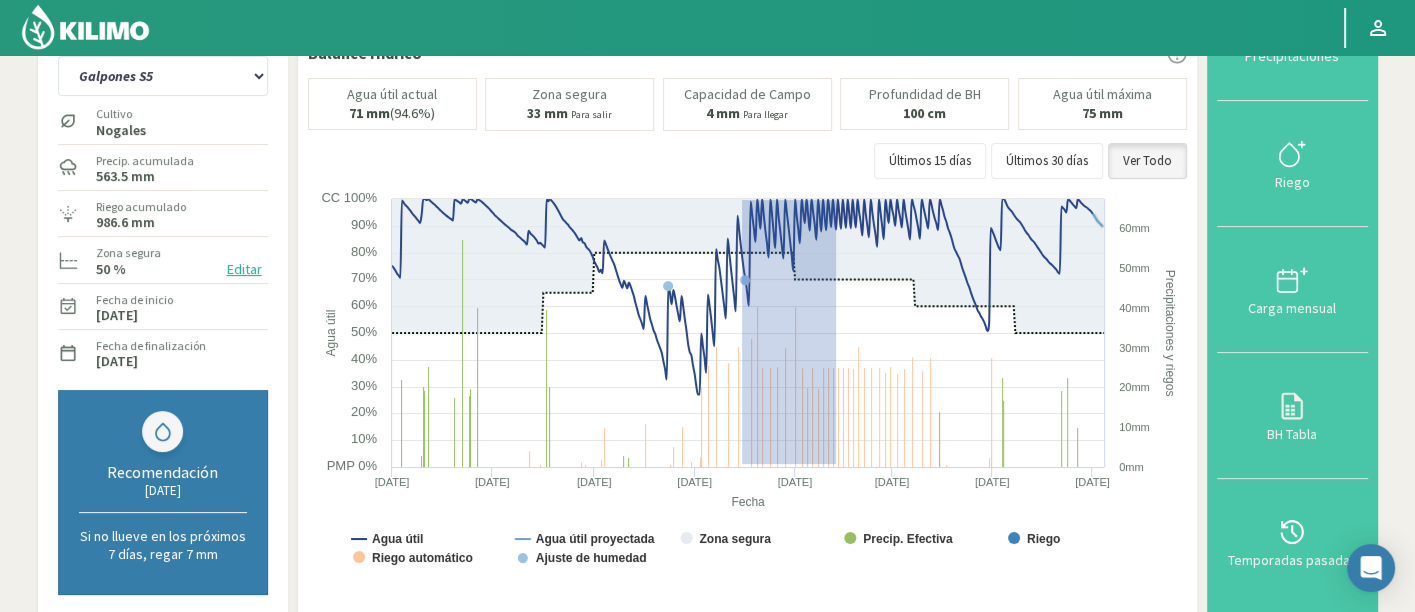drag, startPoint x: 741, startPoint y: 461, endPoint x: 862, endPoint y: 162, distance: 322.55542 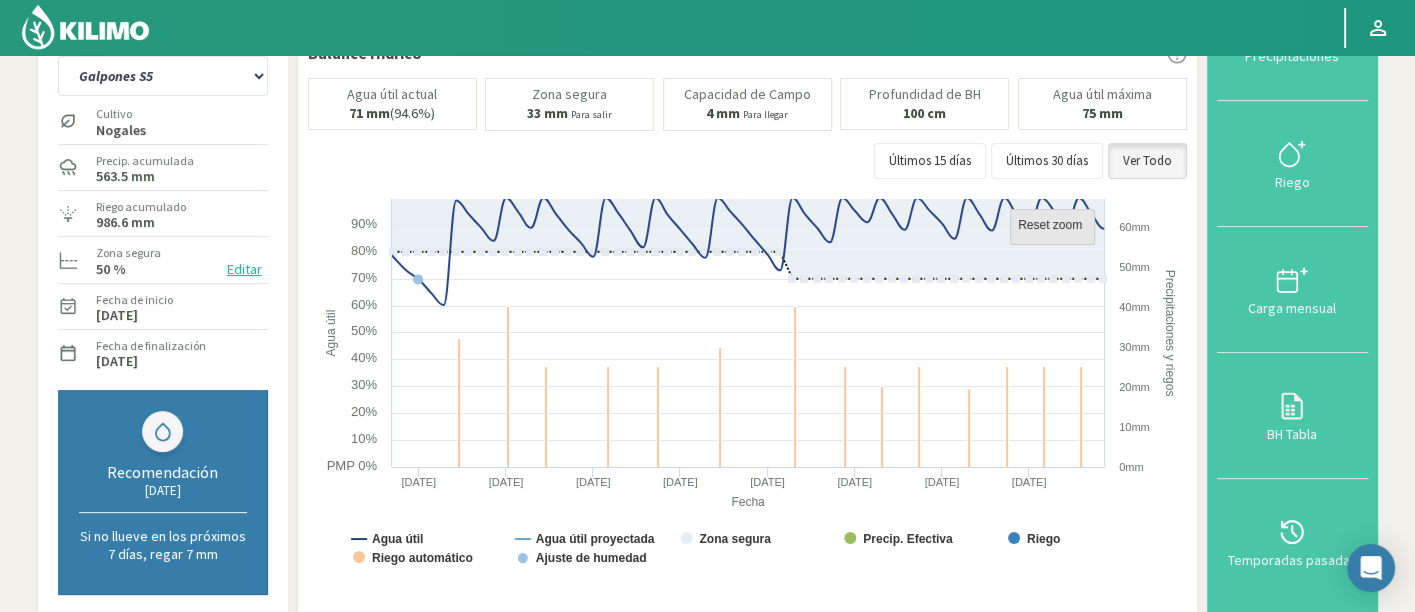 click on "Reset zoom" 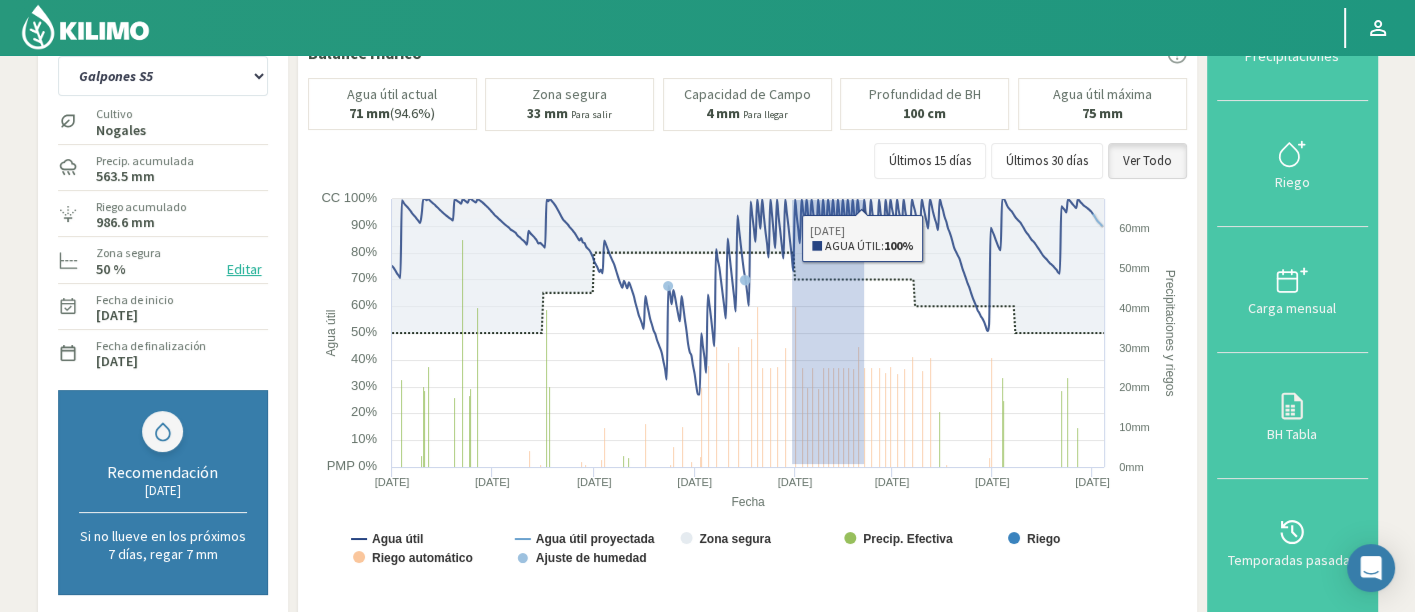 drag, startPoint x: 791, startPoint y: 462, endPoint x: 968, endPoint y: 32, distance: 465.0043 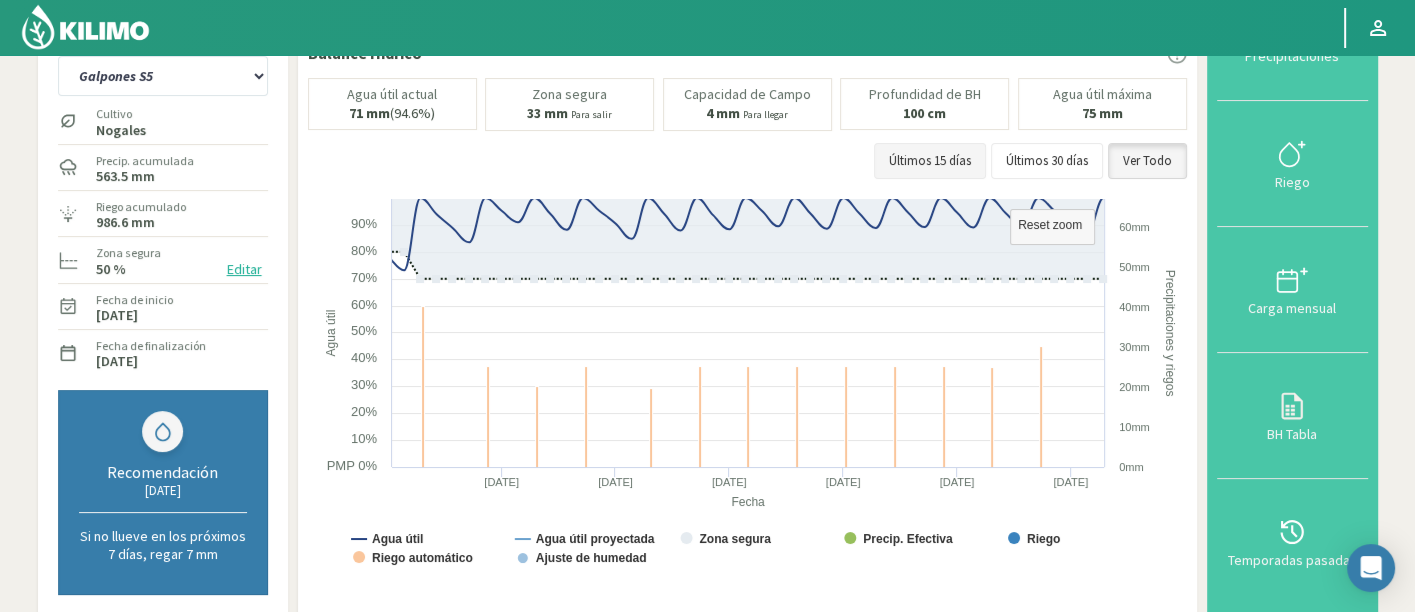 click on "Últimos 15 días" at bounding box center [930, 161] 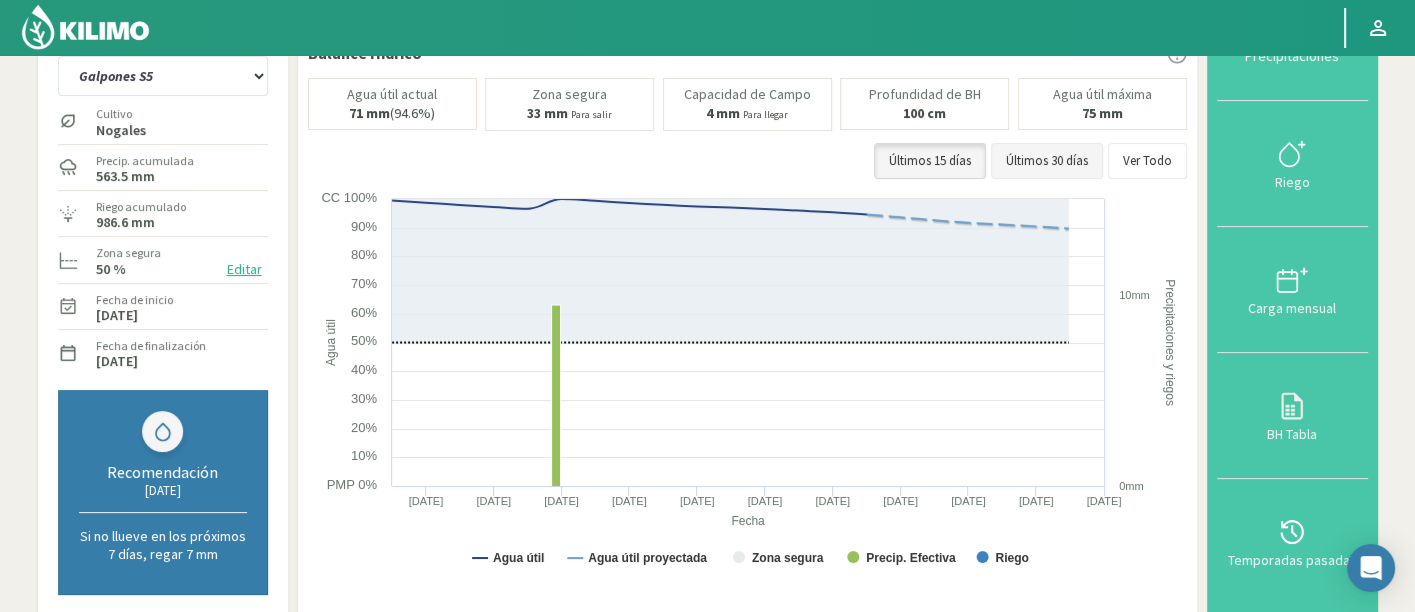 click on "Últimos 30 días" at bounding box center [1047, 161] 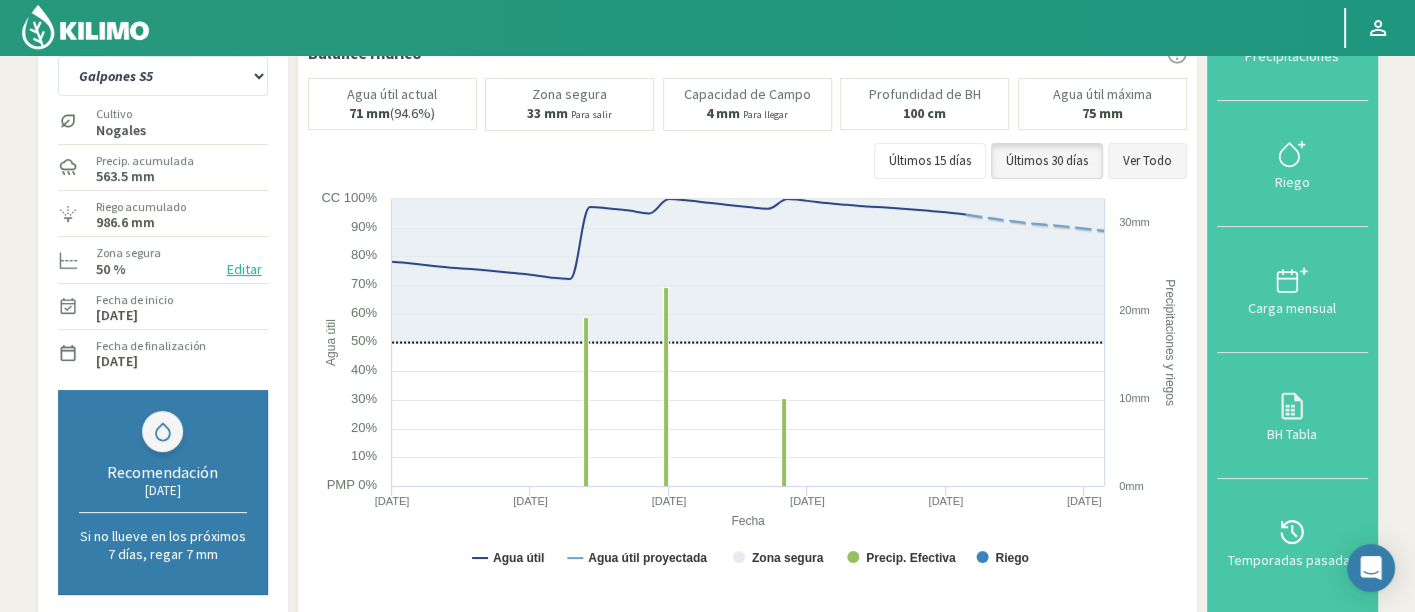 click on "Ver Todo" at bounding box center [1147, 161] 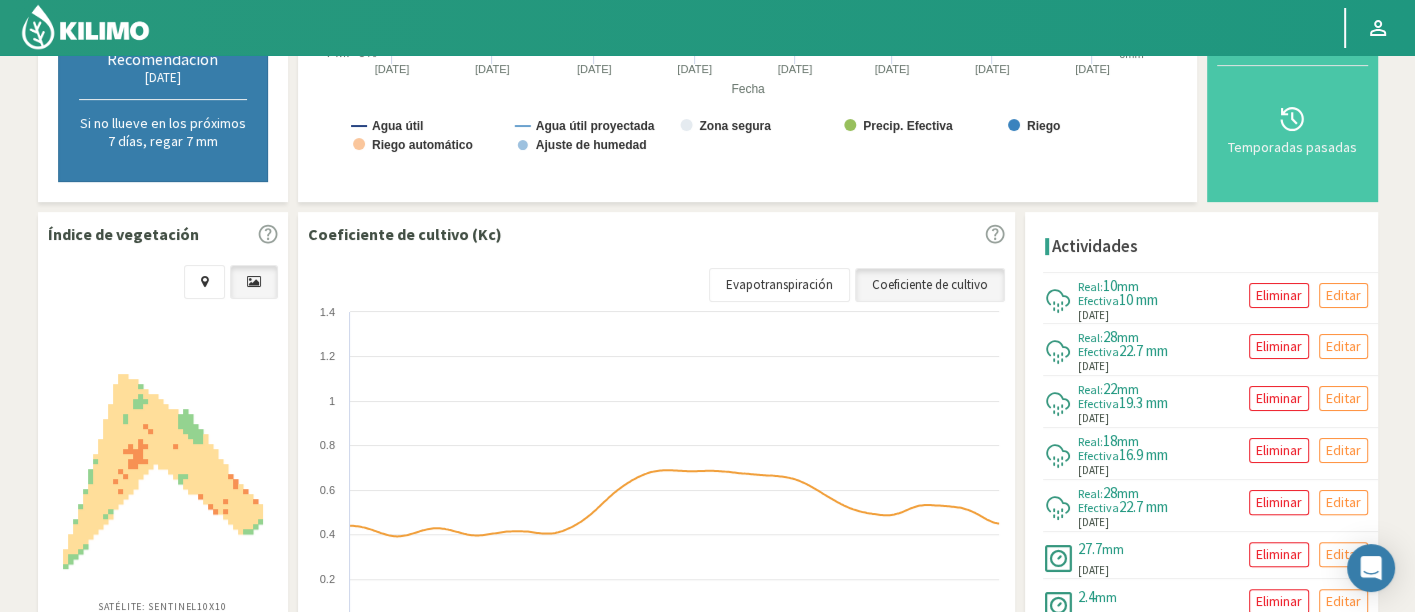 scroll, scrollTop: 528, scrollLeft: 0, axis: vertical 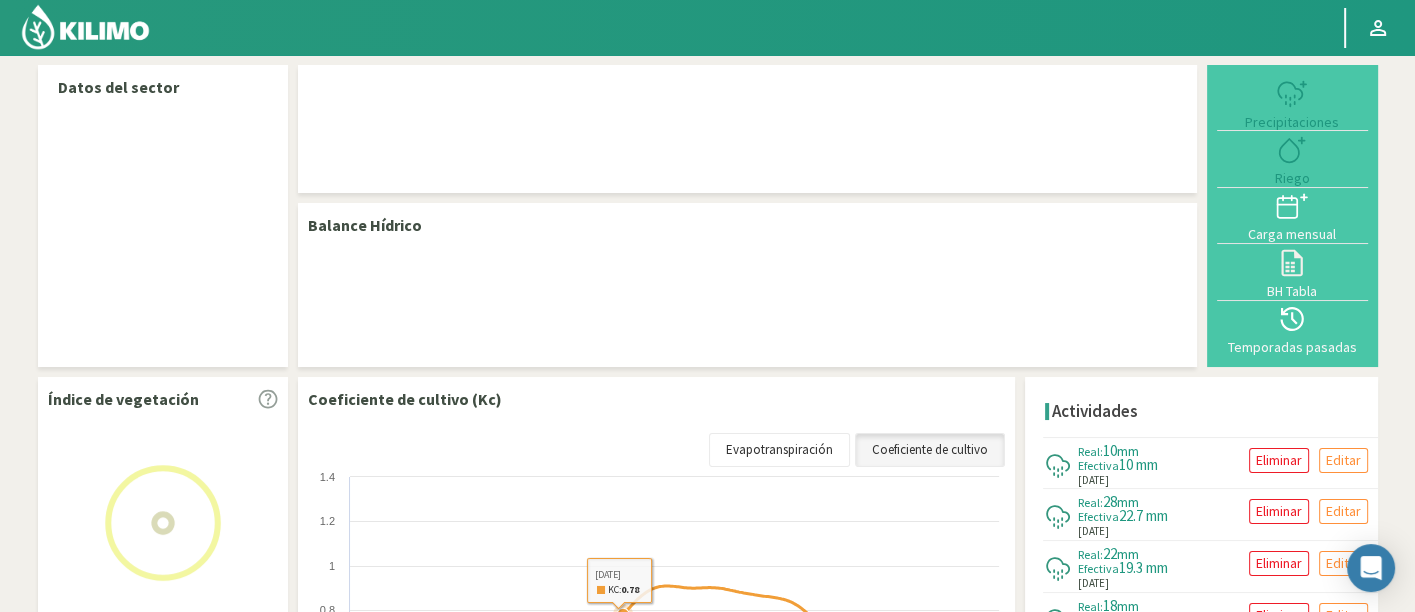 select on "23: Object" 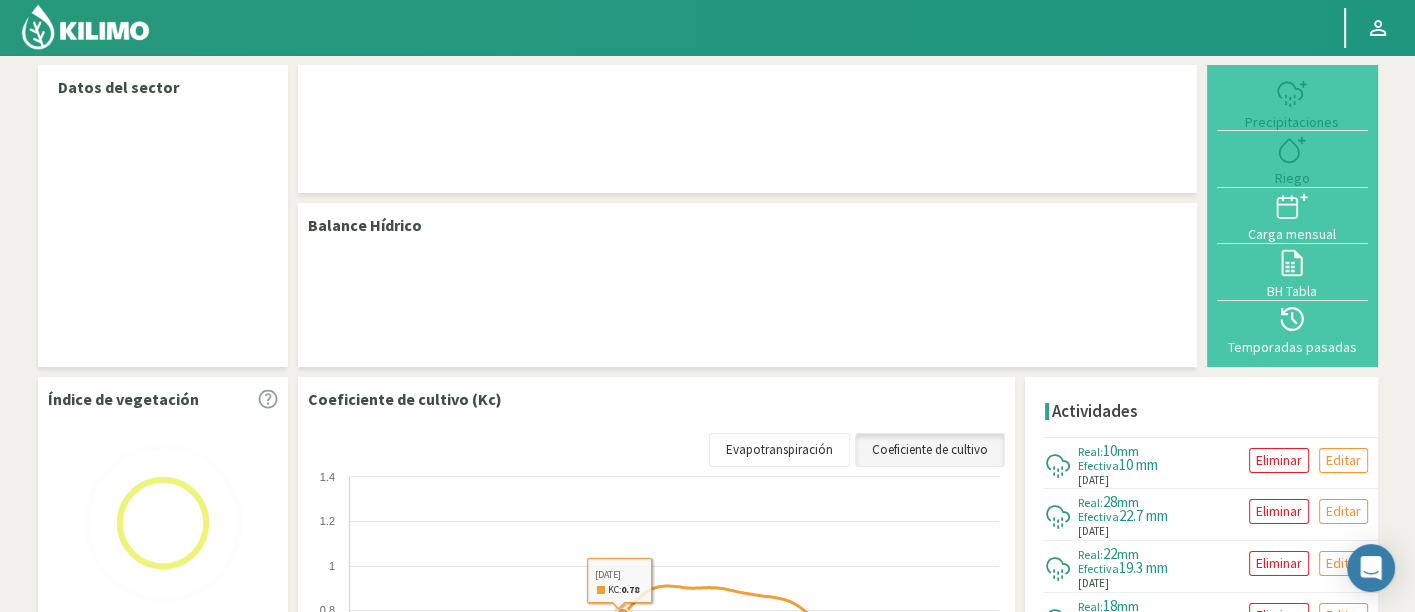 select on "7: Object" 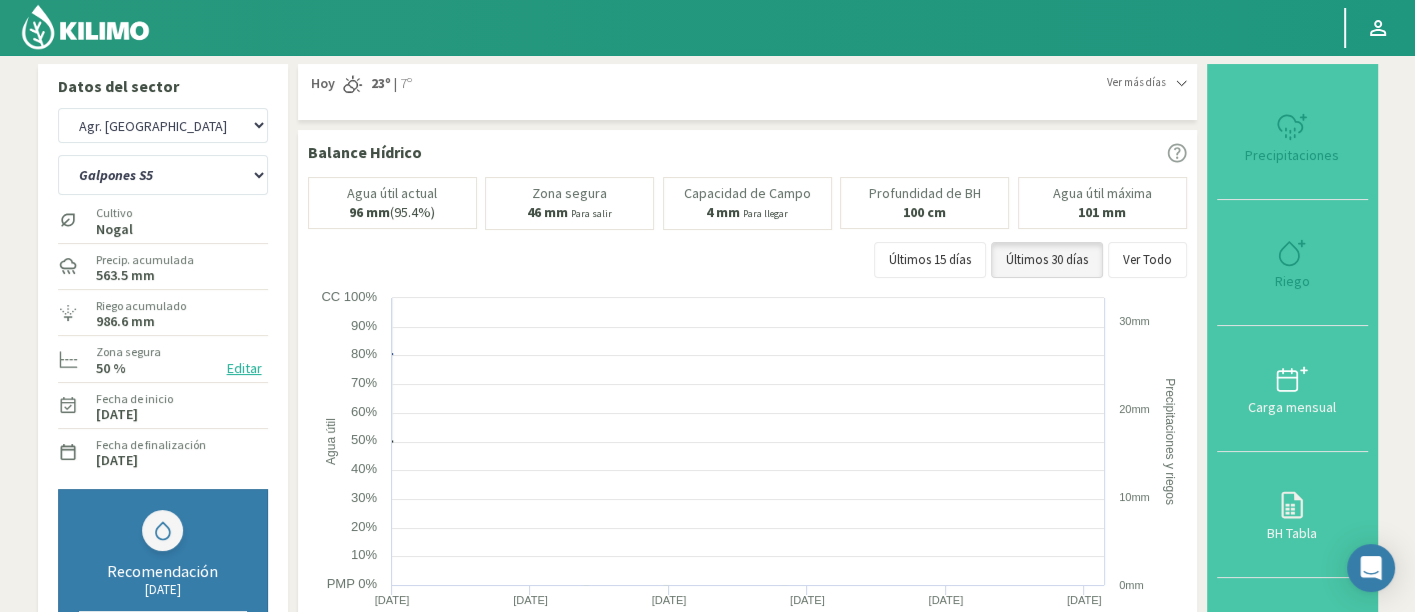 scroll, scrollTop: 0, scrollLeft: 0, axis: both 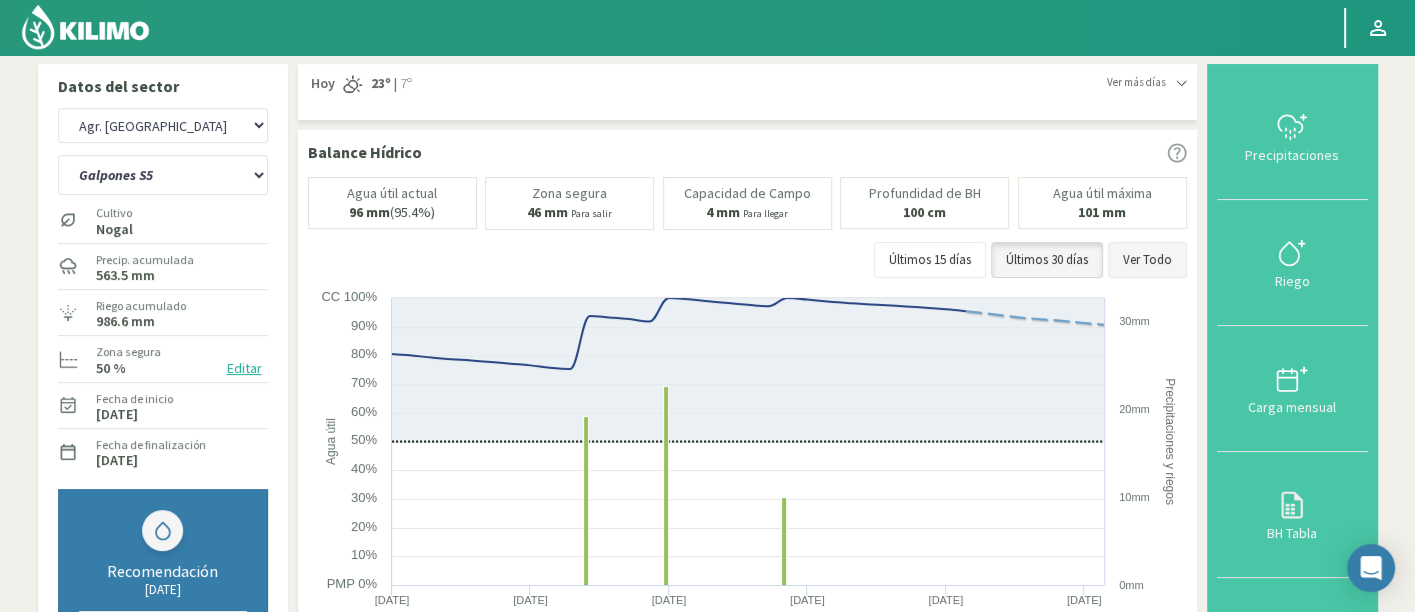 click on "Ver Todo" at bounding box center [1147, 260] 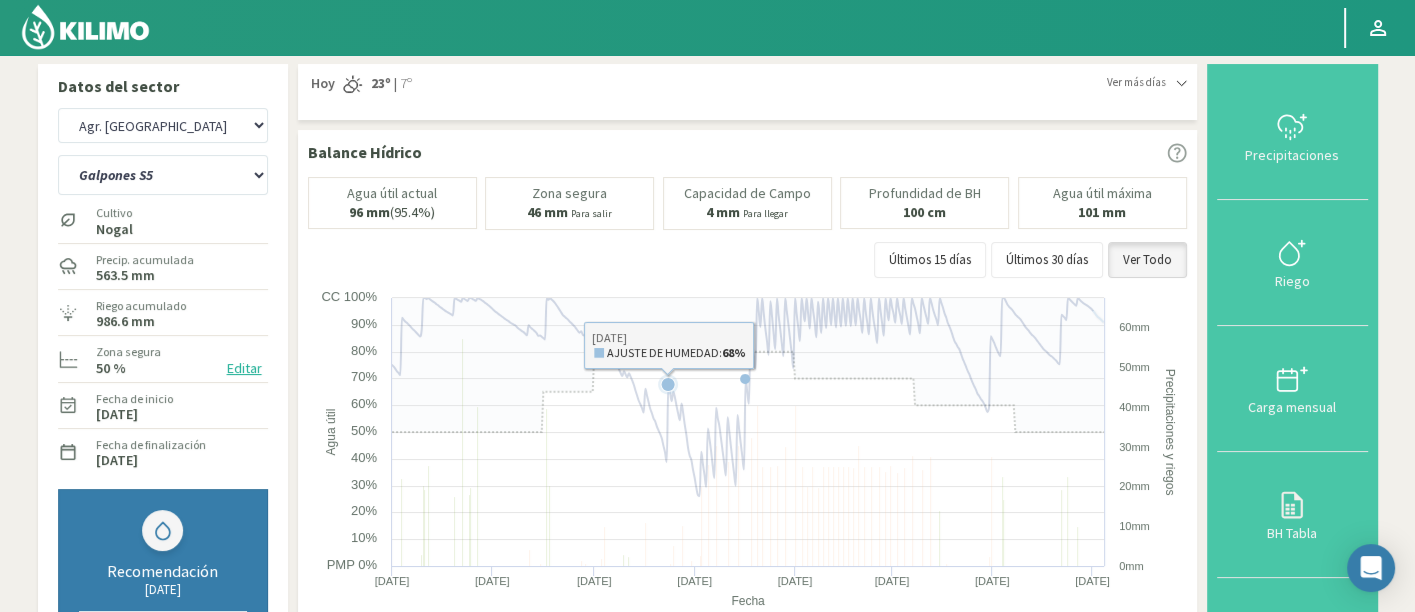 drag, startPoint x: 652, startPoint y: 568, endPoint x: 651, endPoint y: 295, distance: 273.00183 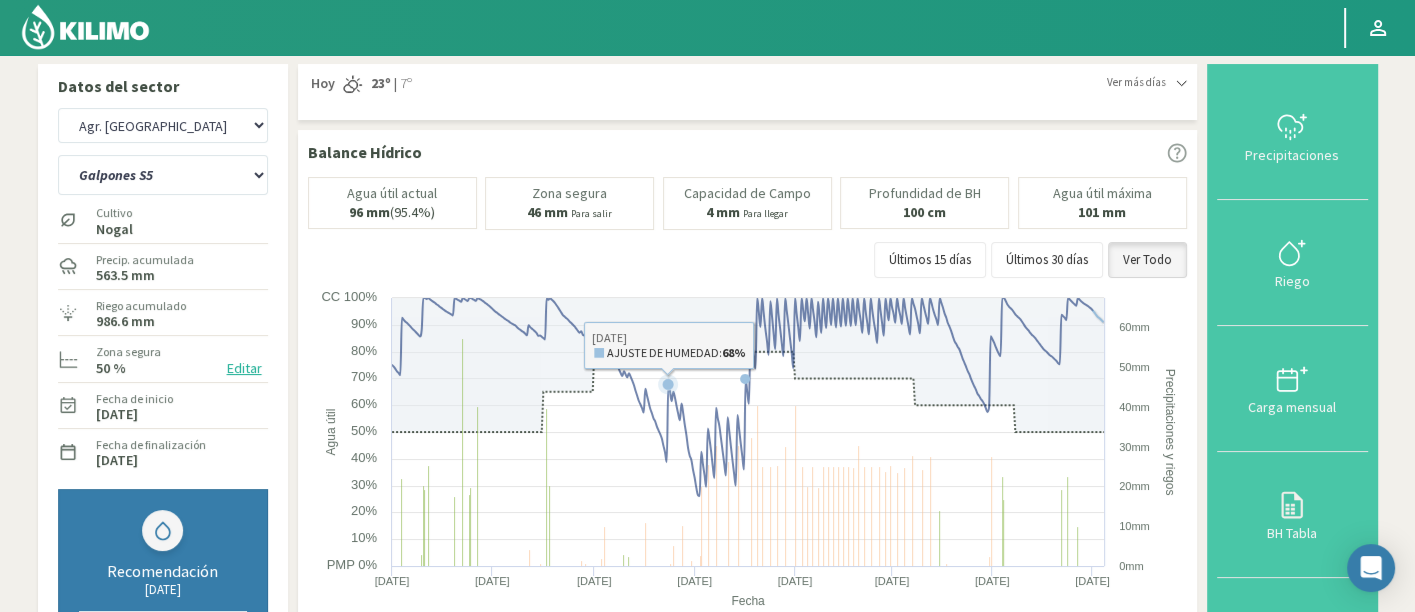 click on "Created with Highcharts 9.2.2 Fecha Agua útil Precipitaciones y riegos Agua útil Agua útil proyectada Zona segura Precip. Efectiva Riego Riego automático Ajuste de humedad [DATE] [DATE] [DATE] [DATE] [DATE] [DATE] [DATE] [DATE] PMP 0% 10% 20% 30% 40% 50% 60% 70% 80% 90% CC 100% 0mm 10mm 20mm 30mm 40mm 50mm 60mm
[DATE]
​
■
Ajuste de humedad:
68%" 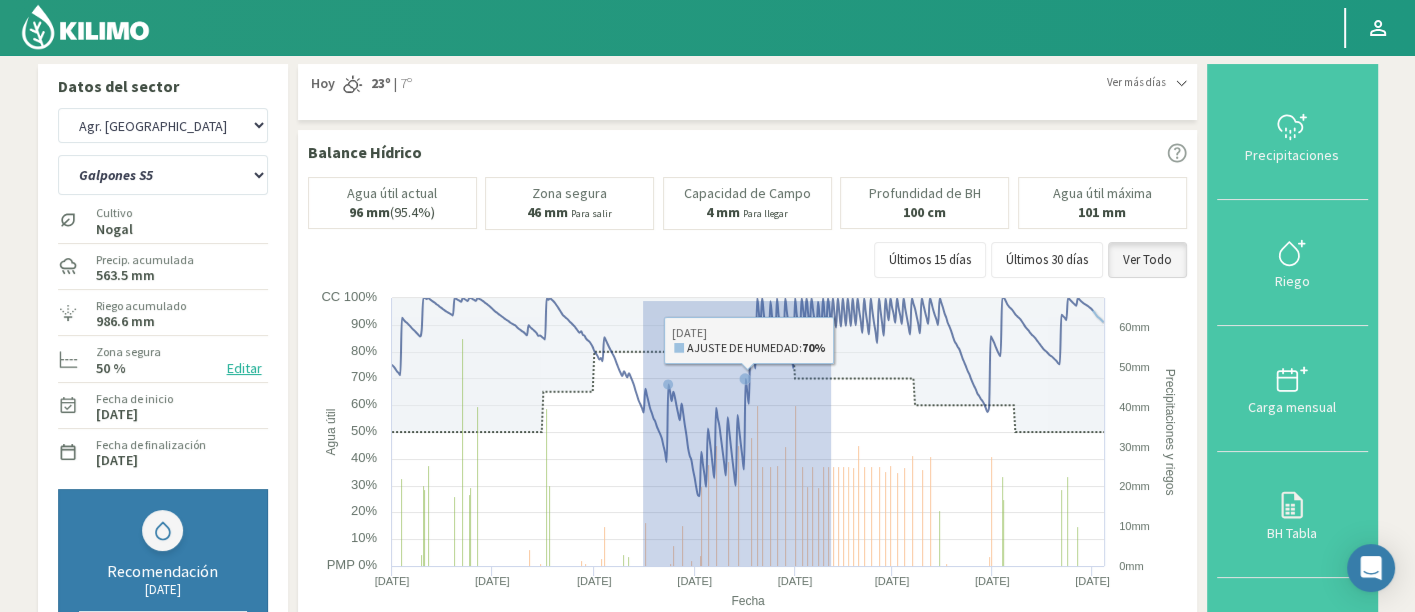drag, startPoint x: 642, startPoint y: 299, endPoint x: 831, endPoint y: 633, distance: 383.76685 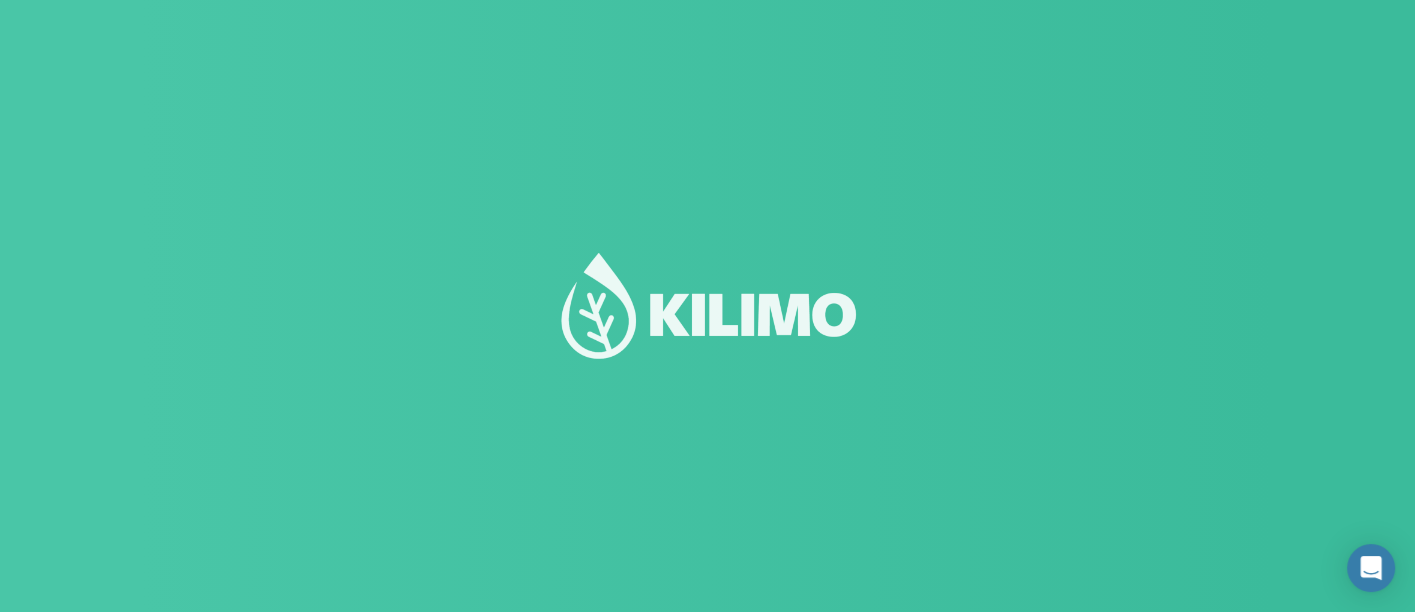 scroll, scrollTop: 0, scrollLeft: 0, axis: both 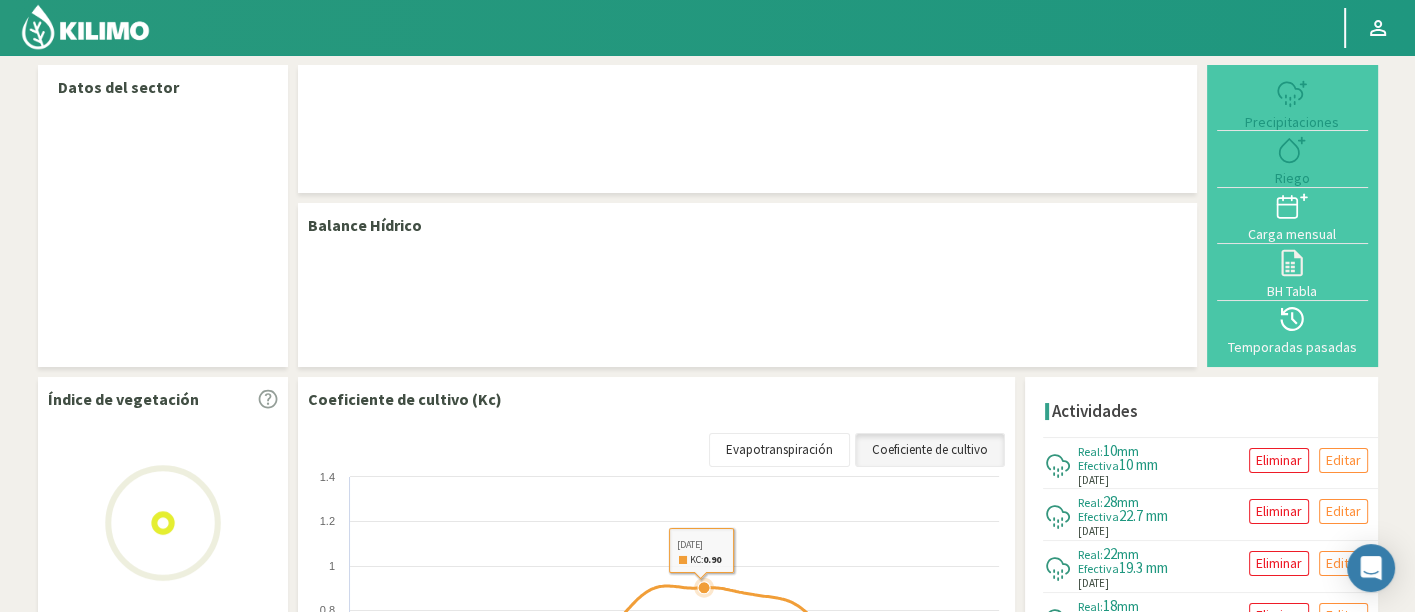 select on "23: Object" 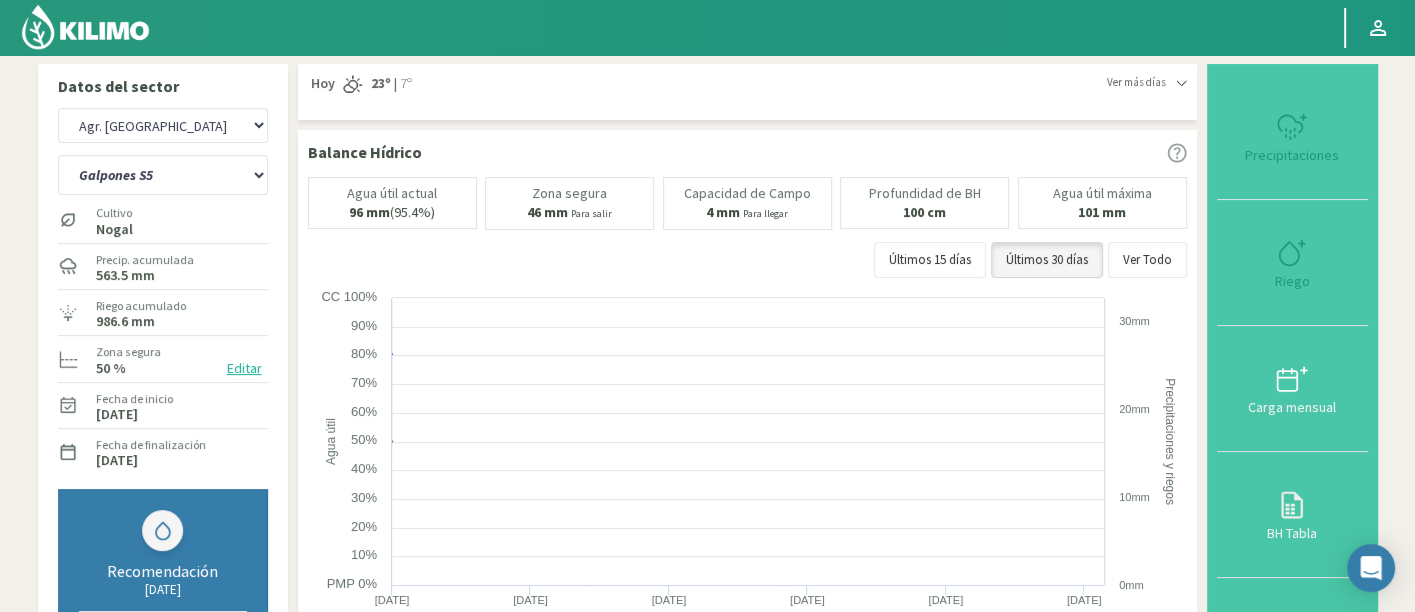 scroll, scrollTop: 0, scrollLeft: 0, axis: both 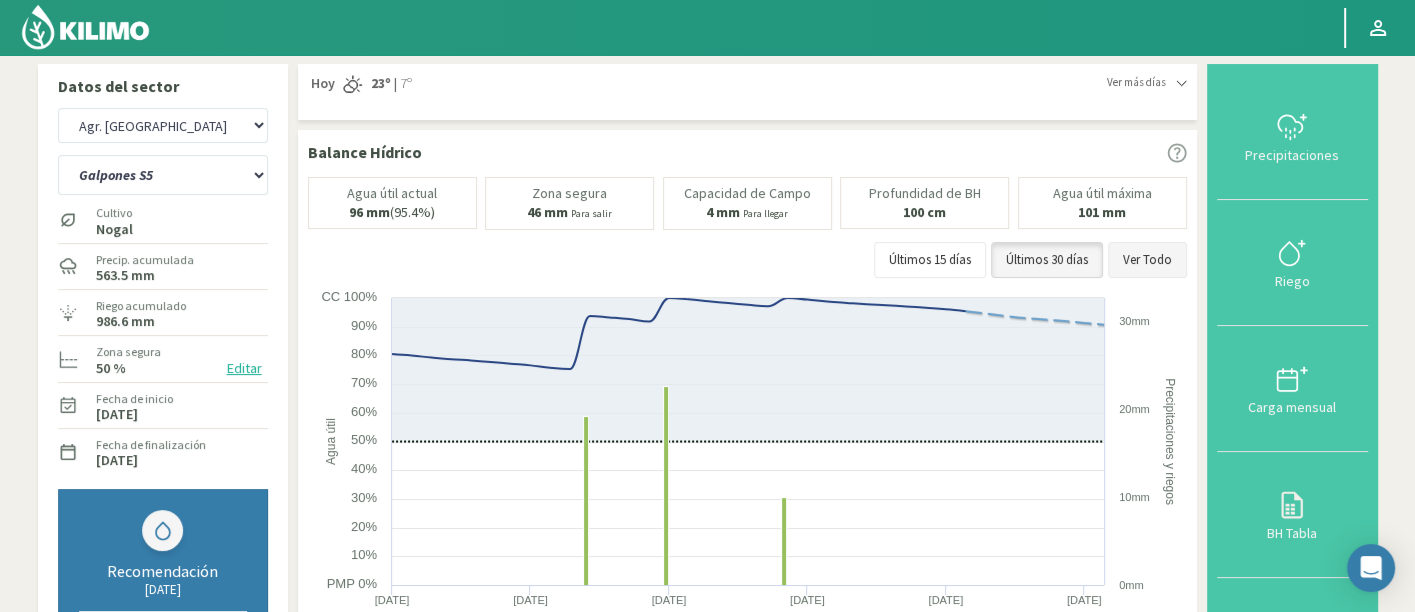 click on "Ver Todo" at bounding box center [1147, 260] 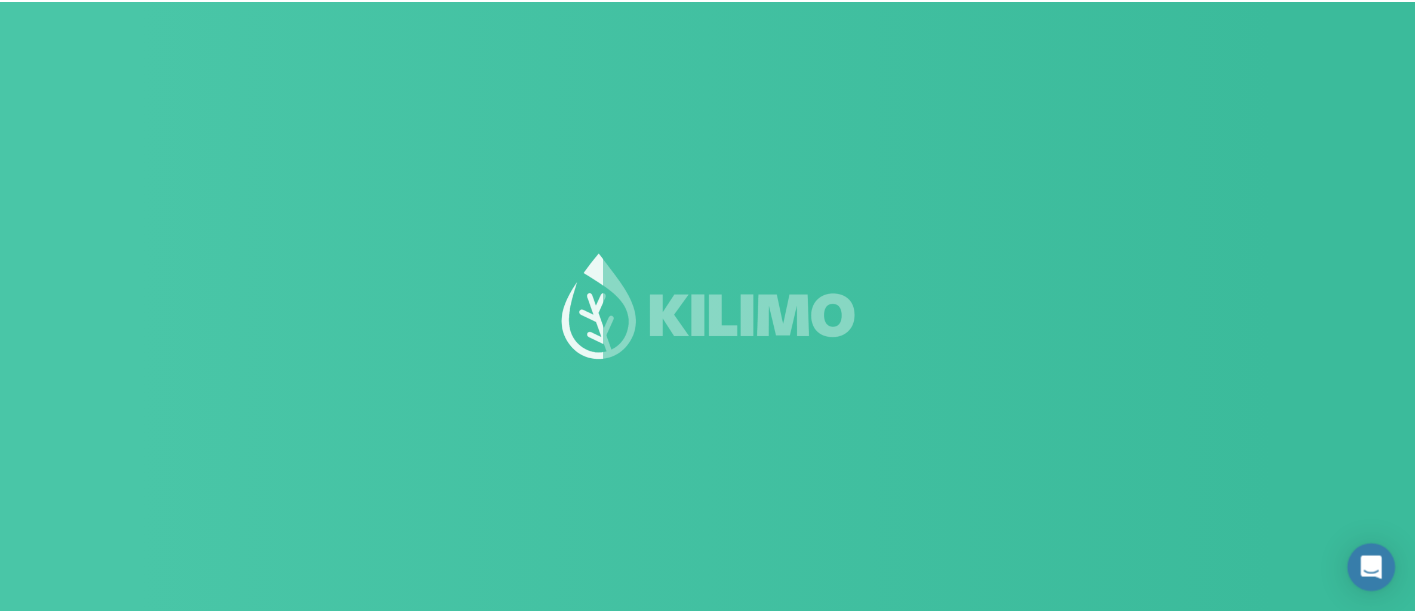 scroll, scrollTop: 0, scrollLeft: 0, axis: both 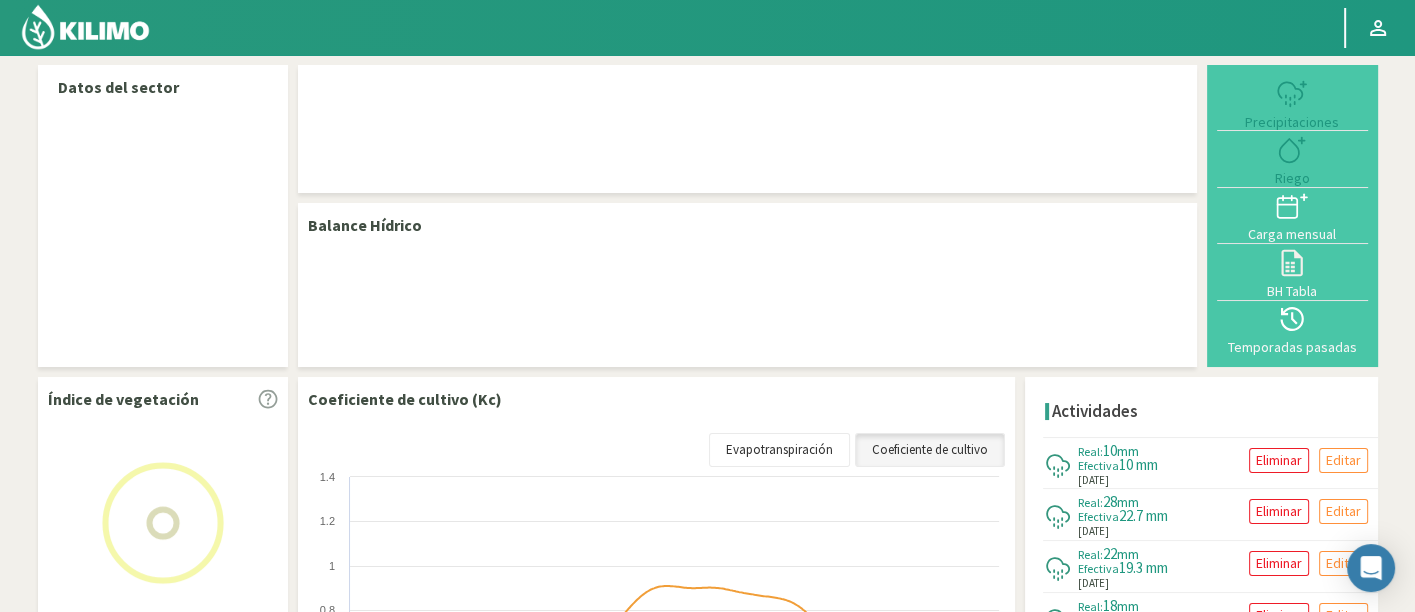 select on "23: Object" 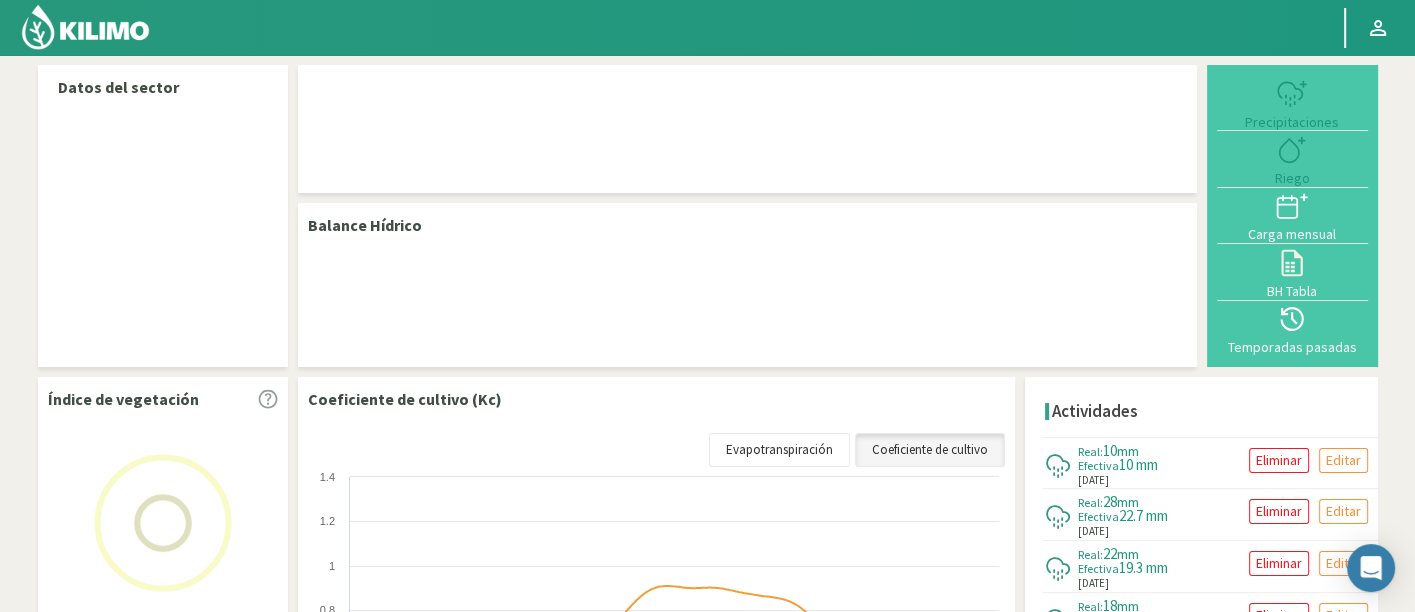 select on "7: Object" 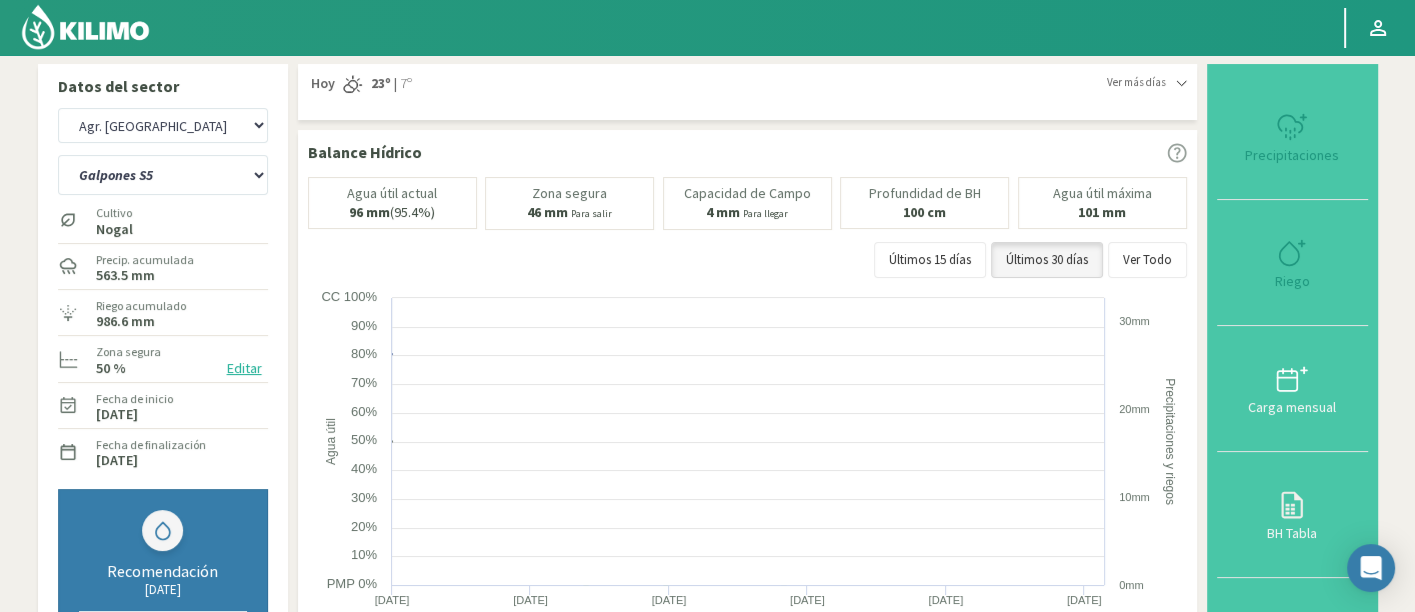 scroll, scrollTop: 0, scrollLeft: 0, axis: both 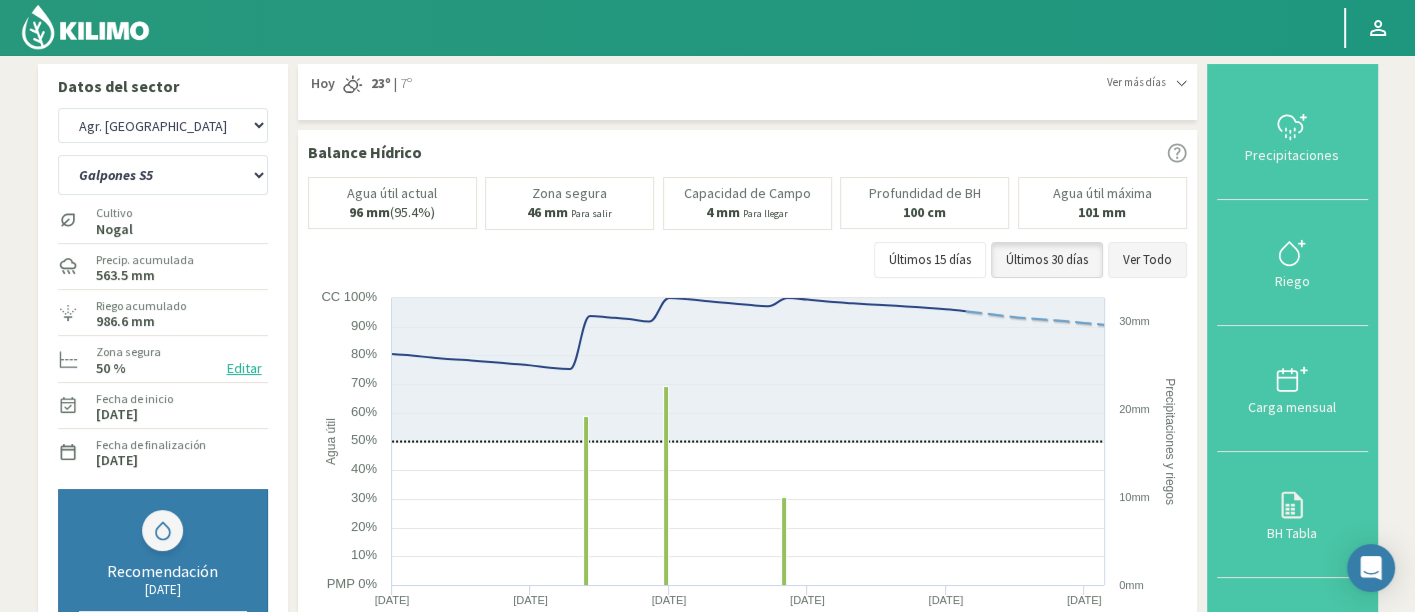 click on "Ver Todo" at bounding box center (1147, 260) 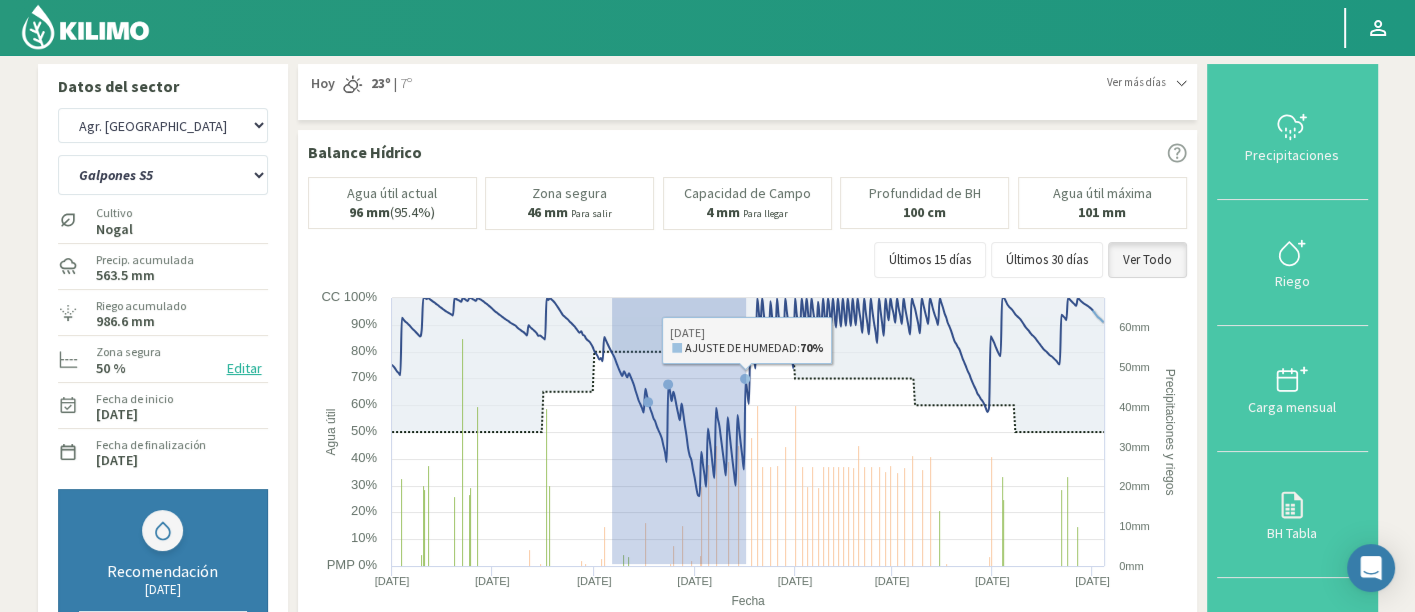 drag, startPoint x: 611, startPoint y: 562, endPoint x: 796, endPoint y: 225, distance: 384.43985 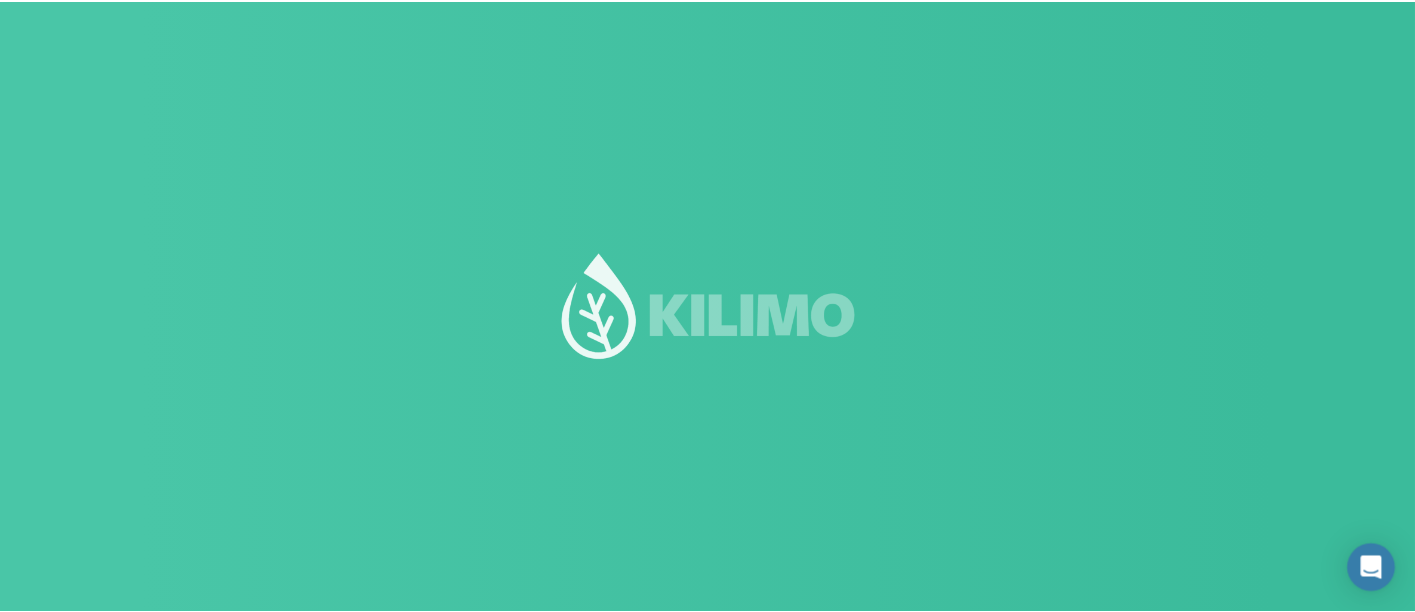 scroll, scrollTop: 0, scrollLeft: 0, axis: both 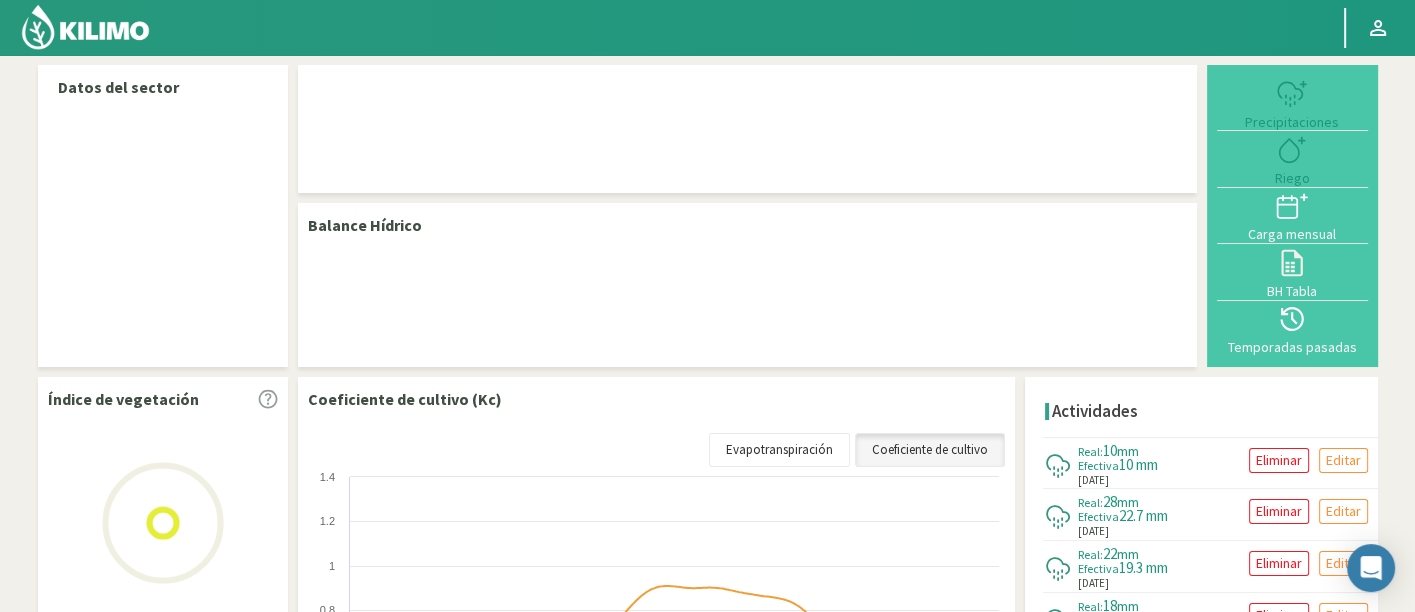 select on "23: Object" 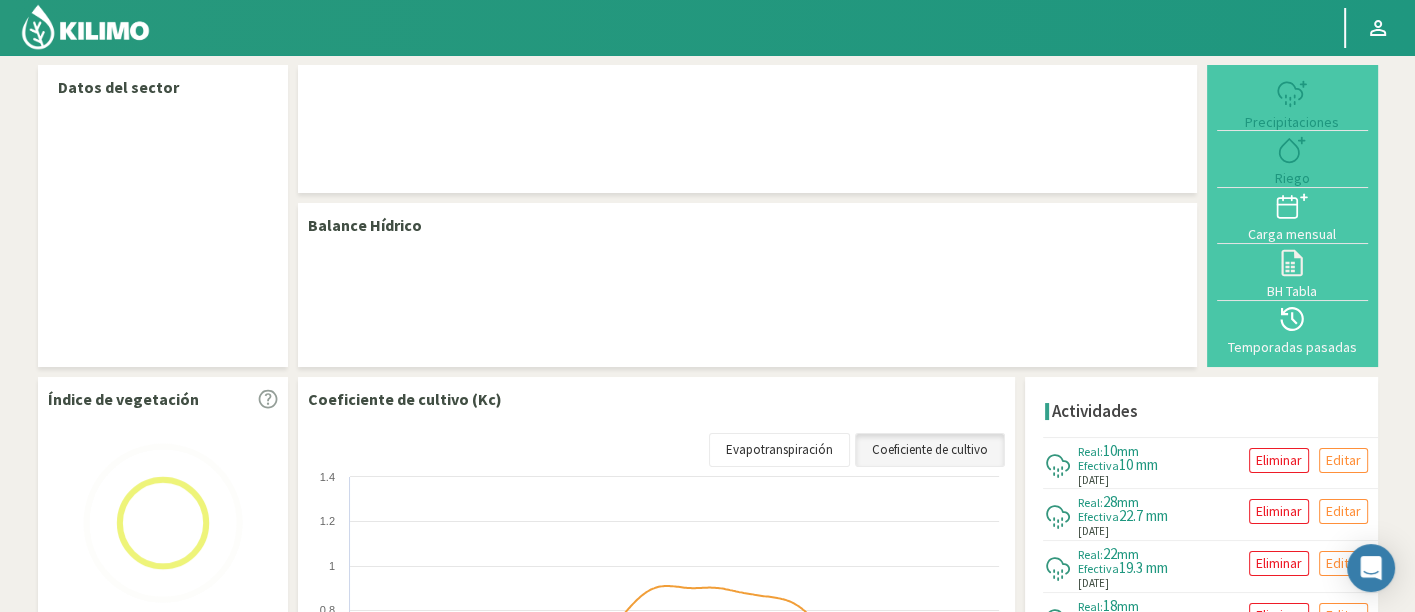 select on "7: Object" 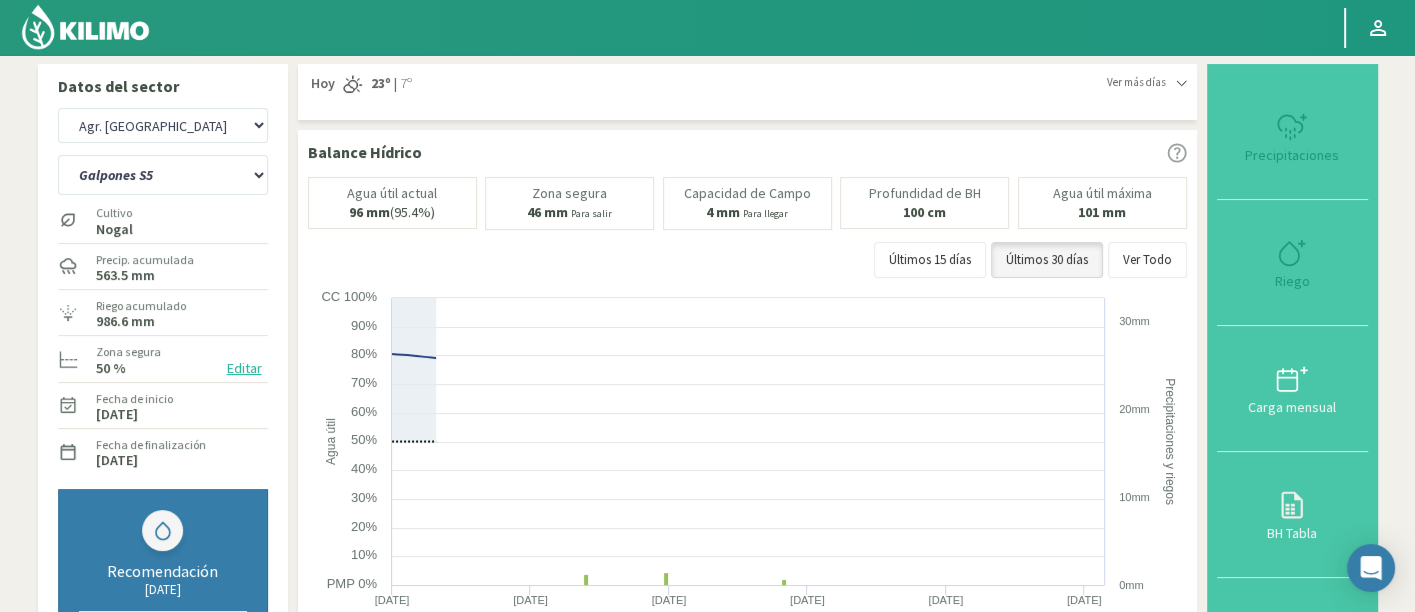 scroll, scrollTop: 0, scrollLeft: 0, axis: both 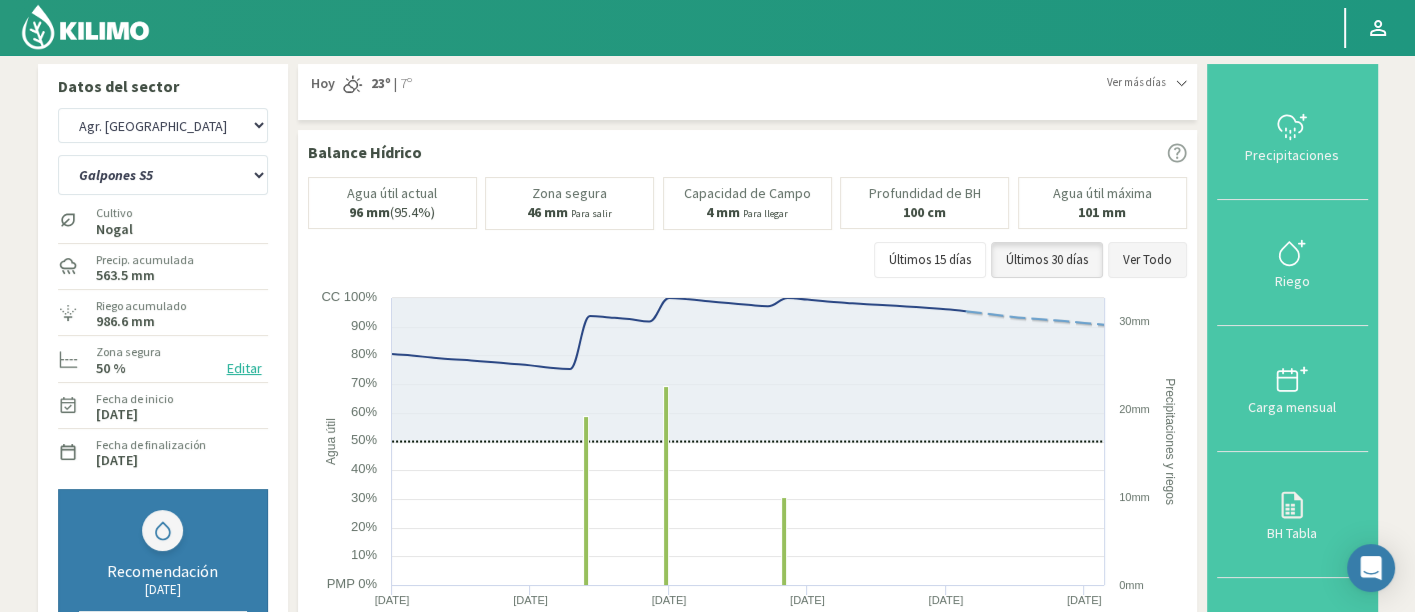 click on "Ver Todo" at bounding box center [1147, 260] 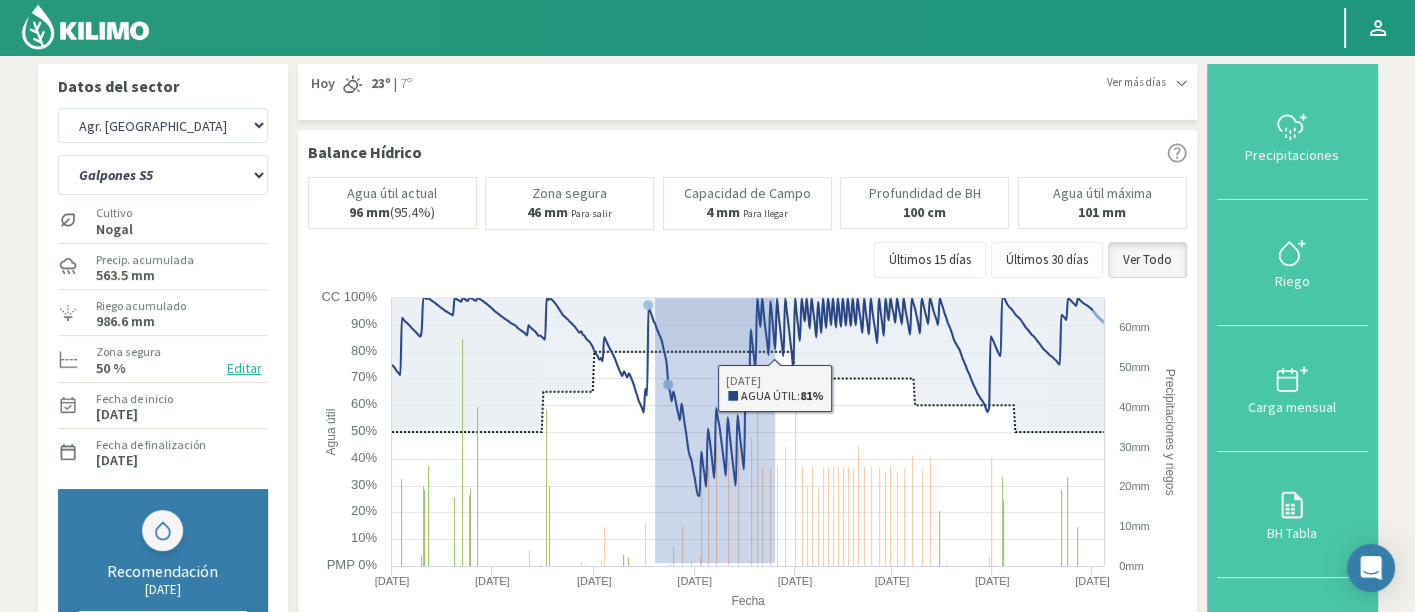 drag, startPoint x: 654, startPoint y: 561, endPoint x: 774, endPoint y: 283, distance: 302.79367 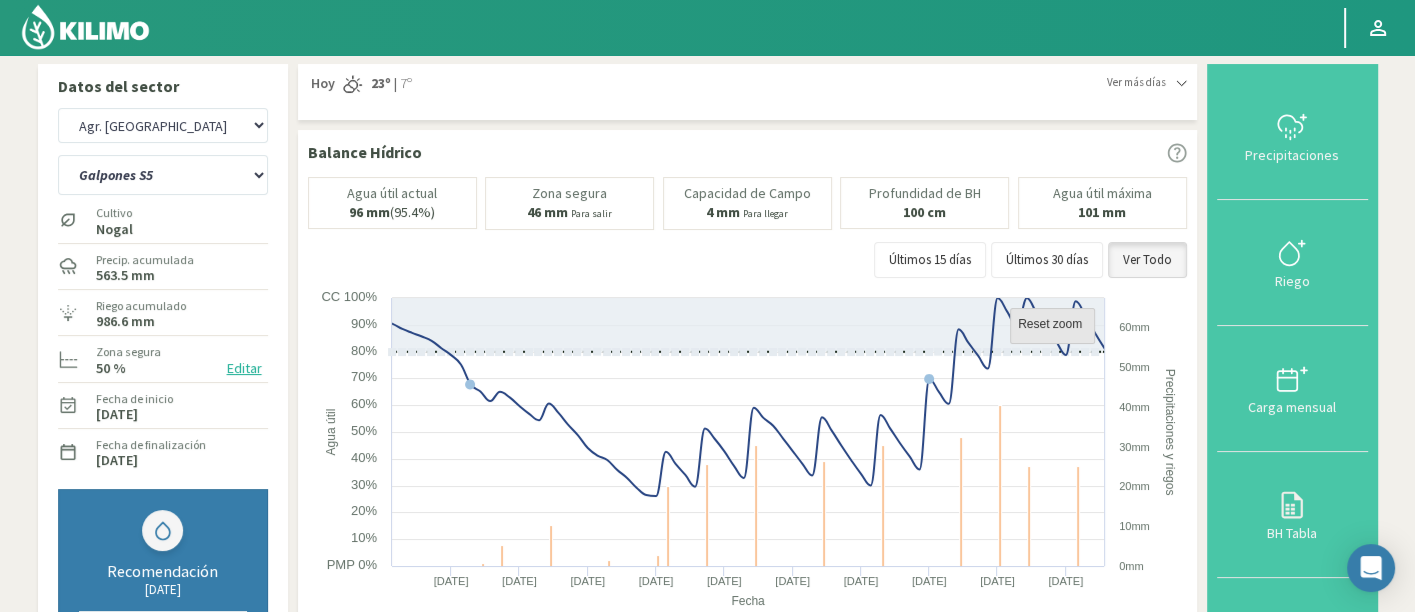 click 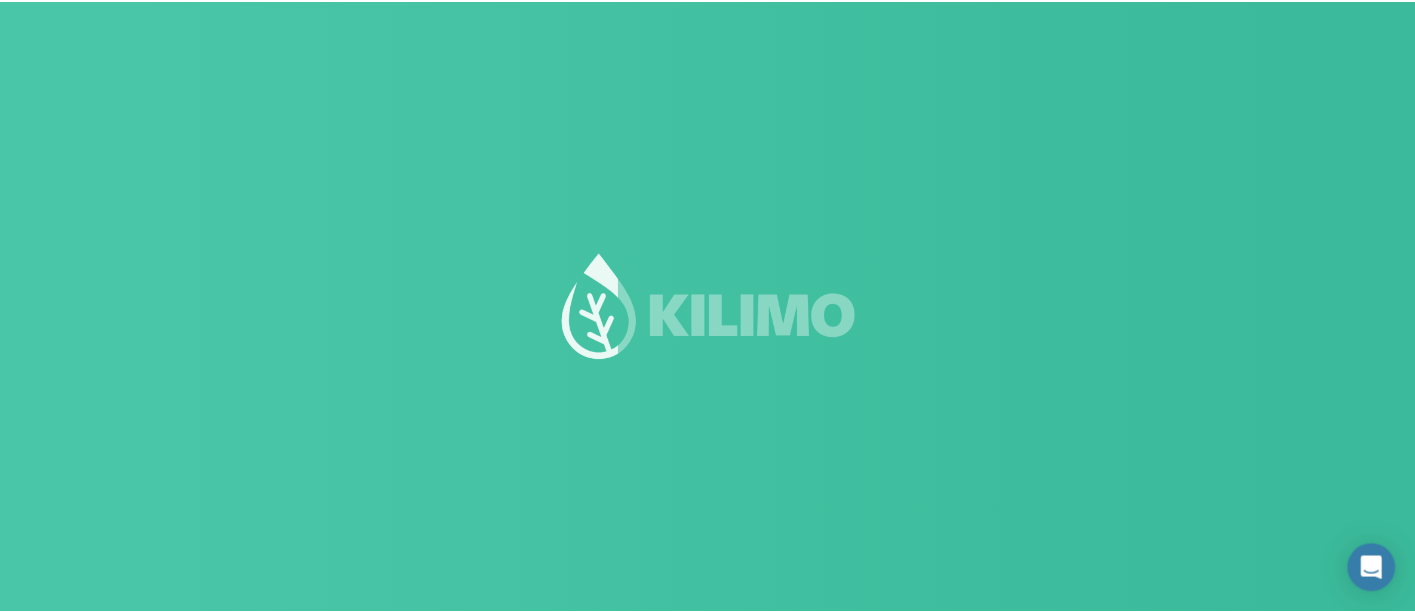 scroll, scrollTop: 114, scrollLeft: 0, axis: vertical 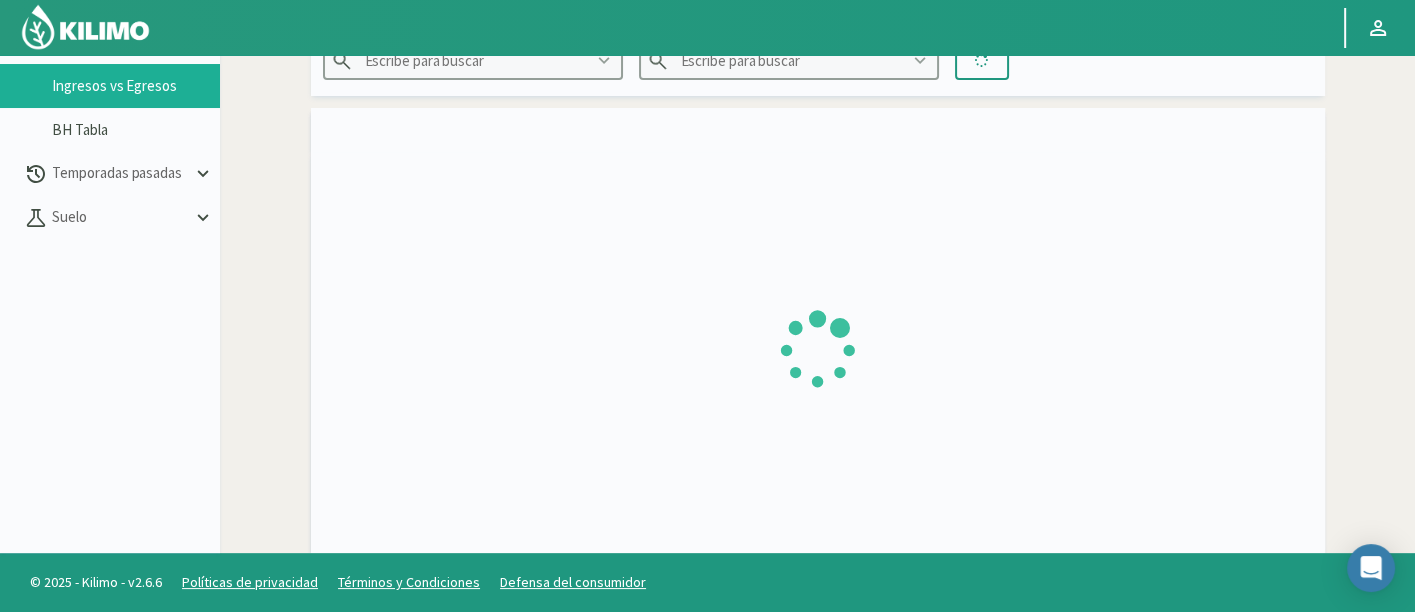 type on "Agr. [GEOGRAPHIC_DATA]" 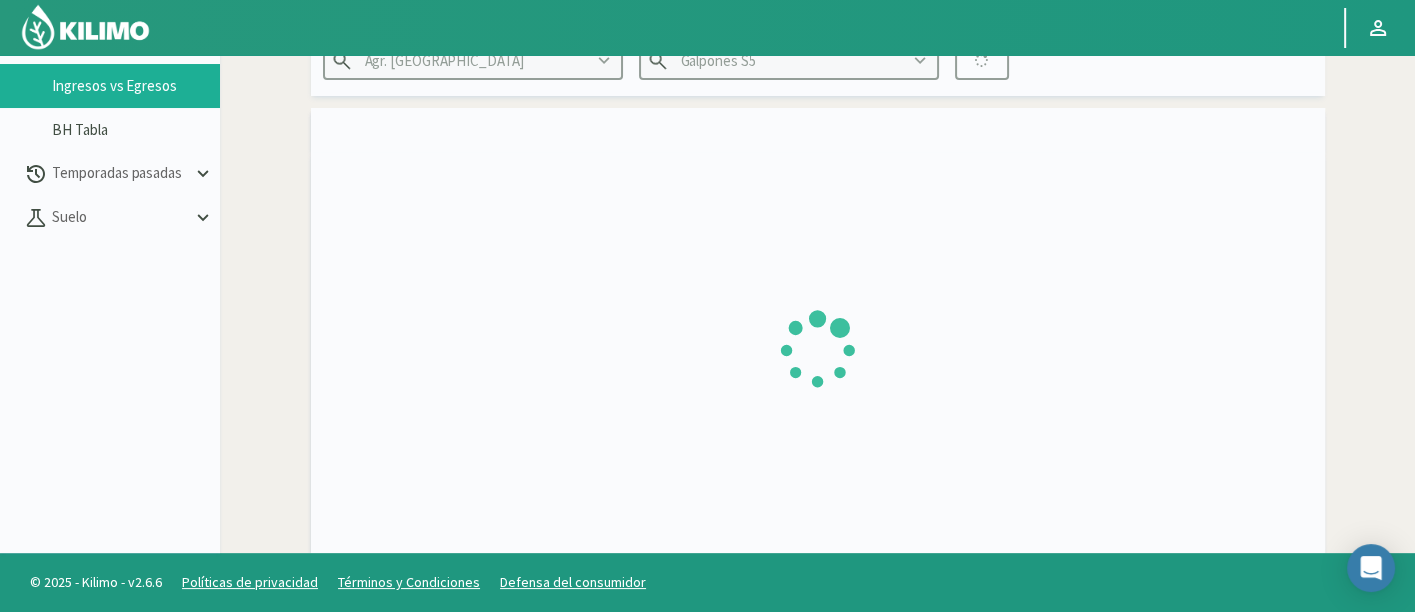 type on "[DATE] - [DATE]" 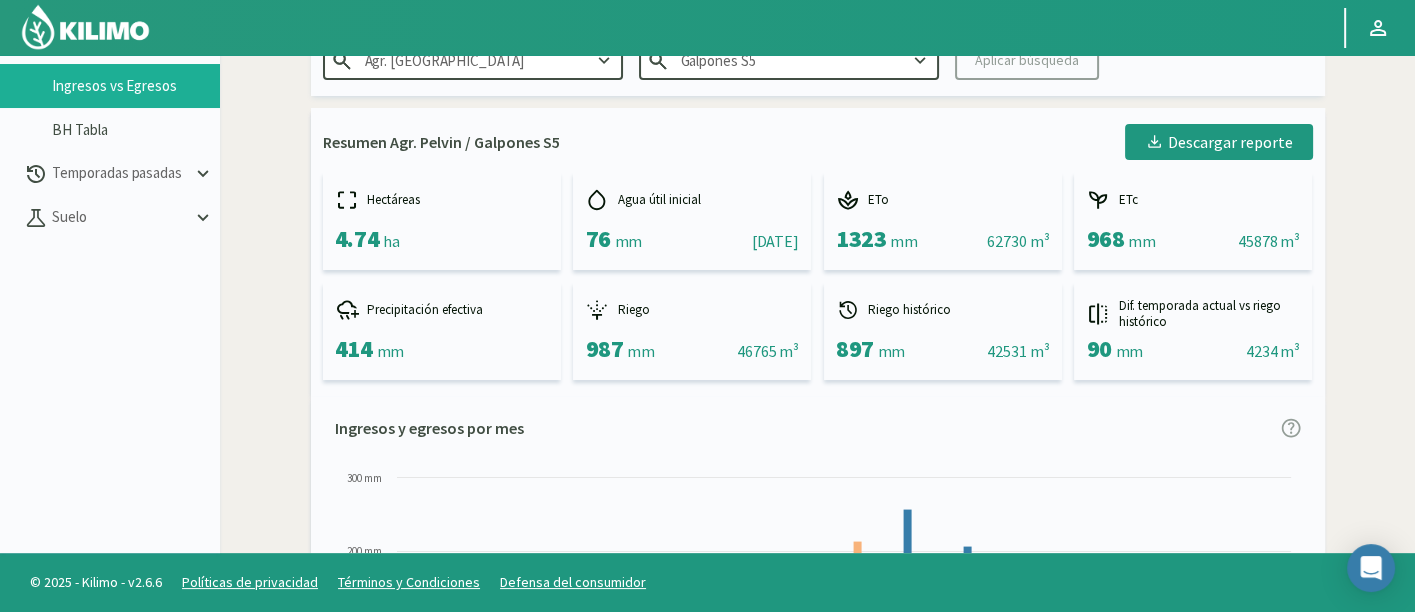 click on "Informes de Ingresos vs Egresos de temporada actual   Campo
Agr. [GEOGRAPHIC_DATA]
Sector
Galpones S5
Aplicar búsqueda  Resumen Agr. Pelvin / Galpones S5
Descargar reporte
Hectáreas   4.74   ha
Agua útil inicial   76   mm    ||    [DATE]
ETo   1323   mm    ||    62730 m³
ETc   968   mm    ||    45878 m³
Precipitación efectiva   414   mm
Riego   987   mm    ||    46765 m³
Riego histórico   897   mm    ||    42531 m³
Dif. temporada actual vs riego histórico   90   mm    ||    4234 m³  Ingresos y egresos por mes
Created with Highcharts 9.2.2 ETo ETc Precipitación Efectiva Riegos Riego Historico [DATE] Jun [DATE] Ago [DATE] Oct [DATE] Dic [DATE] Feb [DATE] Abr [DATE] Jun [DATE] 0 mm 100 mm 200 mm 300 mm  Ingresos y egresos por semana
Descargar tabla   Fecha  [DATE] - [DATE]
Restablecer fecha   Semana   ETO (mm)   ETC (mm)" 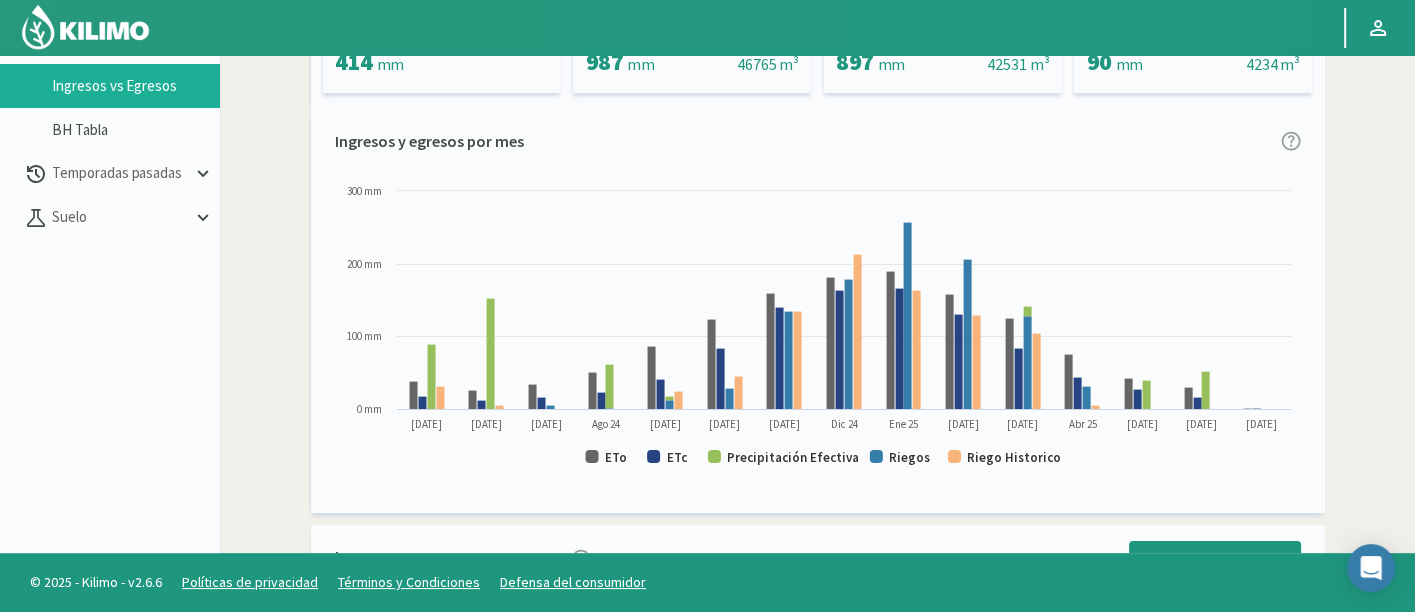scroll, scrollTop: 444, scrollLeft: 0, axis: vertical 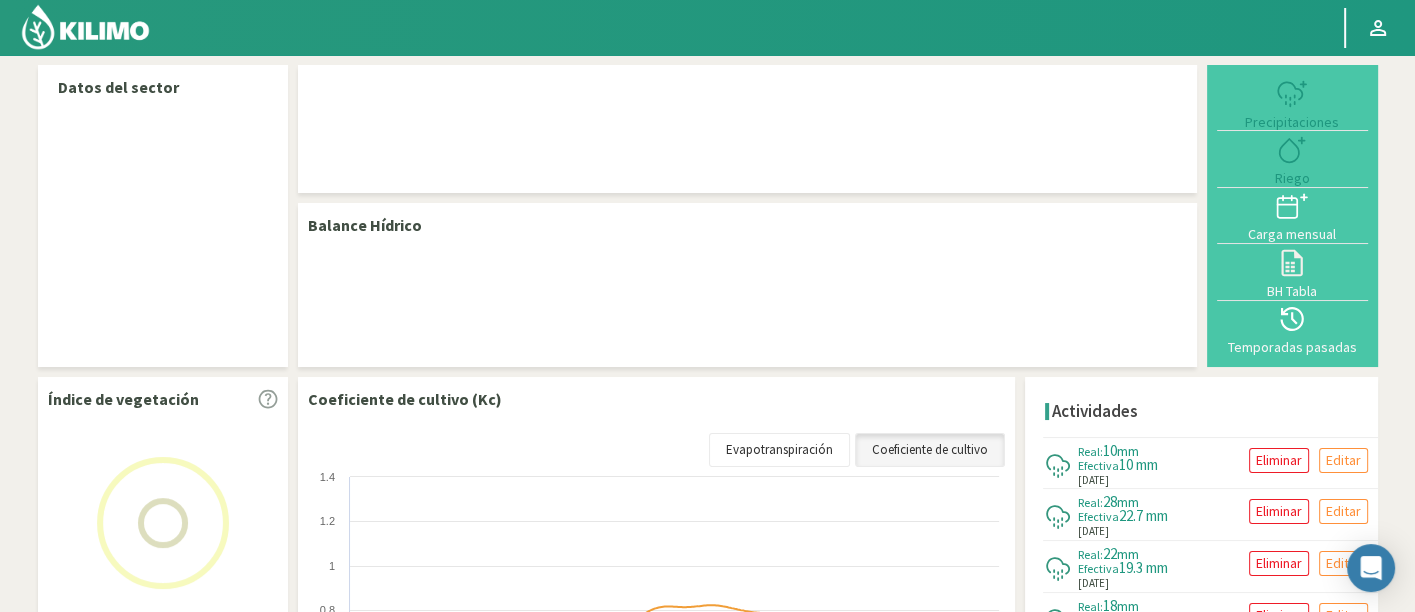select on "23: Object" 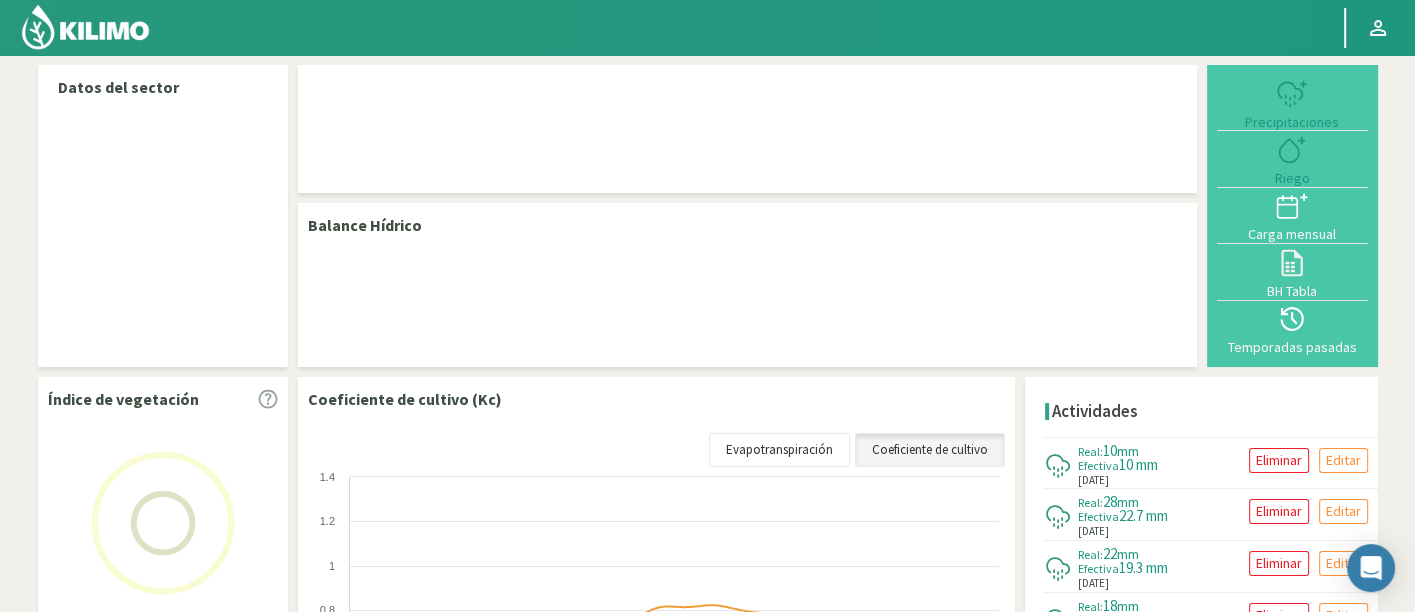 select on "7: Object" 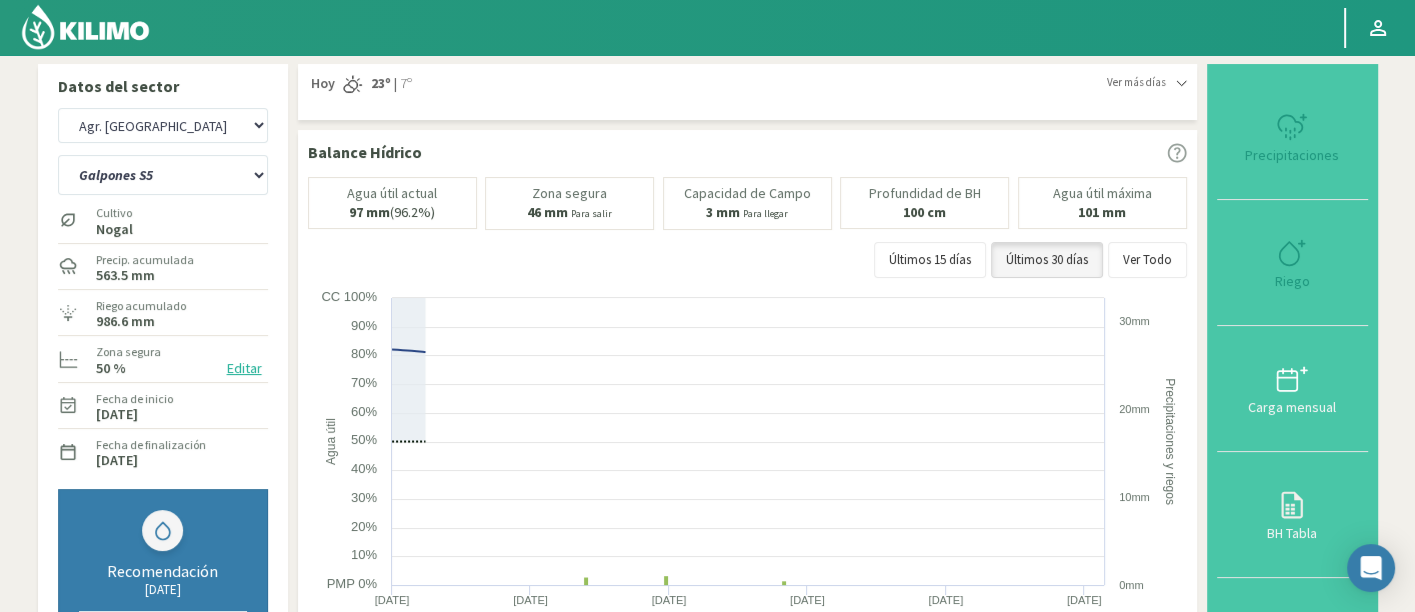 scroll, scrollTop: 0, scrollLeft: 0, axis: both 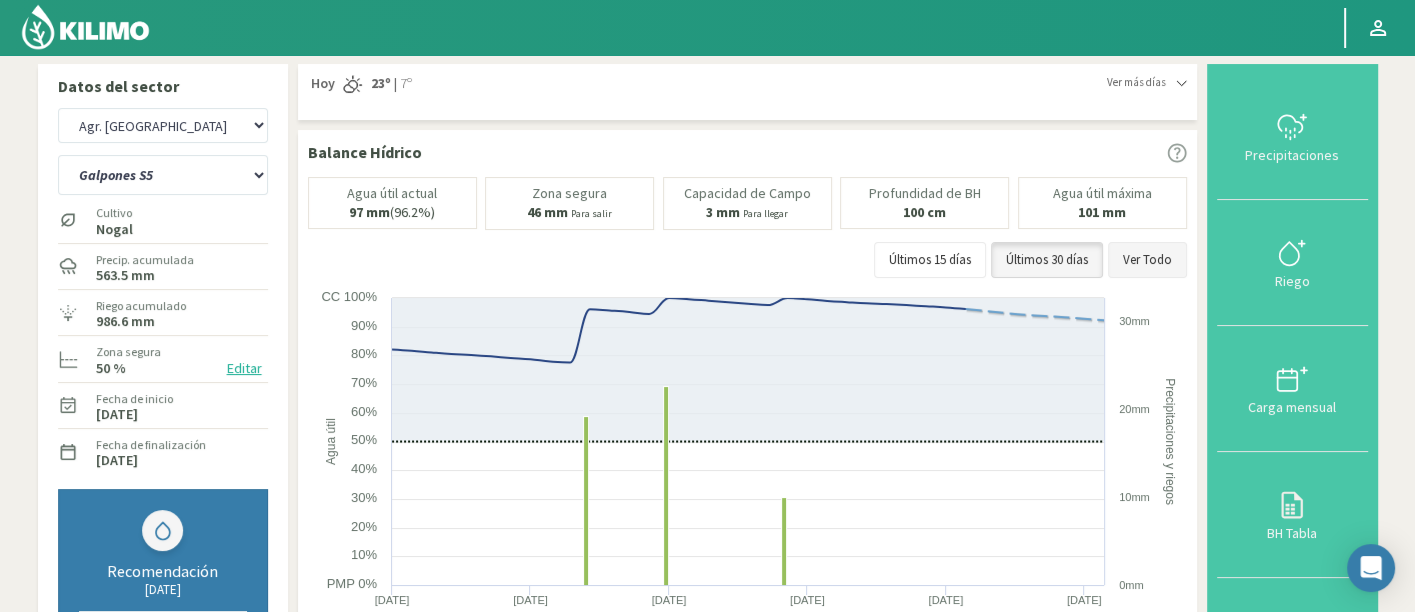 click on "Ver Todo" at bounding box center (1147, 260) 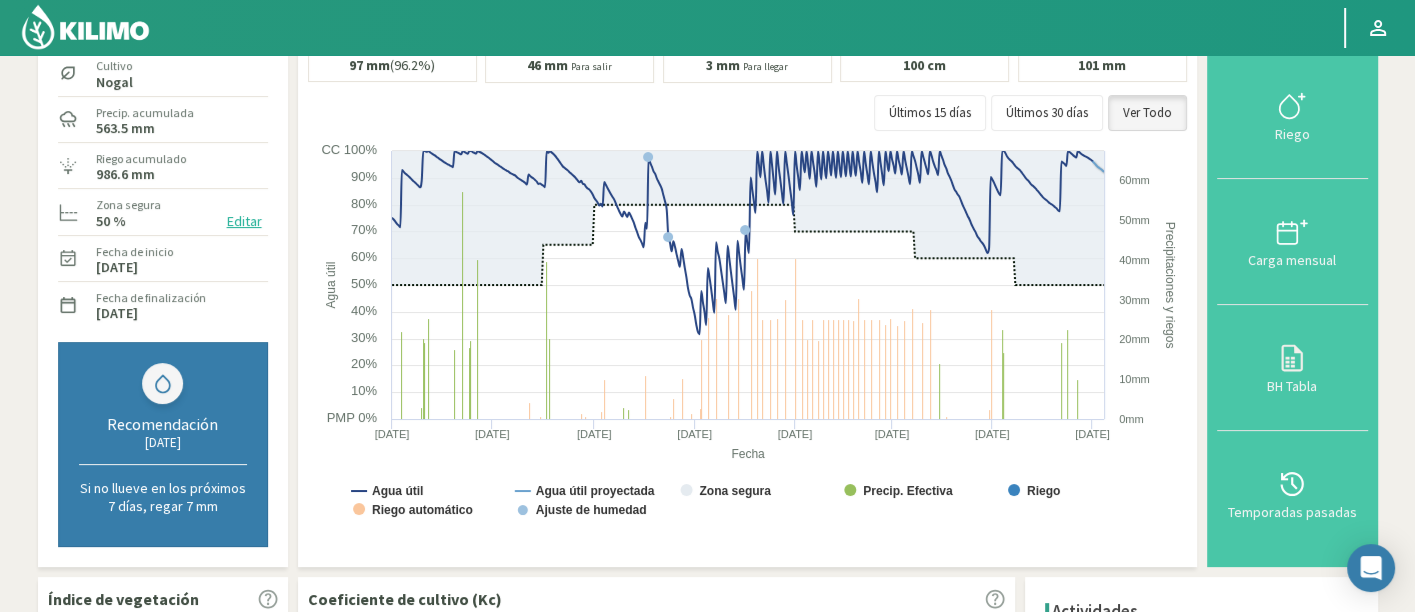 scroll, scrollTop: 148, scrollLeft: 0, axis: vertical 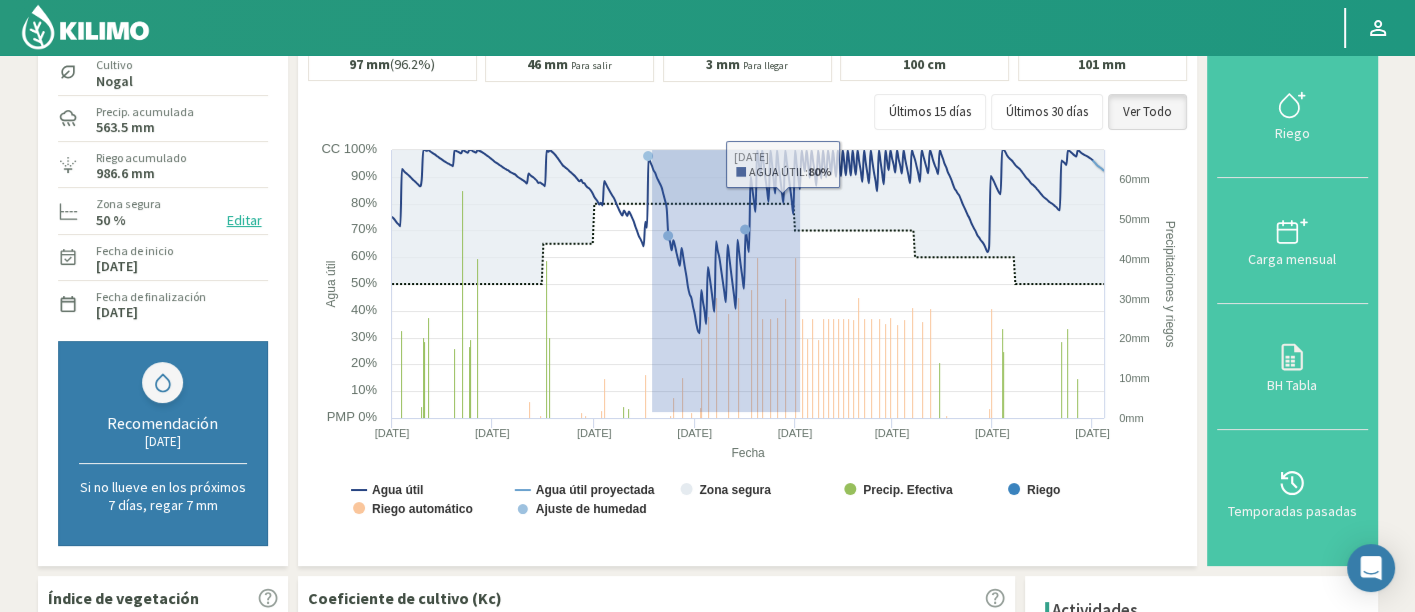 drag, startPoint x: 651, startPoint y: 410, endPoint x: 891, endPoint y: 54, distance: 429.3437 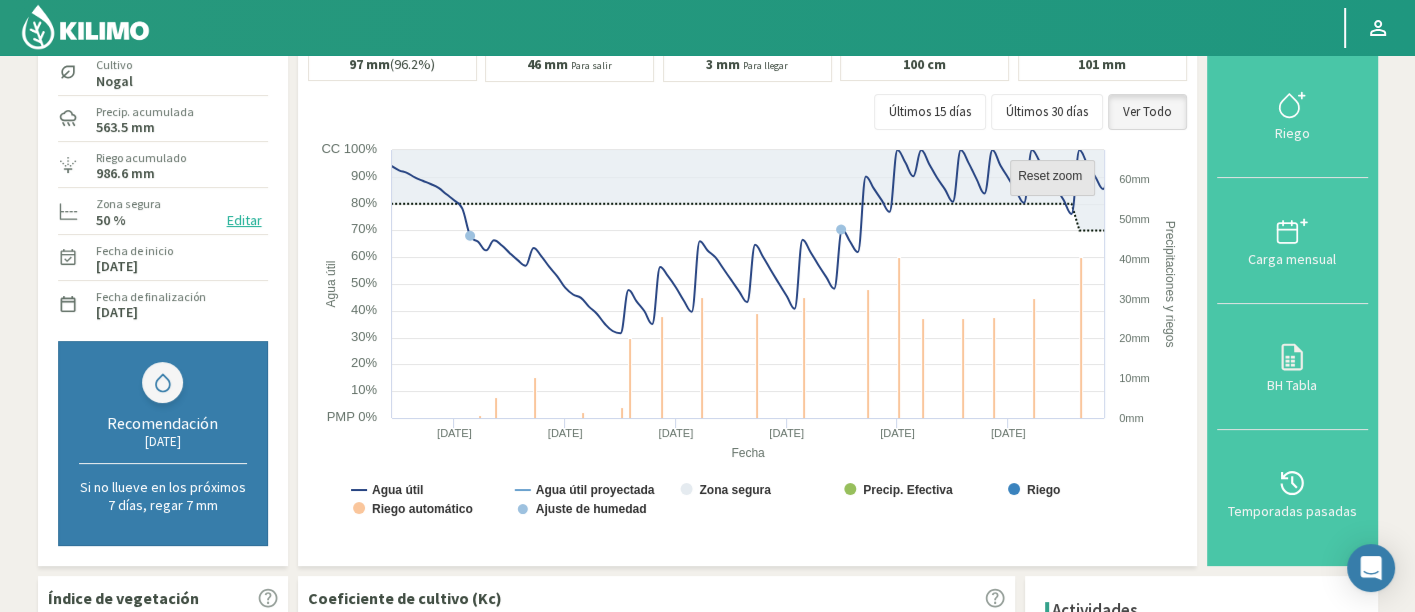 click on "Reset zoom" 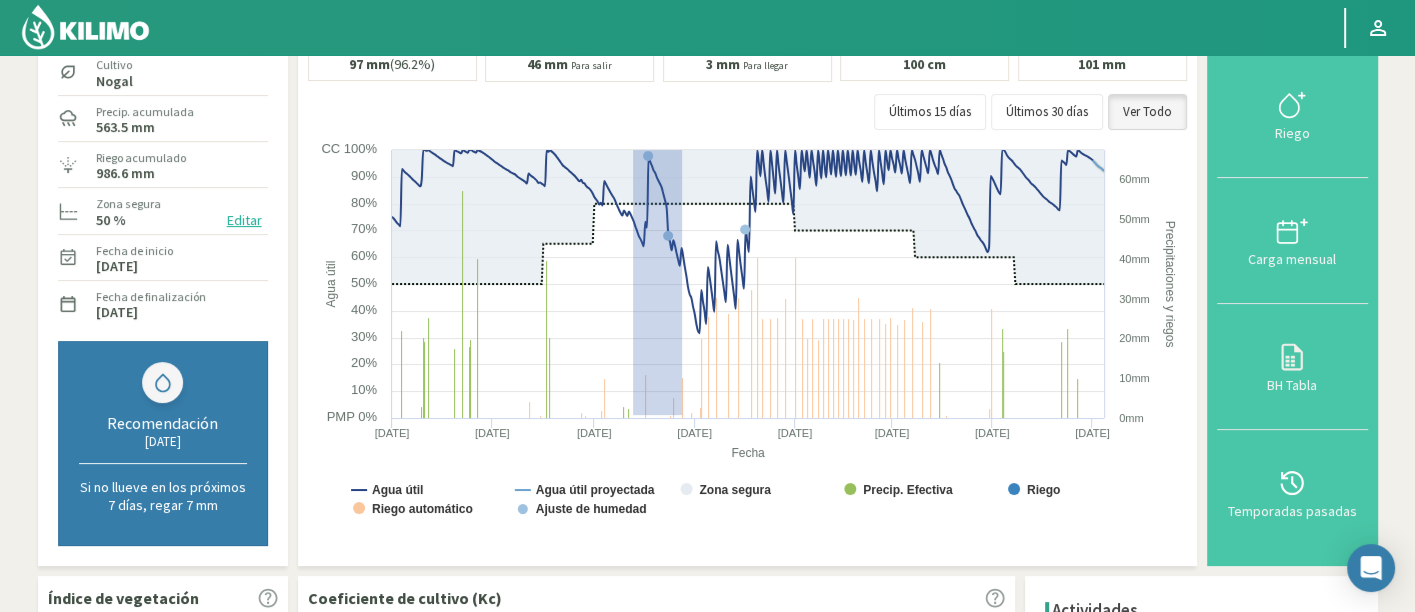 drag, startPoint x: 632, startPoint y: 412, endPoint x: 727, endPoint y: 104, distance: 322.31818 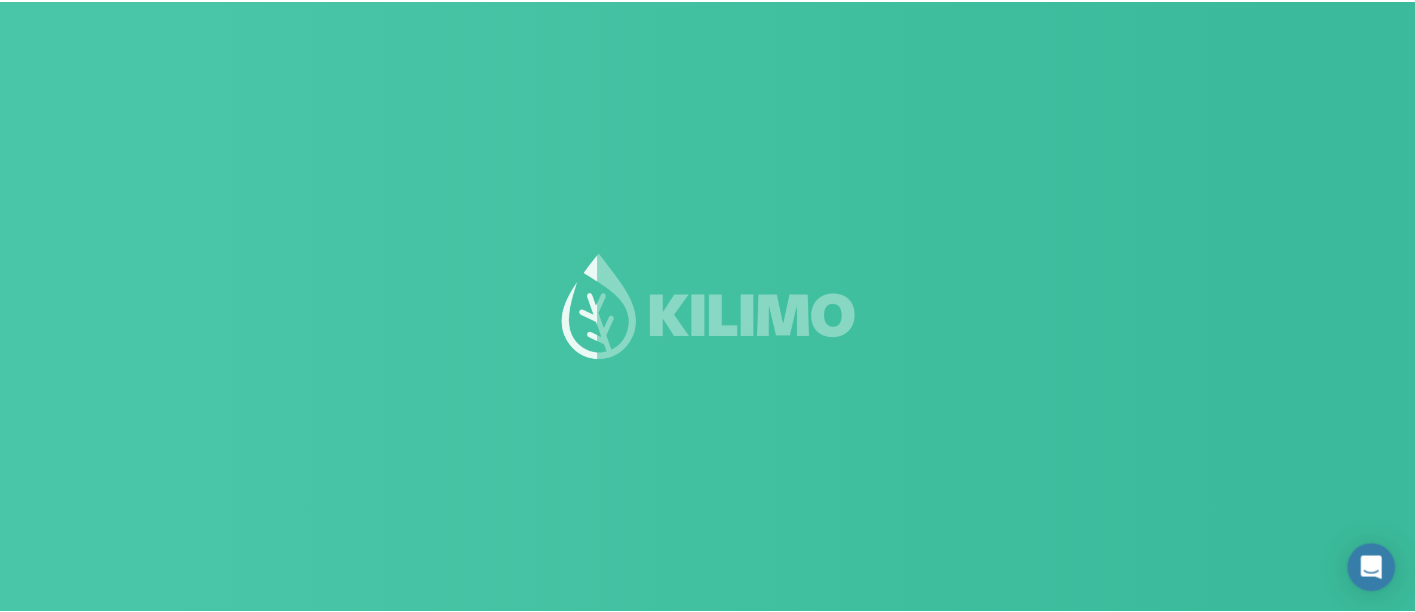 scroll, scrollTop: 114, scrollLeft: 0, axis: vertical 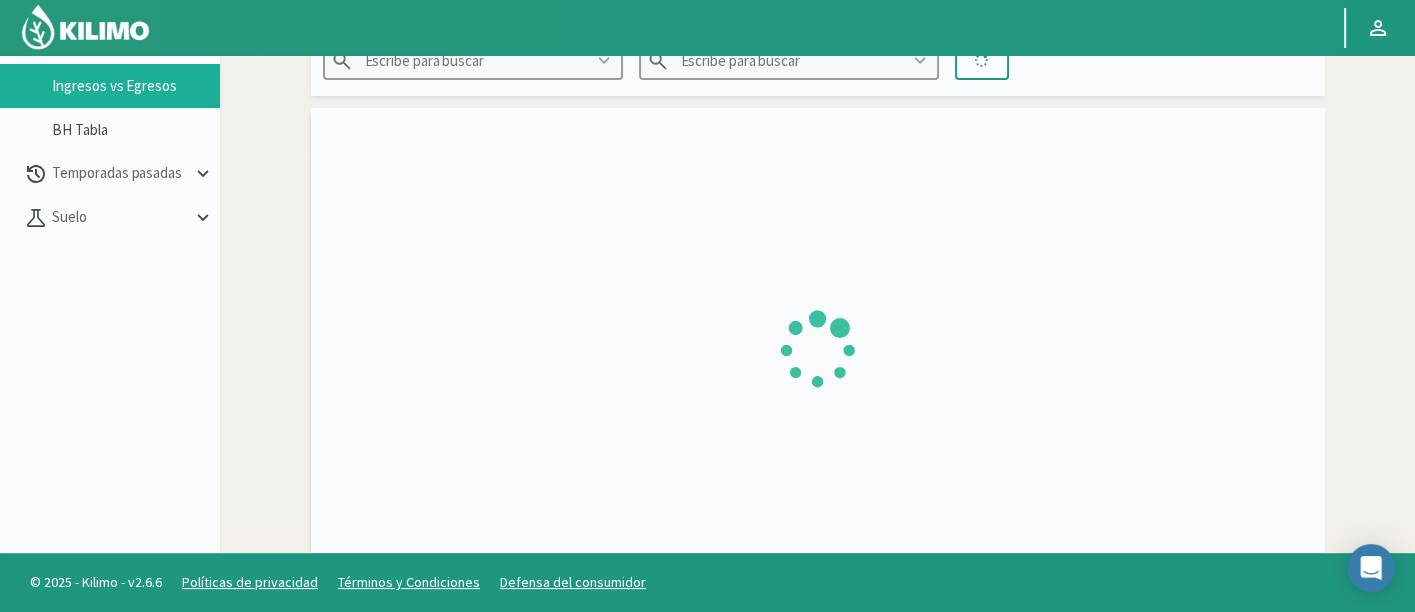 type on "Agr. [GEOGRAPHIC_DATA]" 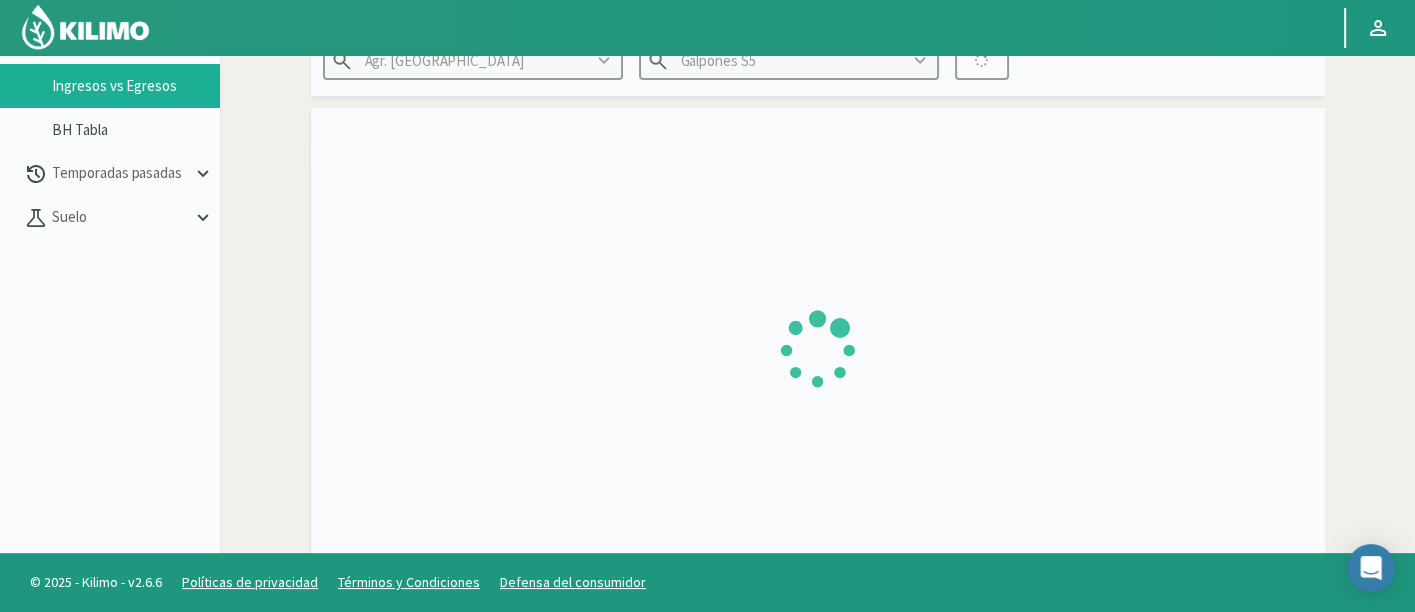 type on "[DATE] - [DATE]" 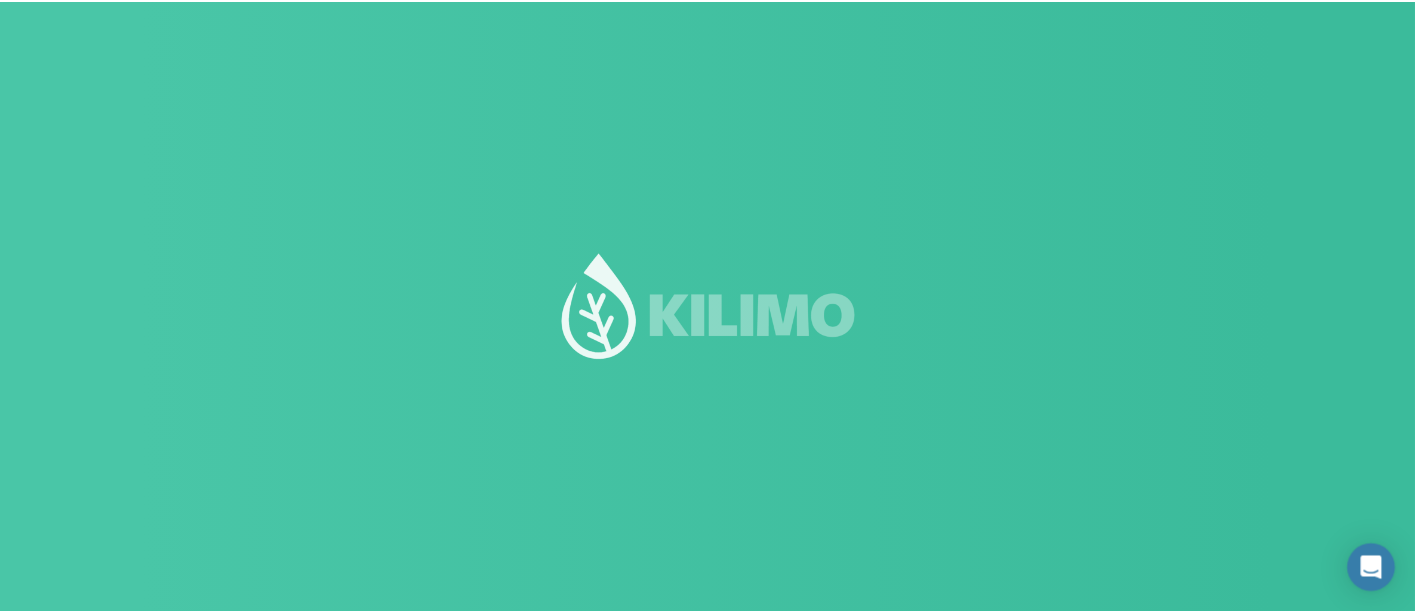 scroll, scrollTop: 139, scrollLeft: 0, axis: vertical 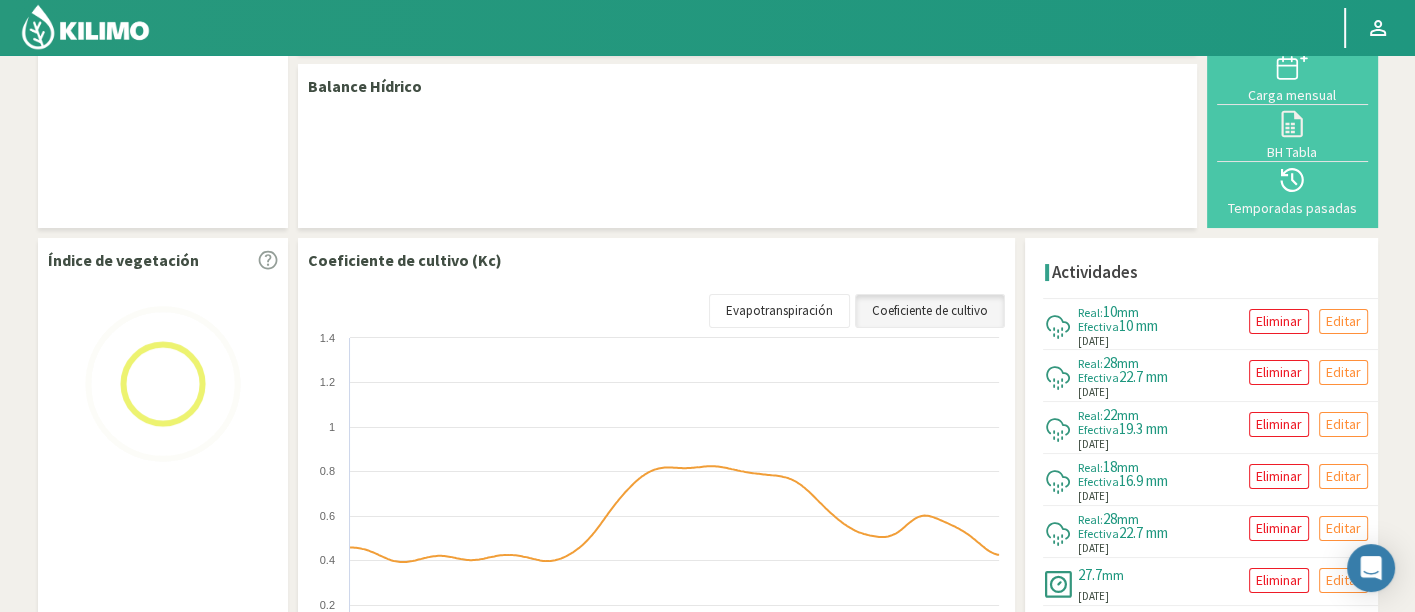 select on "23: Object" 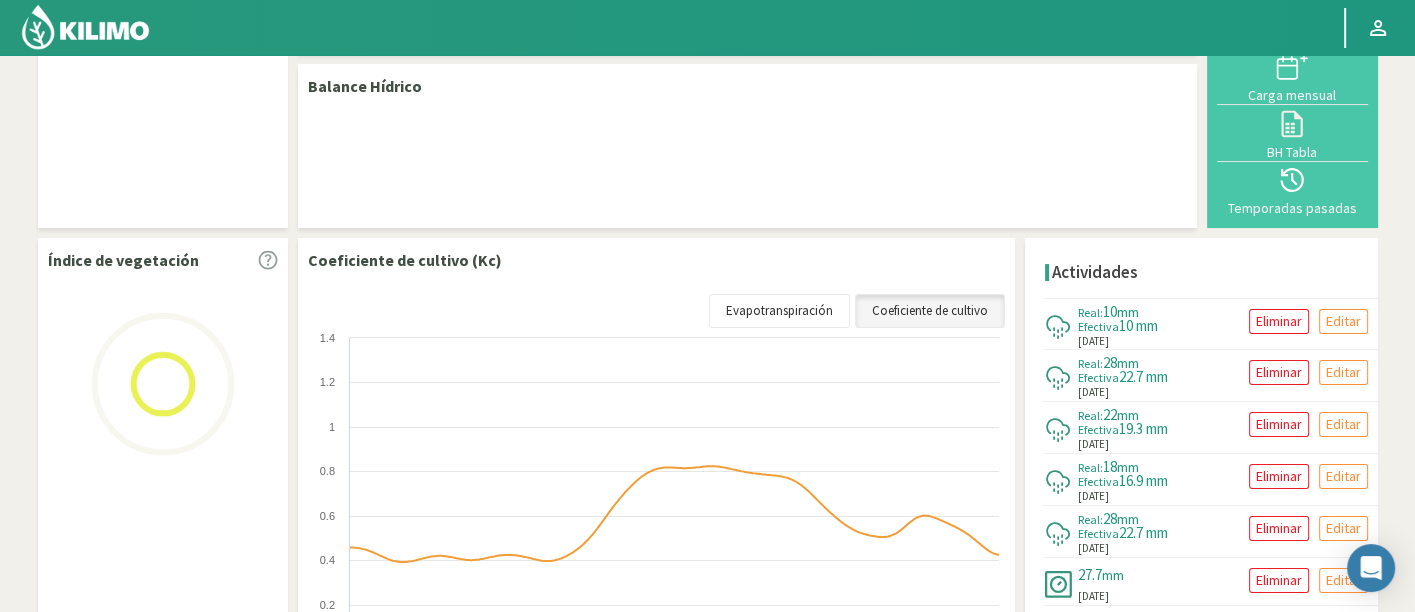 select on "7: Object" 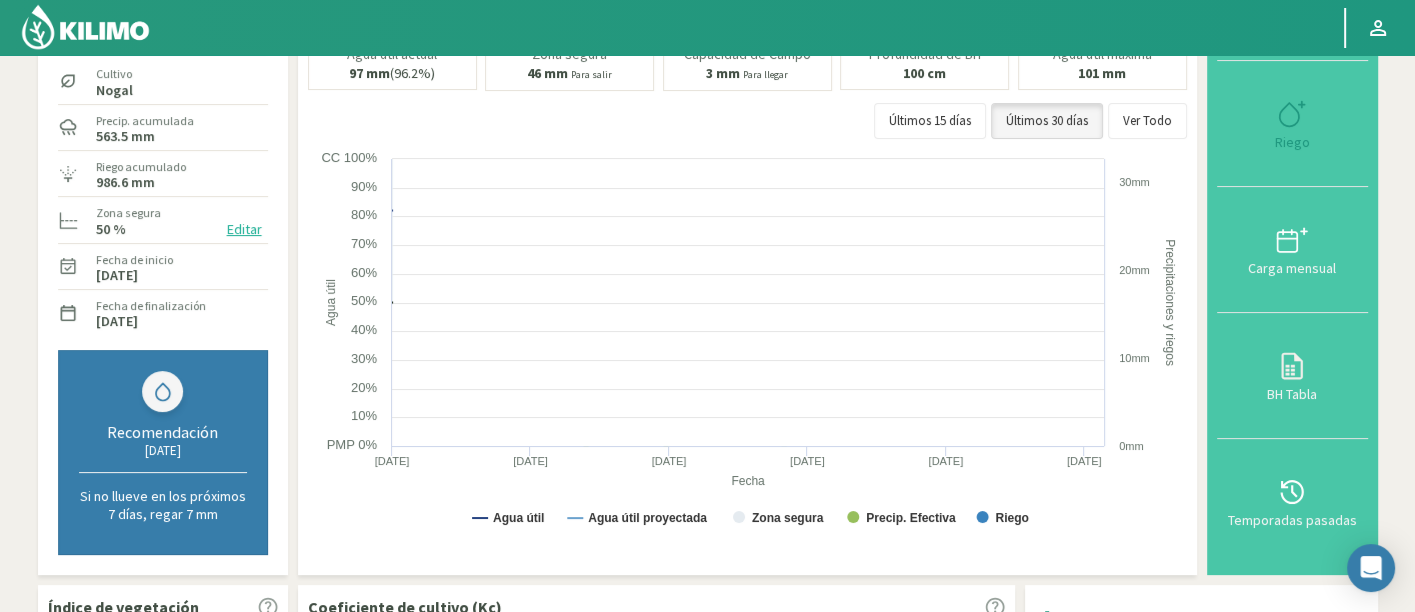 scroll, scrollTop: 138, scrollLeft: 0, axis: vertical 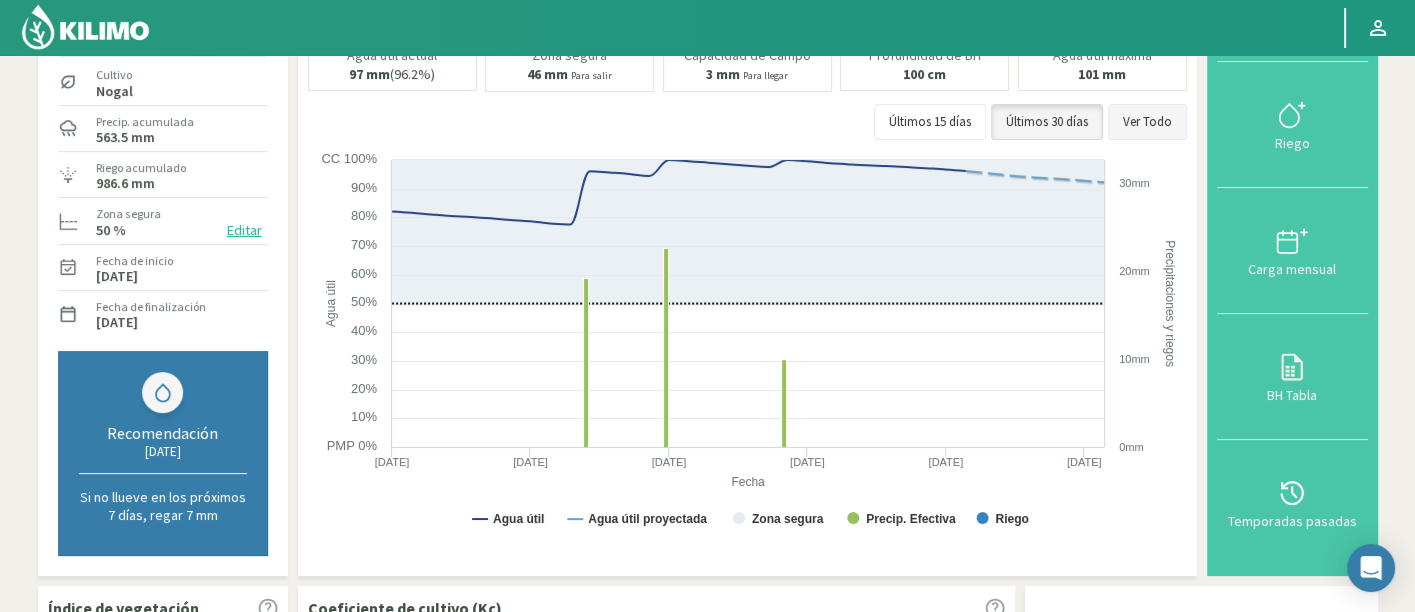 click on "Ver Todo" at bounding box center (1147, 122) 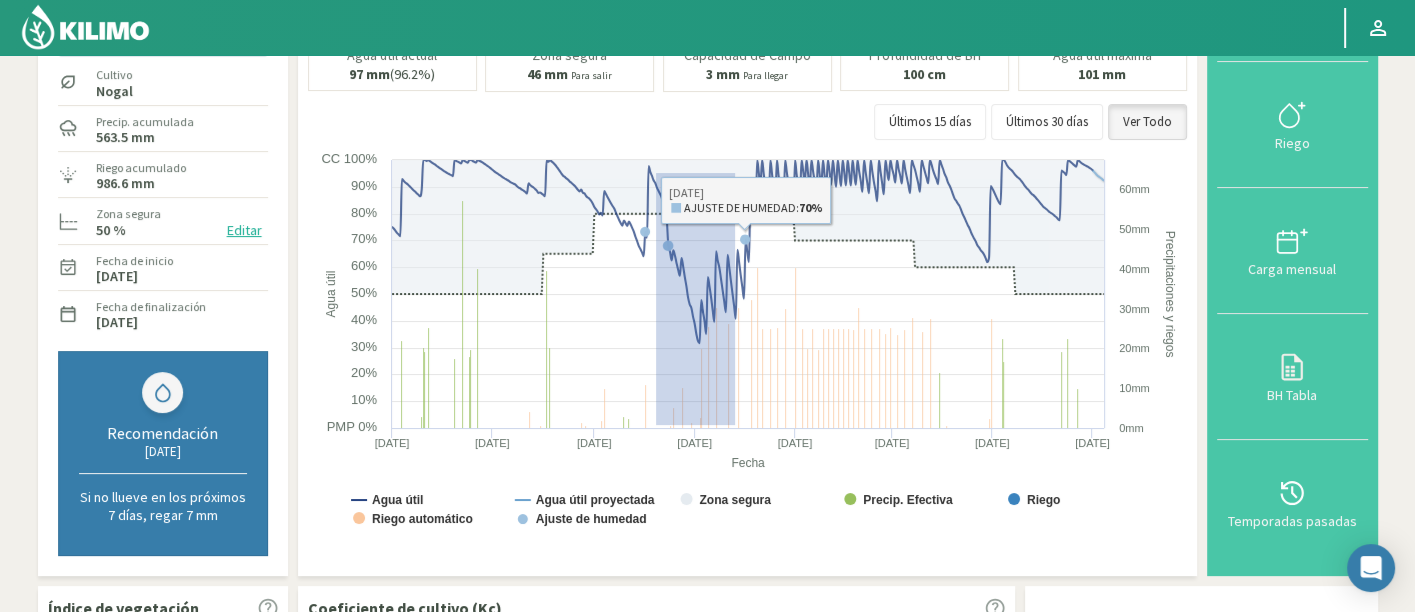 drag, startPoint x: 655, startPoint y: 423, endPoint x: 847, endPoint y: 64, distance: 407.11792 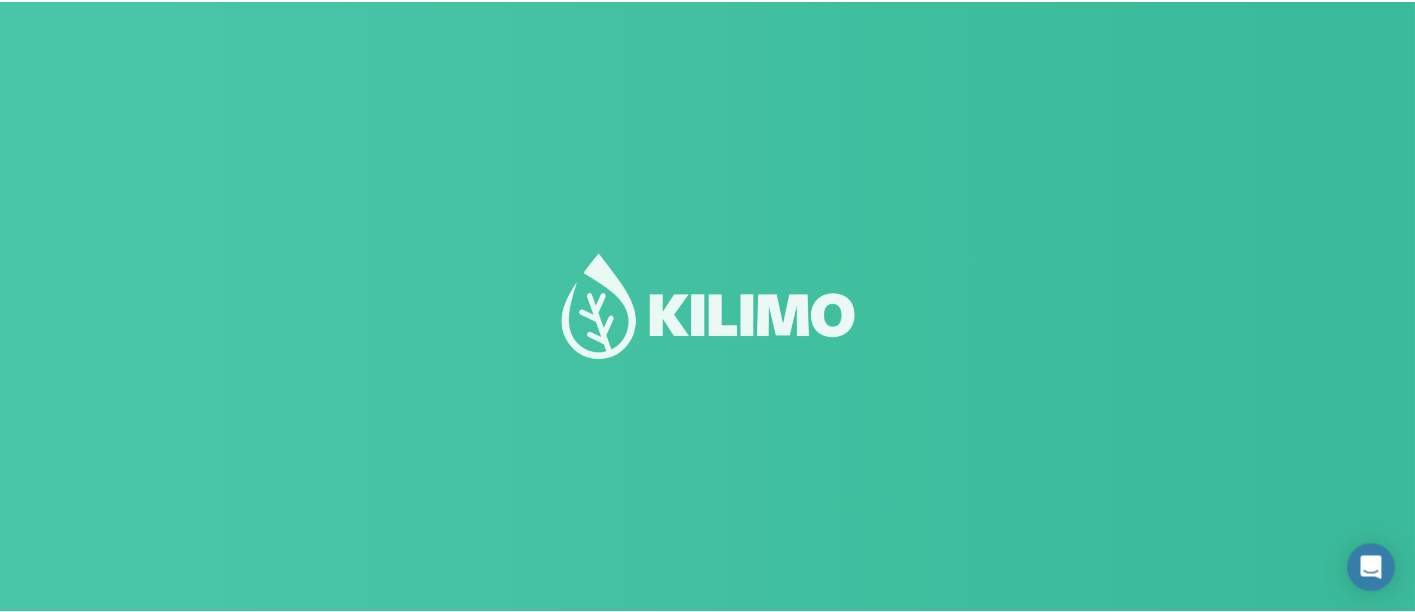 scroll, scrollTop: 139, scrollLeft: 0, axis: vertical 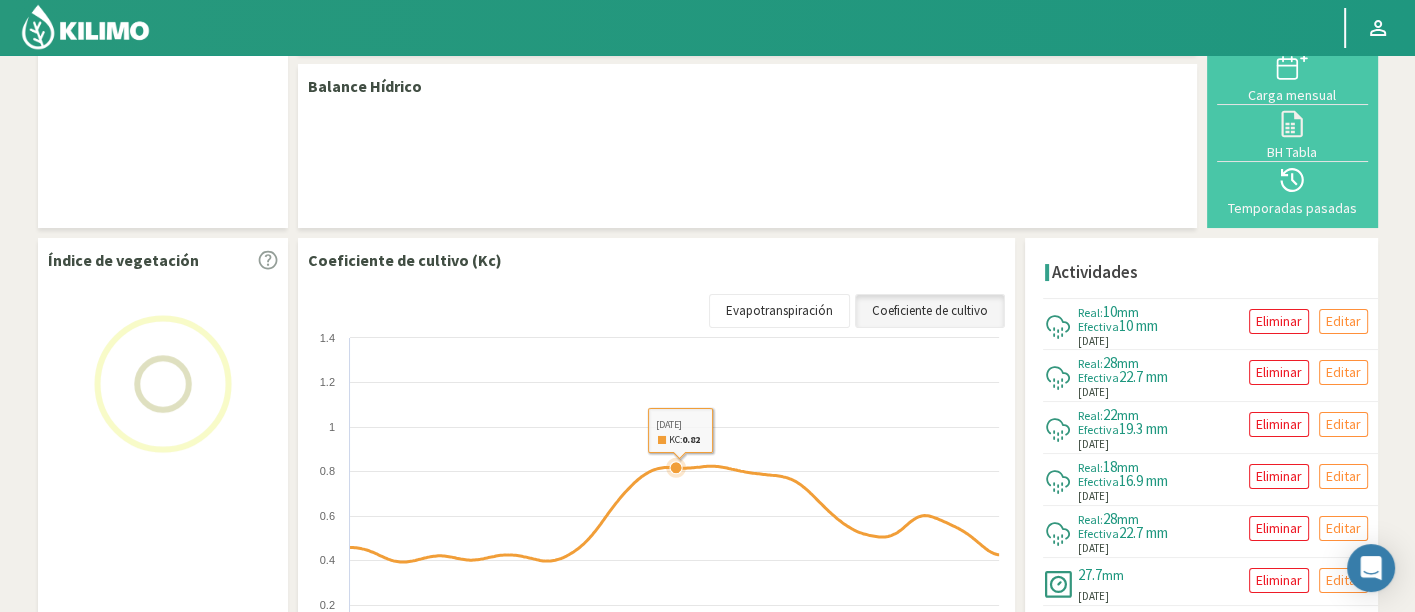 select on "23: Object" 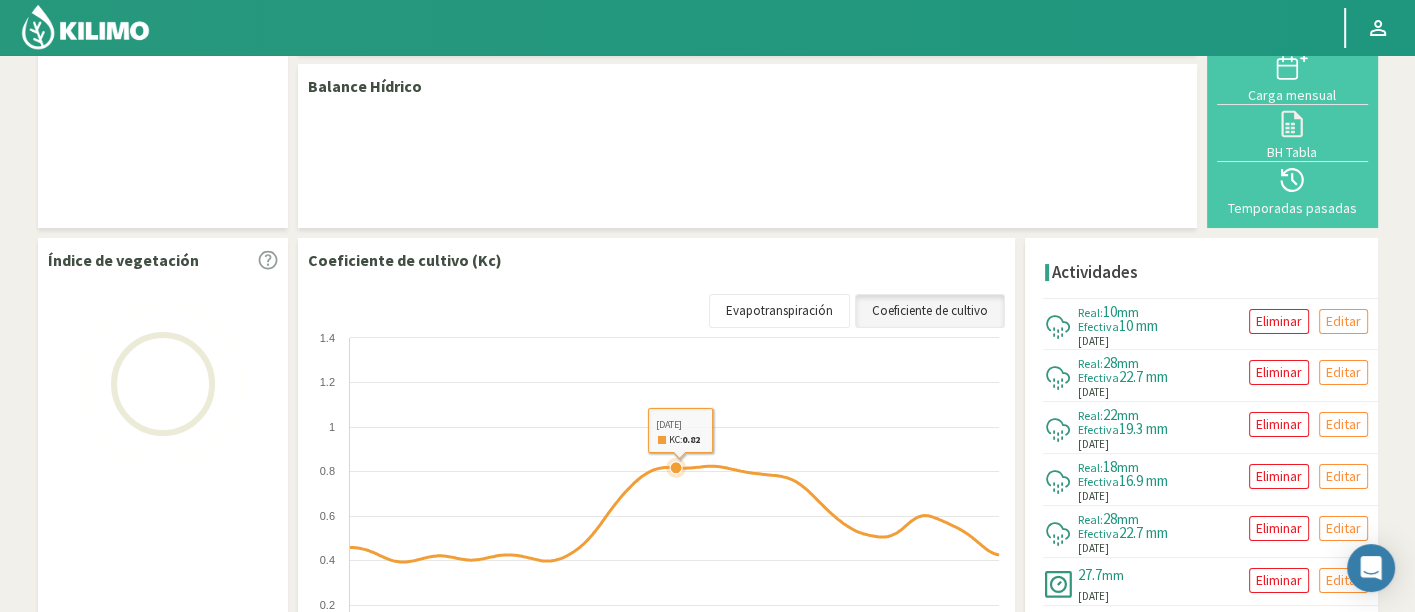 select on "7: Object" 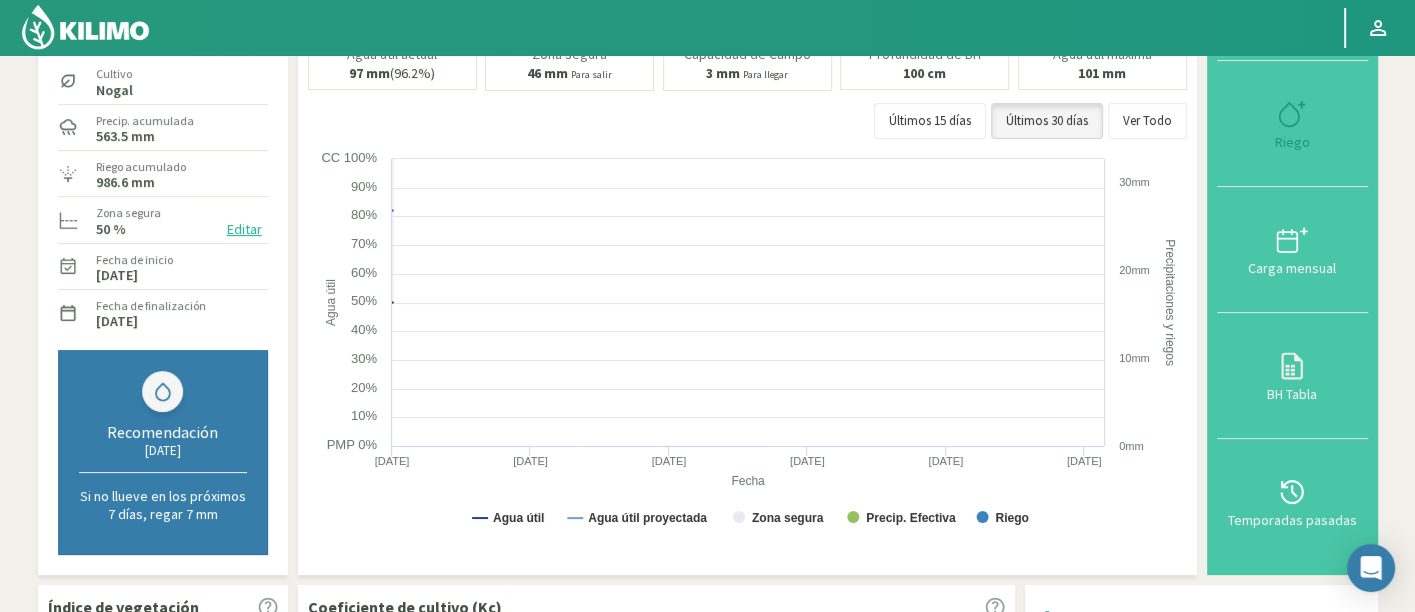 scroll, scrollTop: 138, scrollLeft: 0, axis: vertical 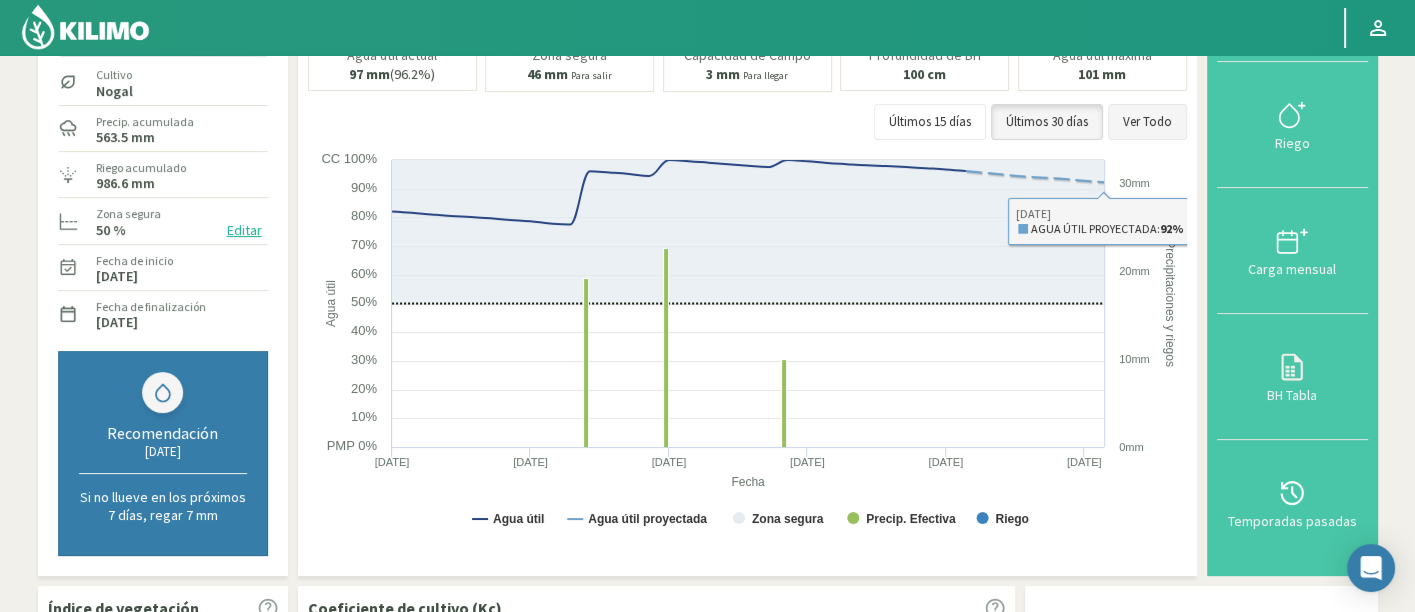 click on "Ver Todo" at bounding box center [1147, 122] 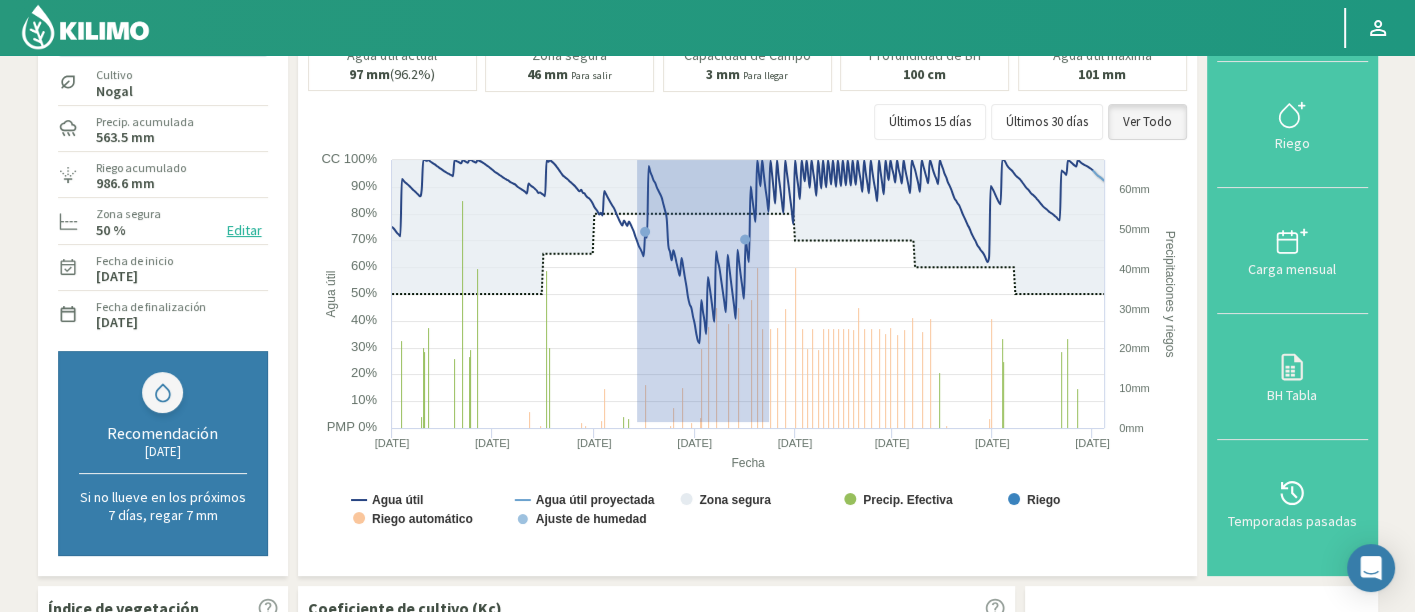 drag, startPoint x: 636, startPoint y: 420, endPoint x: 768, endPoint y: 151, distance: 299.64145 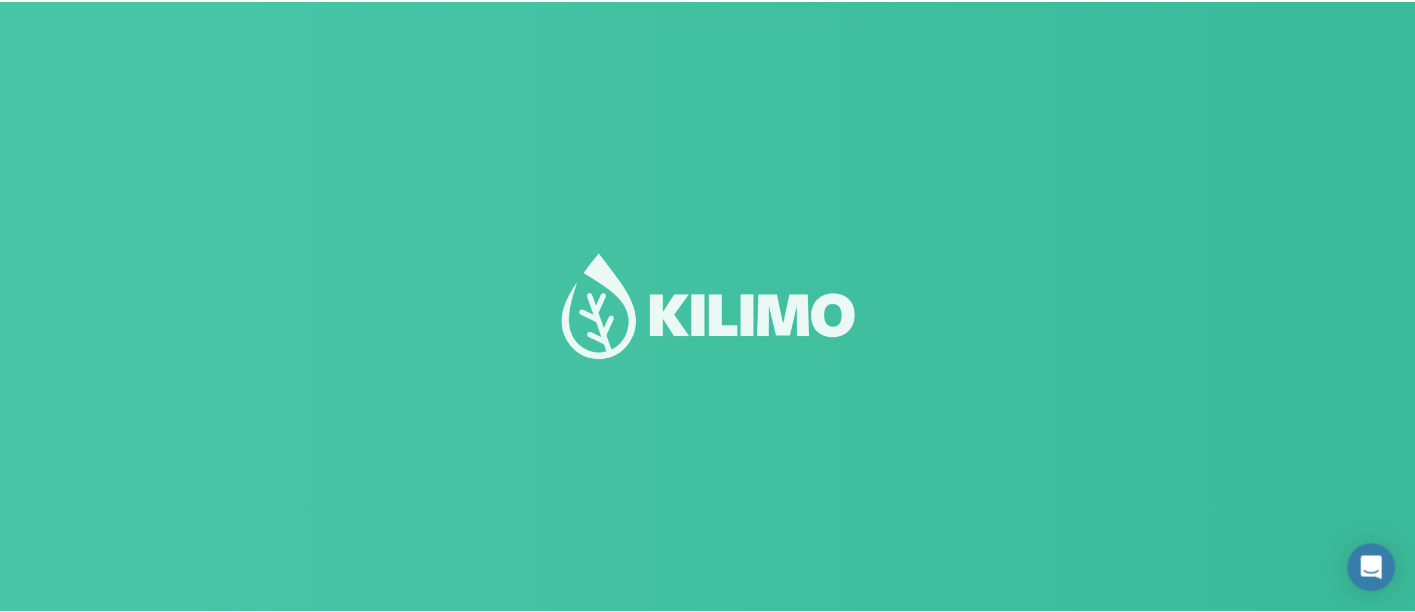 scroll, scrollTop: 138, scrollLeft: 0, axis: vertical 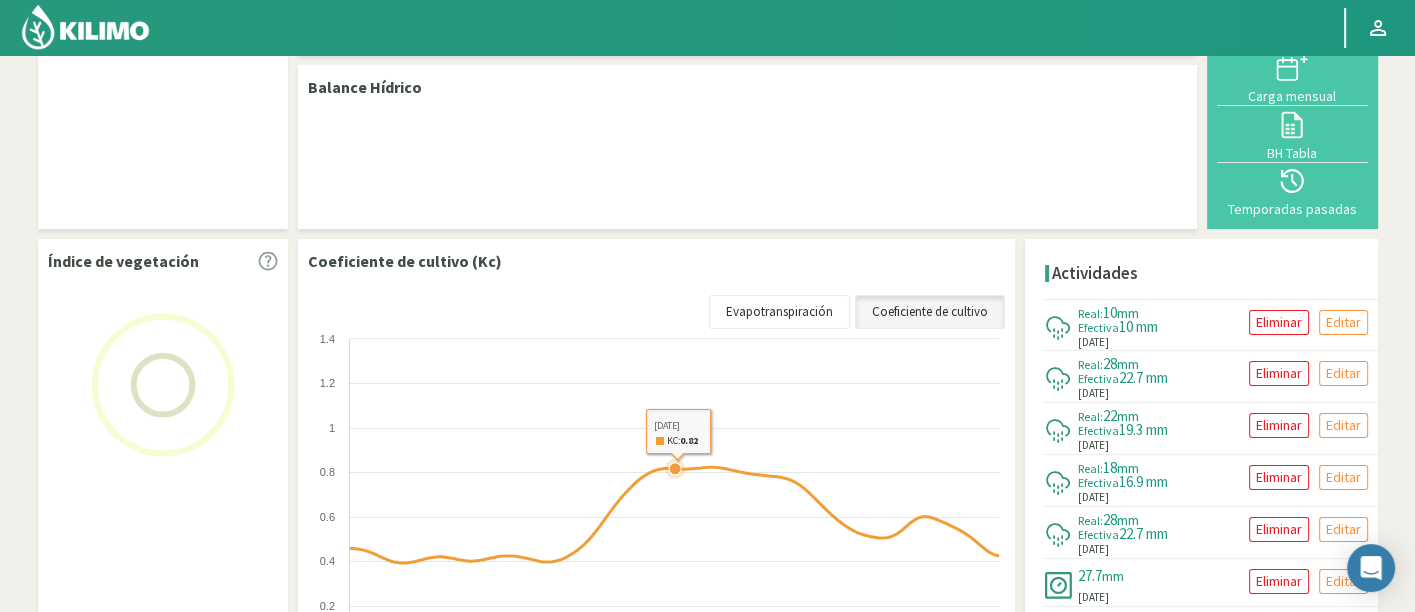 select on "23: Object" 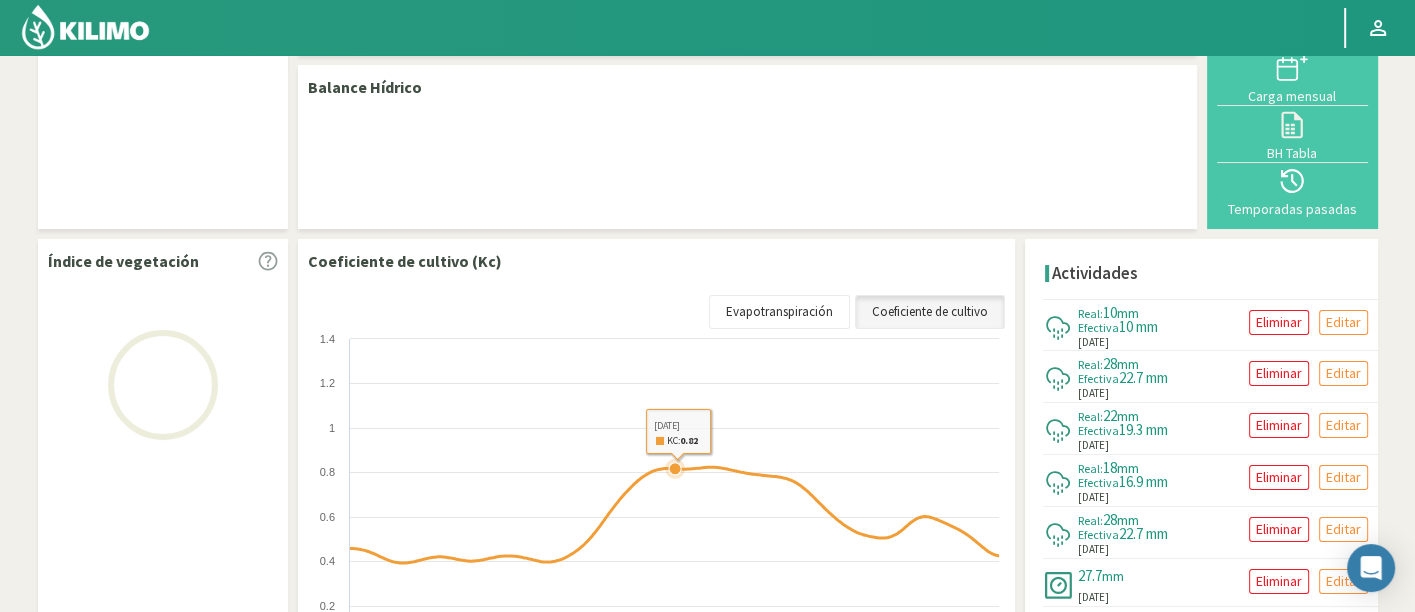select on "8: Object" 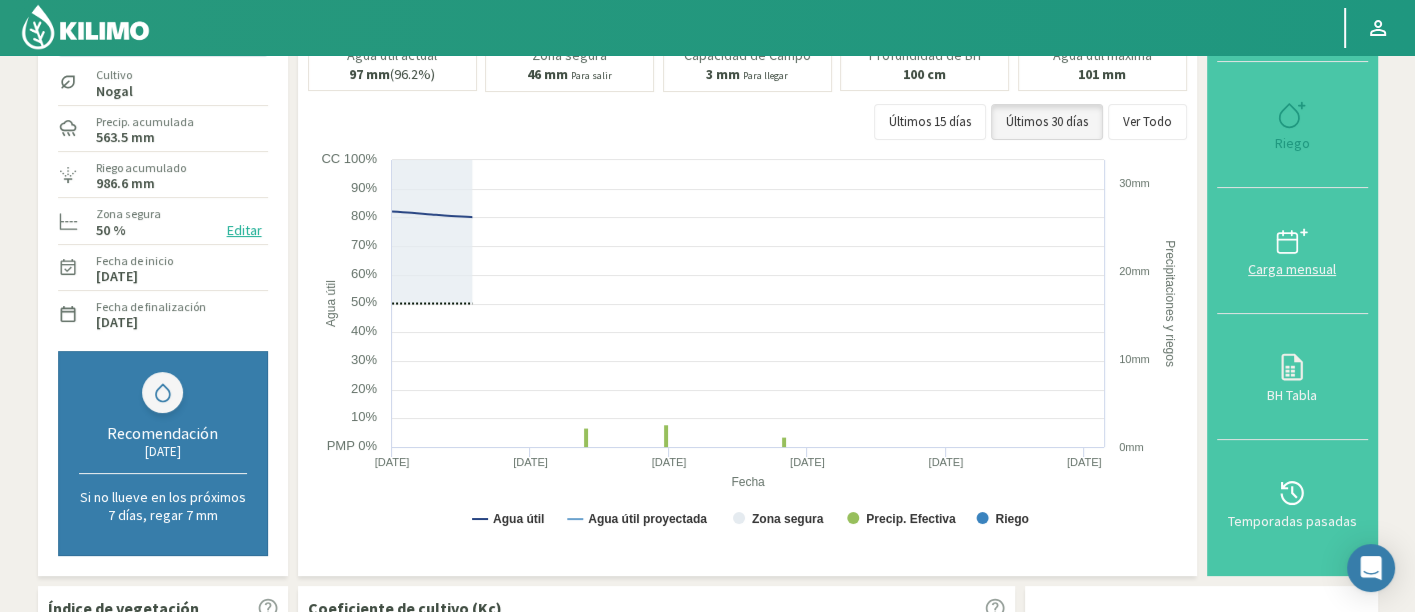 scroll, scrollTop: 137, scrollLeft: 0, axis: vertical 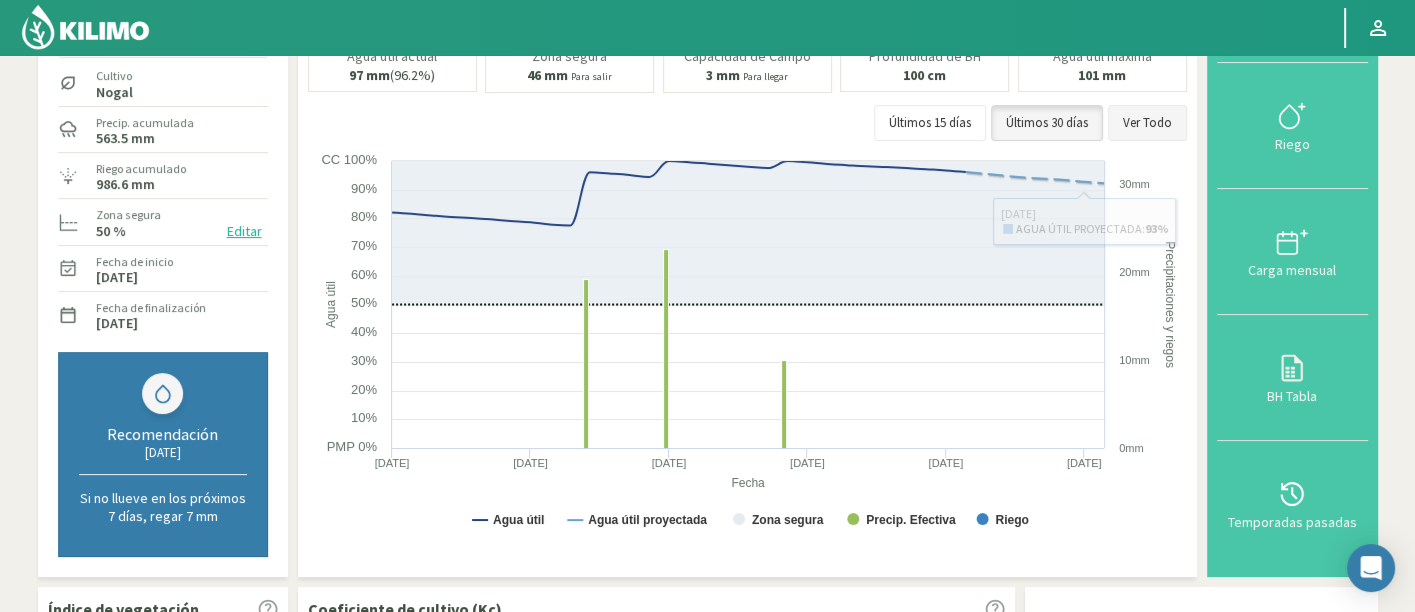 click on "Ver Todo" at bounding box center [1147, 123] 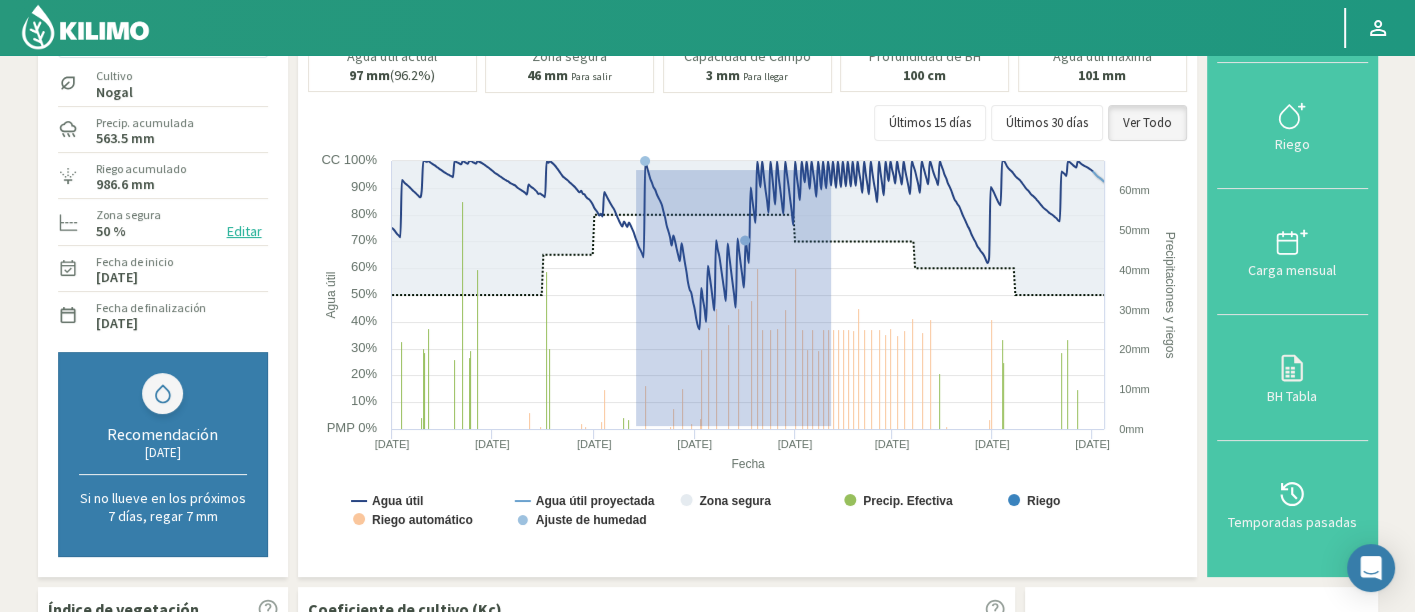 drag, startPoint x: 635, startPoint y: 424, endPoint x: 799, endPoint y: 27, distance: 429.54047 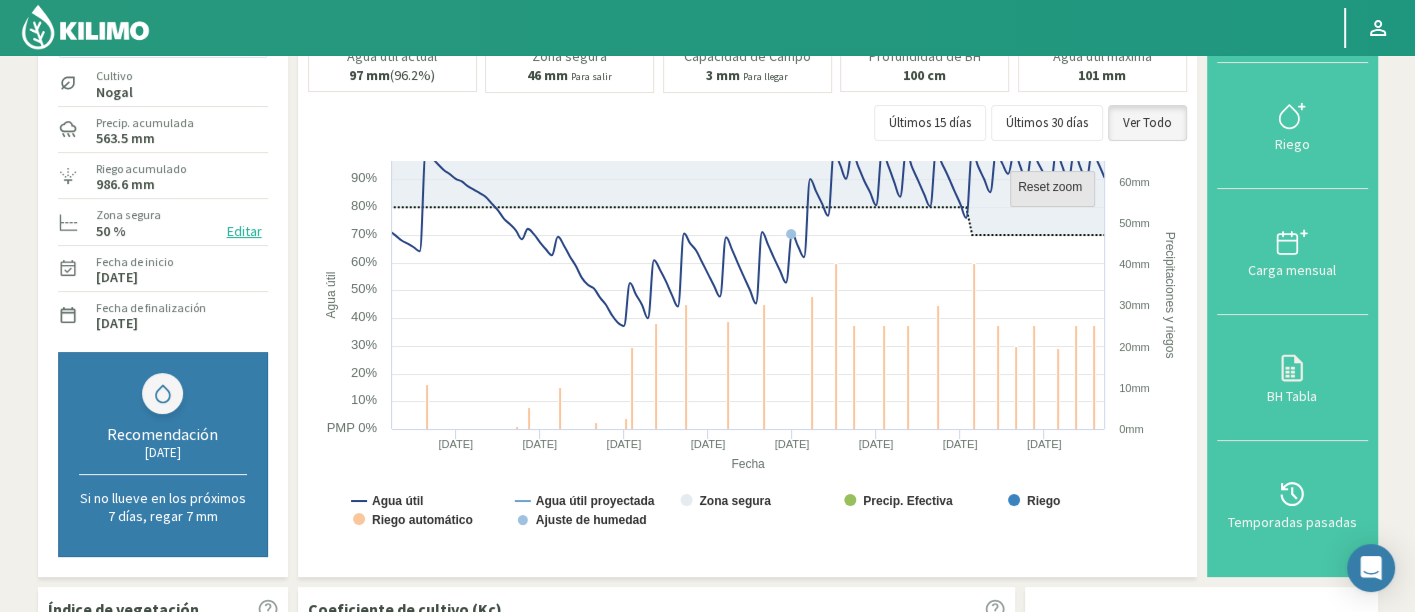 click on "Reset zoom" 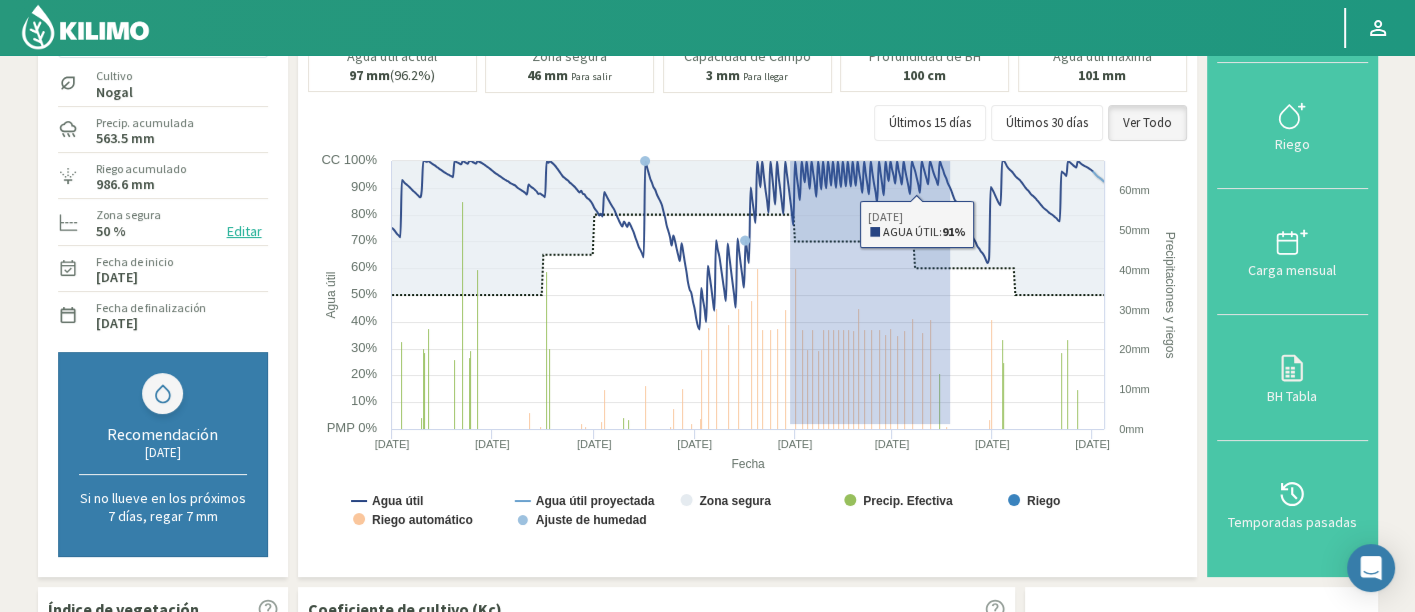 drag, startPoint x: 789, startPoint y: 421, endPoint x: 1021, endPoint y: 48, distance: 439.26416 